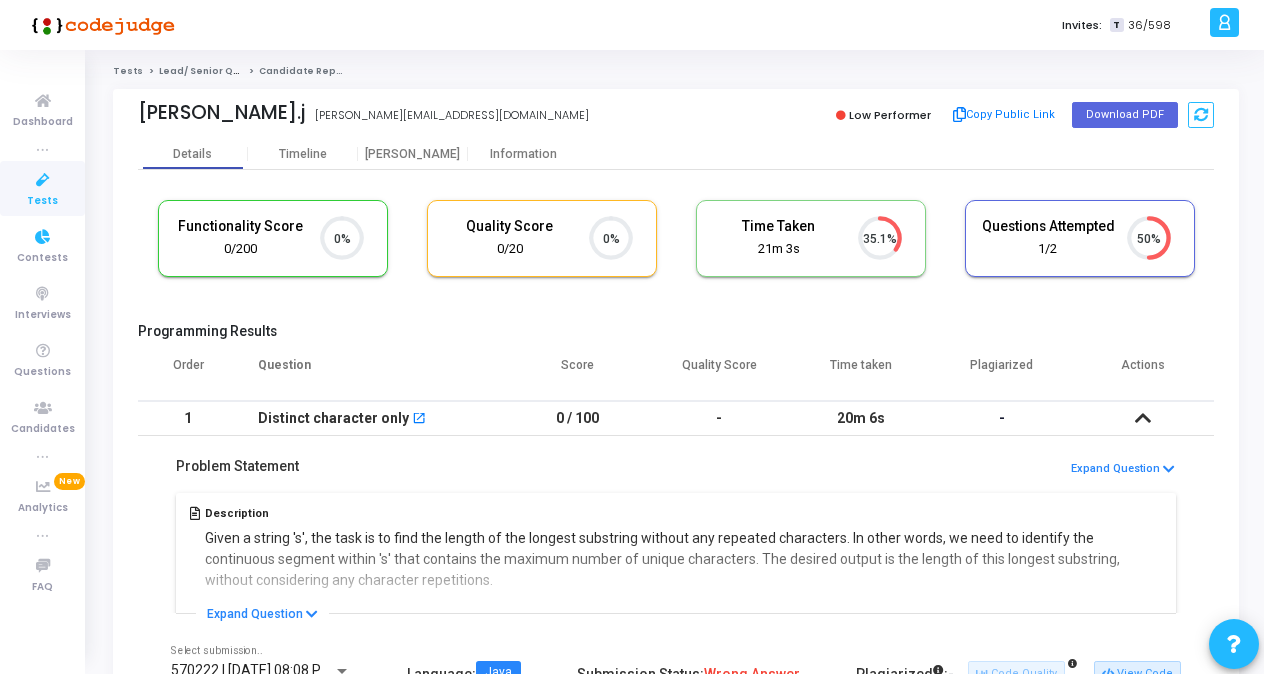 scroll, scrollTop: 0, scrollLeft: 0, axis: both 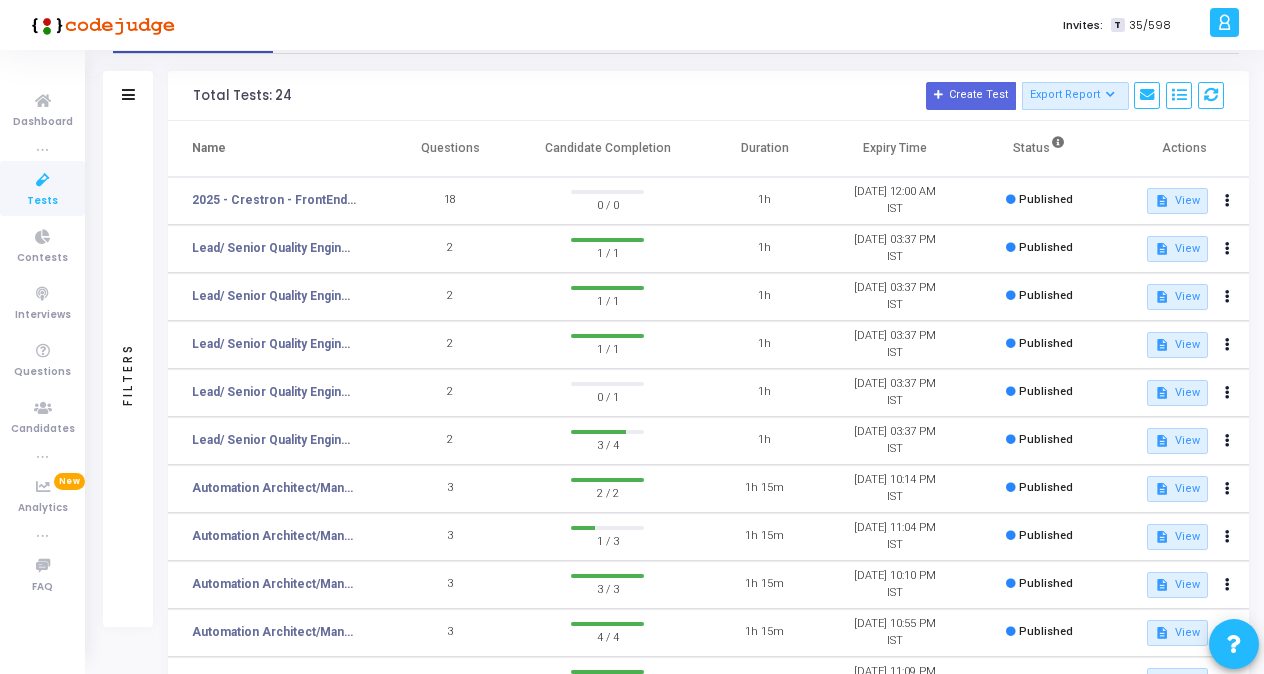 click on "2" 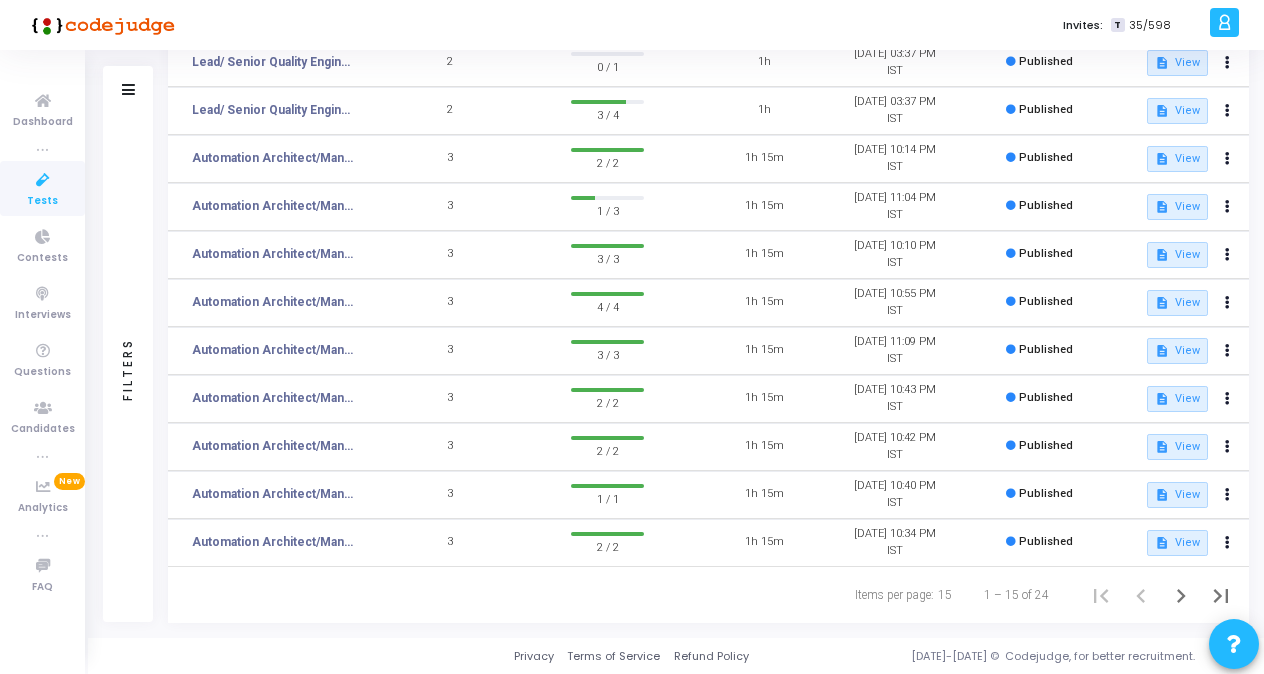 scroll, scrollTop: 0, scrollLeft: 0, axis: both 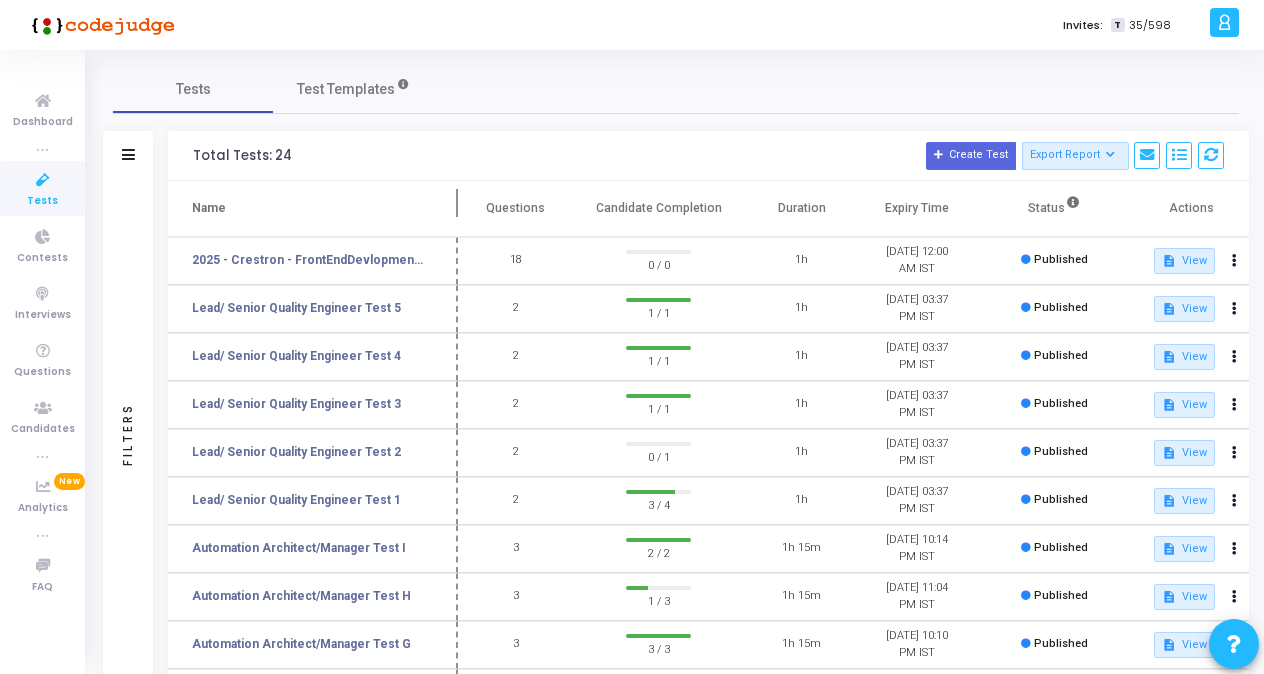 drag, startPoint x: 384, startPoint y: 200, endPoint x: 465, endPoint y: 210, distance: 81.61495 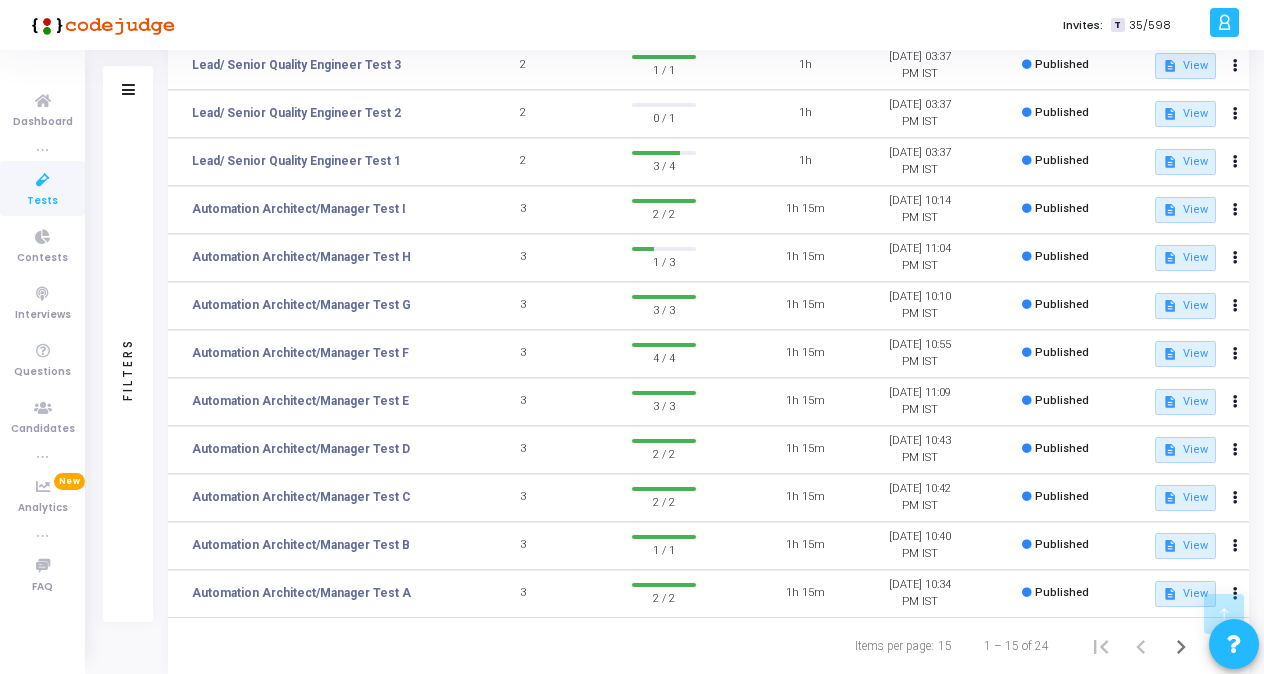 scroll, scrollTop: 390, scrollLeft: 0, axis: vertical 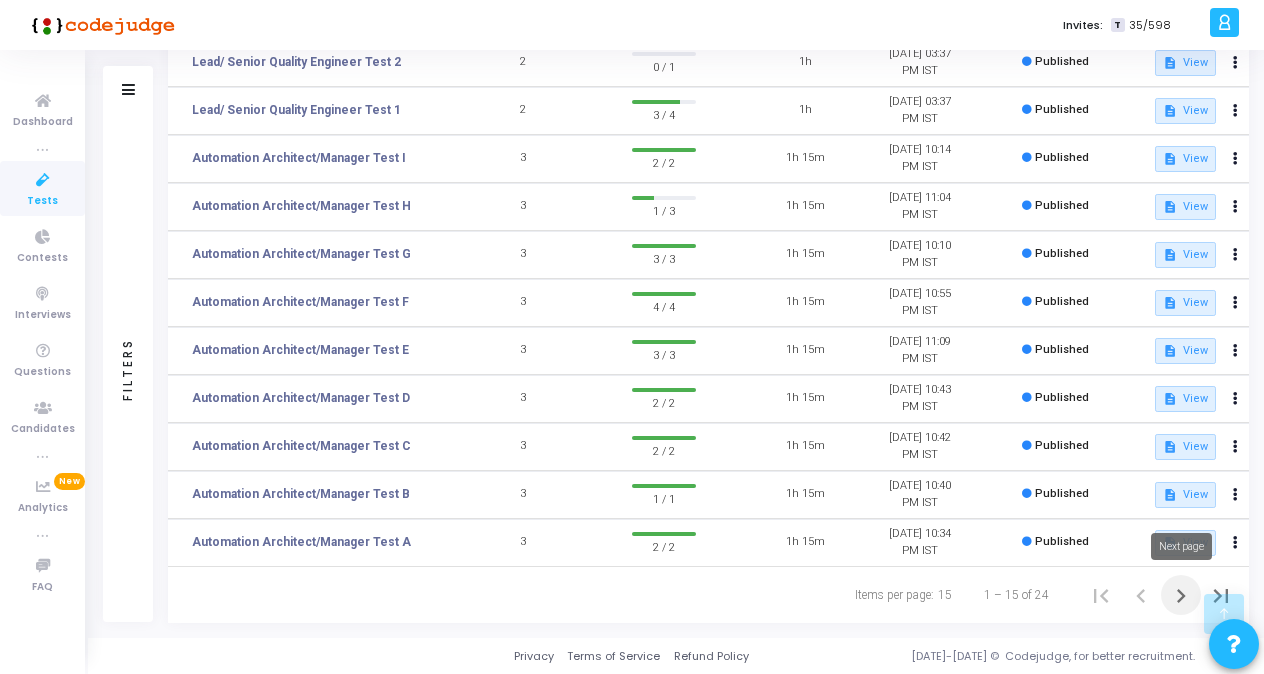 click 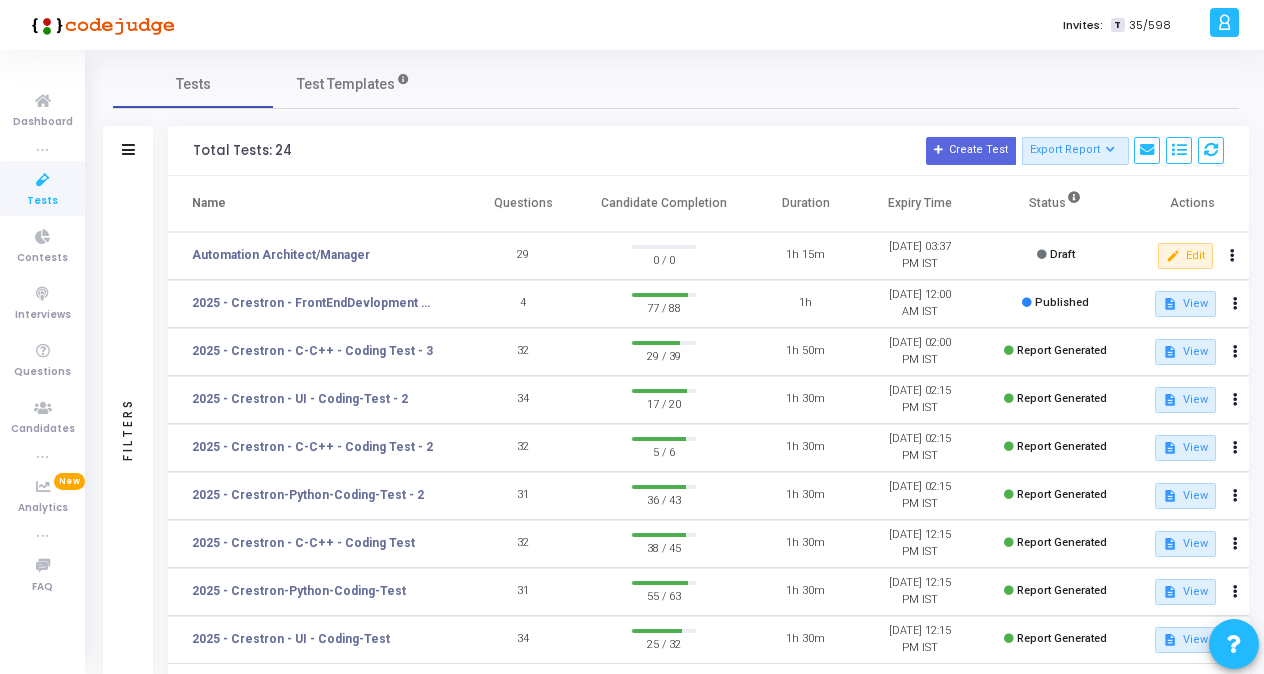 scroll, scrollTop: 4, scrollLeft: 0, axis: vertical 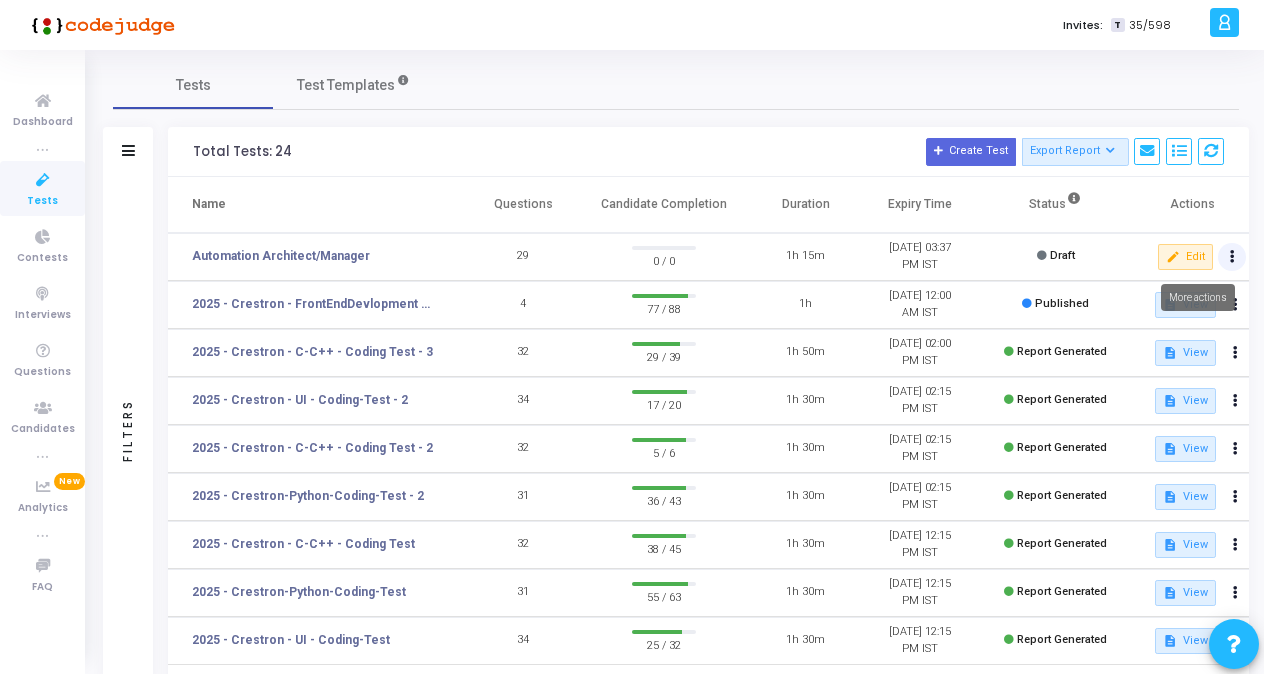 click at bounding box center (1232, 257) 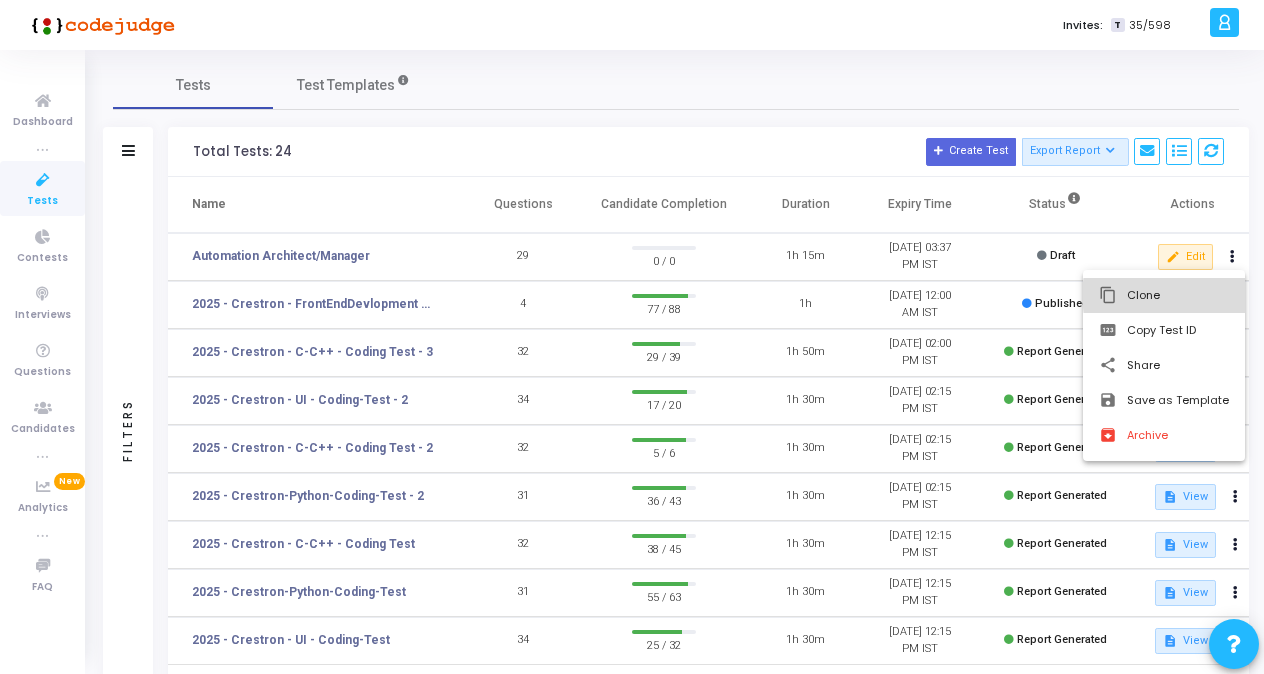 click on "content_copy  Clone" at bounding box center (1164, 295) 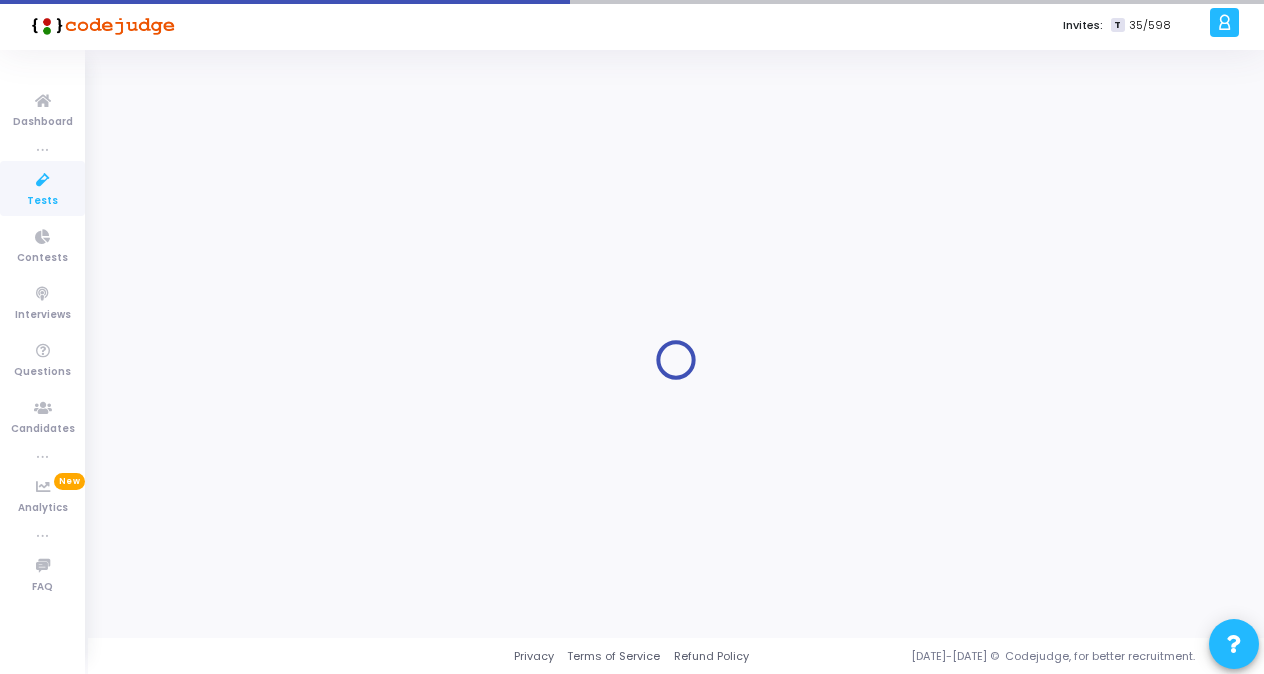 scroll, scrollTop: 0, scrollLeft: 0, axis: both 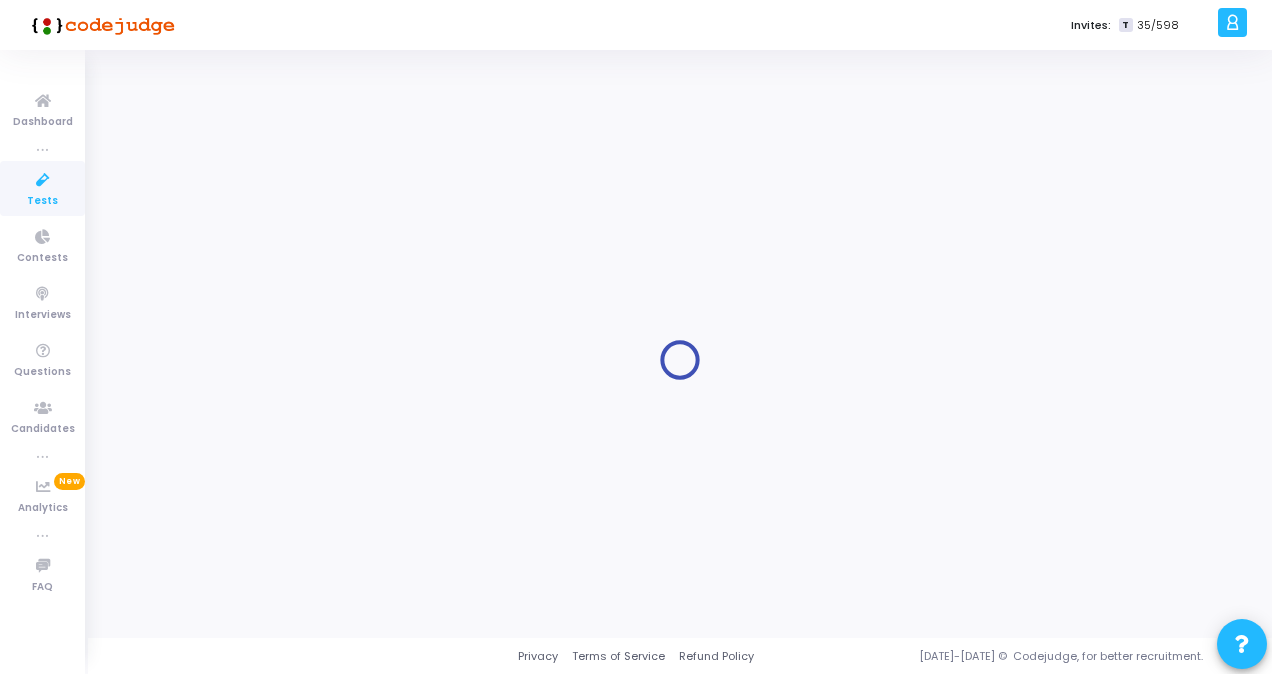 type on "Automation Architect/Manager" 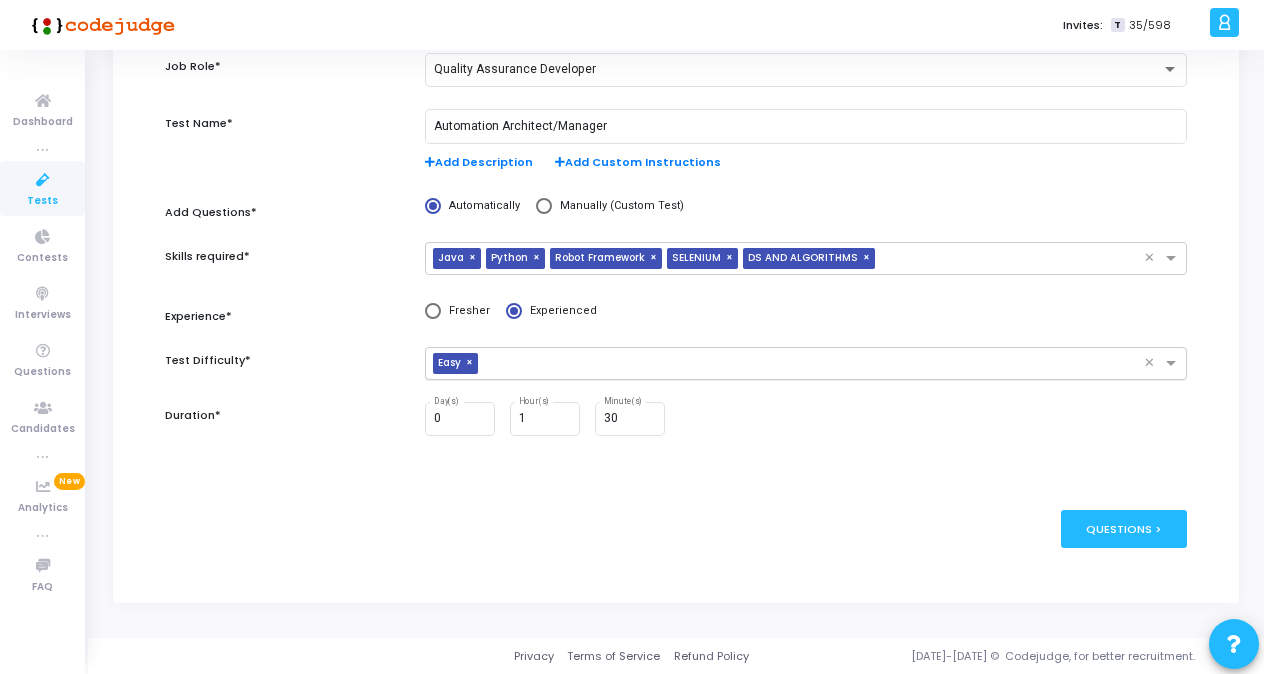 scroll, scrollTop: 0, scrollLeft: 0, axis: both 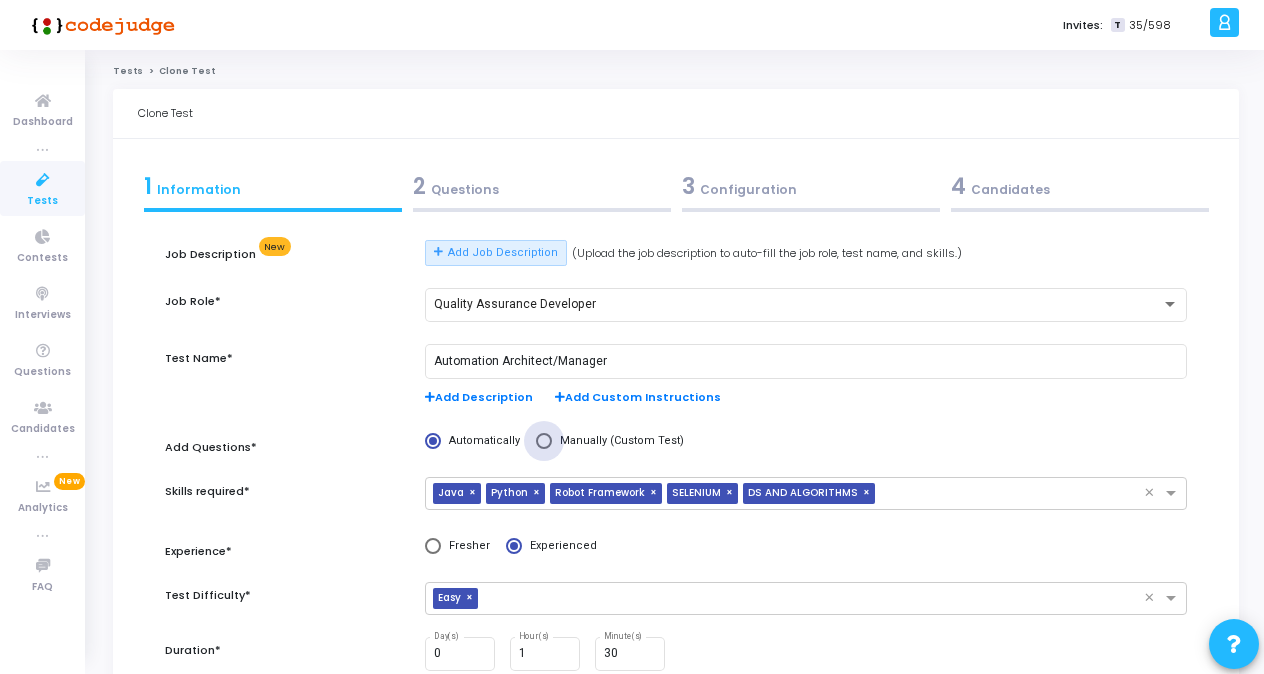 click at bounding box center (544, 441) 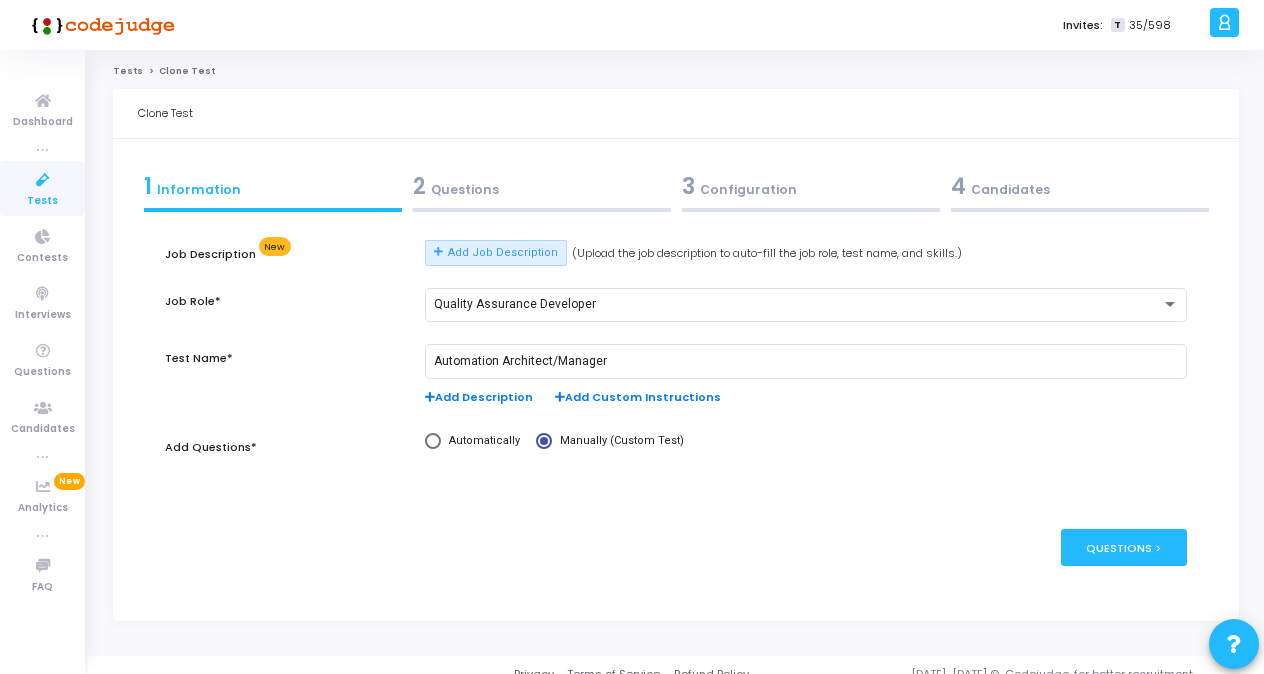 click on "2  Questions" at bounding box center (542, 186) 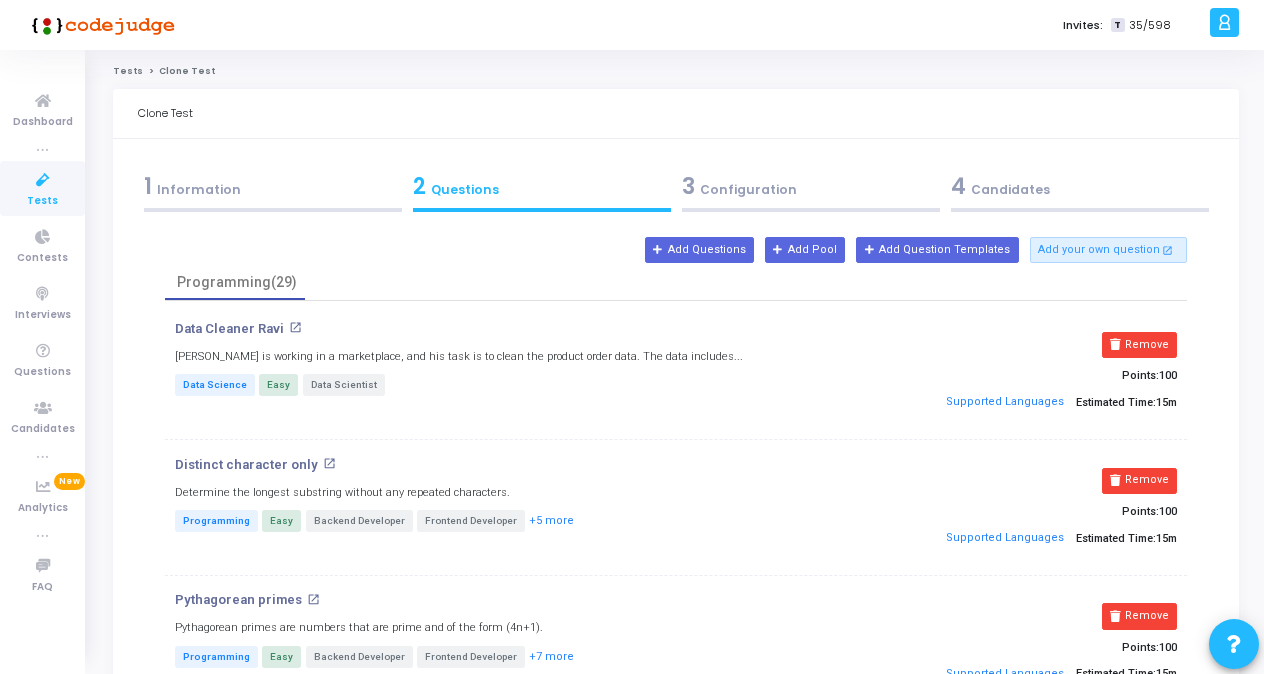 click on "1  Information" at bounding box center (273, 186) 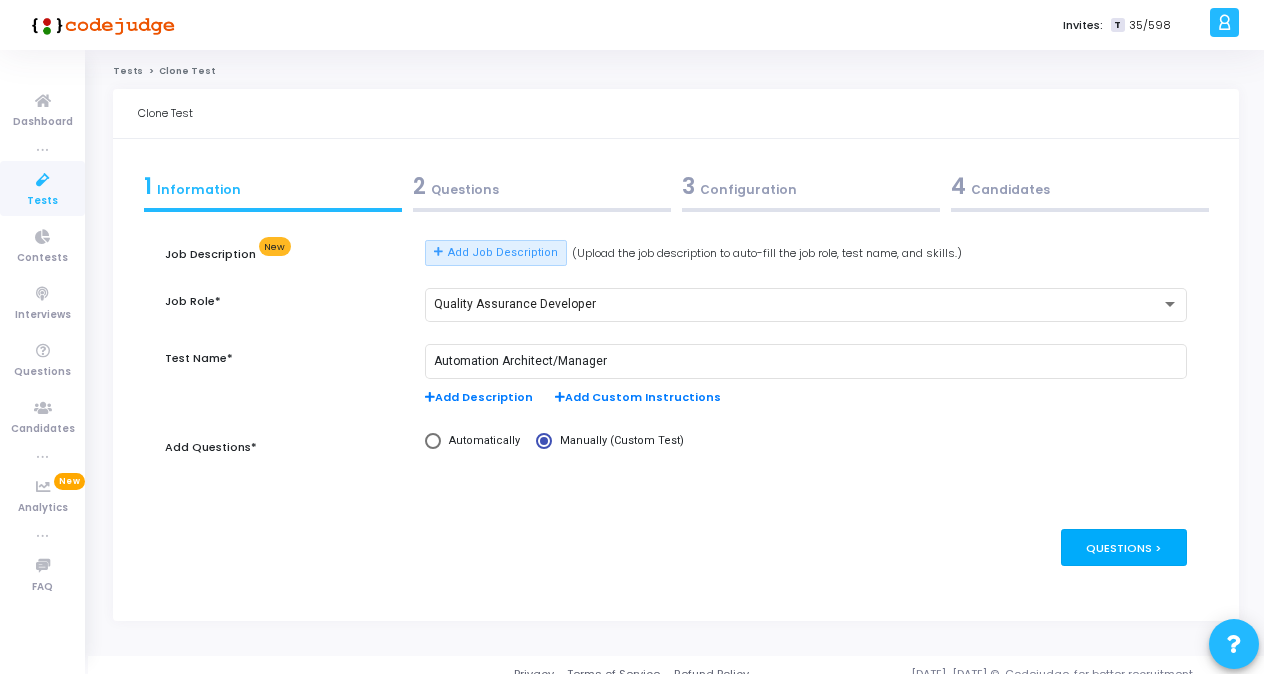 click on "Questions >" at bounding box center (1124, 547) 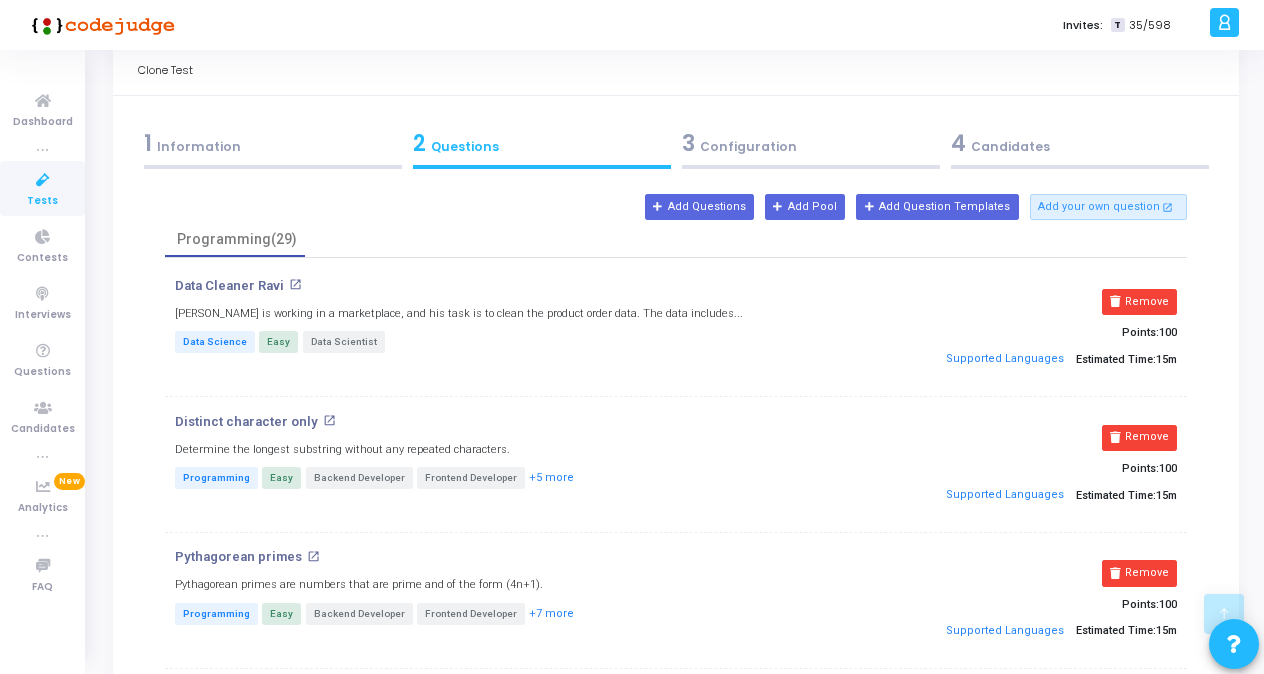 scroll, scrollTop: 0, scrollLeft: 0, axis: both 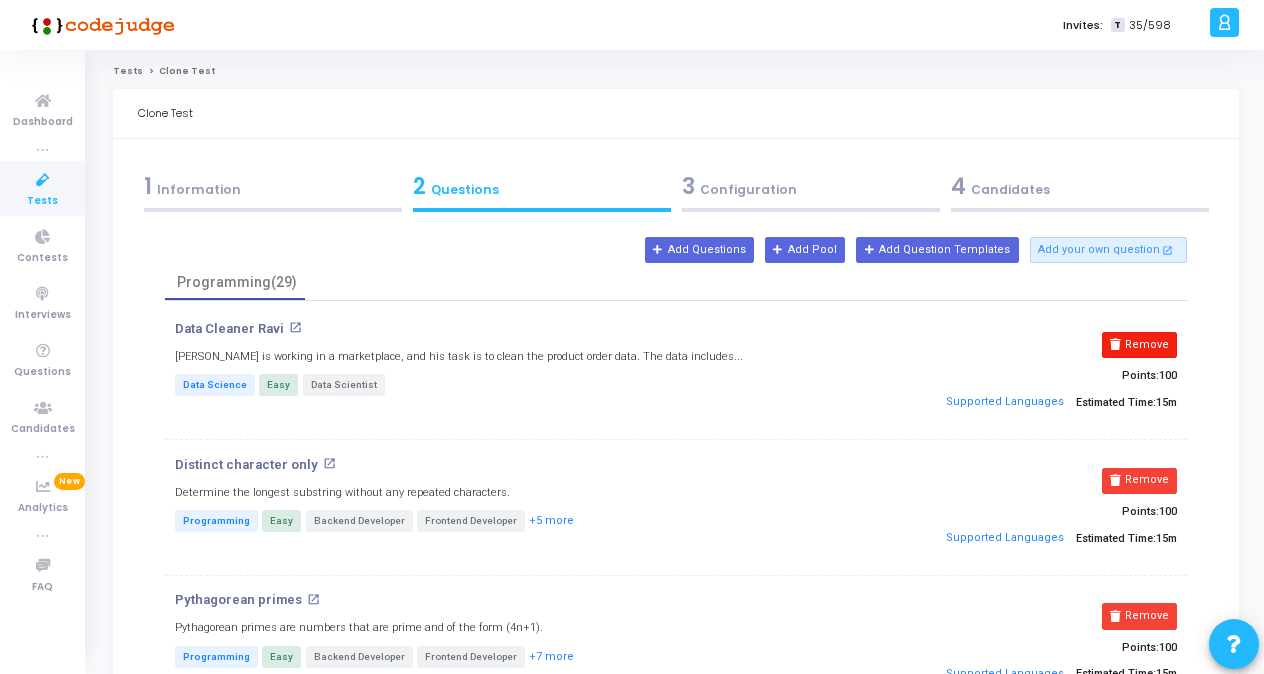click on "Remove" at bounding box center (1139, 345) 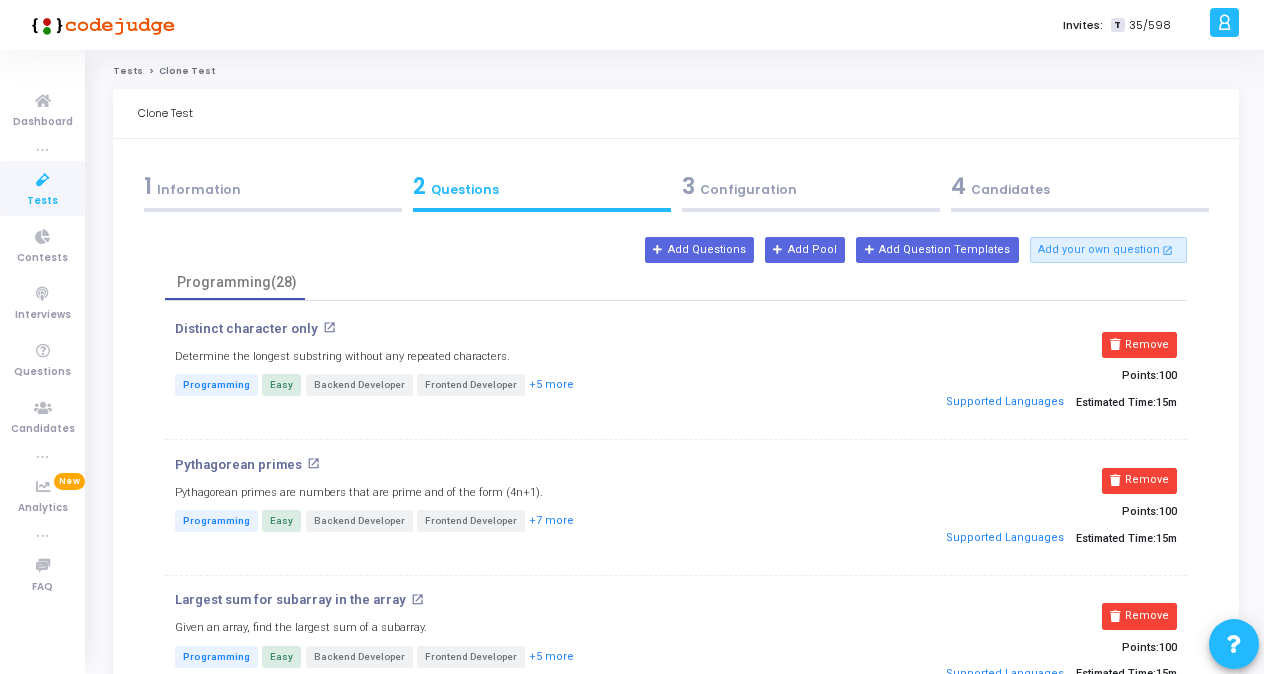 click on "Remove" at bounding box center (1139, 345) 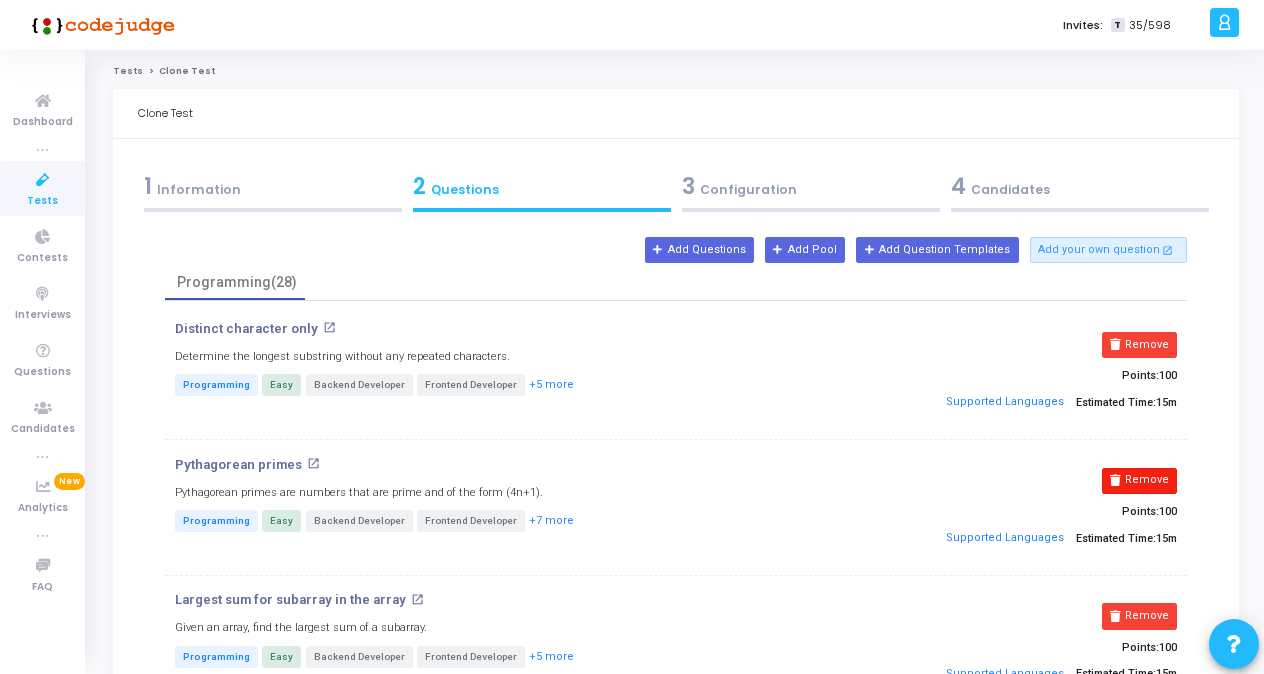 click on "Remove" at bounding box center [1139, 481] 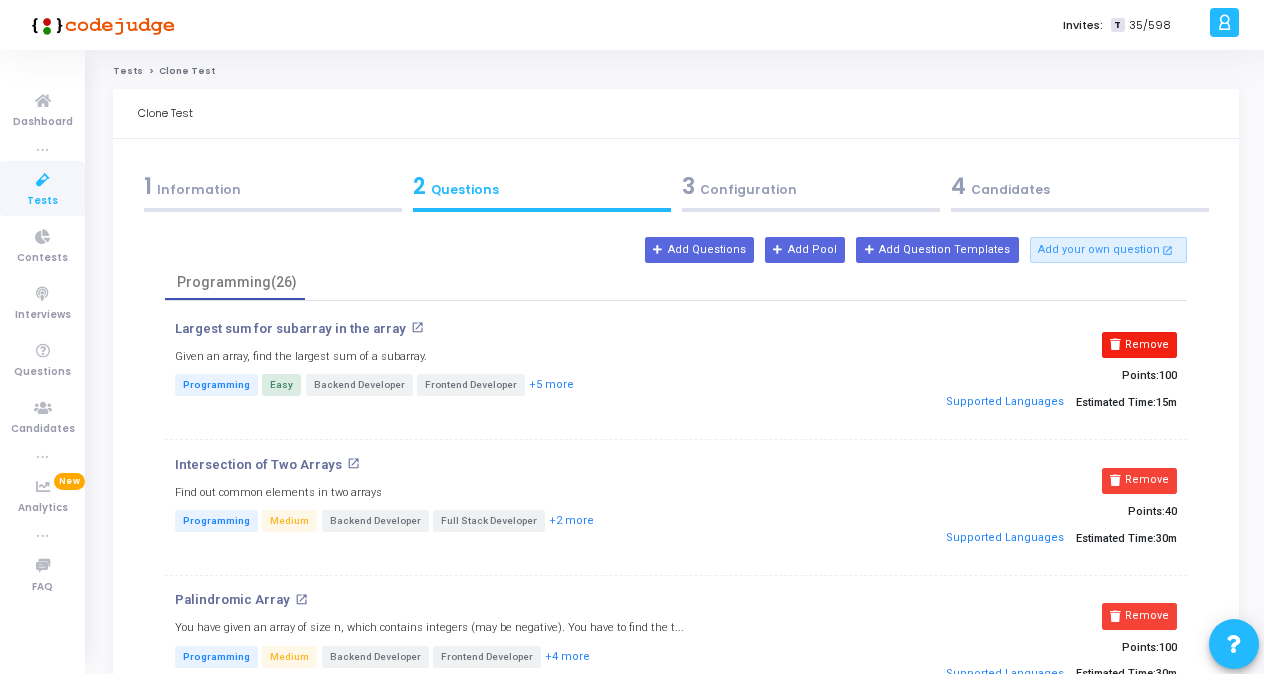 click on "Remove" at bounding box center [1139, 345] 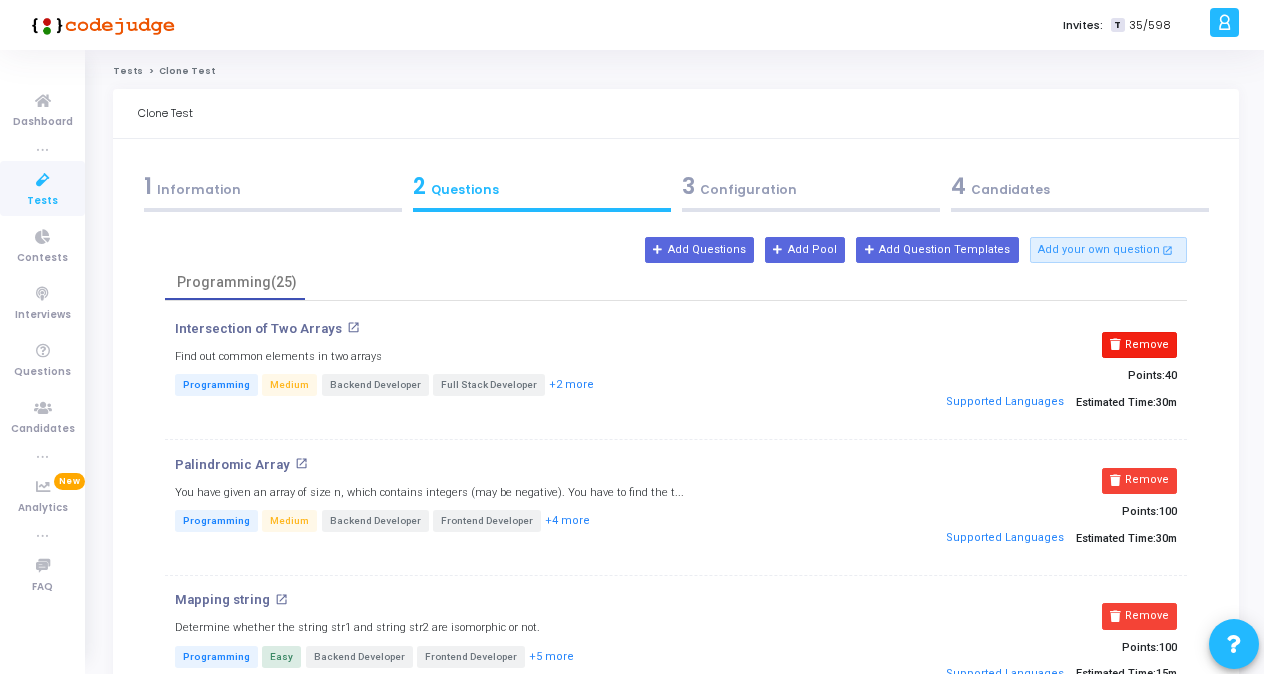 click on "Remove" at bounding box center [1139, 345] 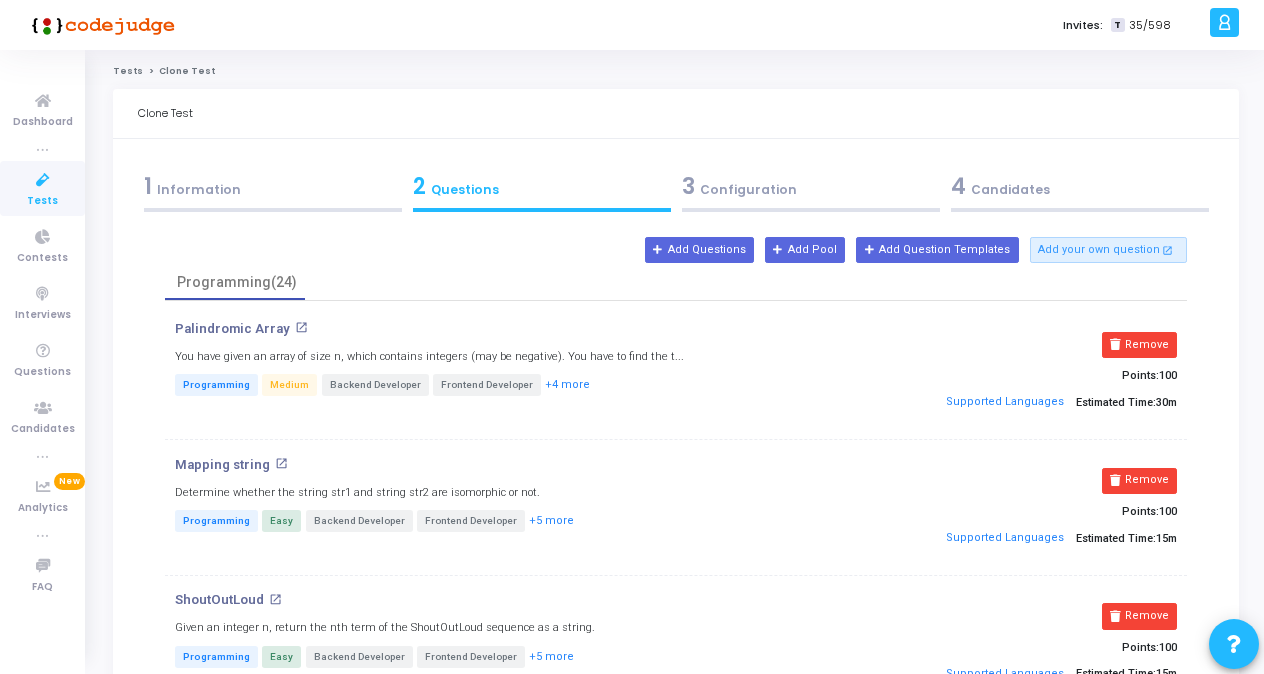 click on "Remove" at bounding box center [1139, 345] 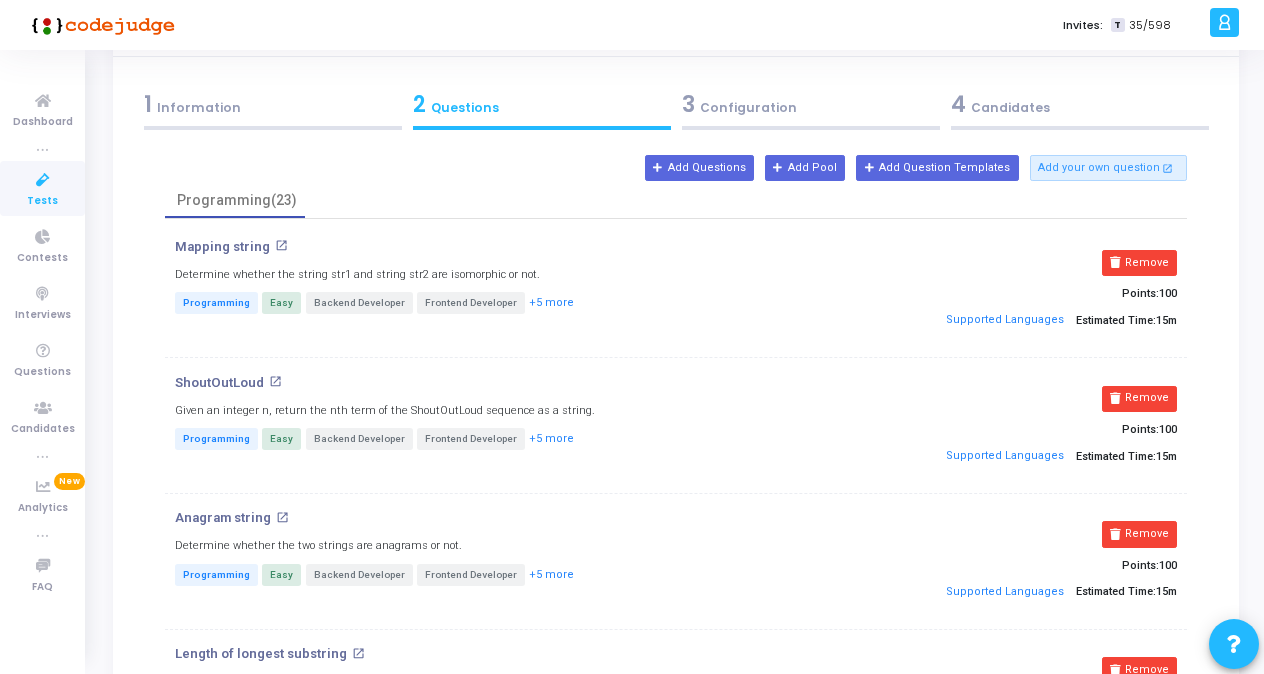 scroll, scrollTop: 87, scrollLeft: 0, axis: vertical 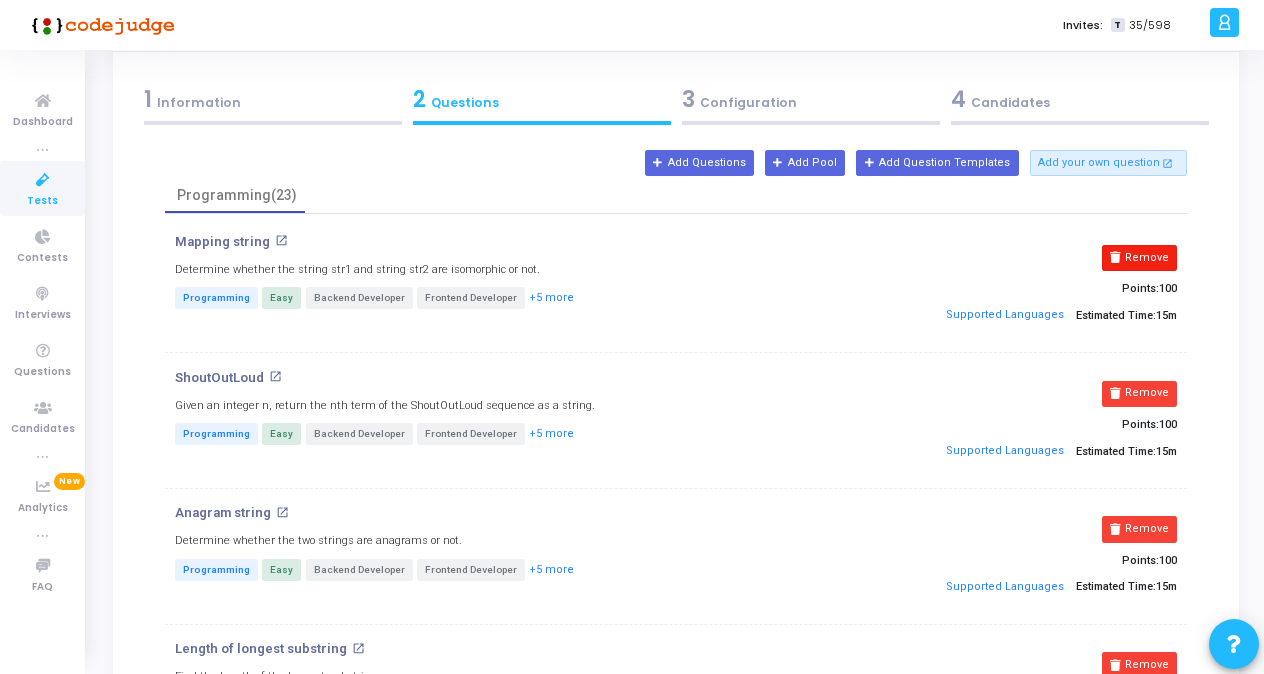 click on "Remove" at bounding box center (1139, 258) 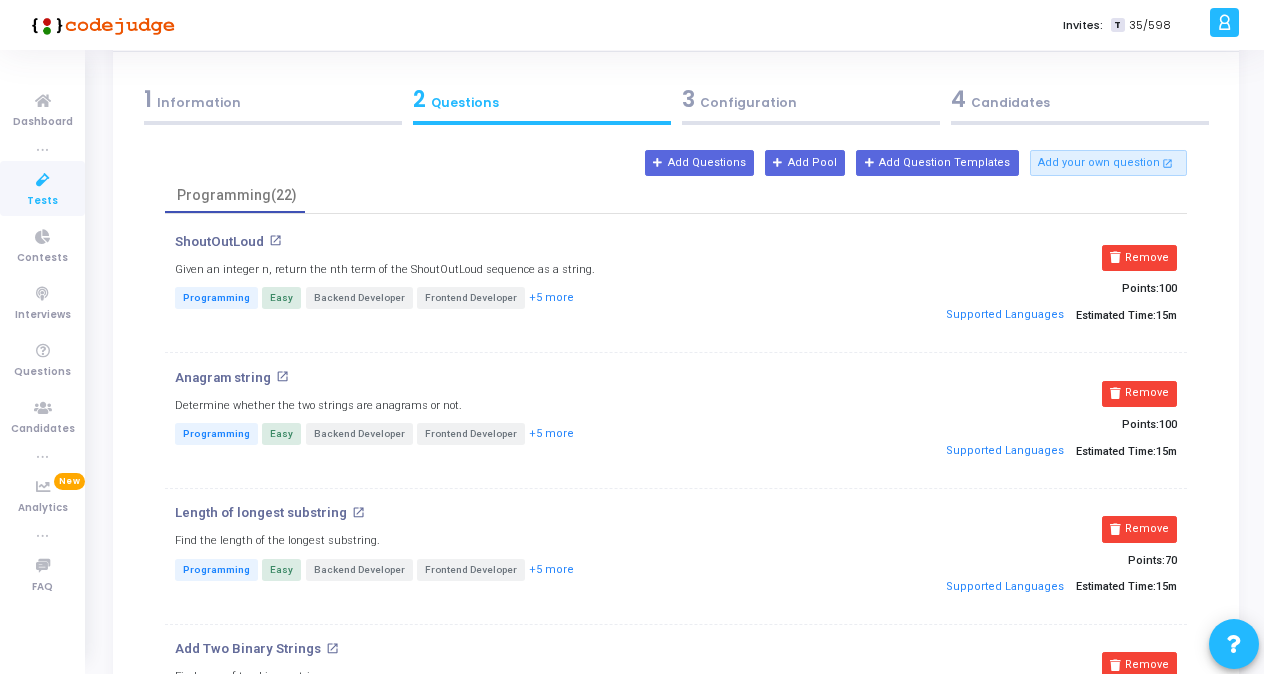 click on "Remove" at bounding box center (1139, 258) 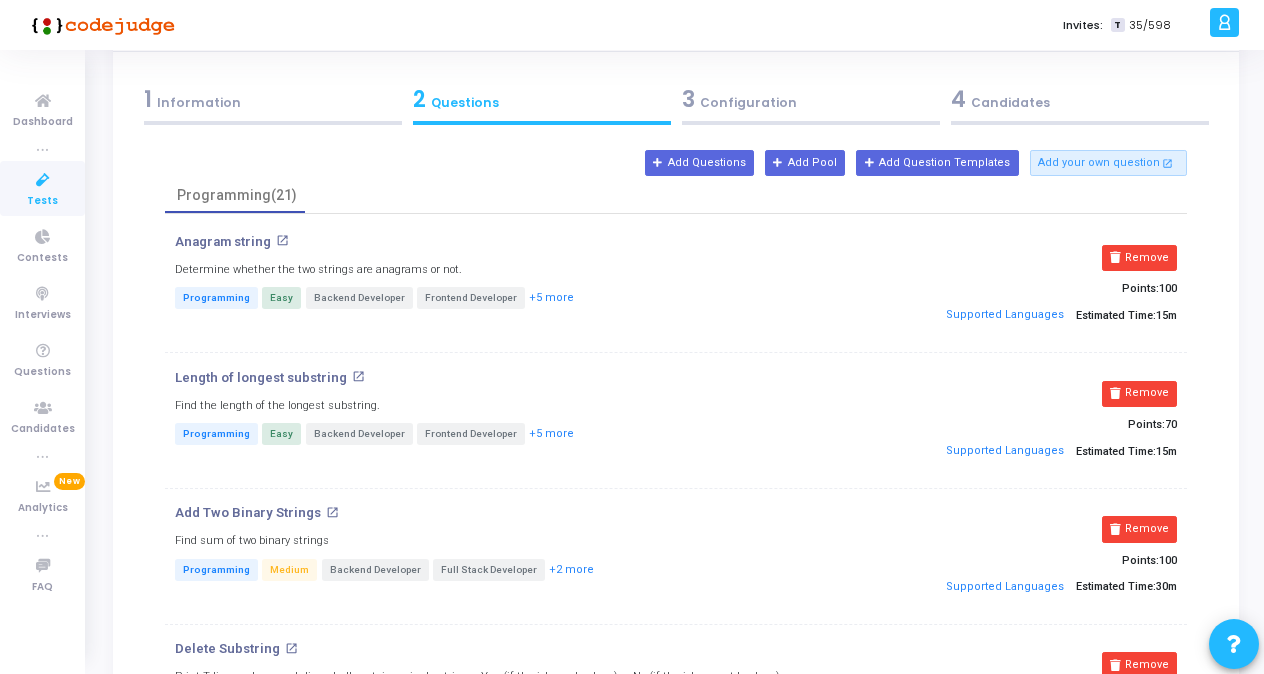 click on "Remove" at bounding box center (1139, 258) 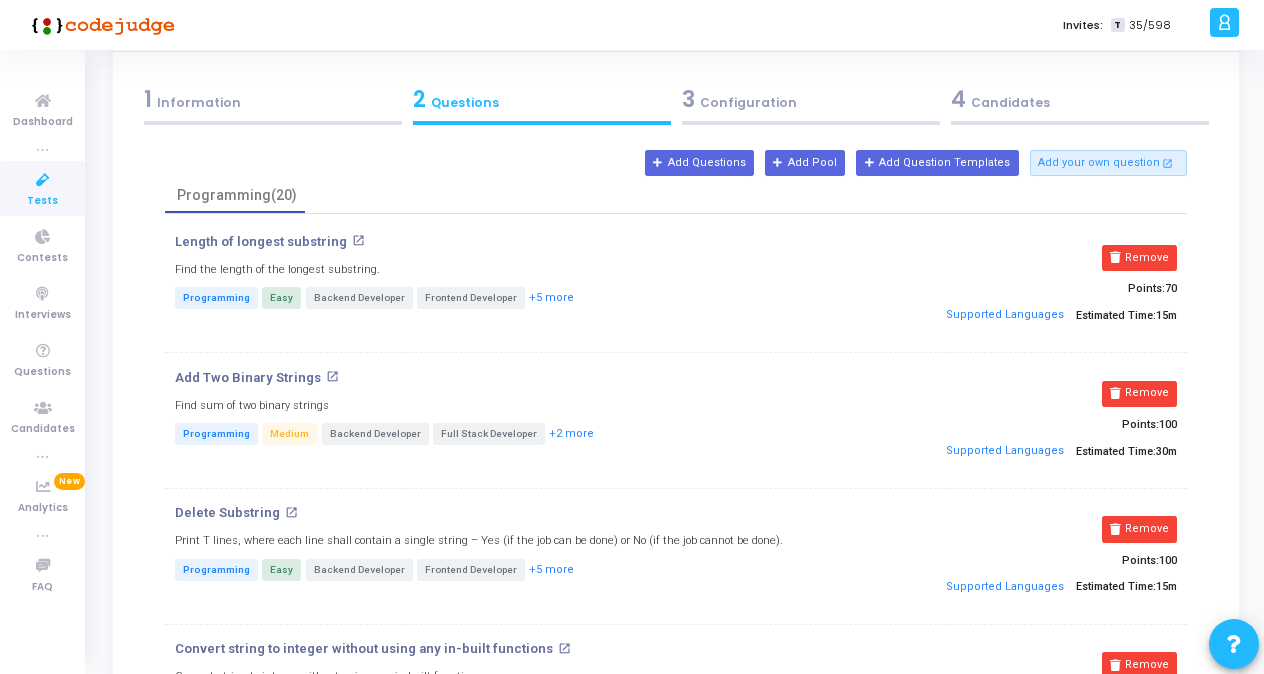 click on "Remove" at bounding box center (1139, 258) 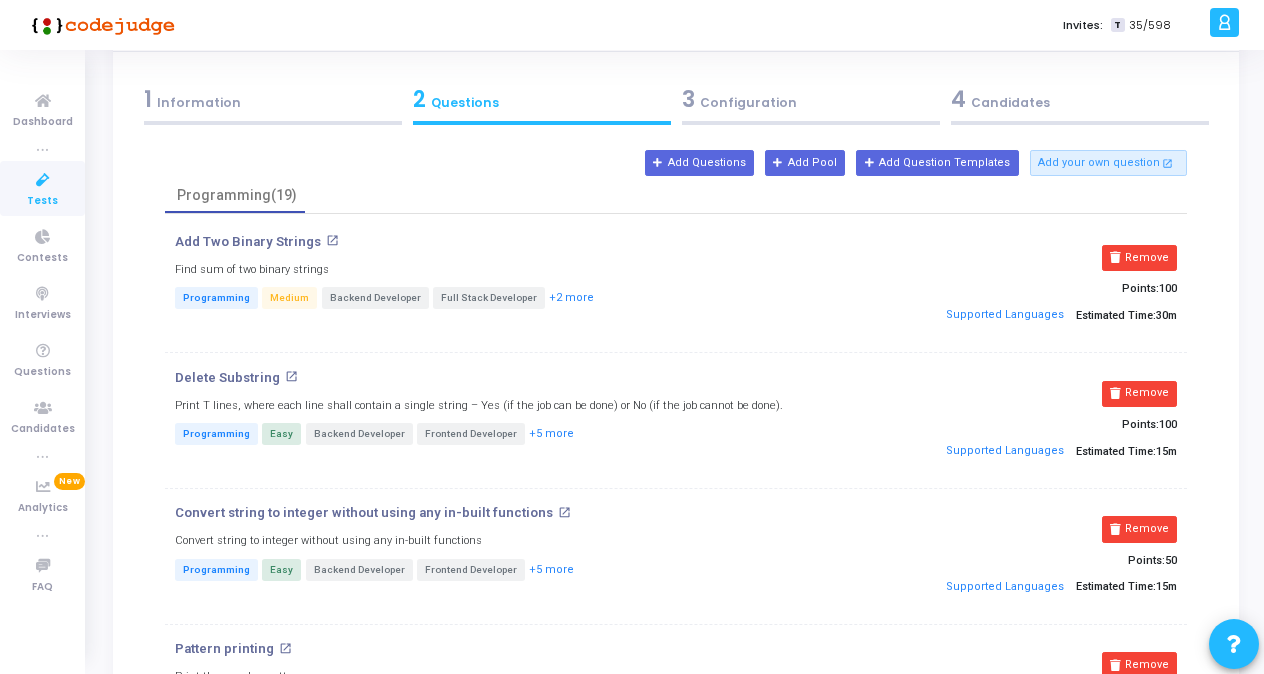 click on "Remove" at bounding box center (1139, 258) 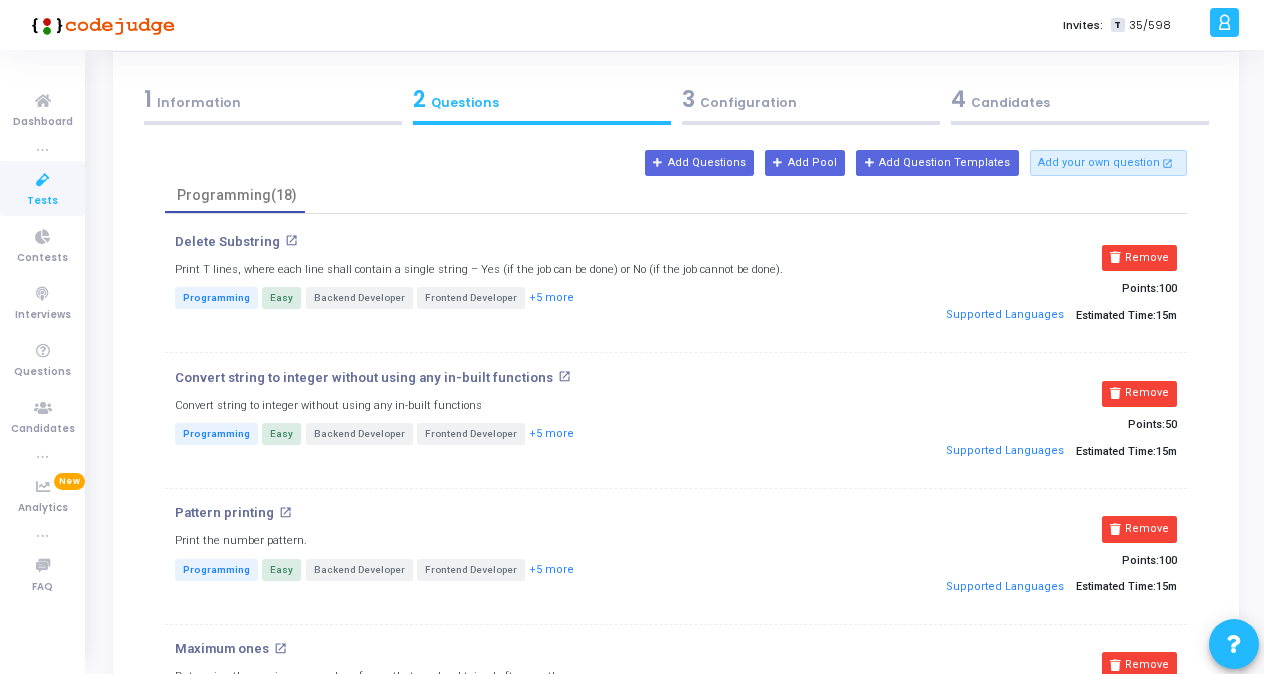 click on "Remove" at bounding box center (1139, 258) 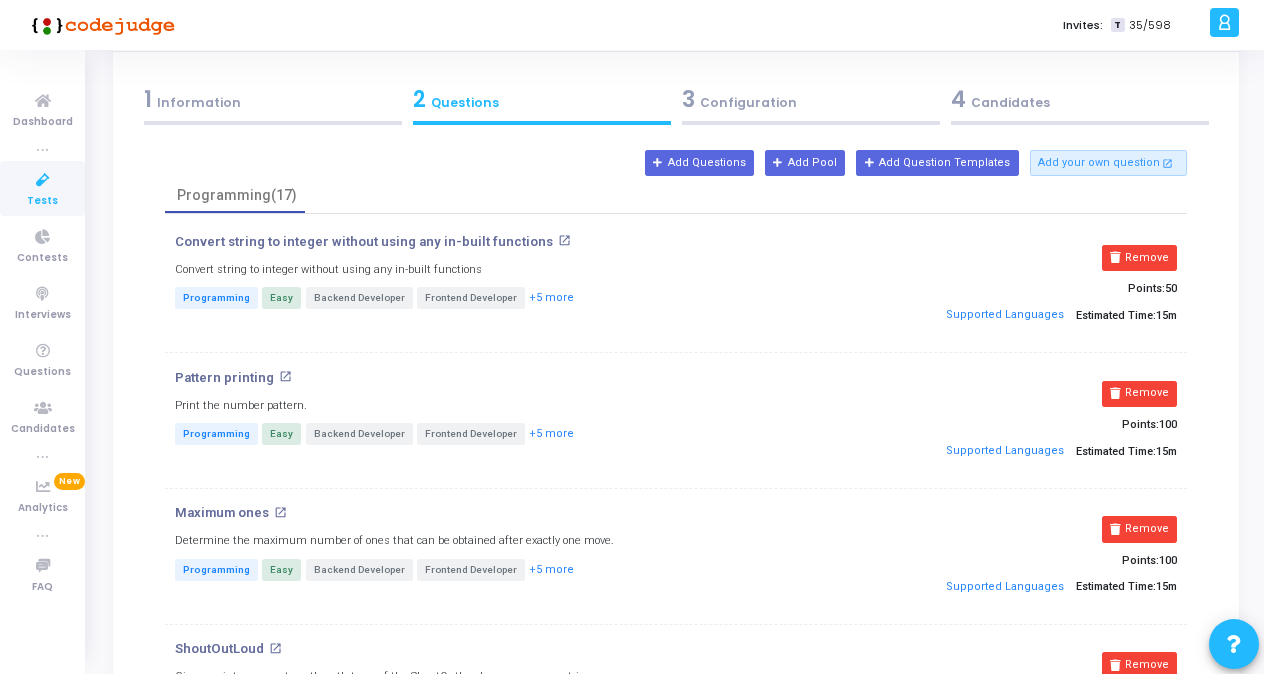 click on "Remove" at bounding box center [1139, 258] 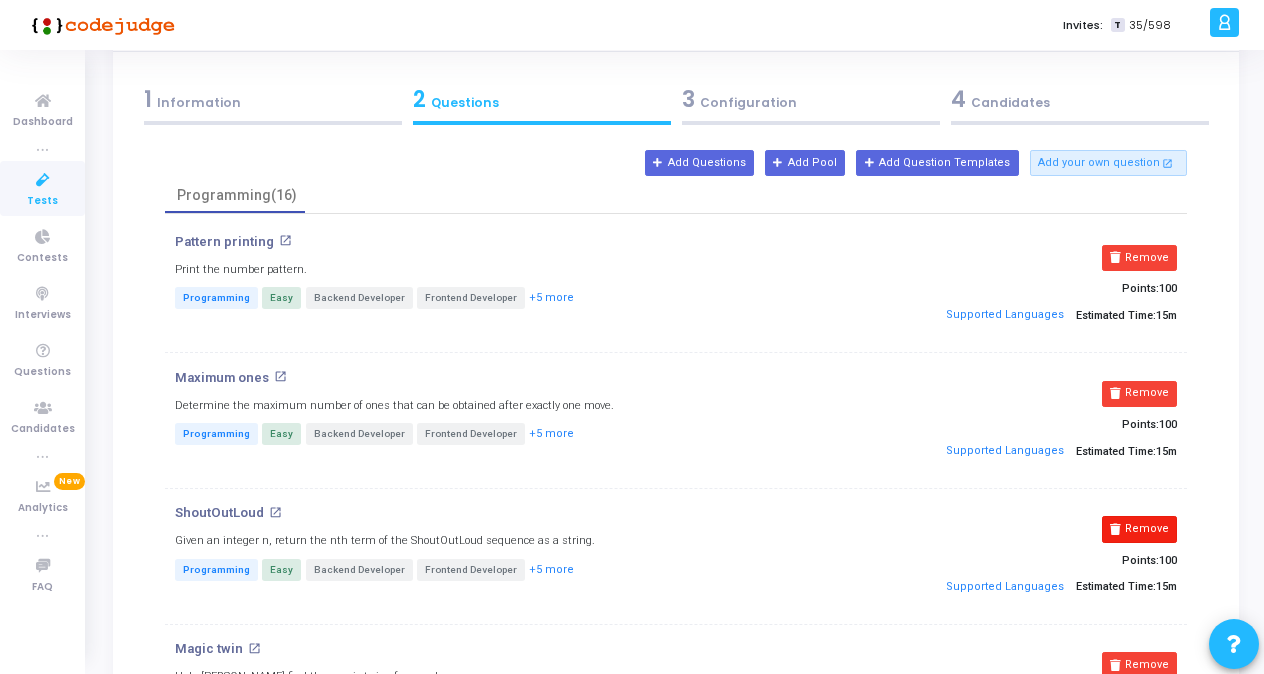 click on "Remove" at bounding box center [1139, 529] 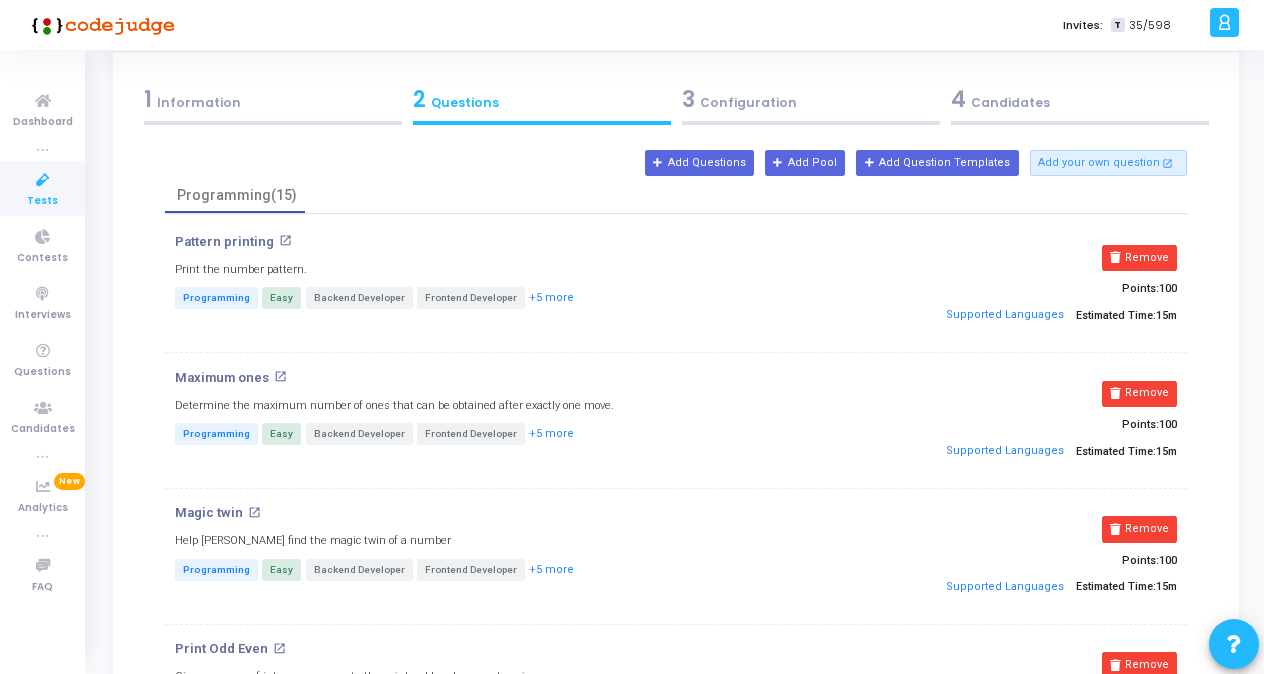 click on "Remove" at bounding box center (1139, 529) 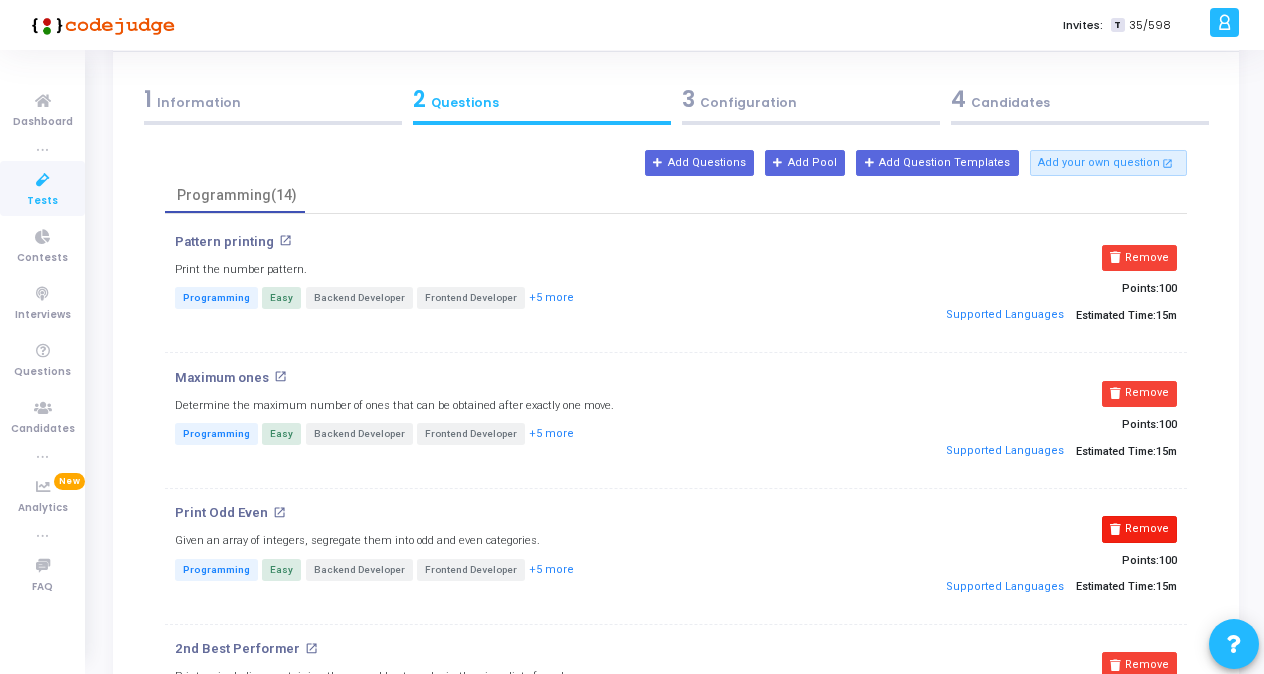 click on "Remove" at bounding box center [1139, 529] 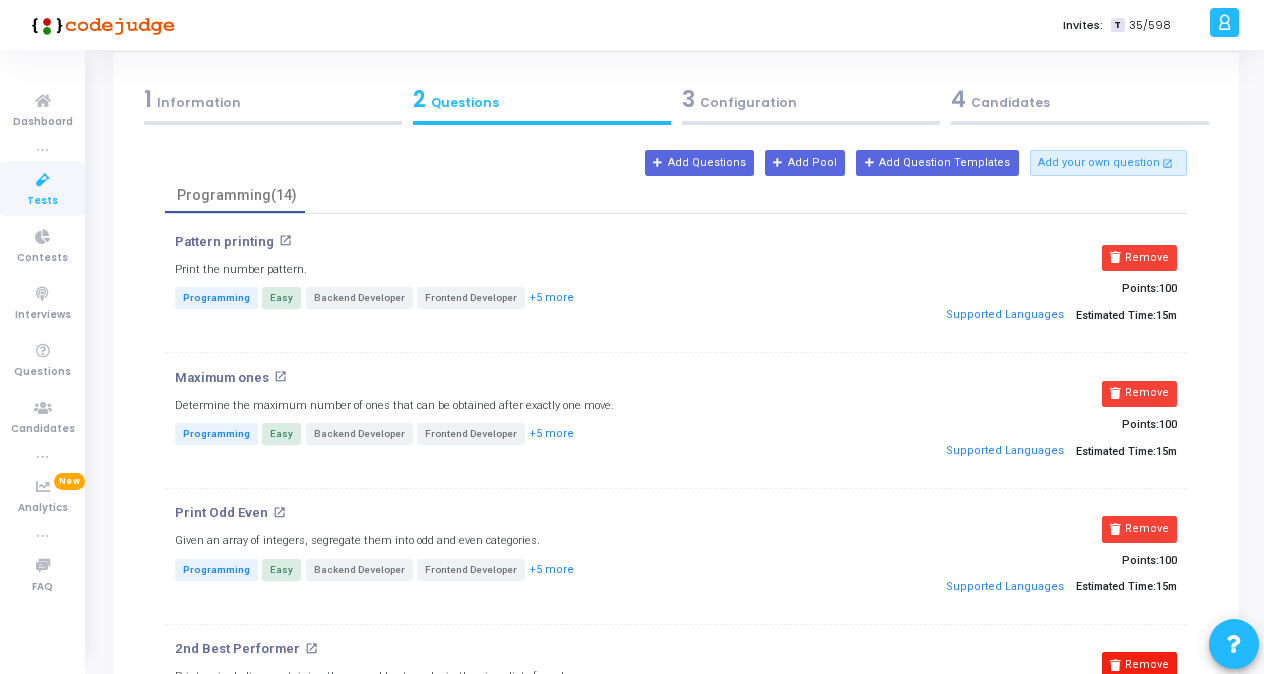 click on "Remove" at bounding box center (1139, 665) 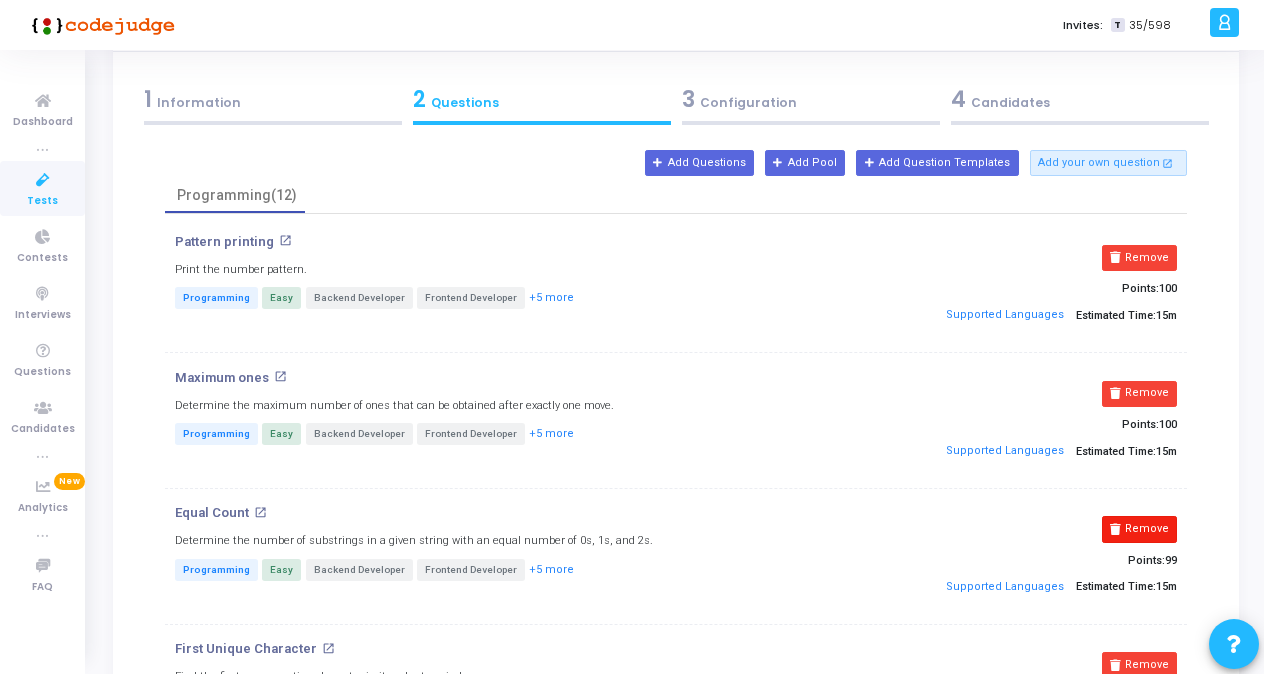 click on "Remove" at bounding box center (1139, 529) 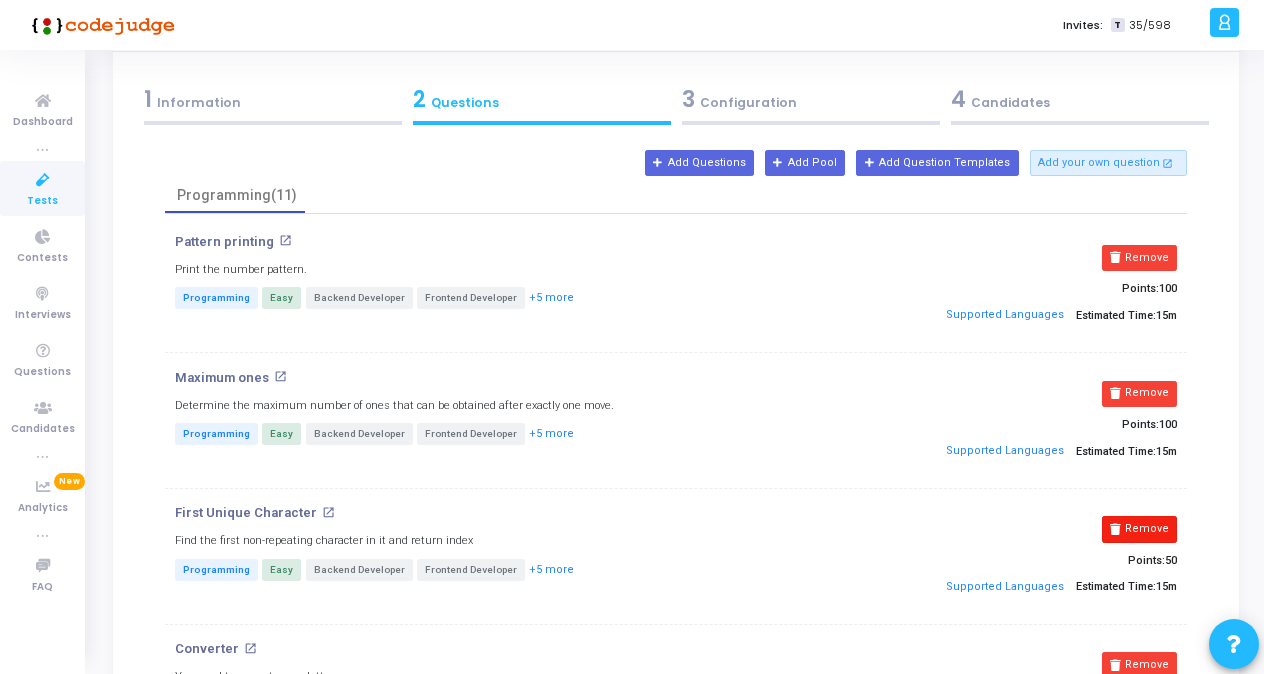 click on "Remove" at bounding box center (1139, 529) 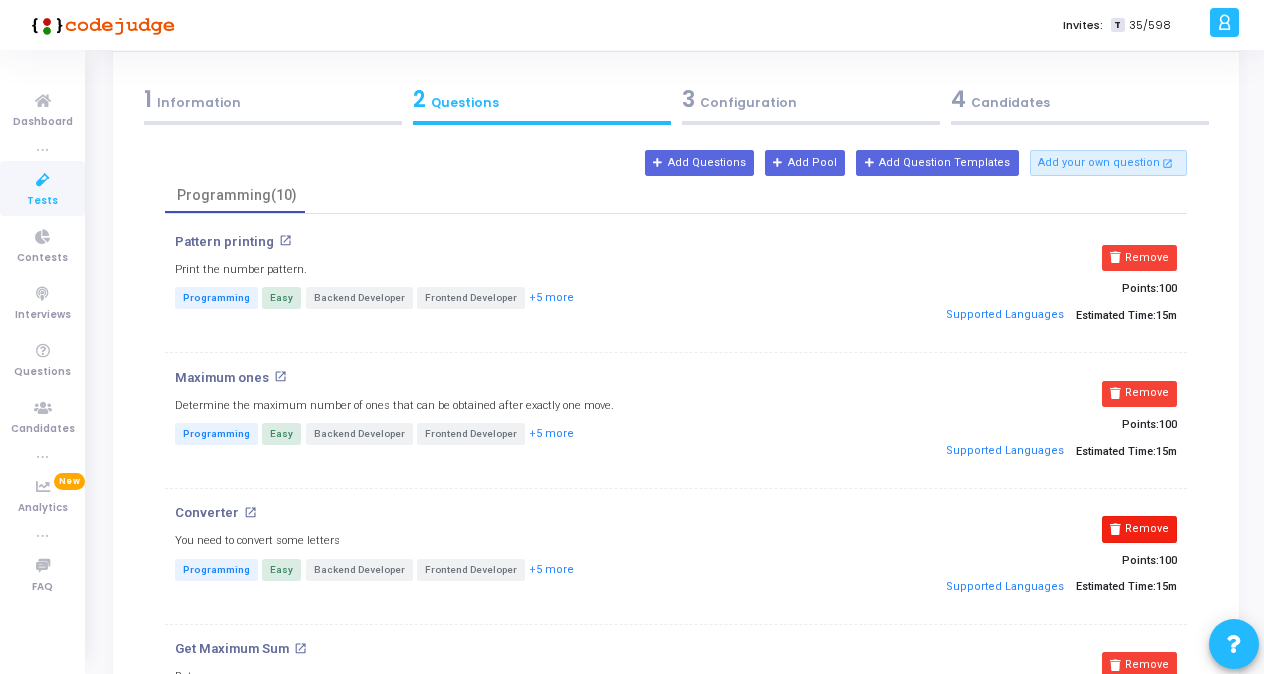 click on "Remove" at bounding box center (1139, 529) 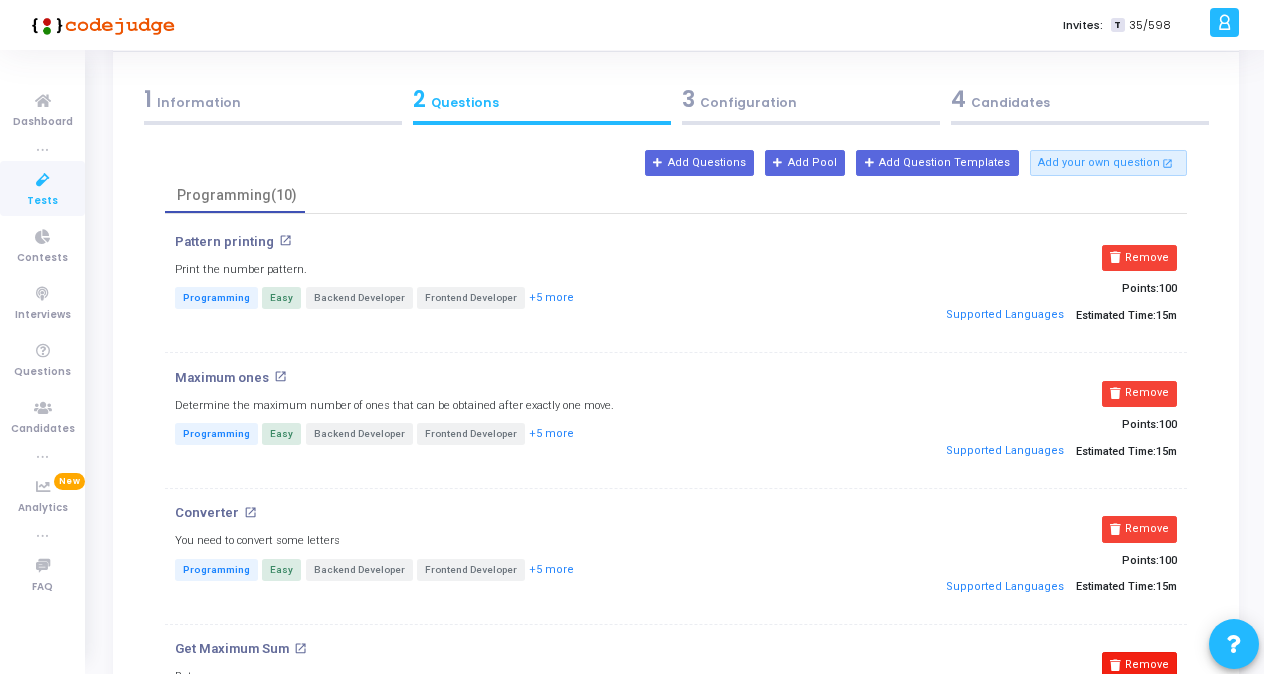click on "Remove" at bounding box center [1139, 665] 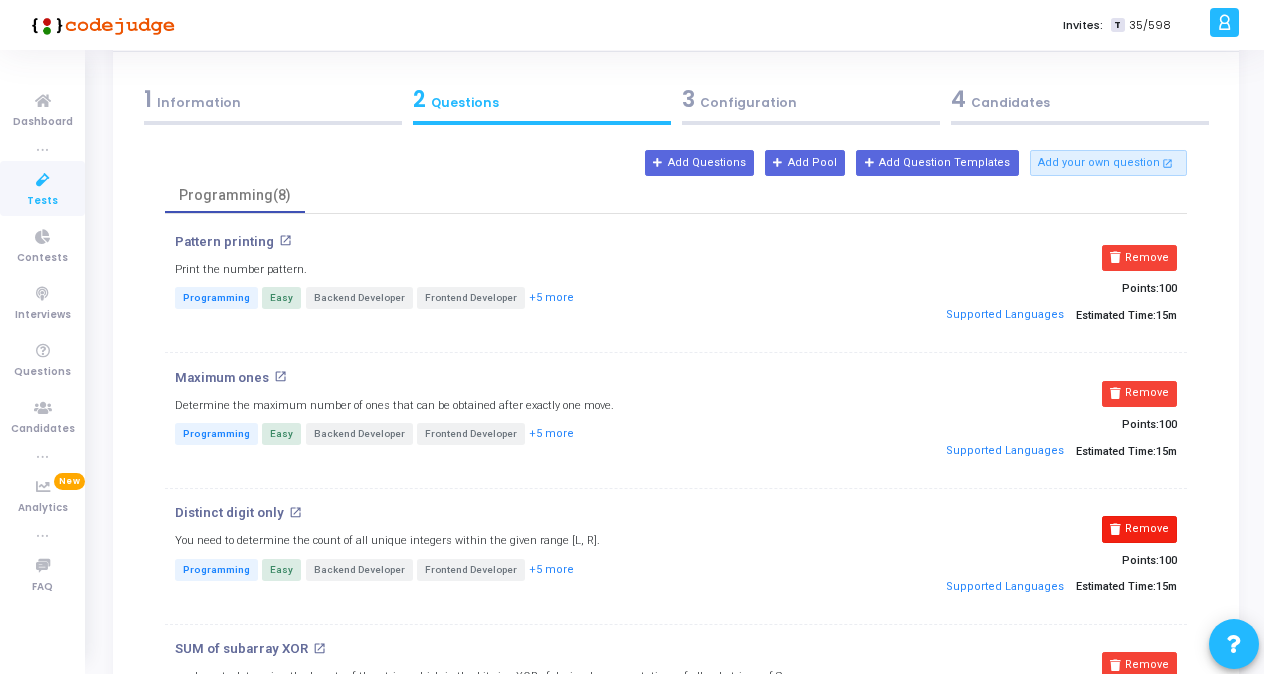 click on "Remove" at bounding box center [1139, 529] 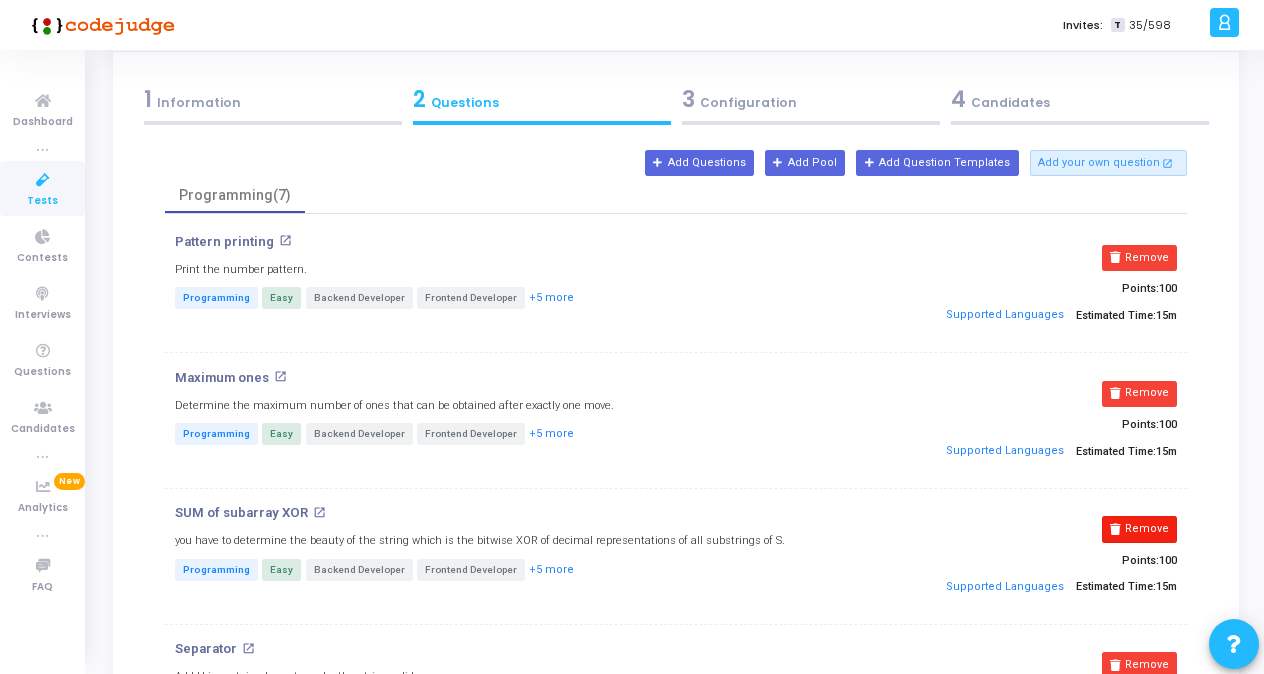 click on "Remove" at bounding box center [1139, 529] 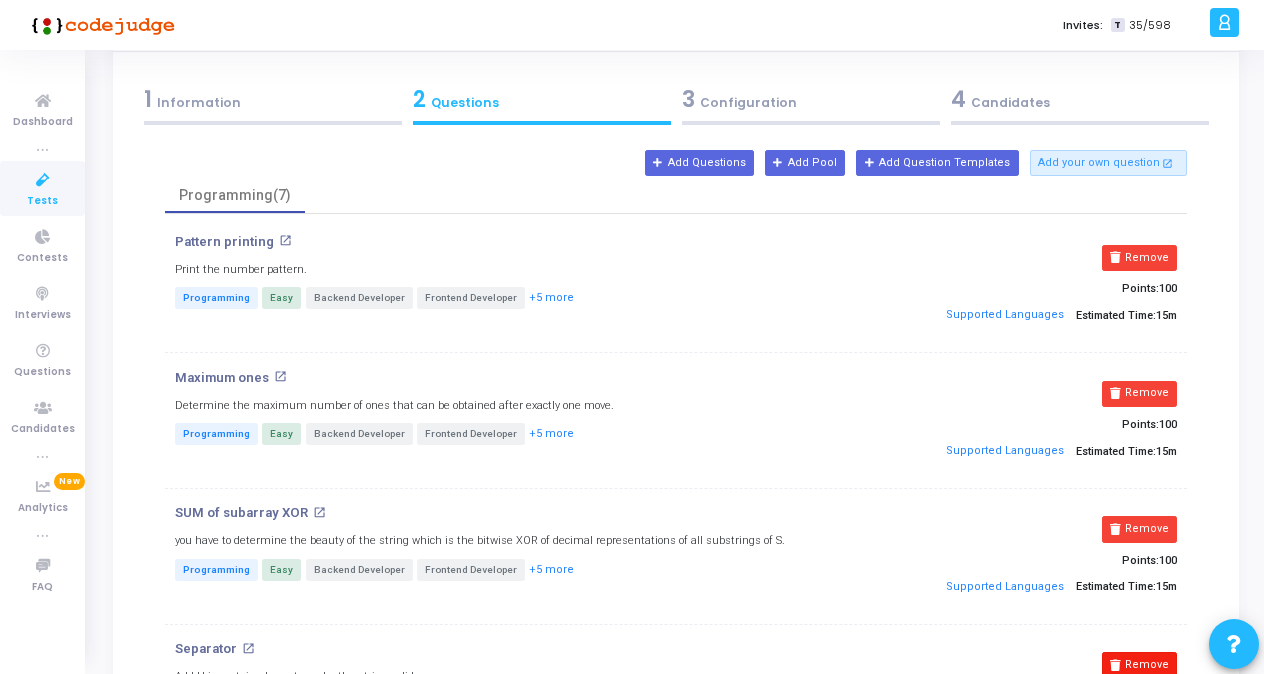 click on "Remove" at bounding box center [1139, 665] 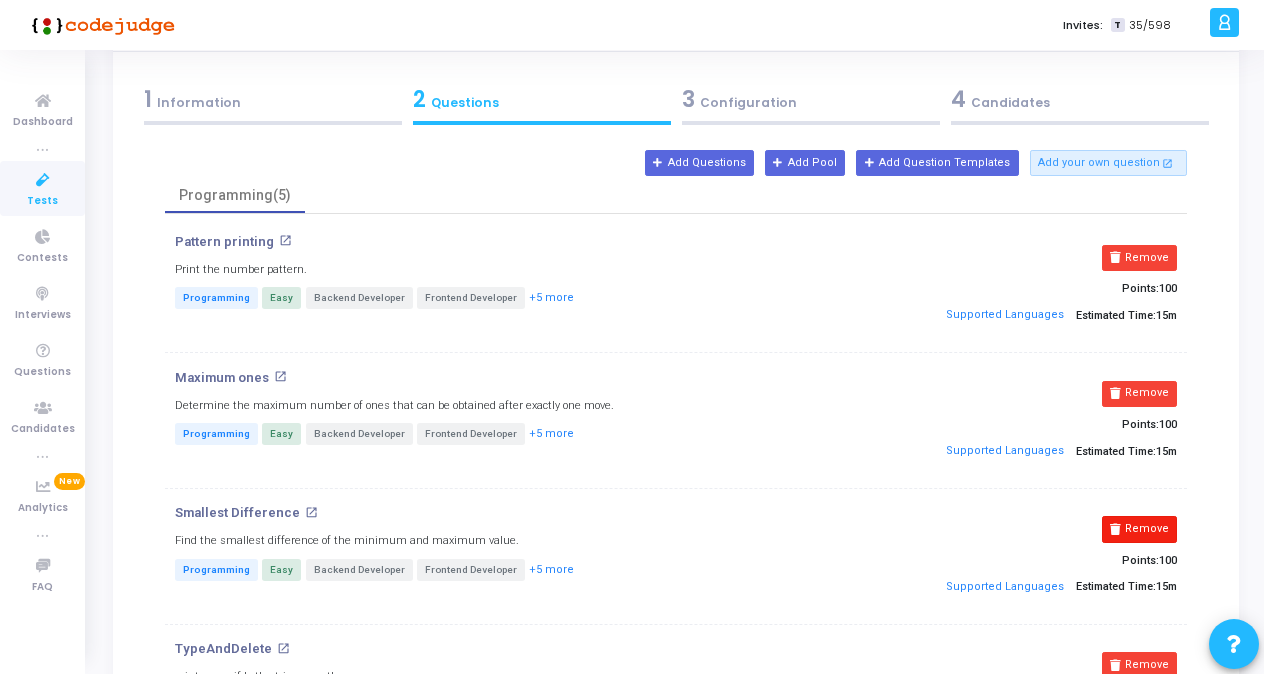 click on "Remove" at bounding box center (1139, 529) 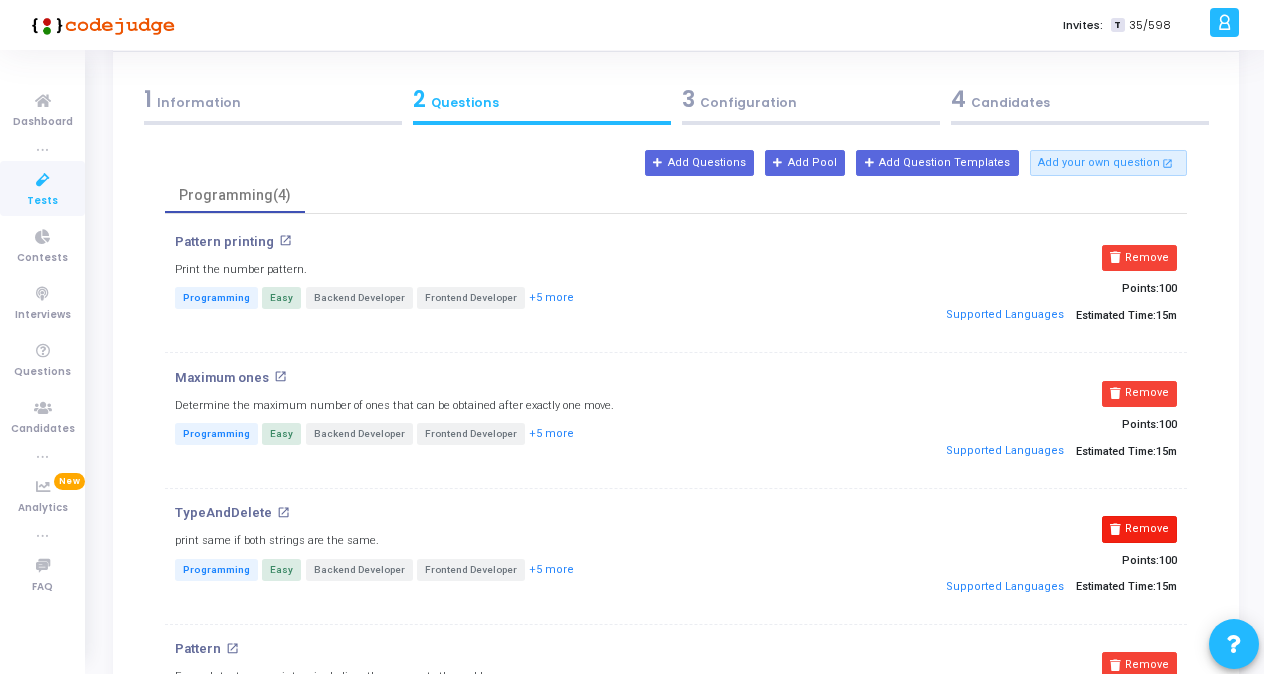 click on "Remove" at bounding box center (1139, 529) 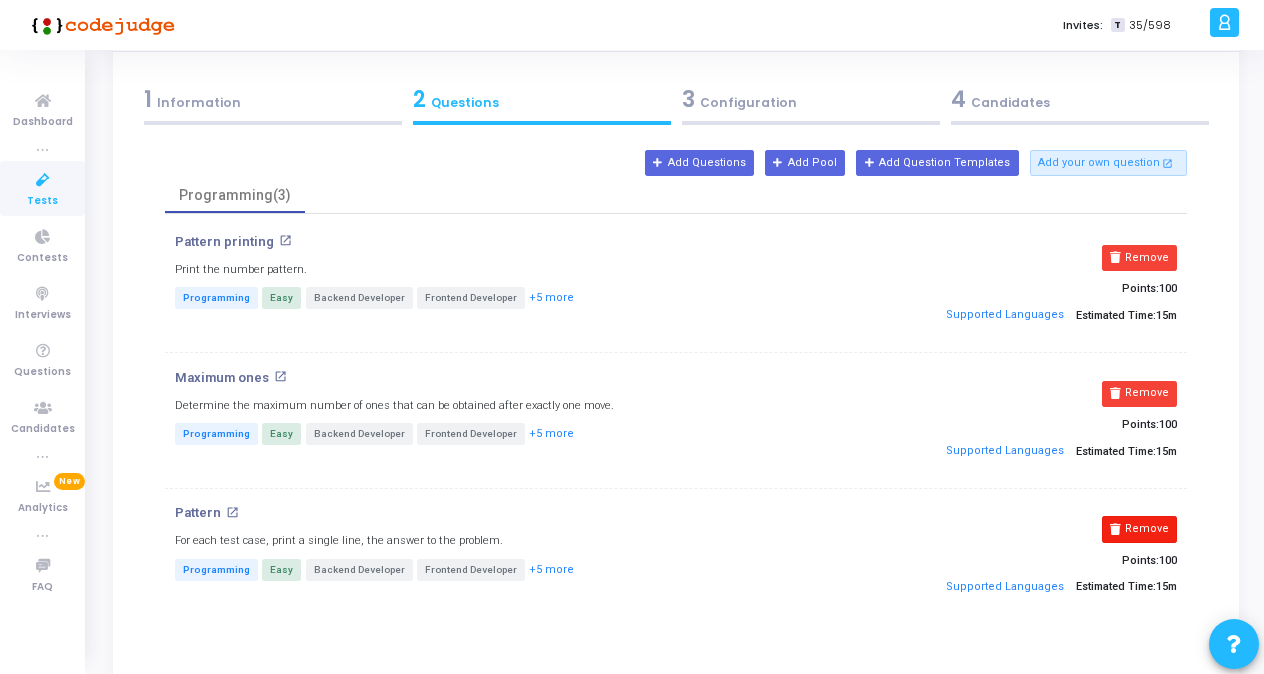 click on "Remove" at bounding box center [1139, 529] 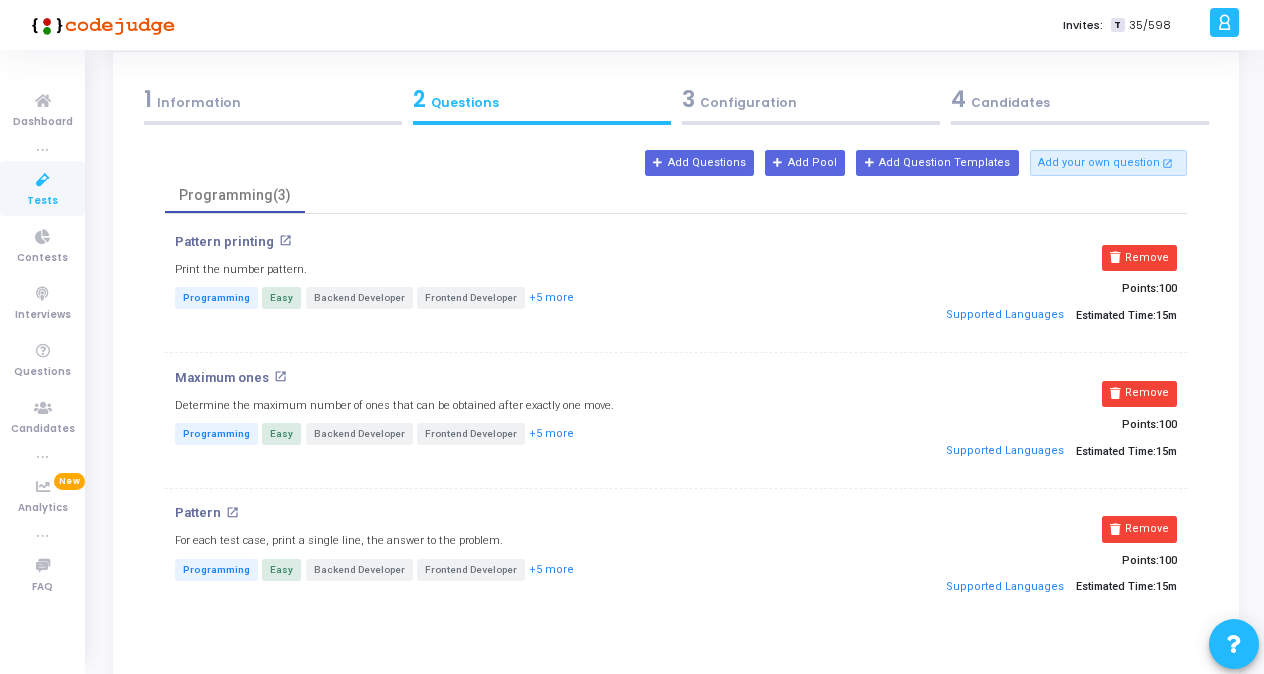 click on "< Information  publish  Publish Now   Configuration >" at bounding box center [676, 710] 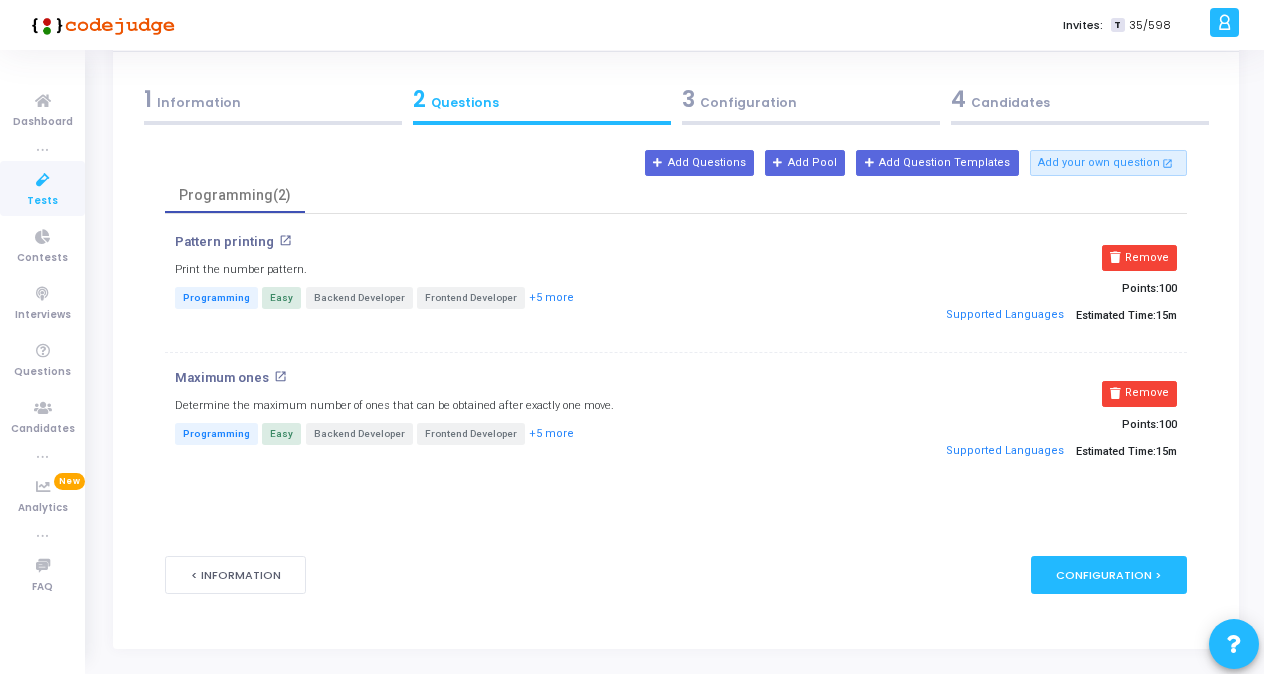 click on "1  Information" at bounding box center [273, 99] 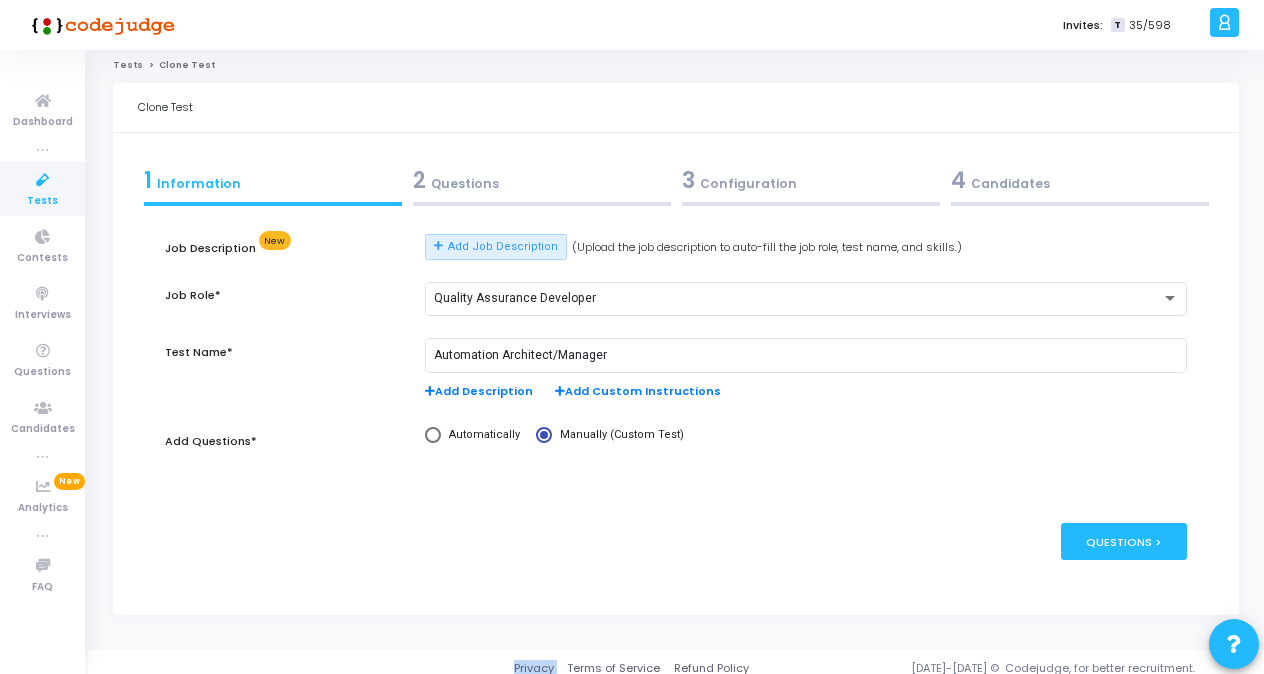 scroll, scrollTop: 0, scrollLeft: 0, axis: both 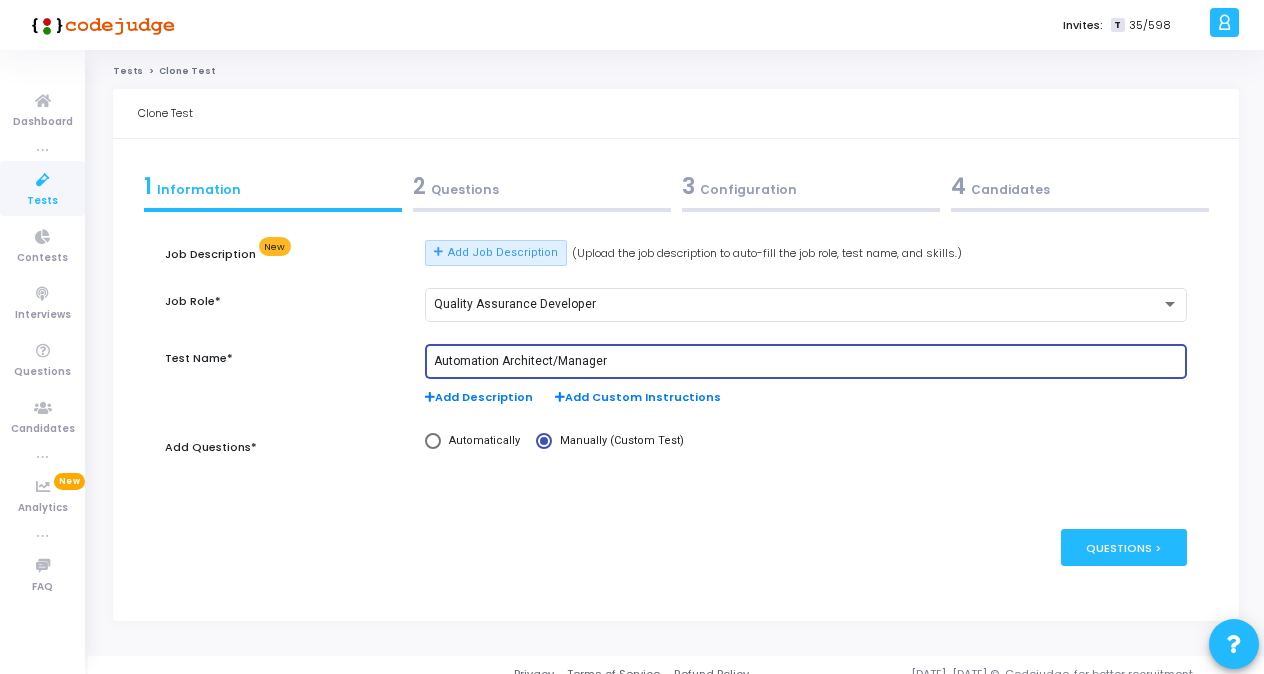 click on "Automation Architect/Manager" at bounding box center (806, 362) 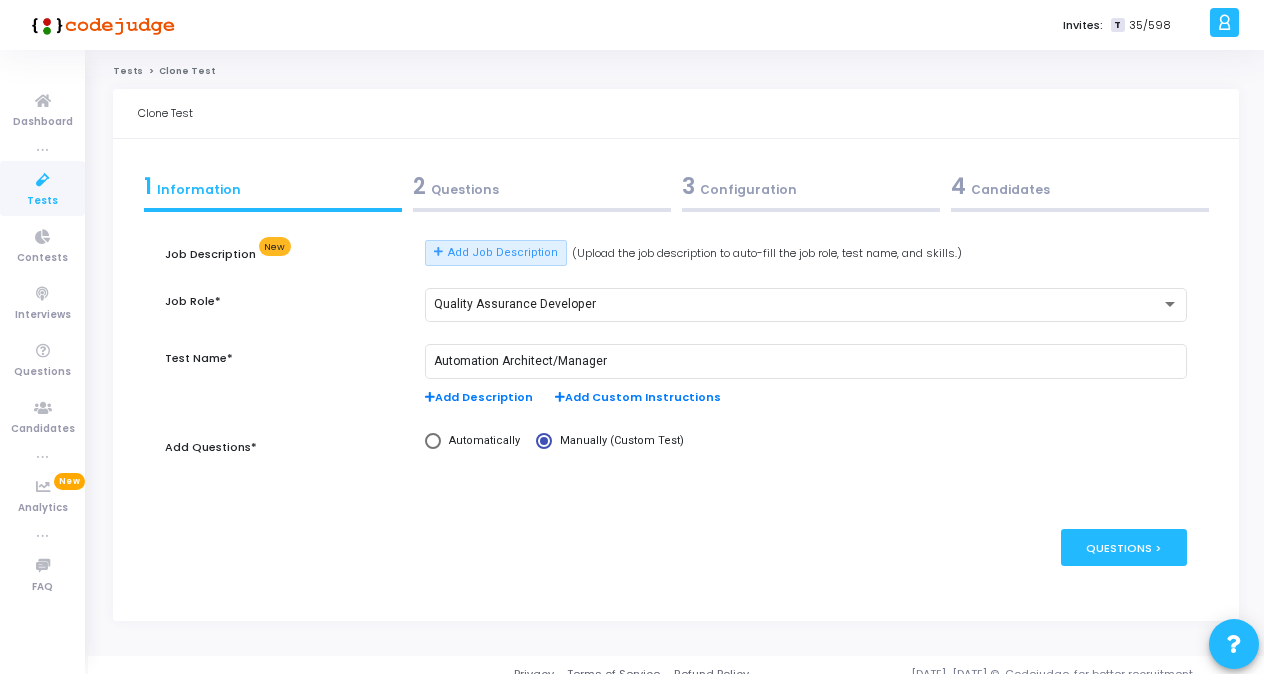 scroll, scrollTop: 0, scrollLeft: 0, axis: both 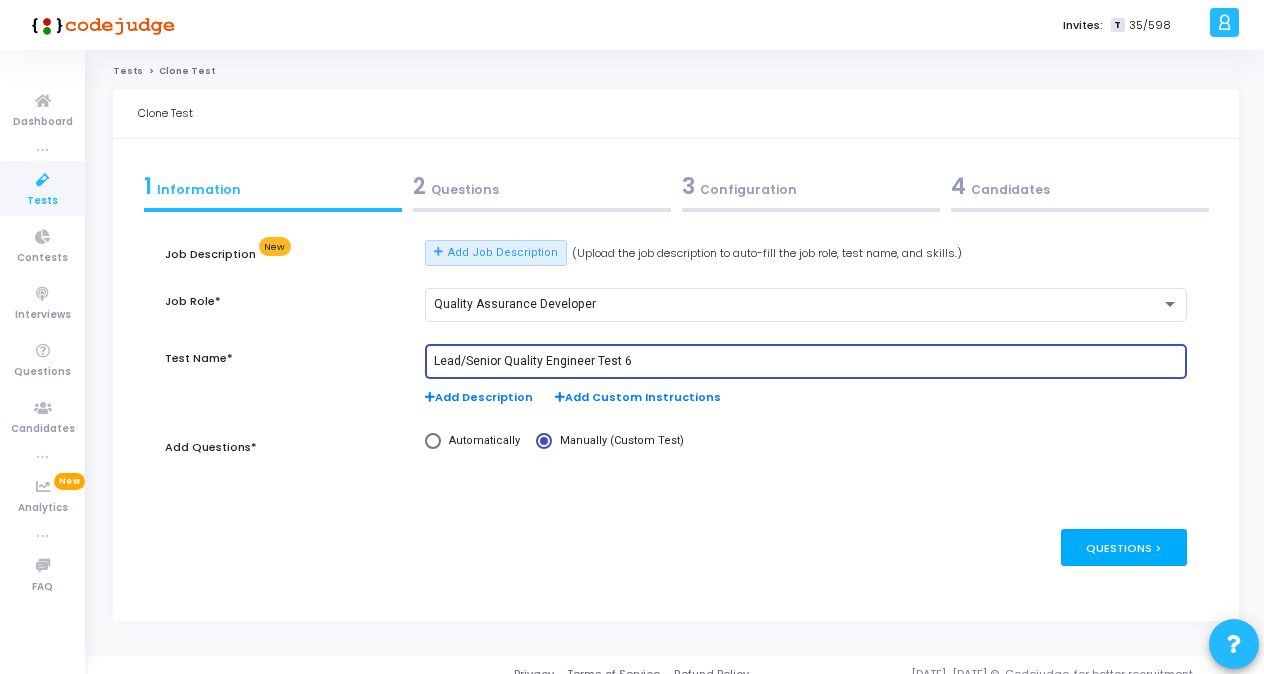 type on "Lead/Senior Quality Engineer Test 6" 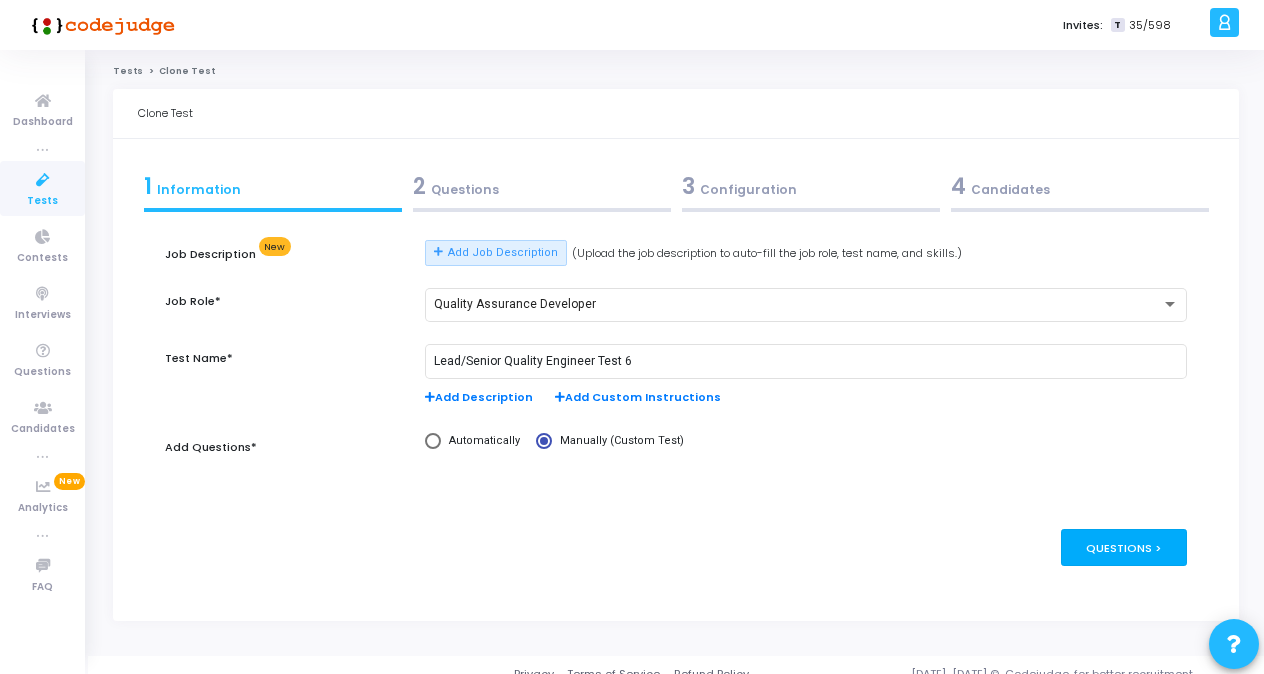 click on "Questions >" at bounding box center (1124, 547) 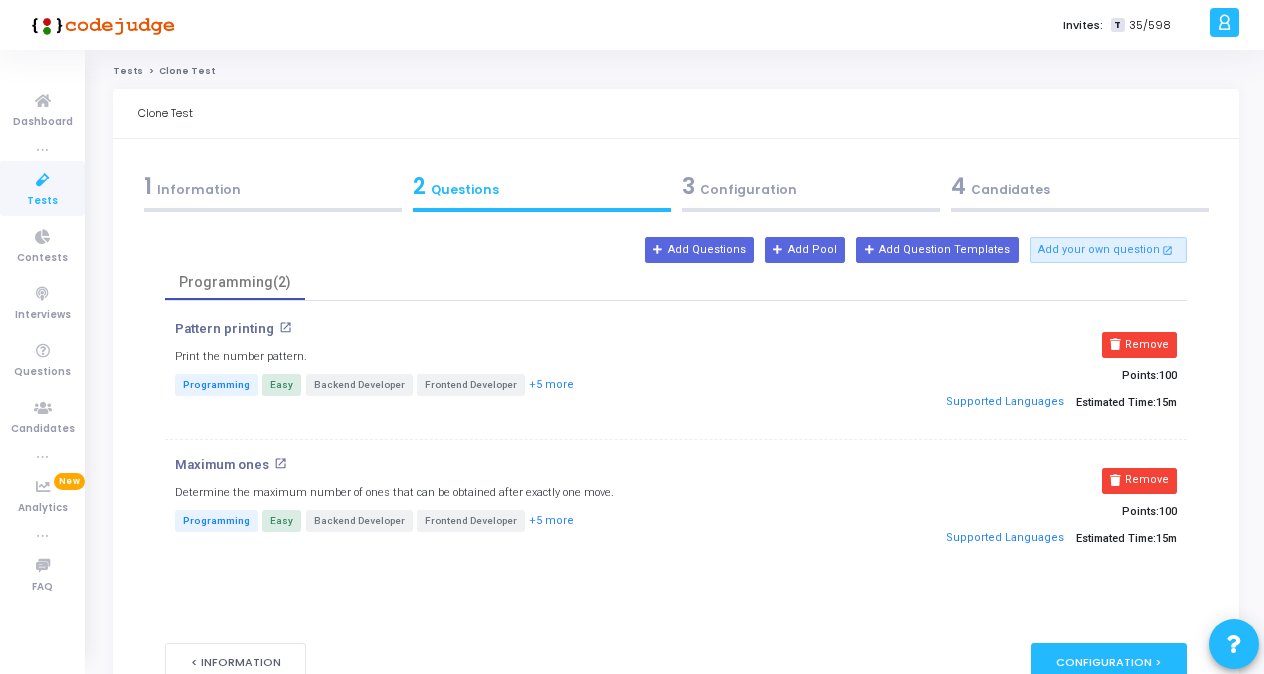 scroll, scrollTop: 129, scrollLeft: 0, axis: vertical 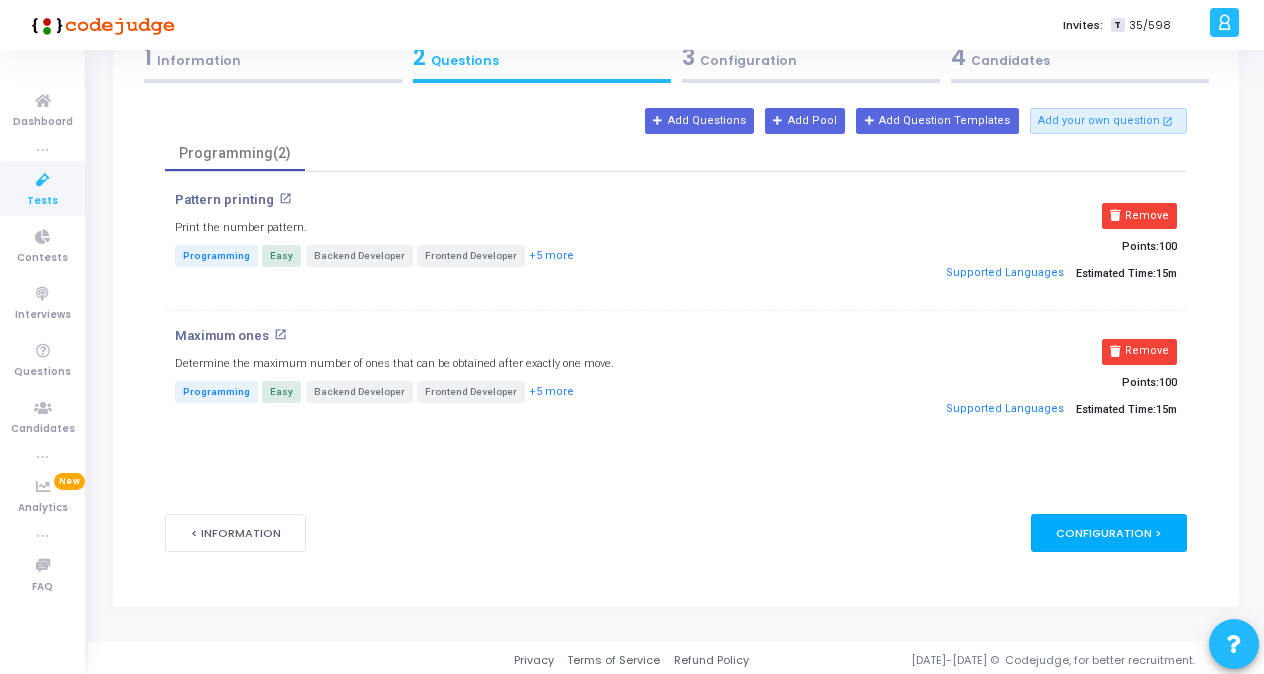 click on "Configuration >" at bounding box center [1109, 532] 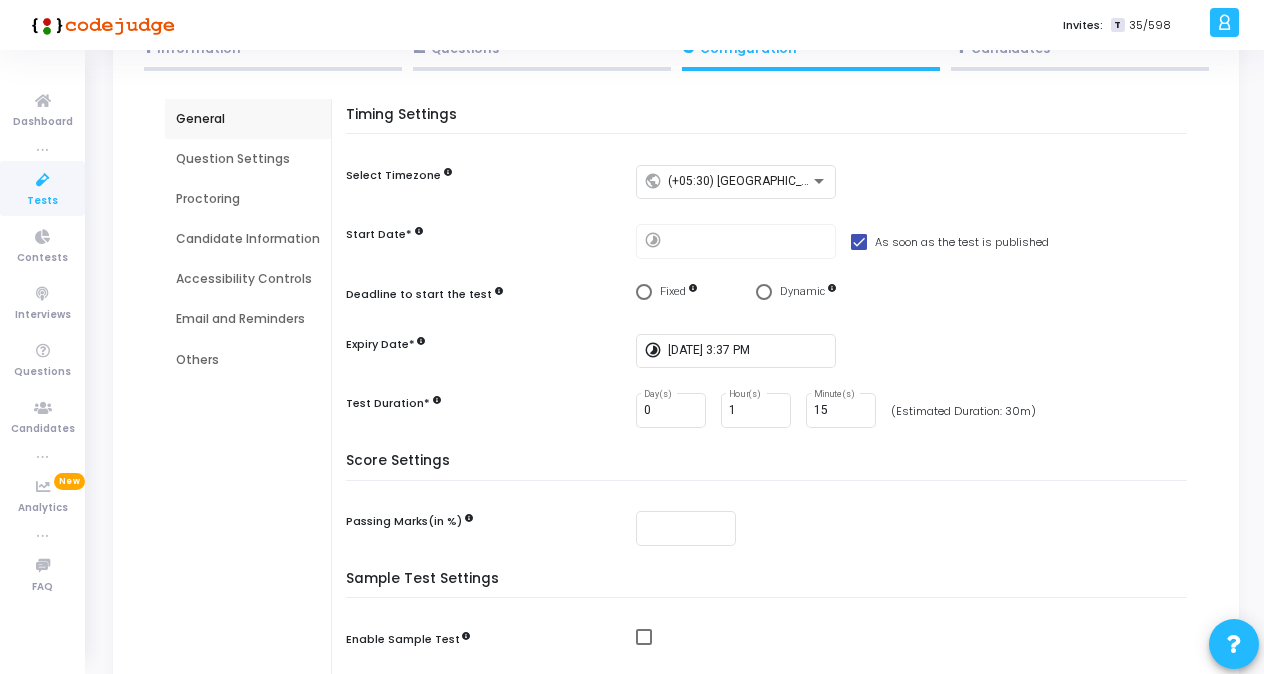 scroll, scrollTop: 142, scrollLeft: 0, axis: vertical 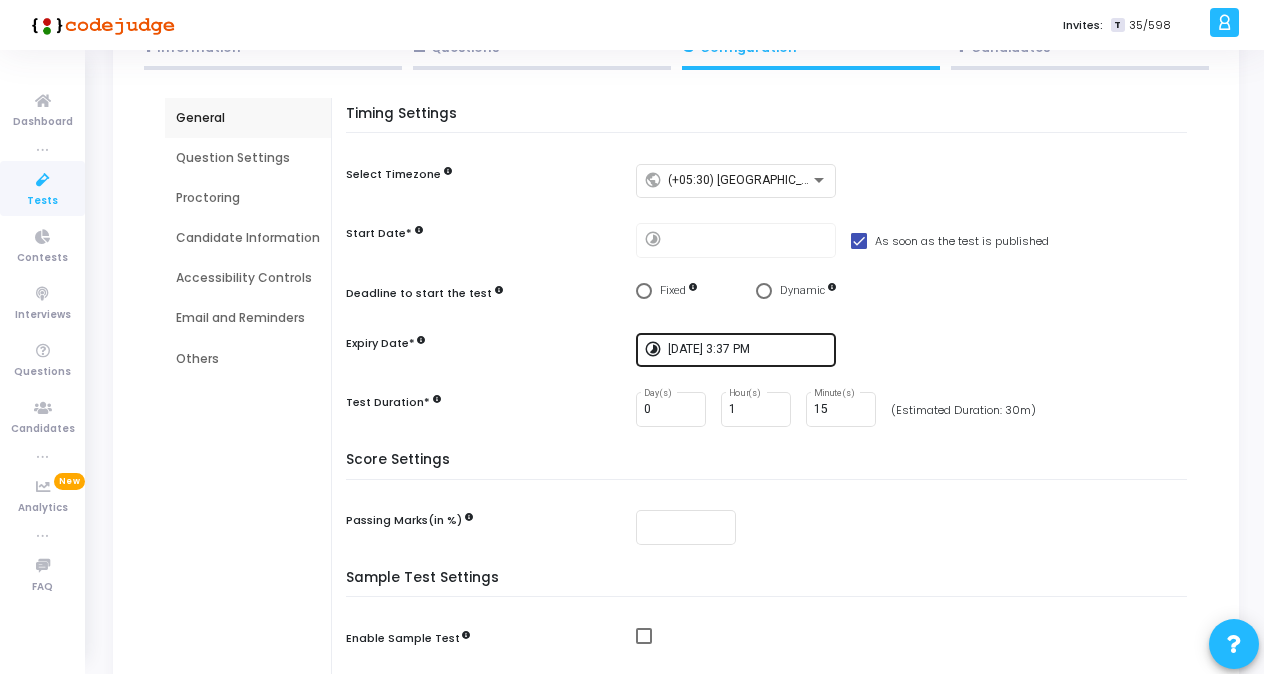 click on "timelapse" at bounding box center [656, 351] 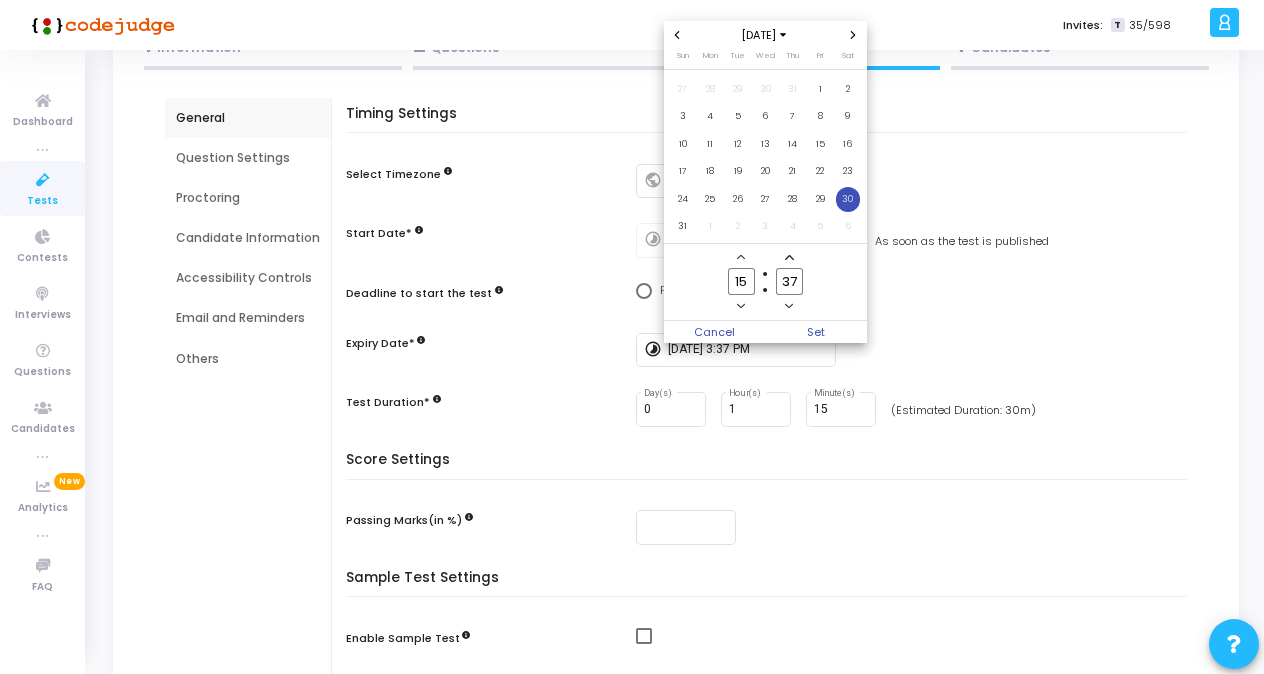 click on "30" at bounding box center (848, 199) 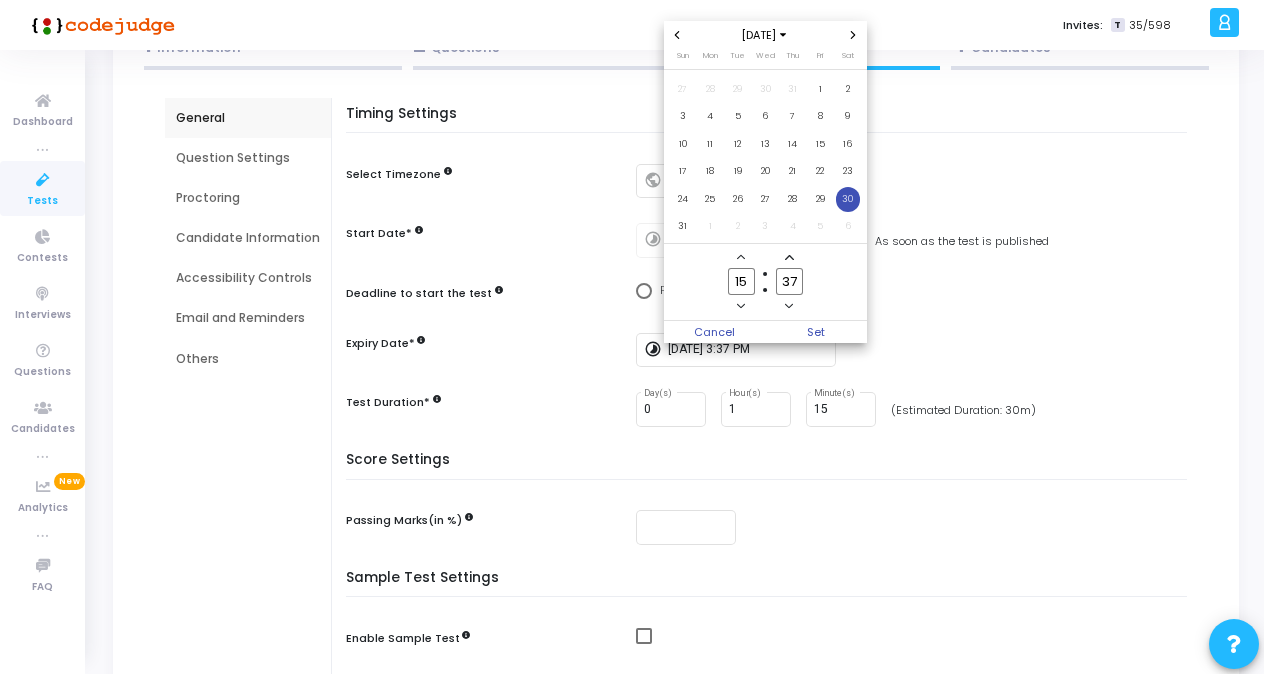 click at bounding box center (632, 337) 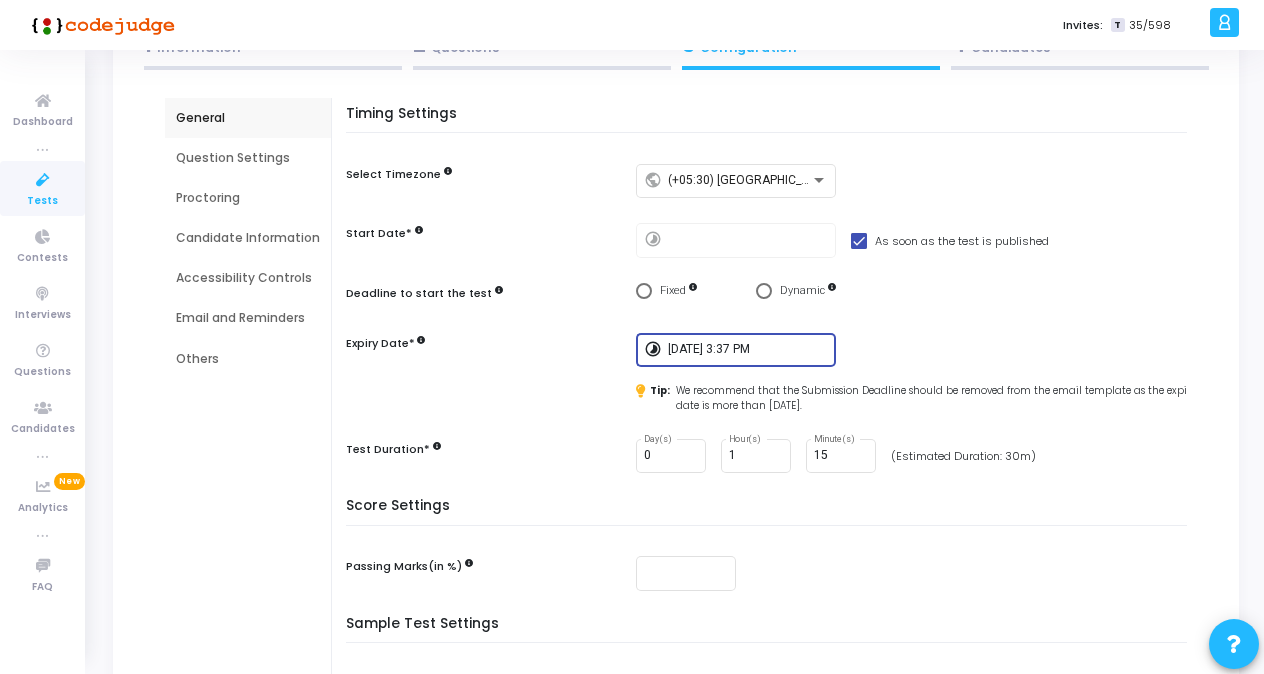 scroll, scrollTop: 182, scrollLeft: 0, axis: vertical 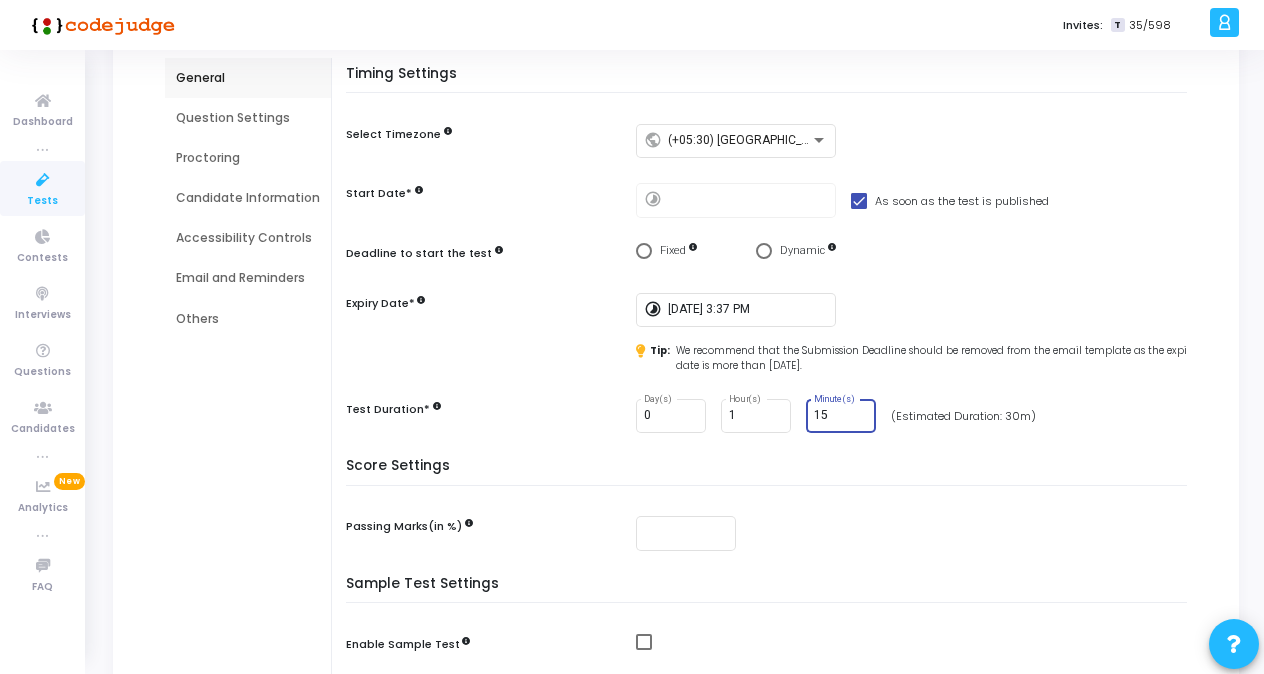 click on "15" at bounding box center [841, 416] 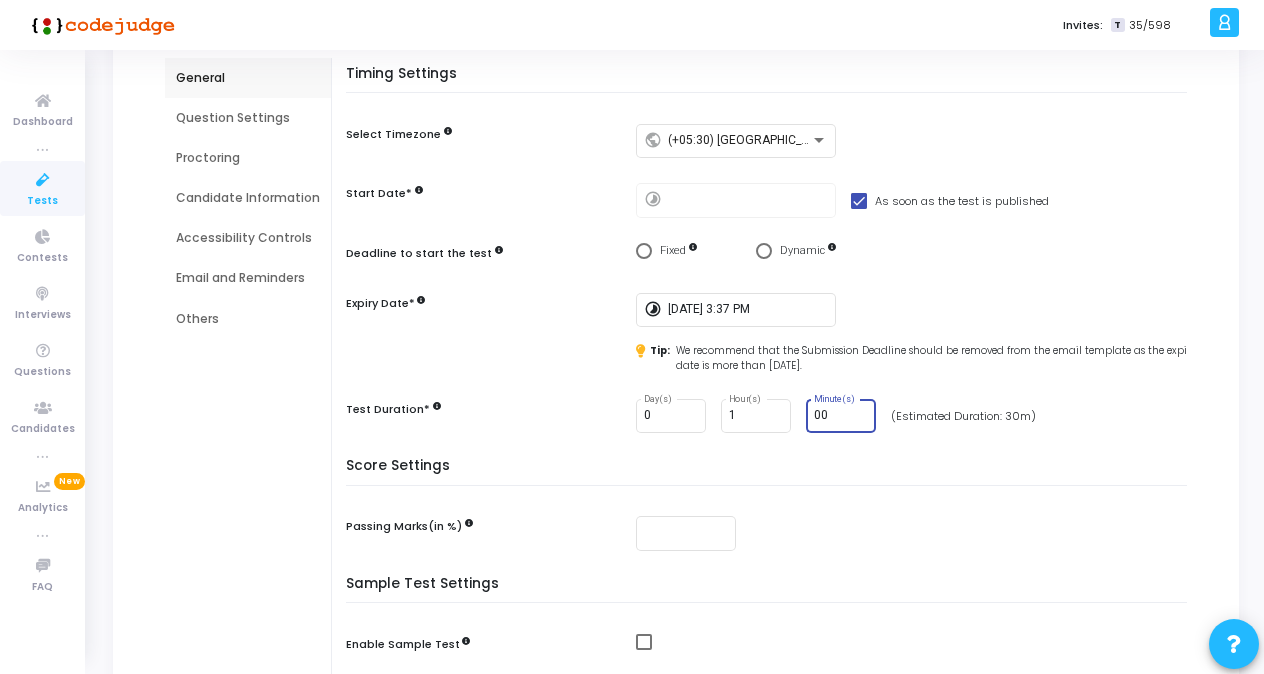 scroll, scrollTop: 0, scrollLeft: 0, axis: both 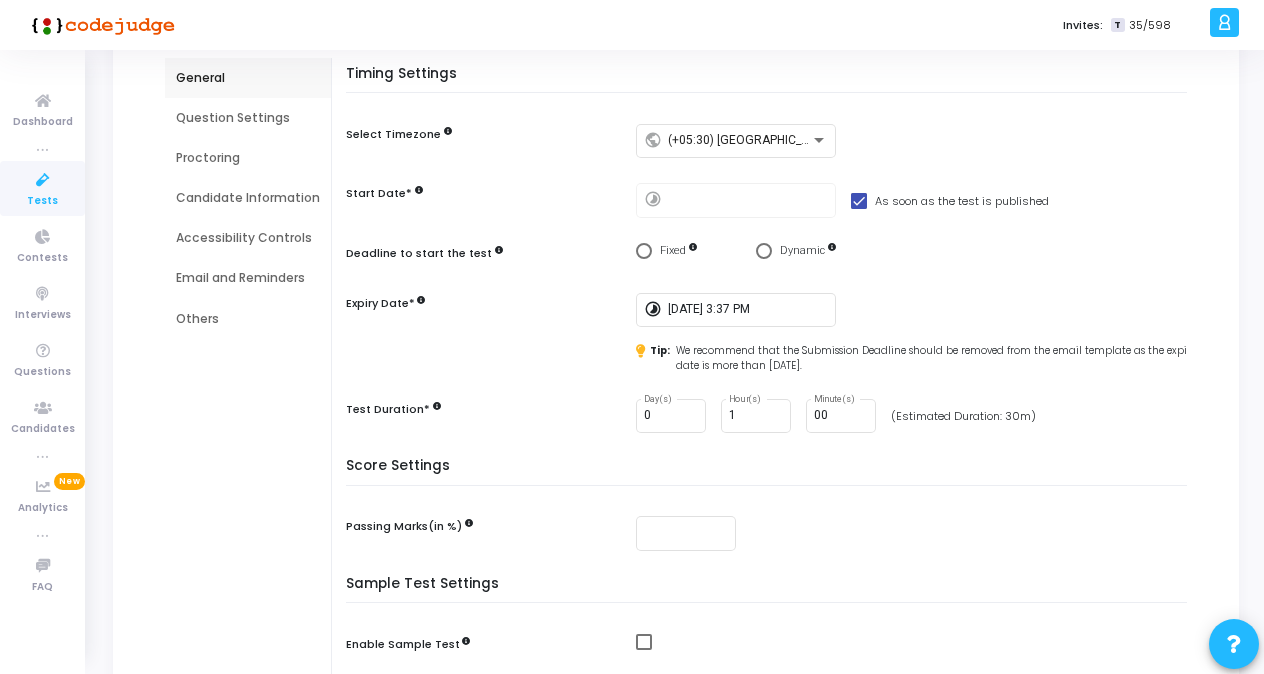 click on "Sample Test Settings" at bounding box center (771, 590) 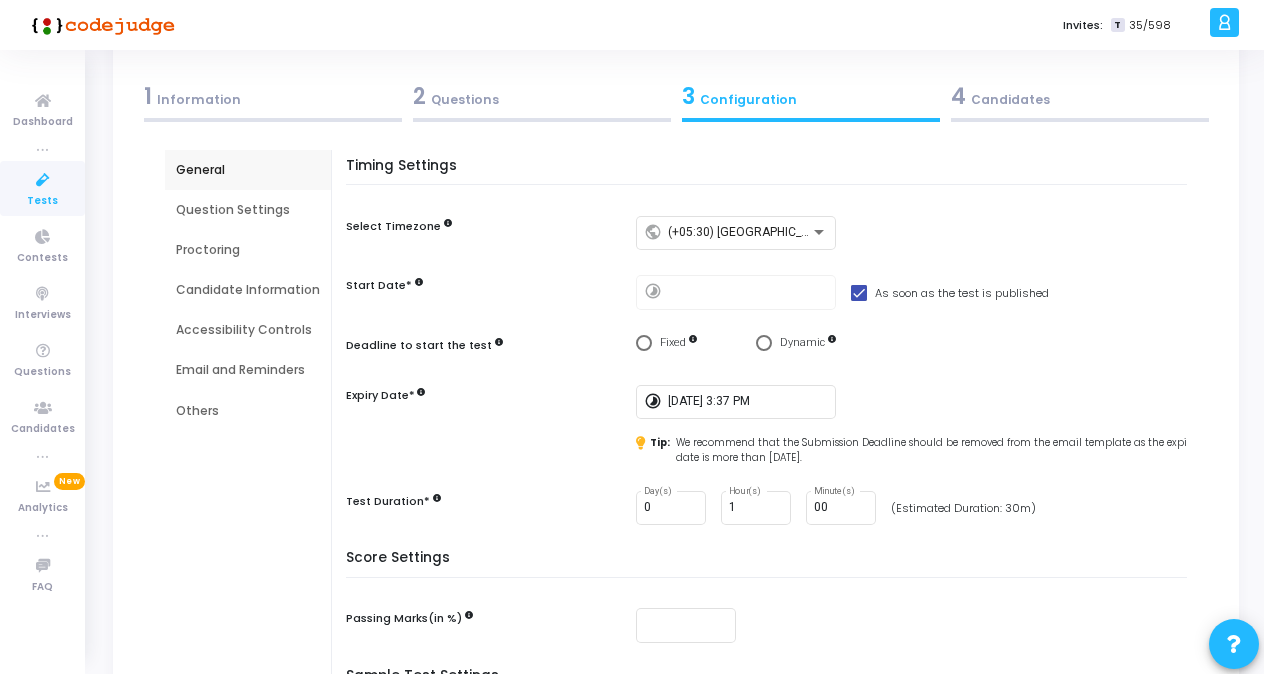 scroll, scrollTop: 78, scrollLeft: 0, axis: vertical 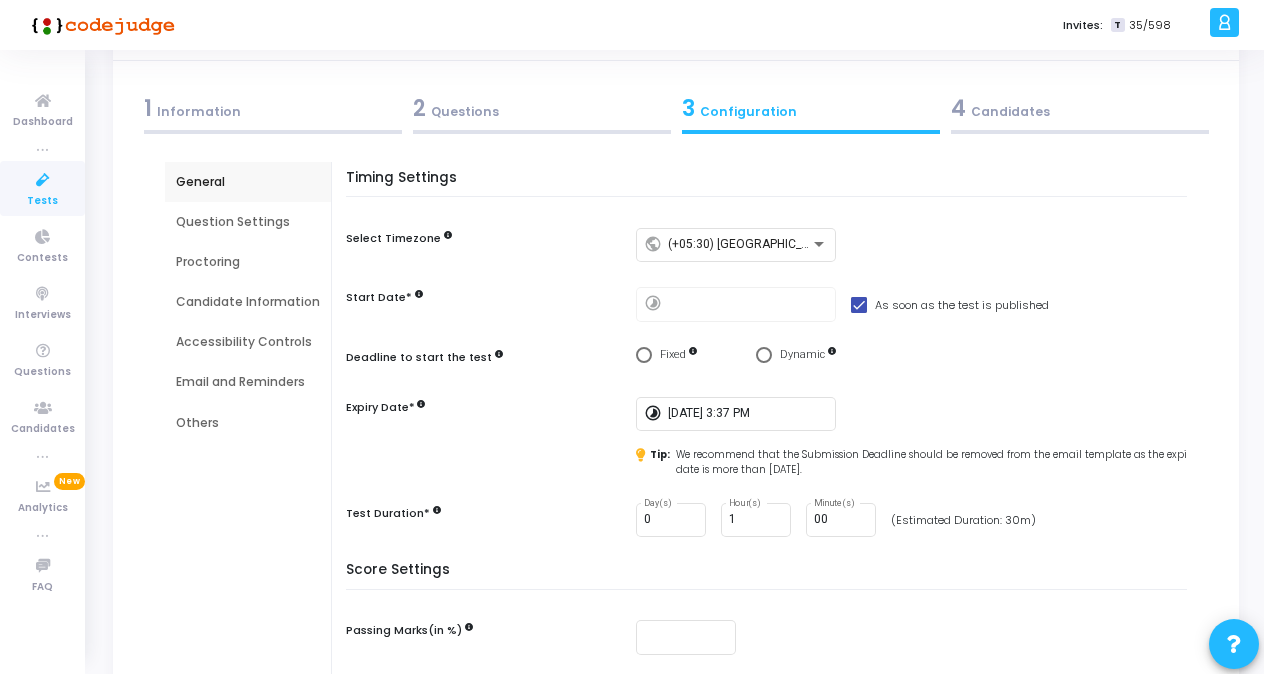 click on "Question Settings" at bounding box center (248, 222) 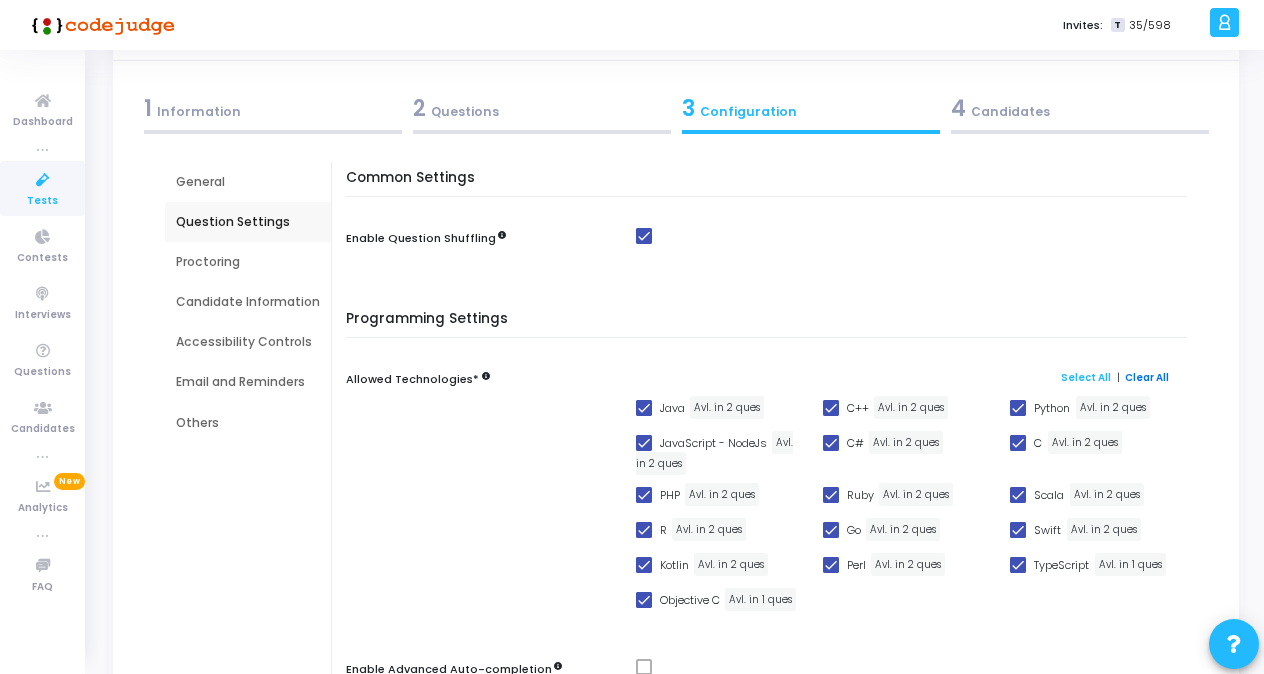 click on "Clear All" at bounding box center (1147, 377) 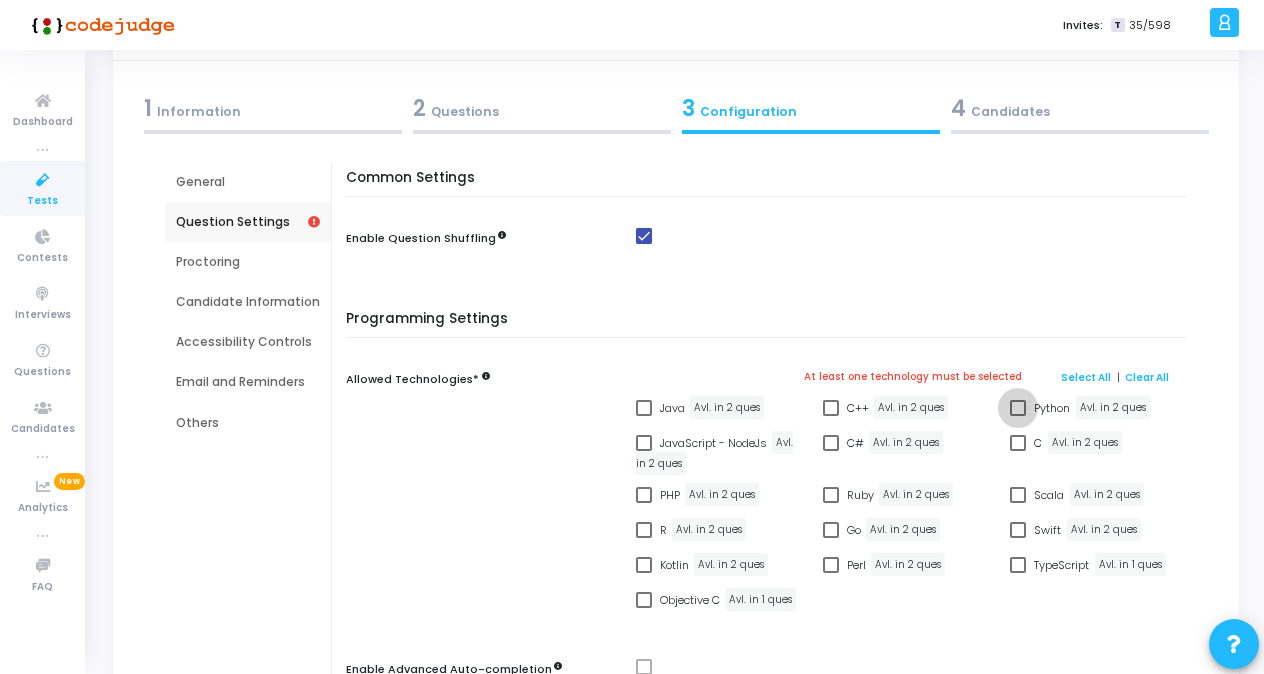 click at bounding box center [1018, 408] 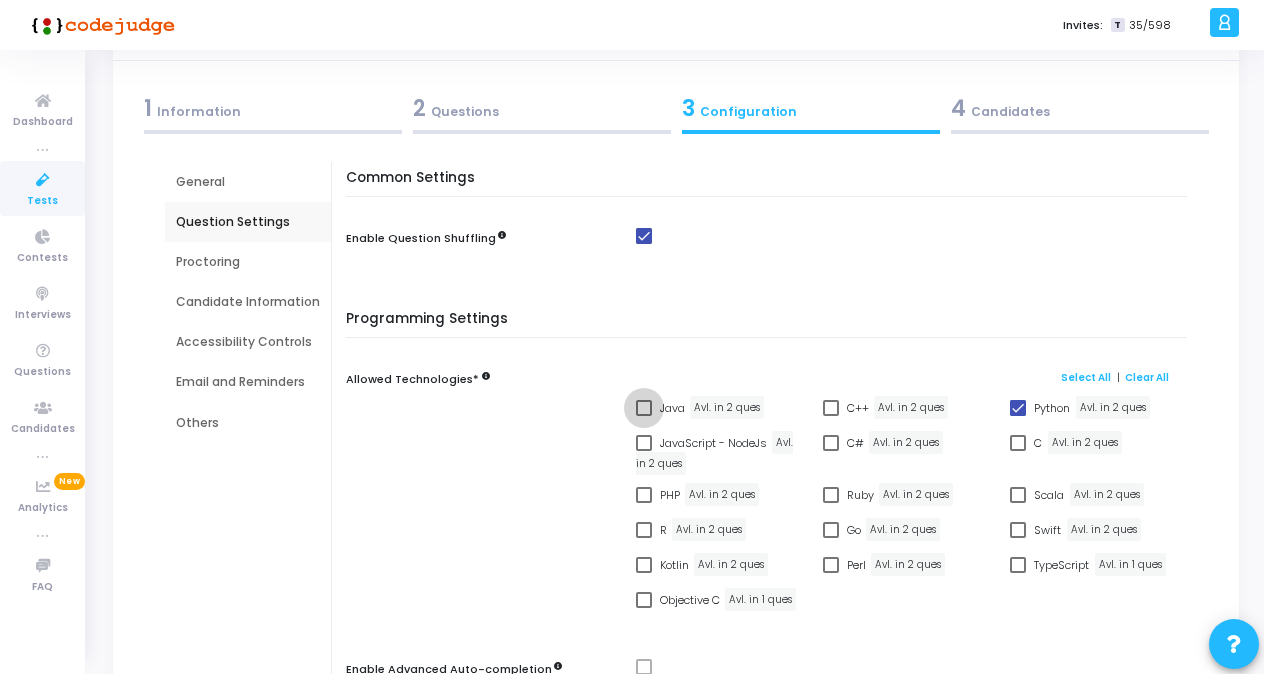 click at bounding box center (644, 408) 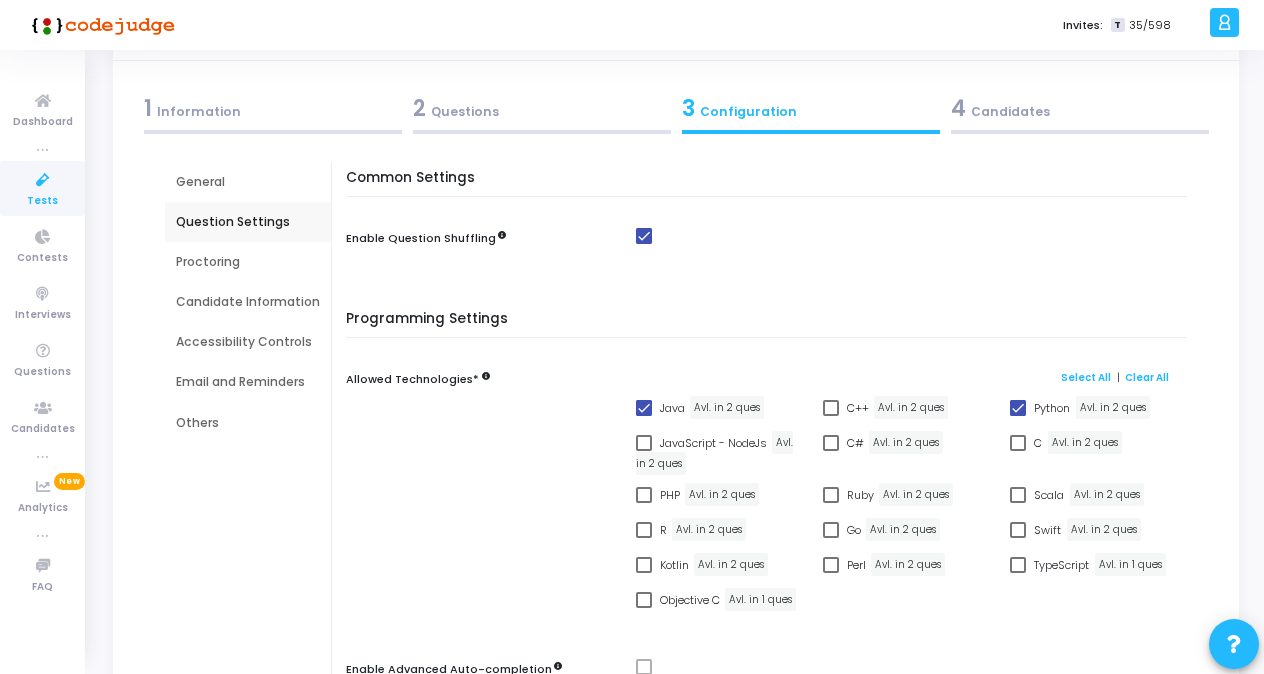 click on "Proctoring" at bounding box center [248, 262] 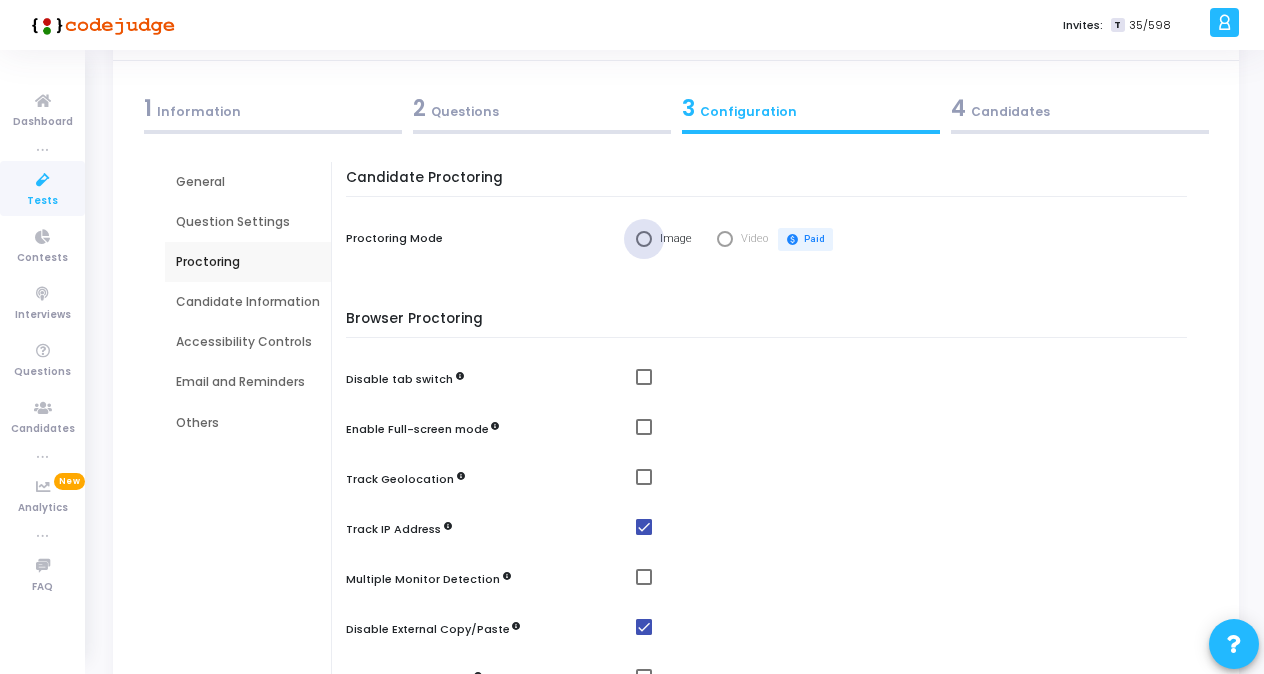 click at bounding box center [644, 239] 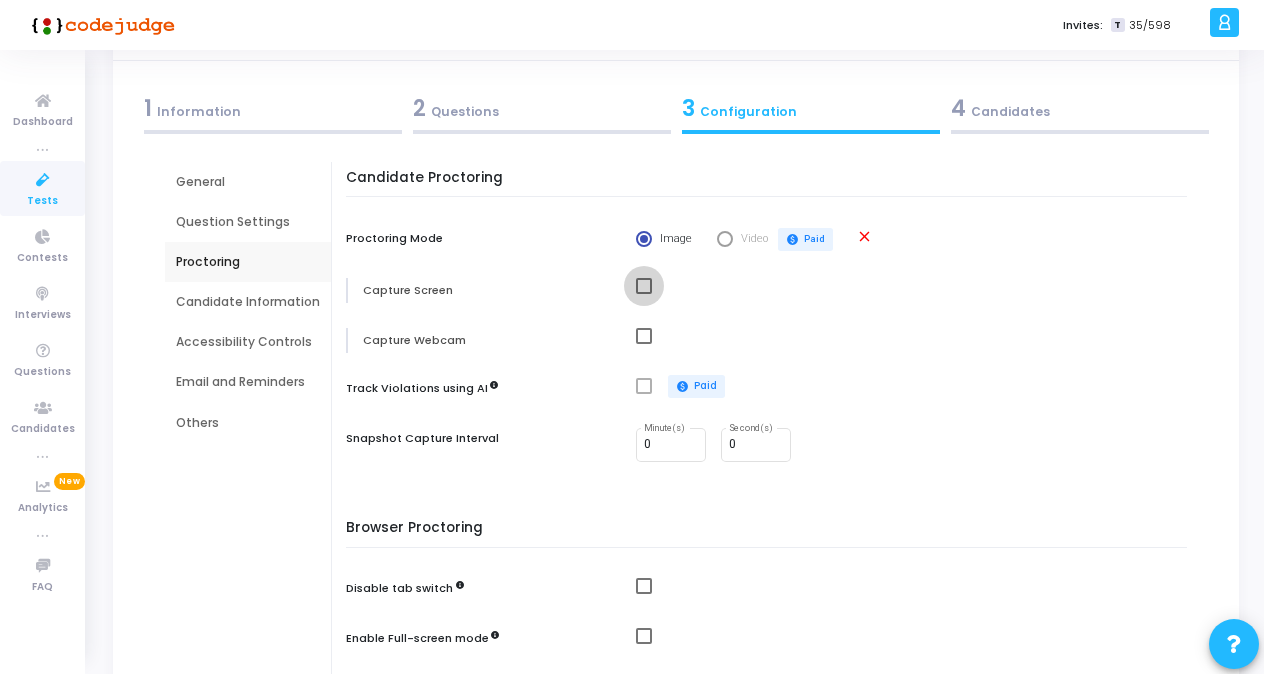 click at bounding box center (644, 286) 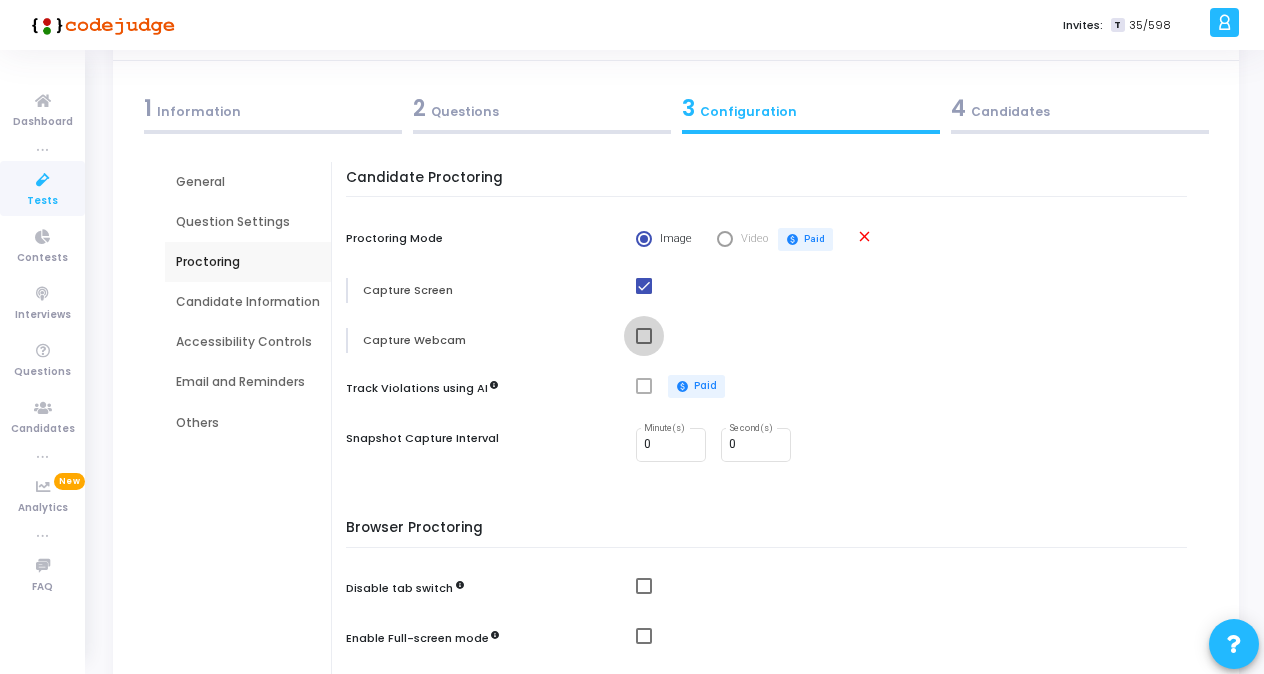 click at bounding box center [644, 336] 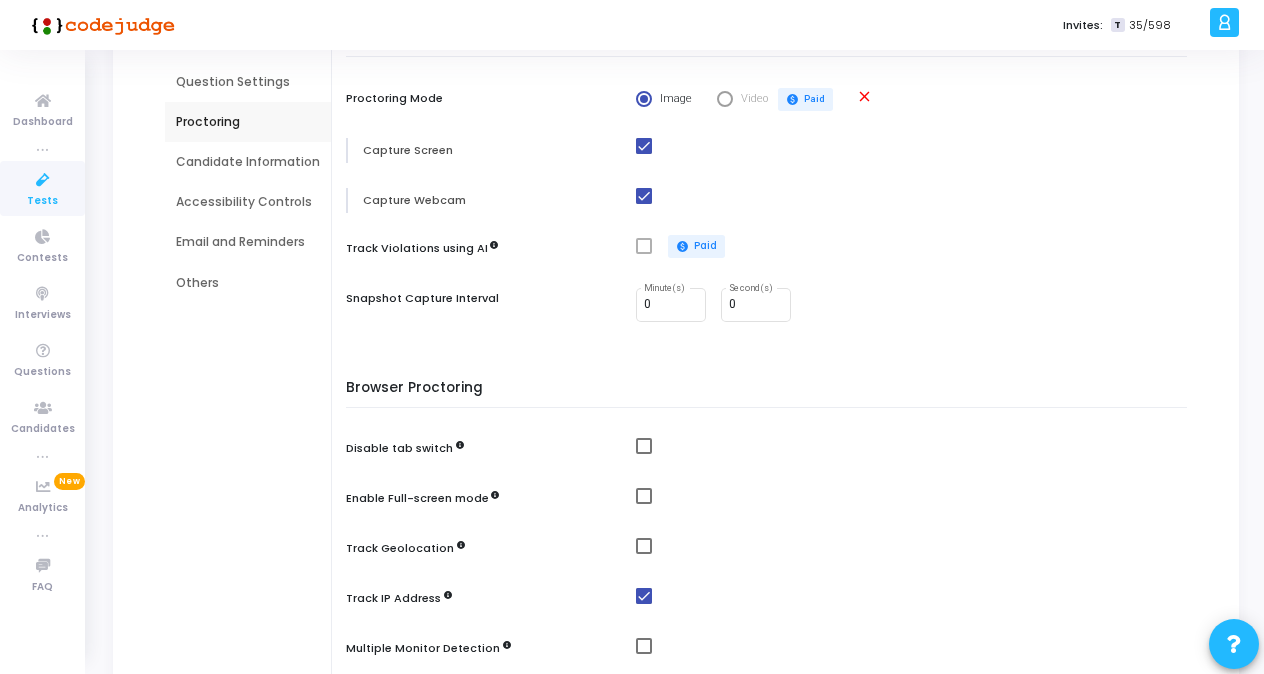 scroll, scrollTop: 310, scrollLeft: 0, axis: vertical 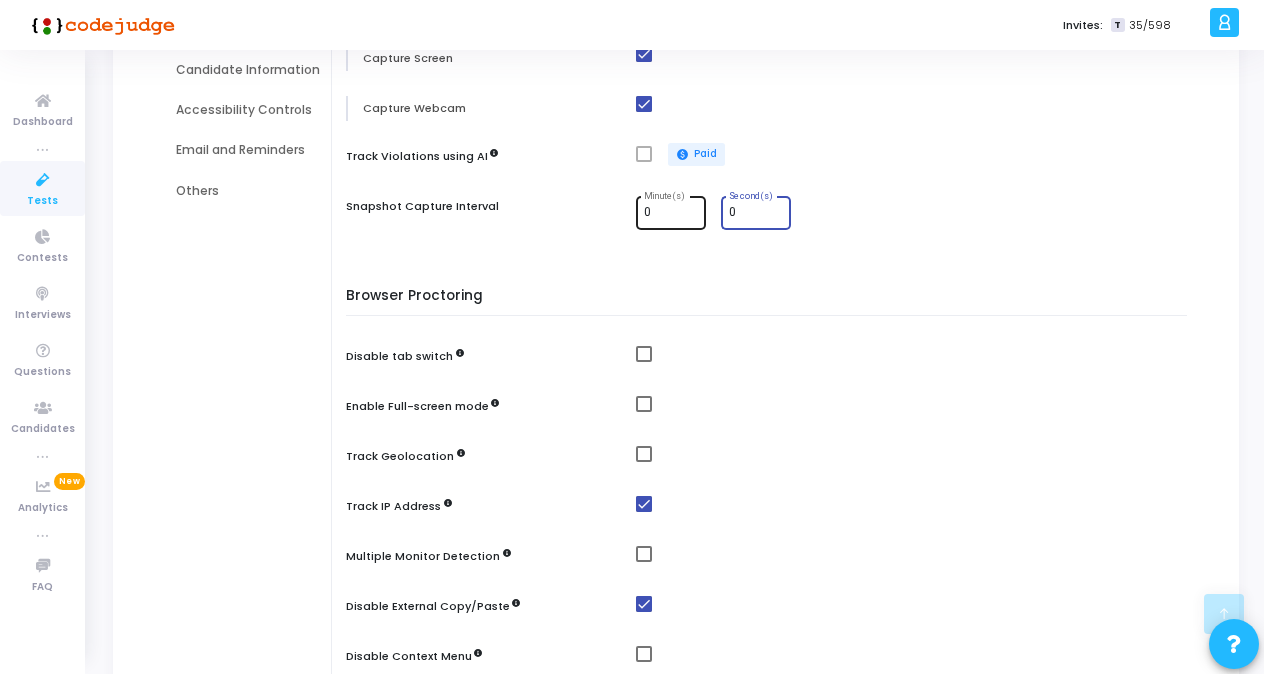 drag, startPoint x: 739, startPoint y: 208, endPoint x: 687, endPoint y: 210, distance: 52.03845 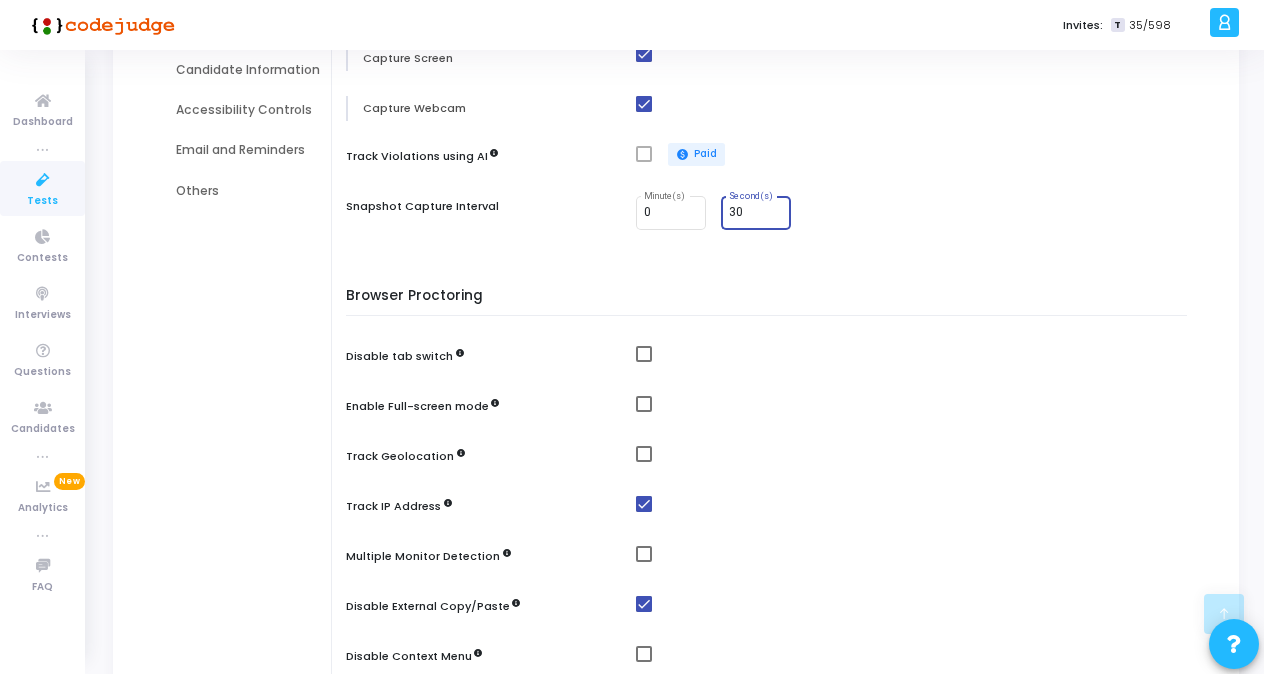 type on "30" 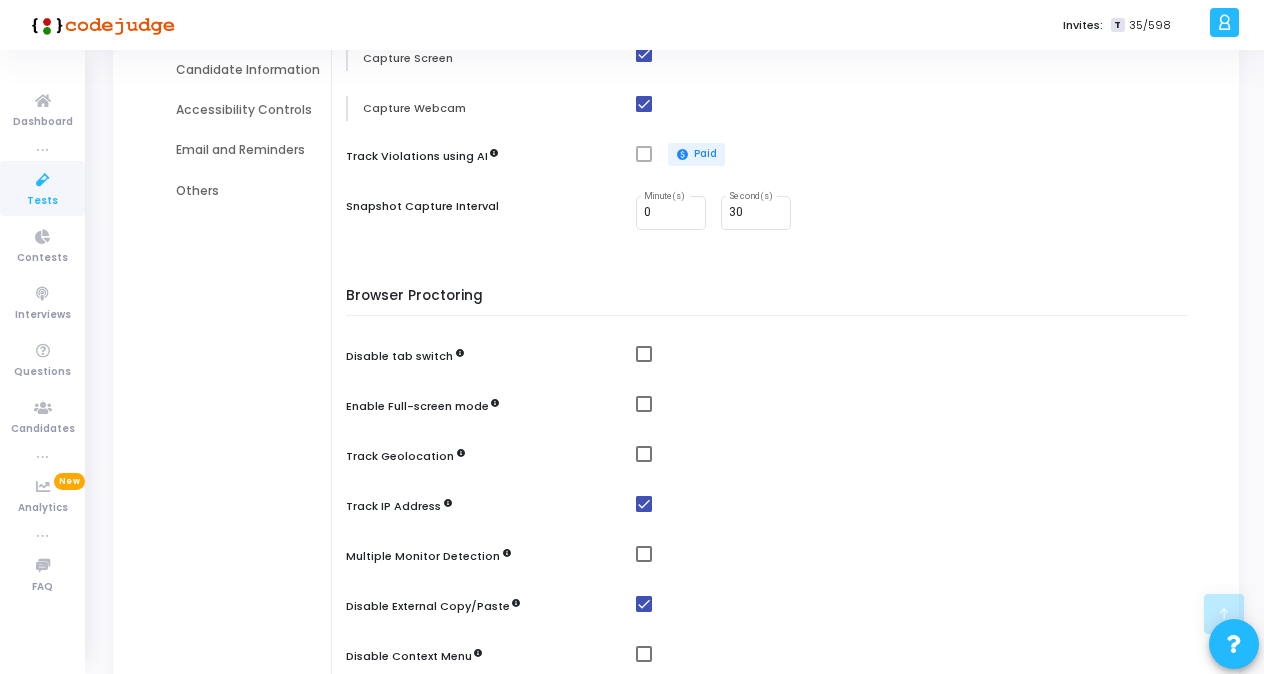 click on "Browser Proctoring  Disable tab switch     Enable Full-screen mode     Track Geolocation     Track IP Address     Multiple Monitor Detection     Disable External Copy/Paste     Disable Context Menu" at bounding box center [771, 492] 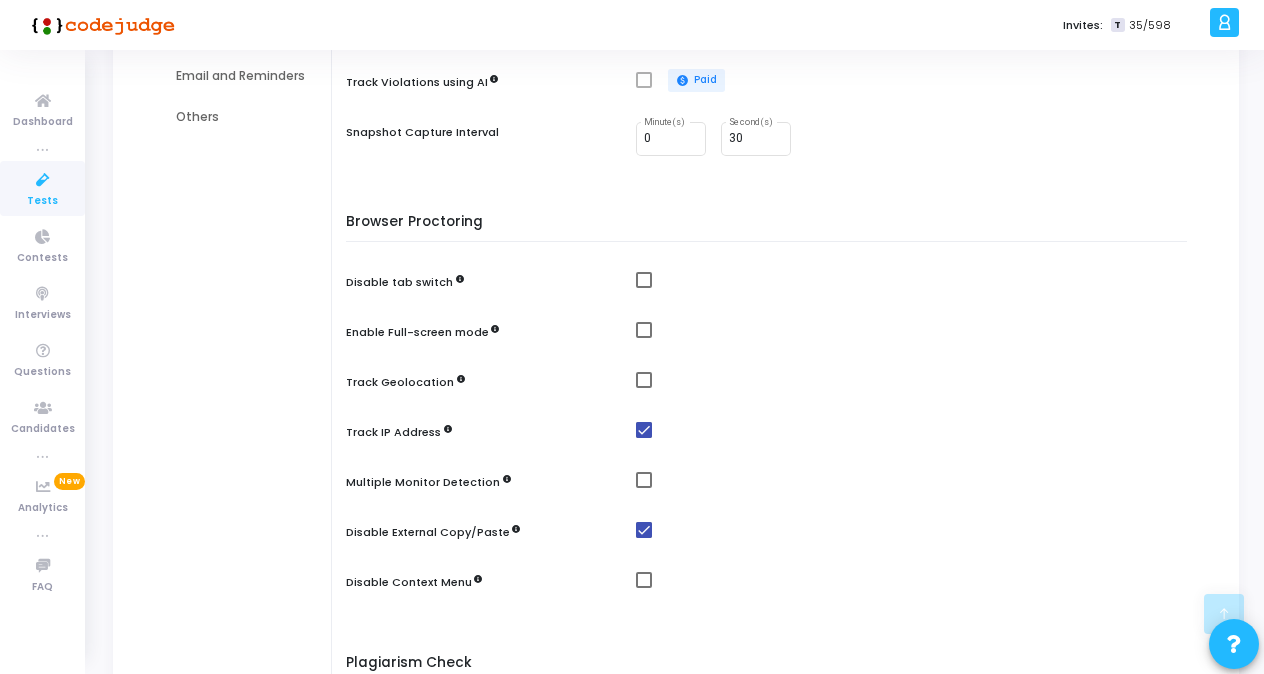 scroll, scrollTop: 384, scrollLeft: 0, axis: vertical 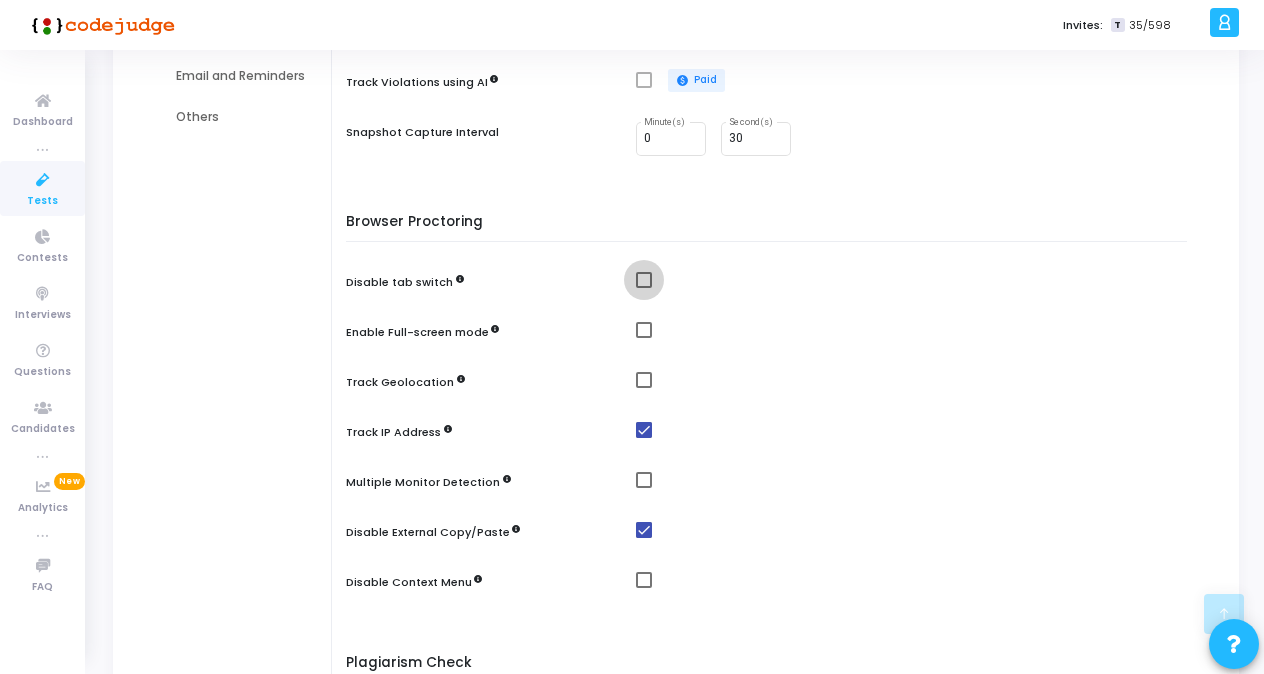 click at bounding box center [644, 280] 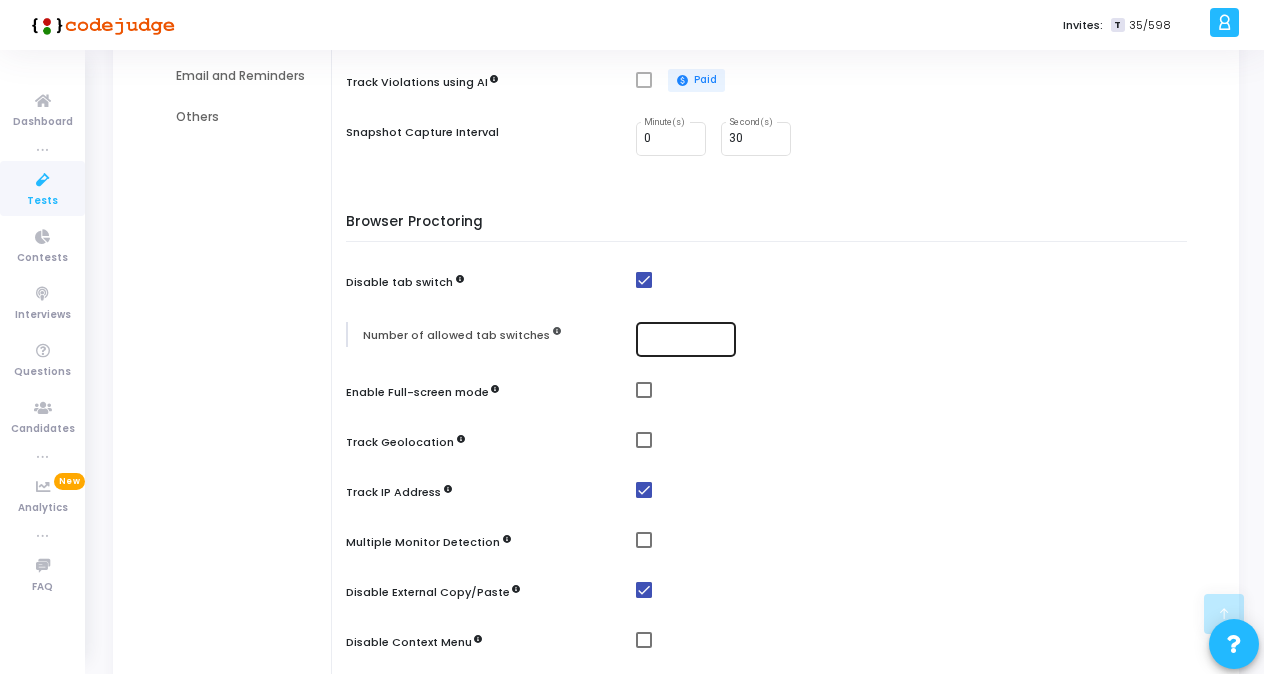 click at bounding box center [686, 338] 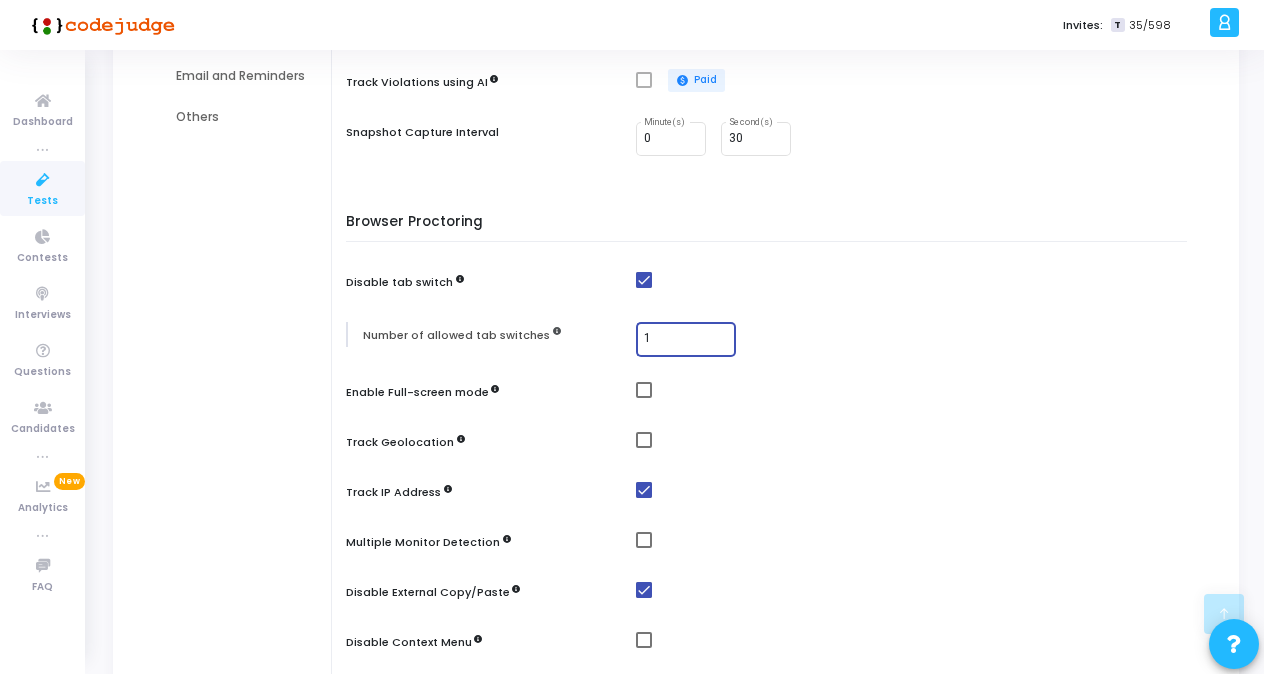 type on "1" 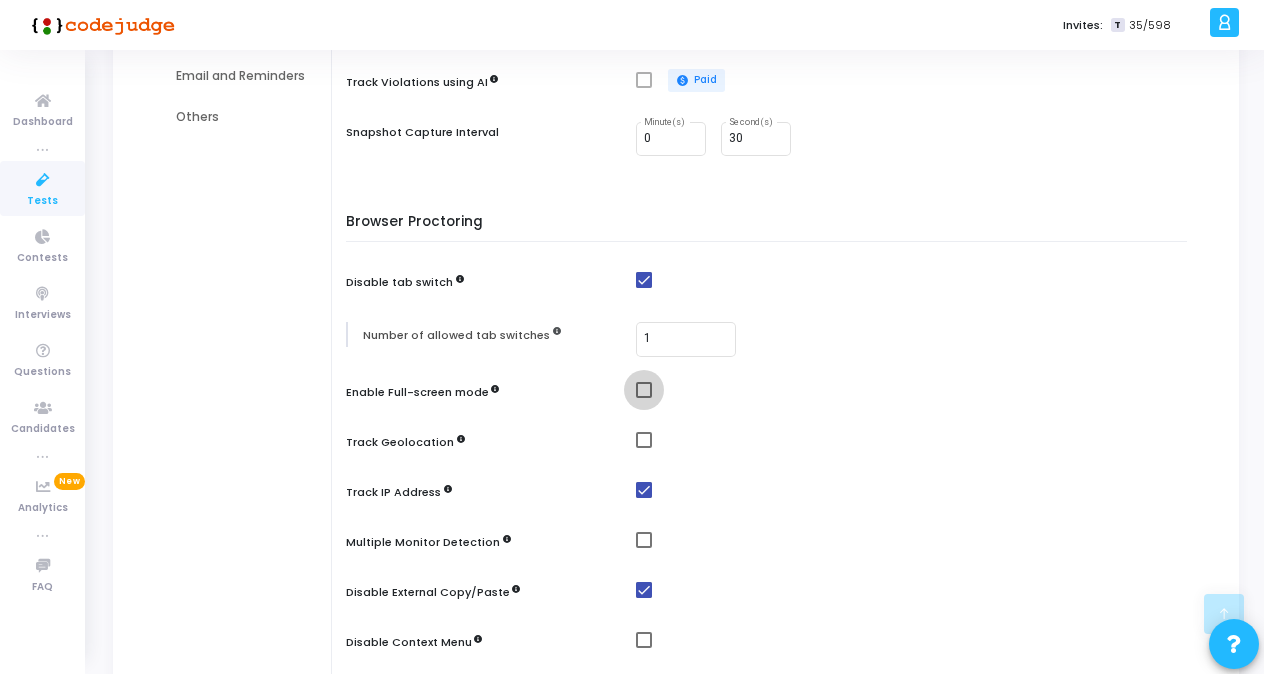 click at bounding box center (644, 390) 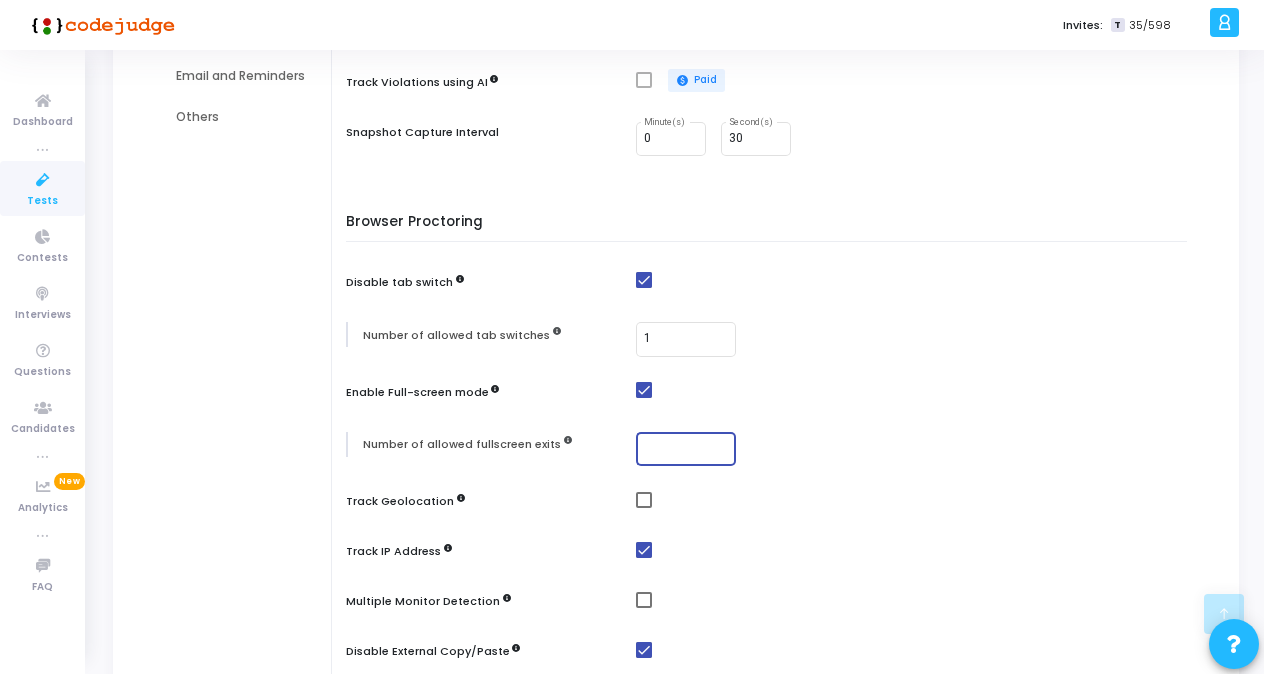 click at bounding box center (686, 449) 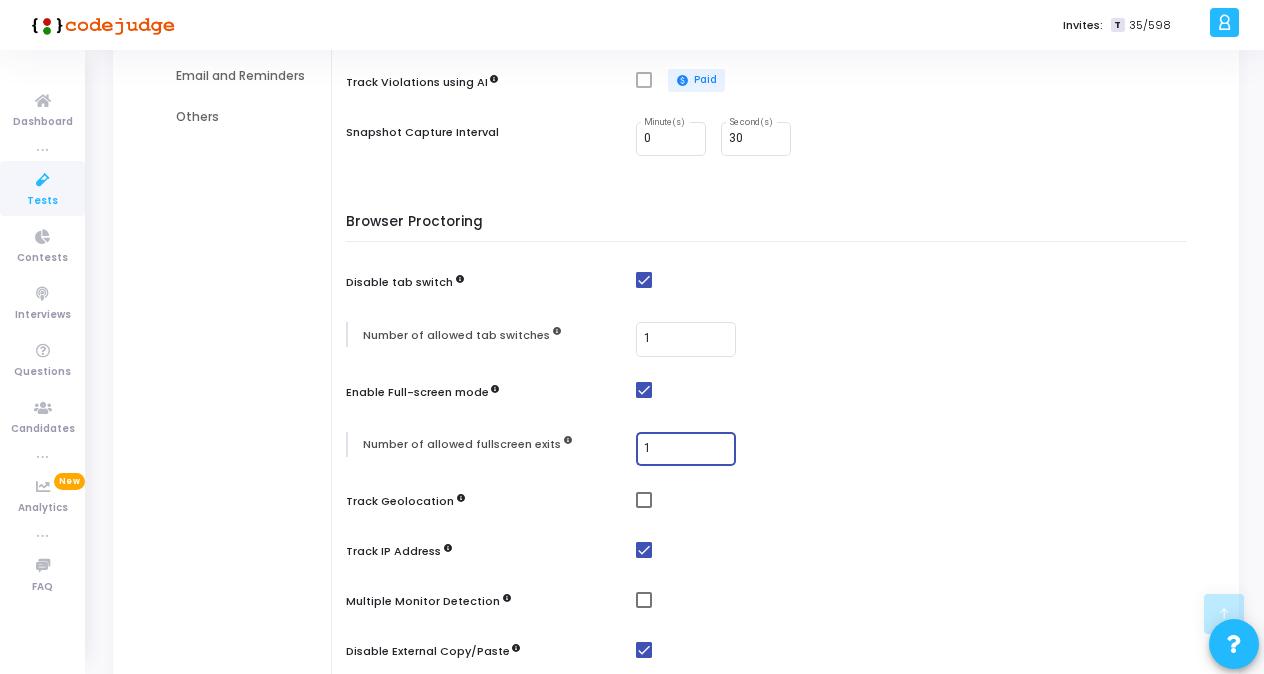 type on "1" 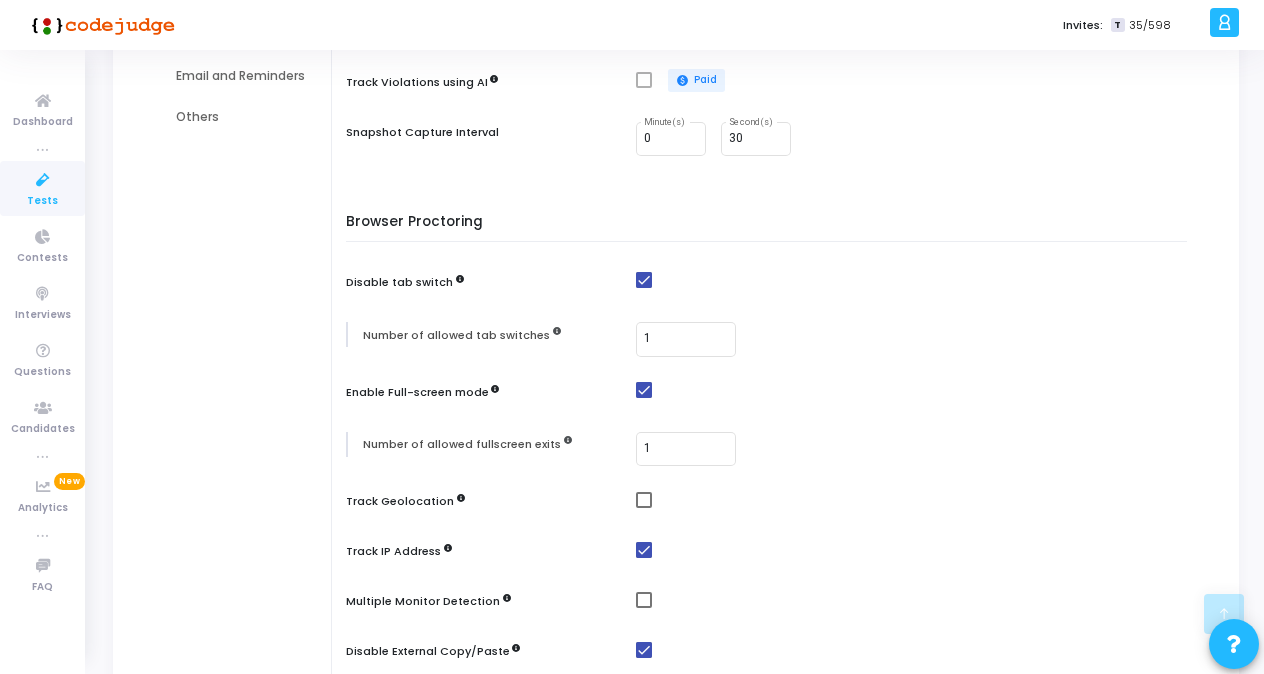 click at bounding box center [916, 499] 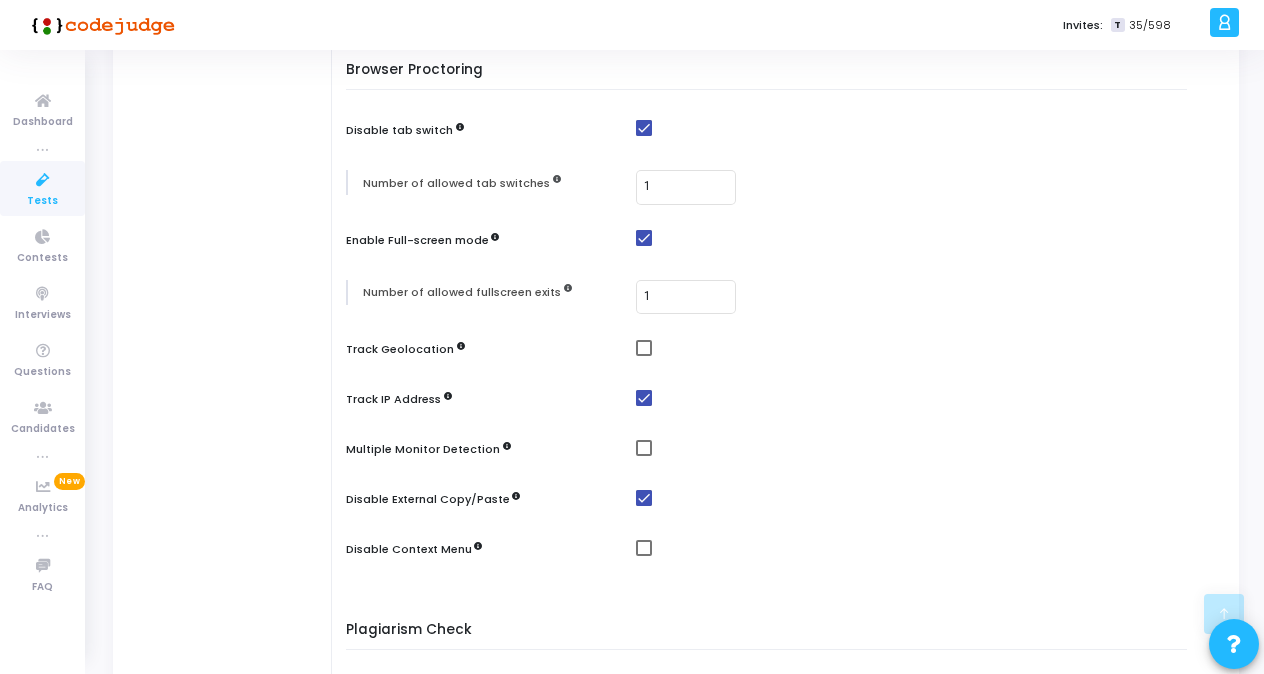 scroll, scrollTop: 554, scrollLeft: 0, axis: vertical 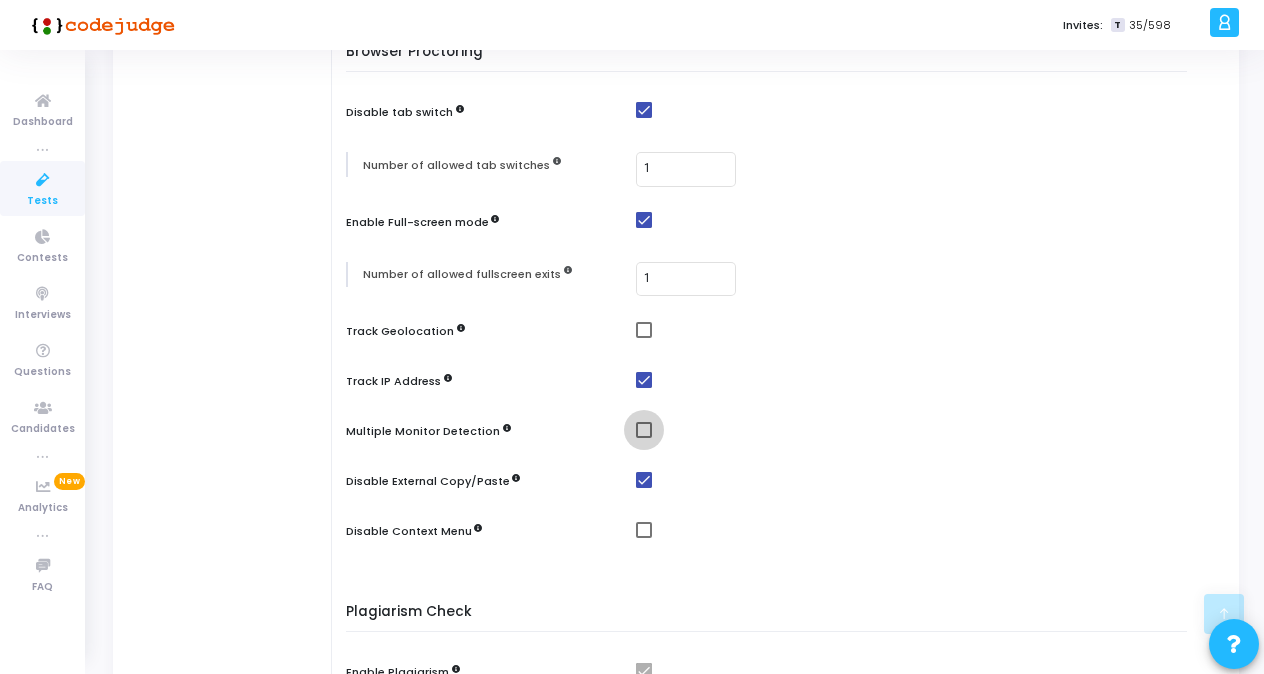 click at bounding box center [644, 430] 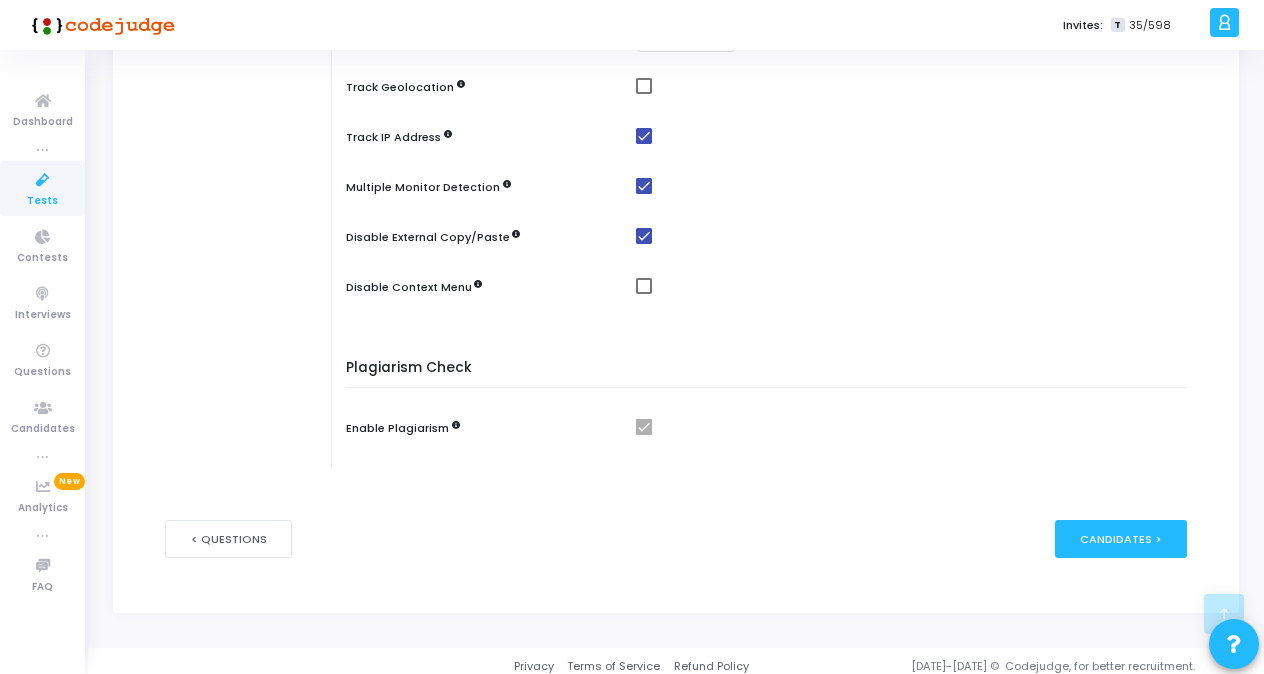 scroll, scrollTop: 806, scrollLeft: 0, axis: vertical 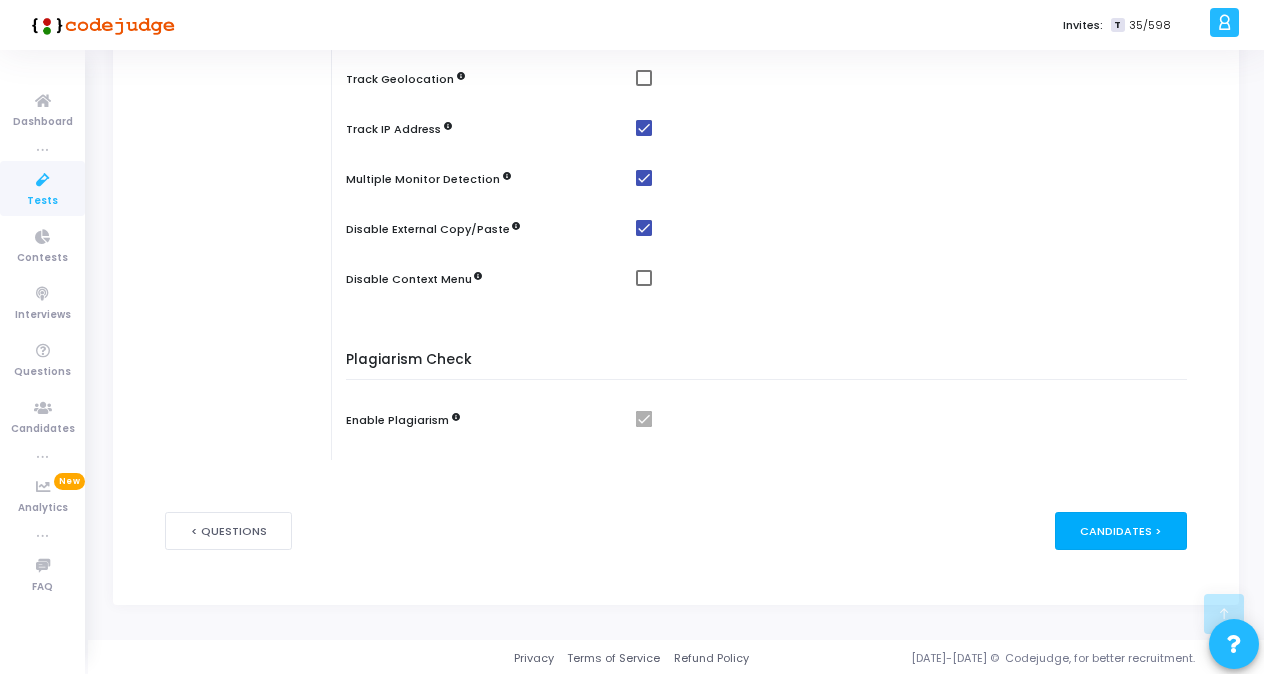 click on "Candidates >" at bounding box center (1121, 530) 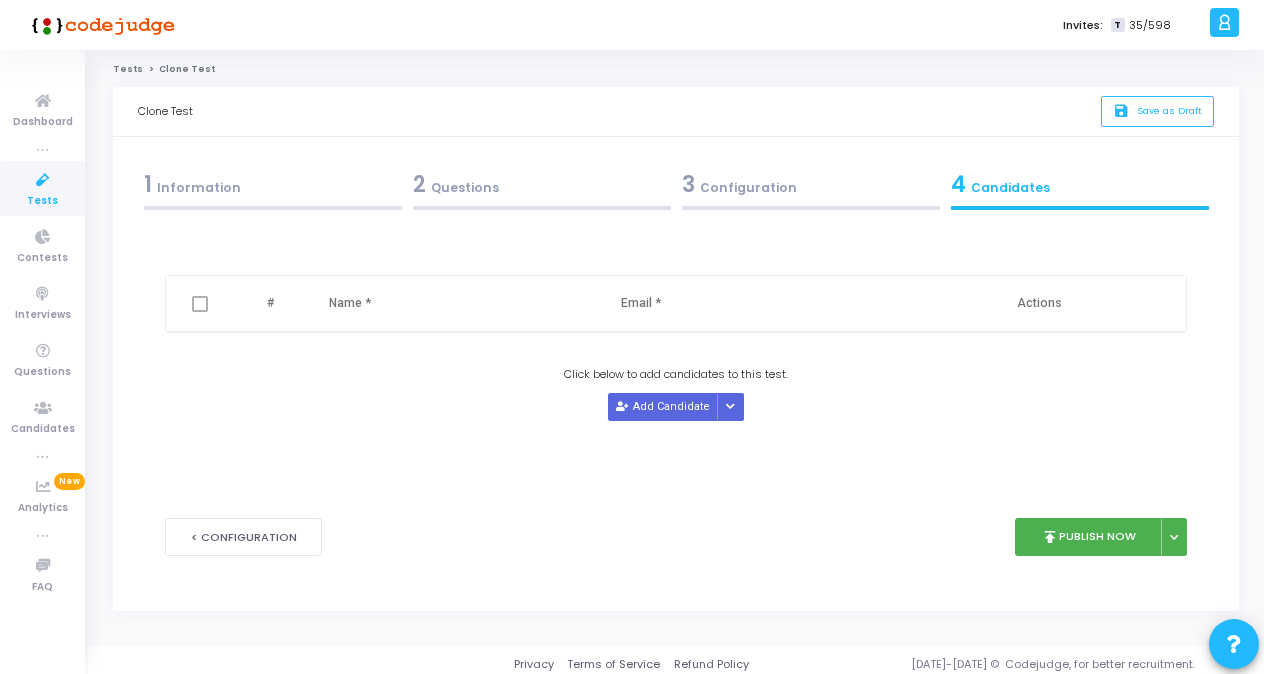 scroll, scrollTop: 0, scrollLeft: 0, axis: both 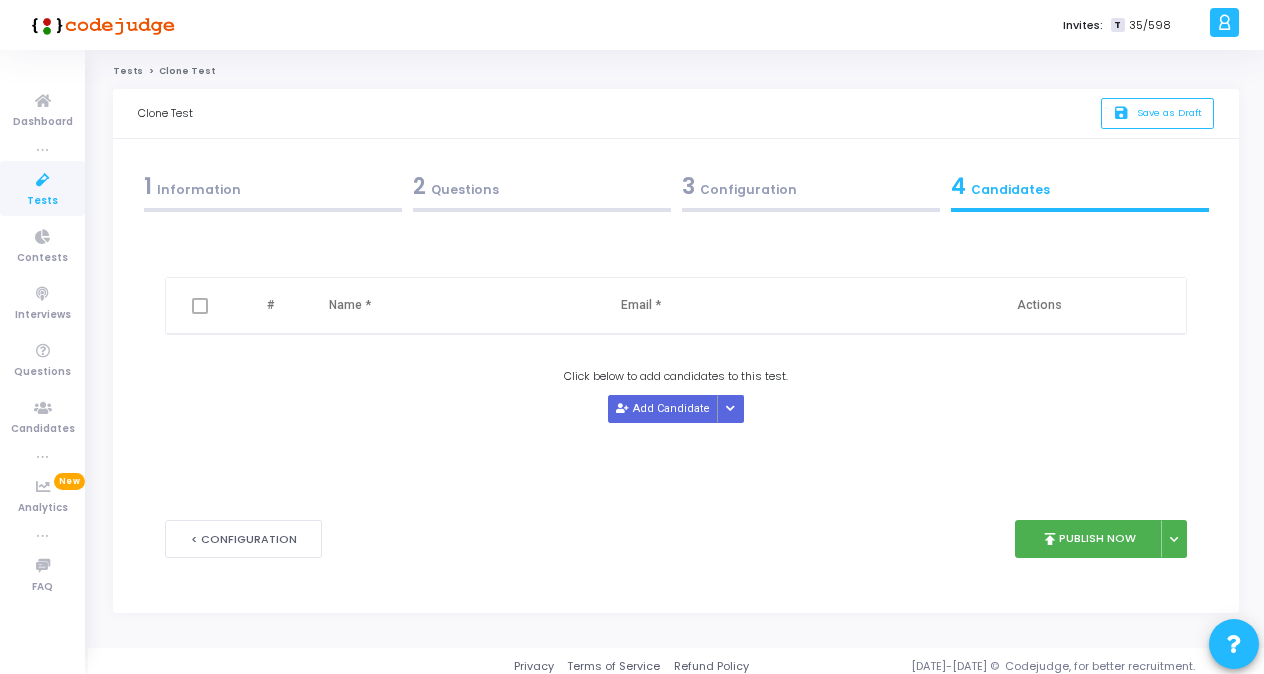 click on "3  Configuration" at bounding box center (810, 191) 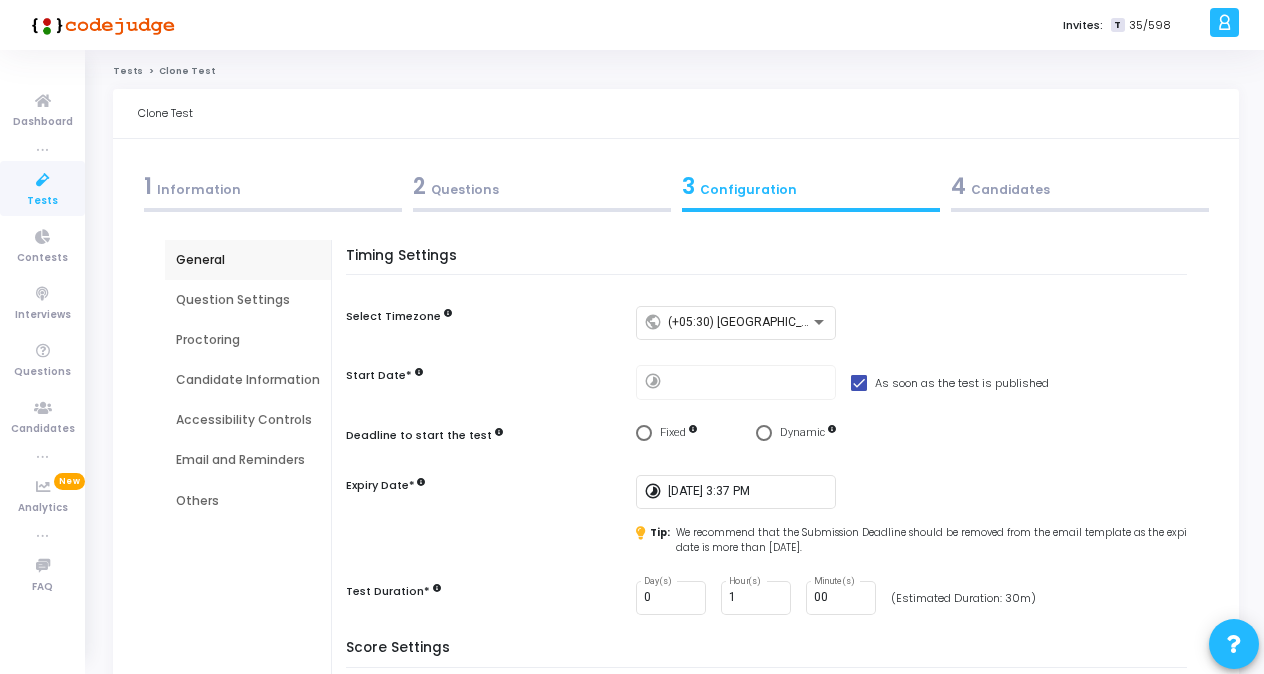 click on "Question Settings" at bounding box center (248, 300) 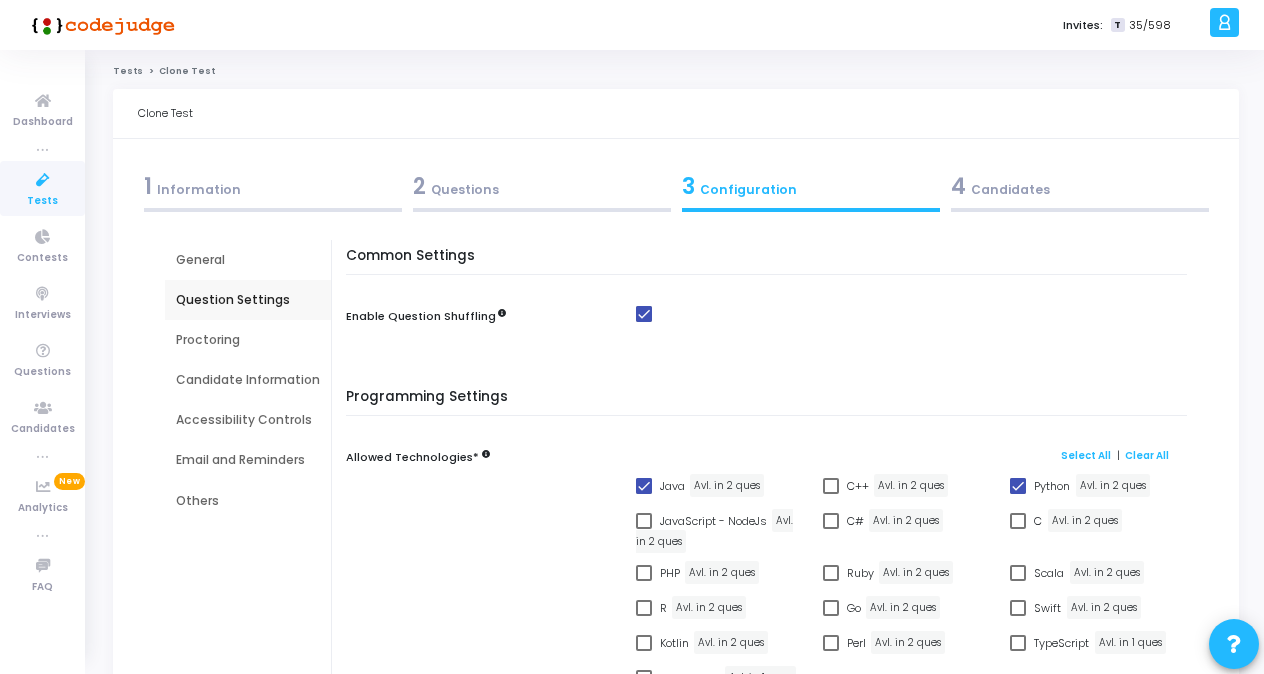 click on "Proctoring" at bounding box center [248, 340] 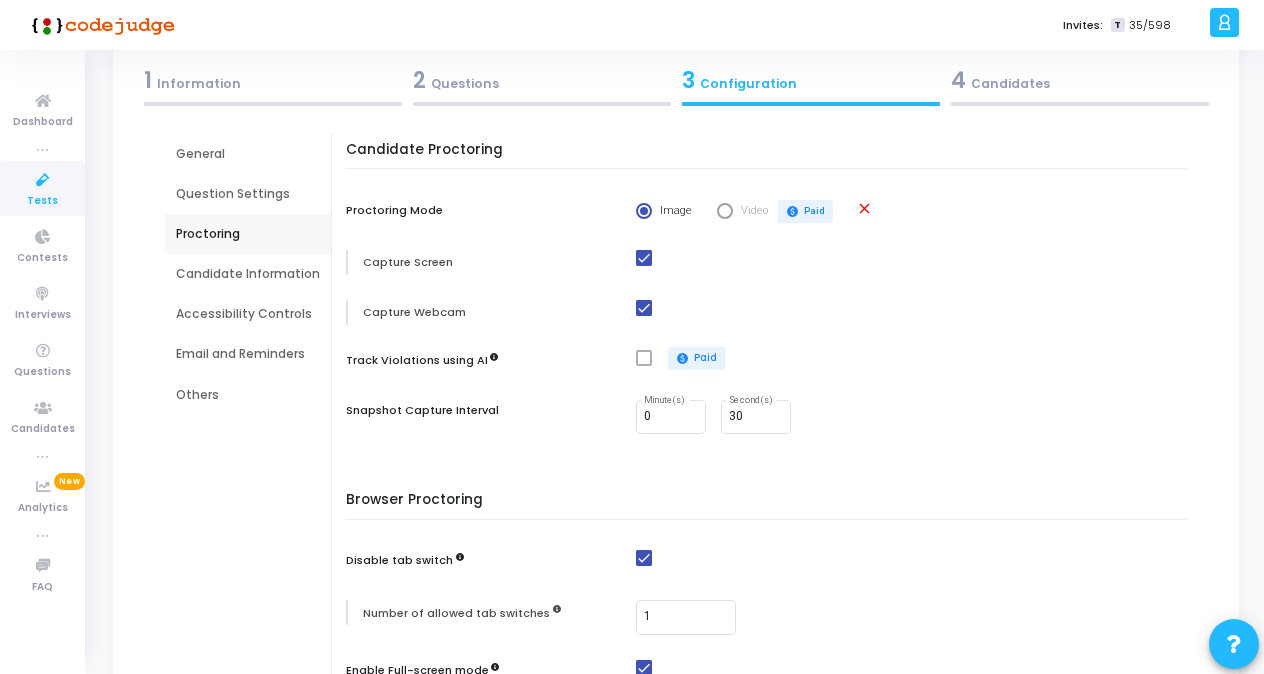 scroll, scrollTop: 98, scrollLeft: 0, axis: vertical 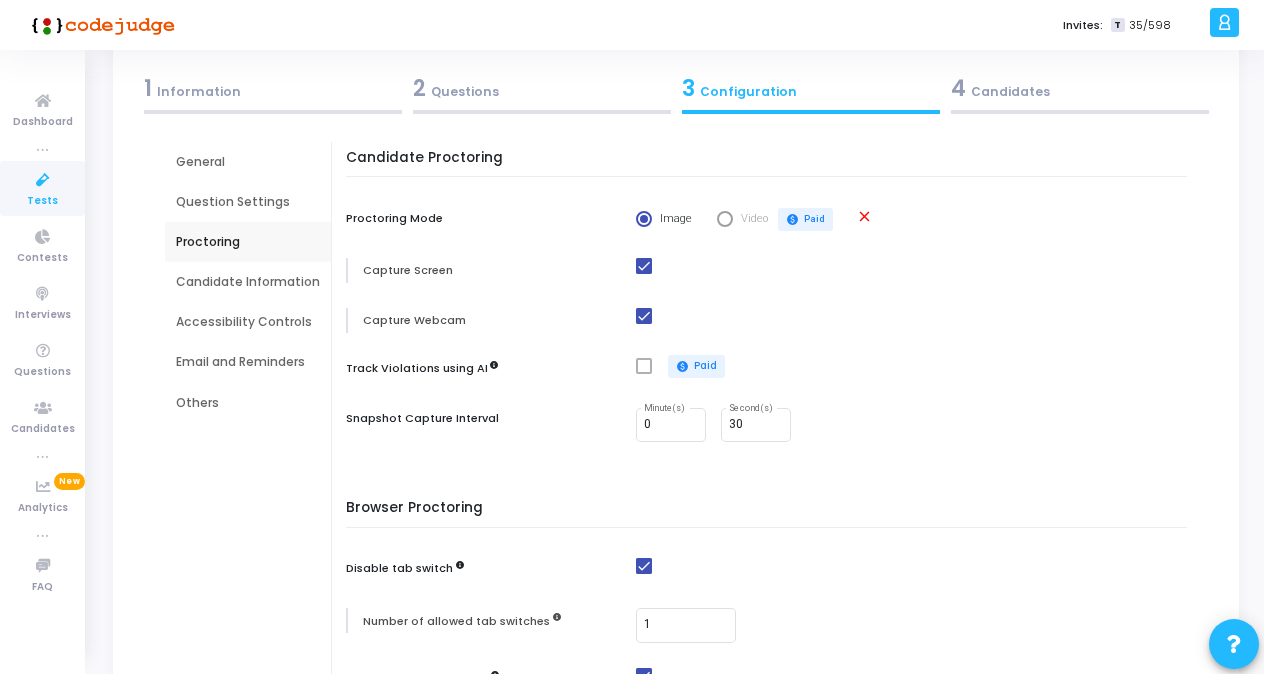 click on "Candidate Information" at bounding box center [248, 282] 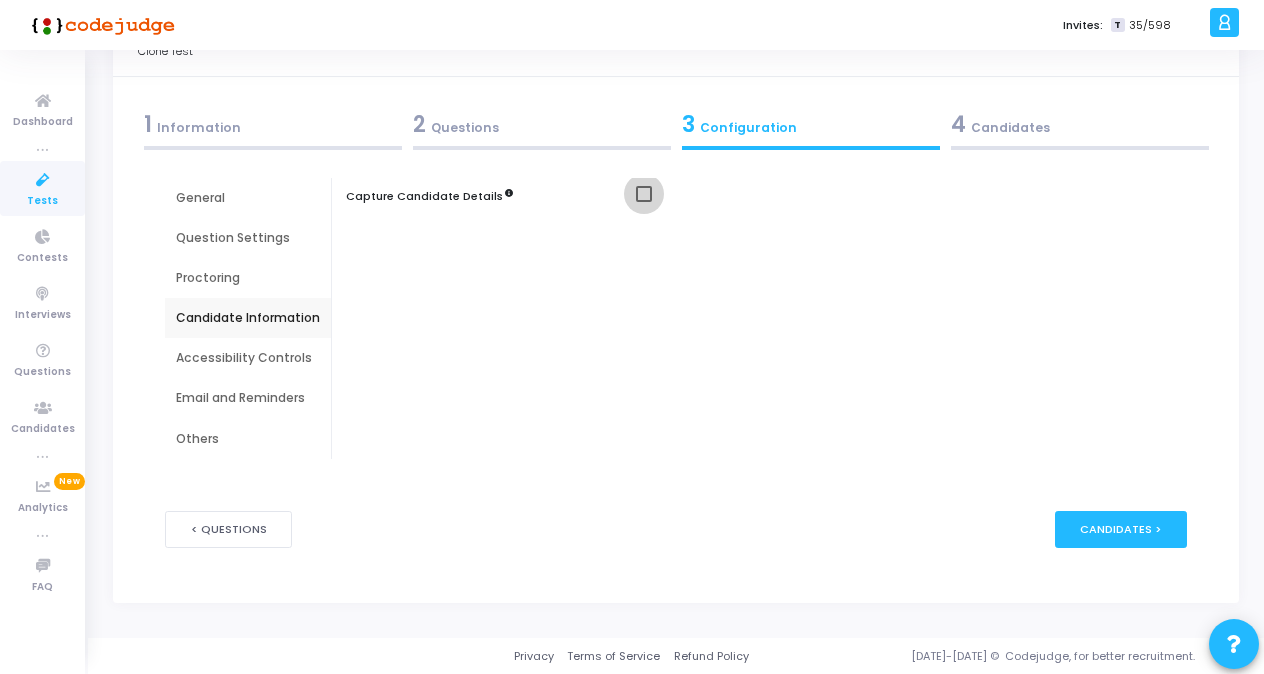 click at bounding box center (644, 194) 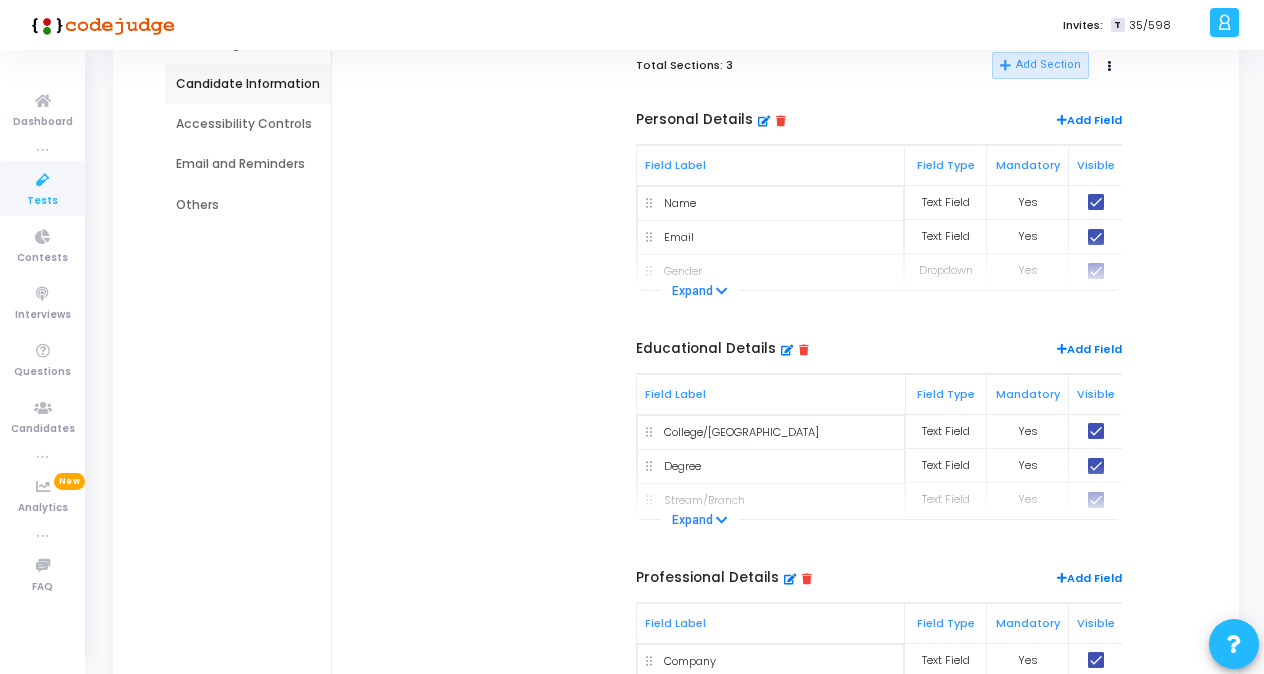 scroll, scrollTop: 292, scrollLeft: 0, axis: vertical 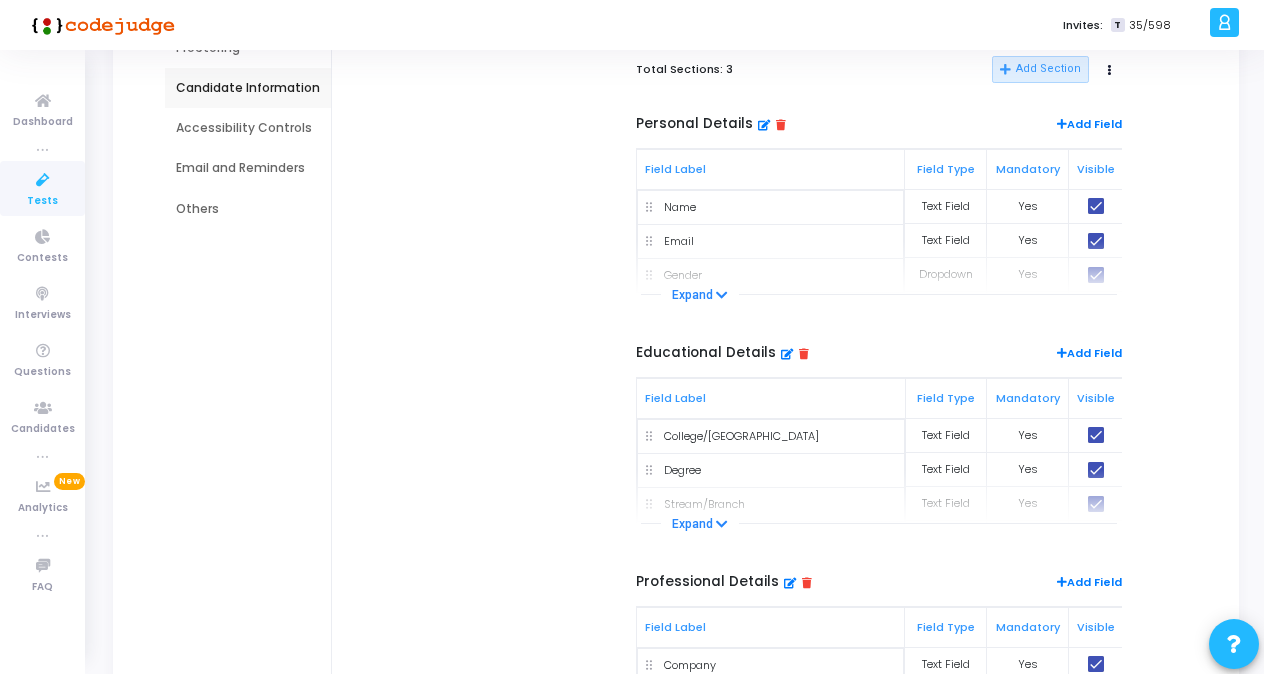 click at bounding box center (804, 353) 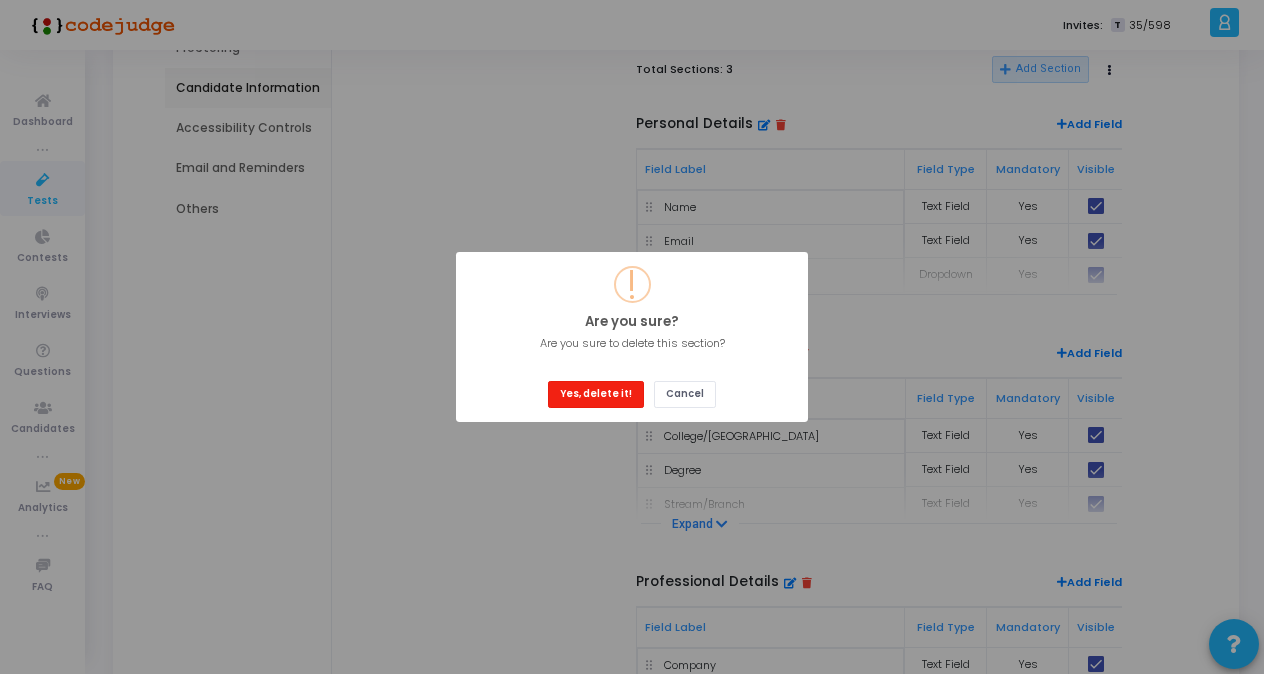 click on "Yes, delete it!" at bounding box center [596, 394] 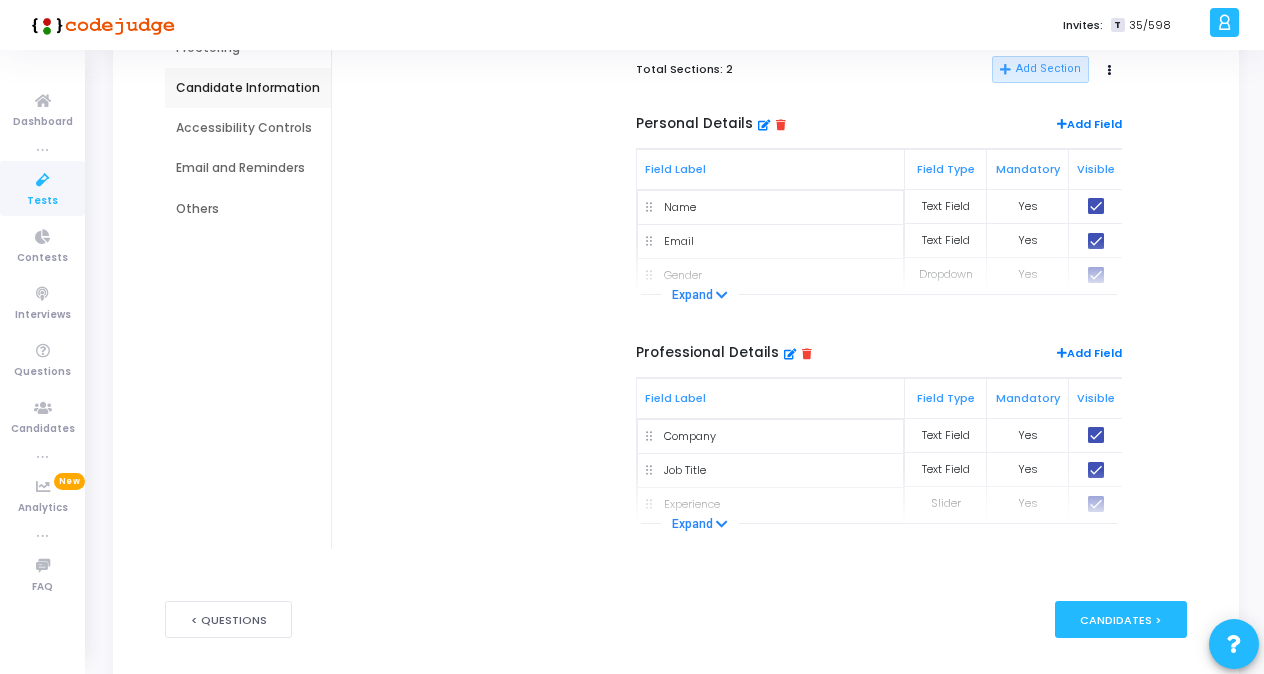 click at bounding box center (807, 353) 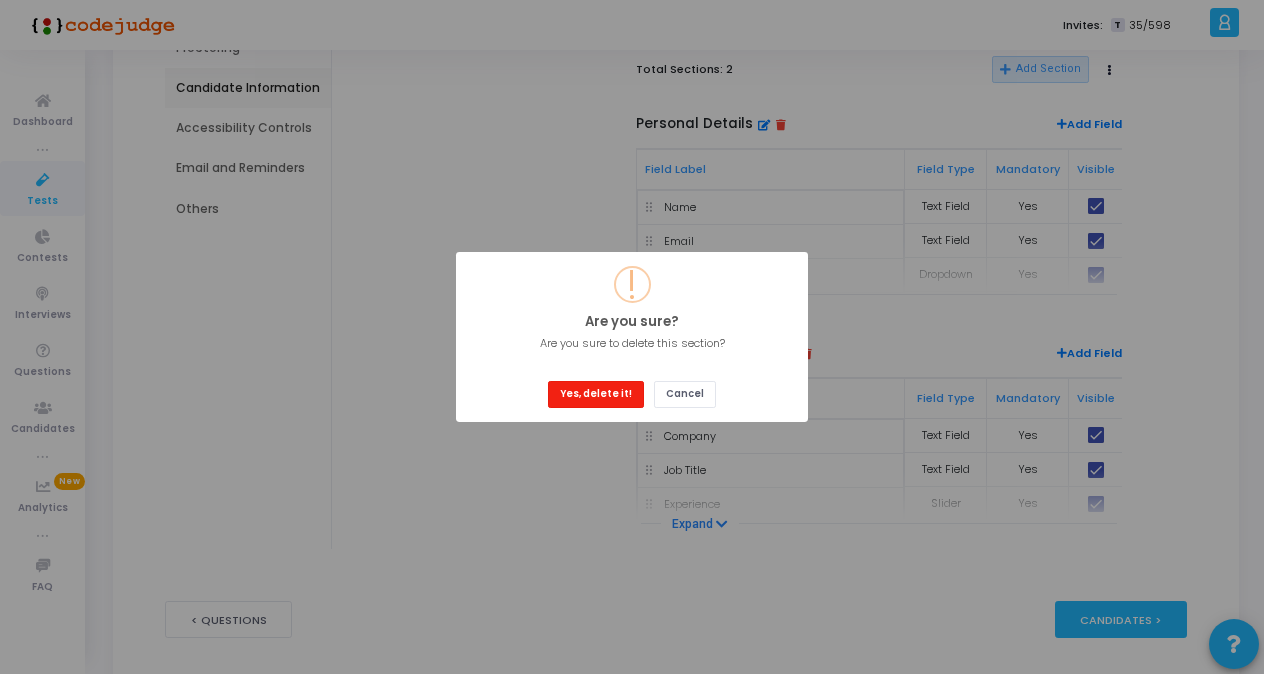 click on "Yes, delete it!" at bounding box center (596, 394) 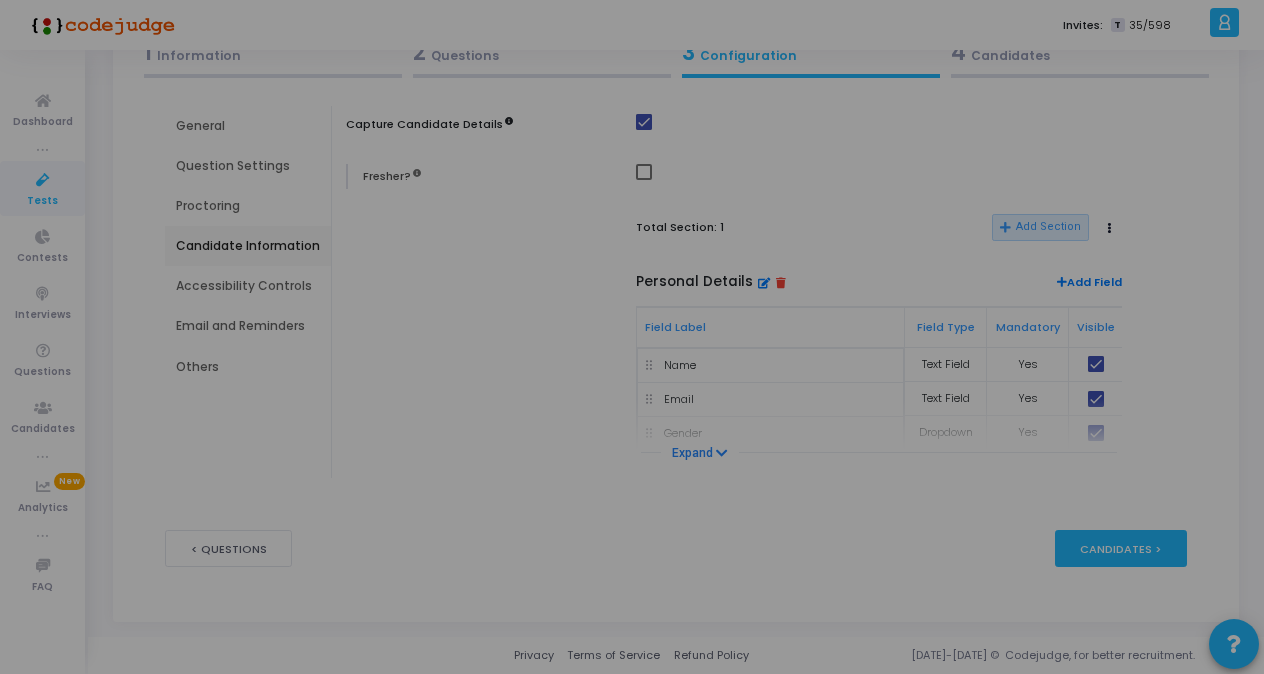 scroll, scrollTop: 132, scrollLeft: 0, axis: vertical 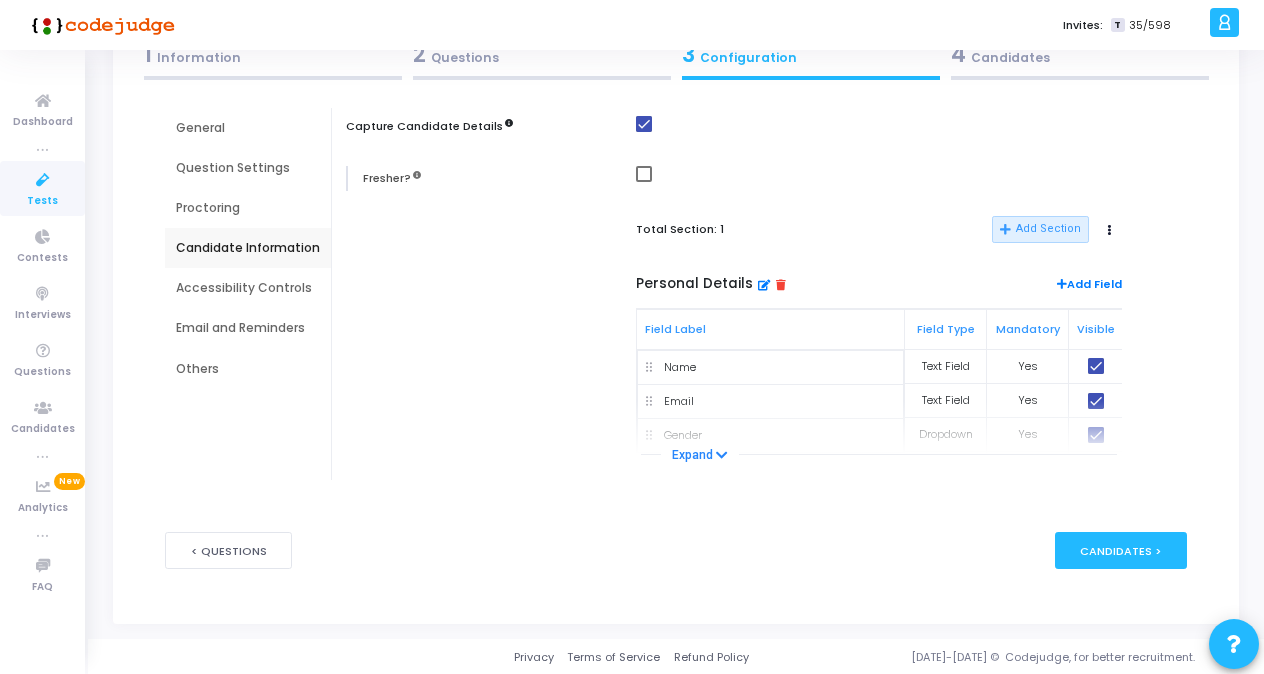click on "Accessibility Controls" at bounding box center [248, 288] 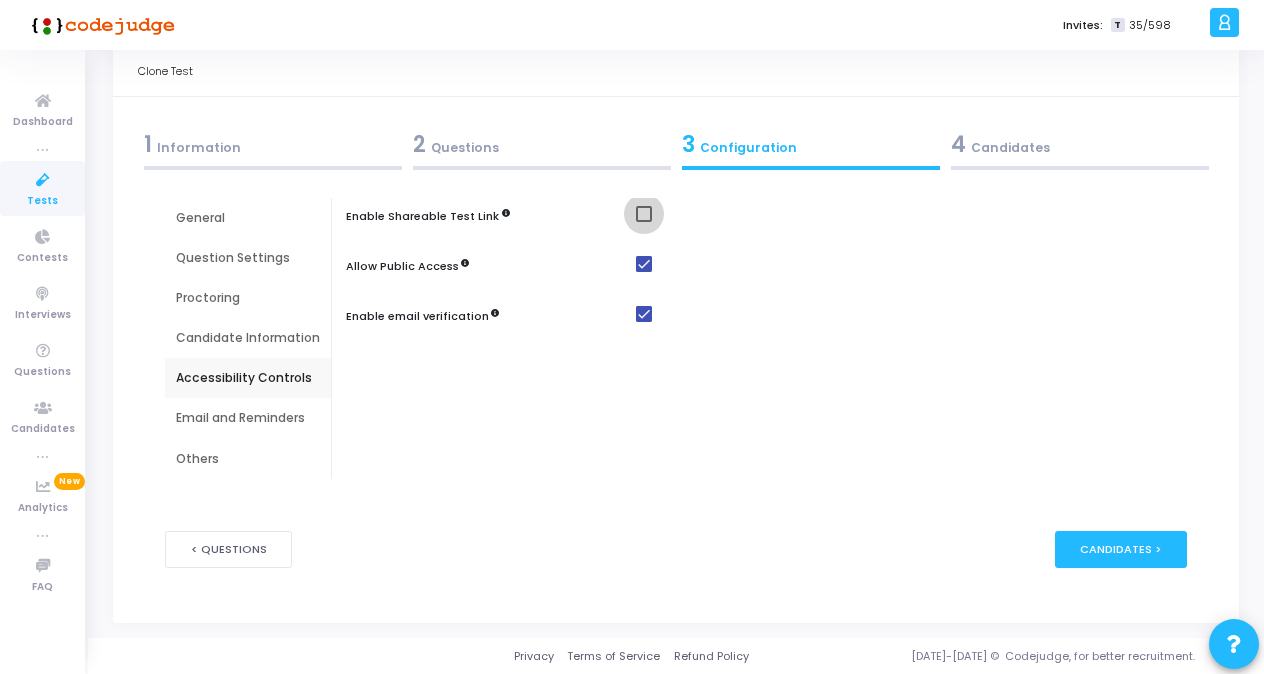 click at bounding box center (644, 214) 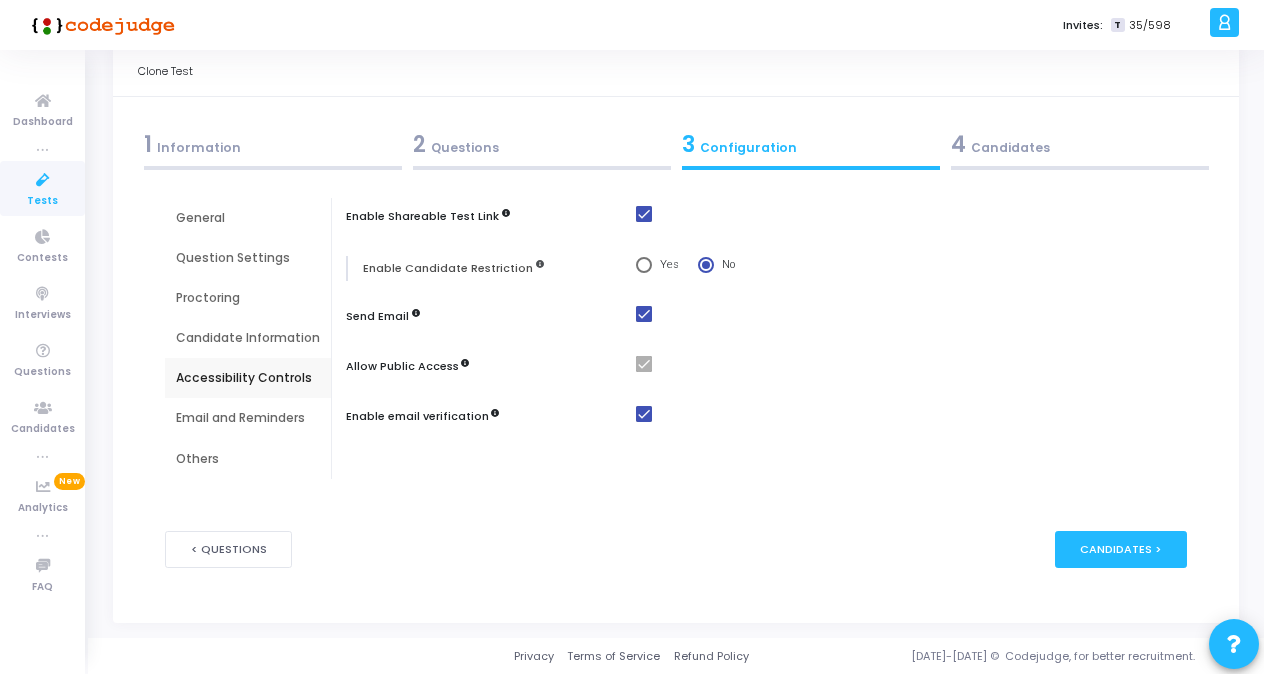 click on "Email and Reminders" at bounding box center [248, 418] 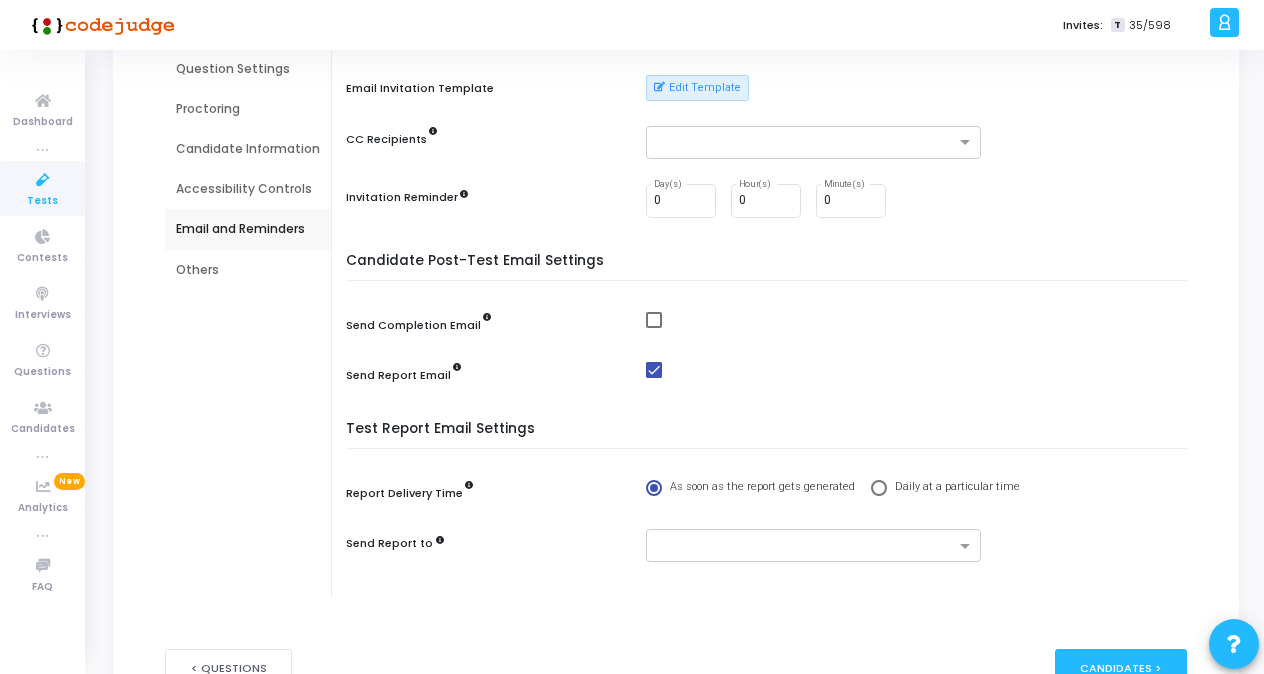 scroll, scrollTop: 232, scrollLeft: 0, axis: vertical 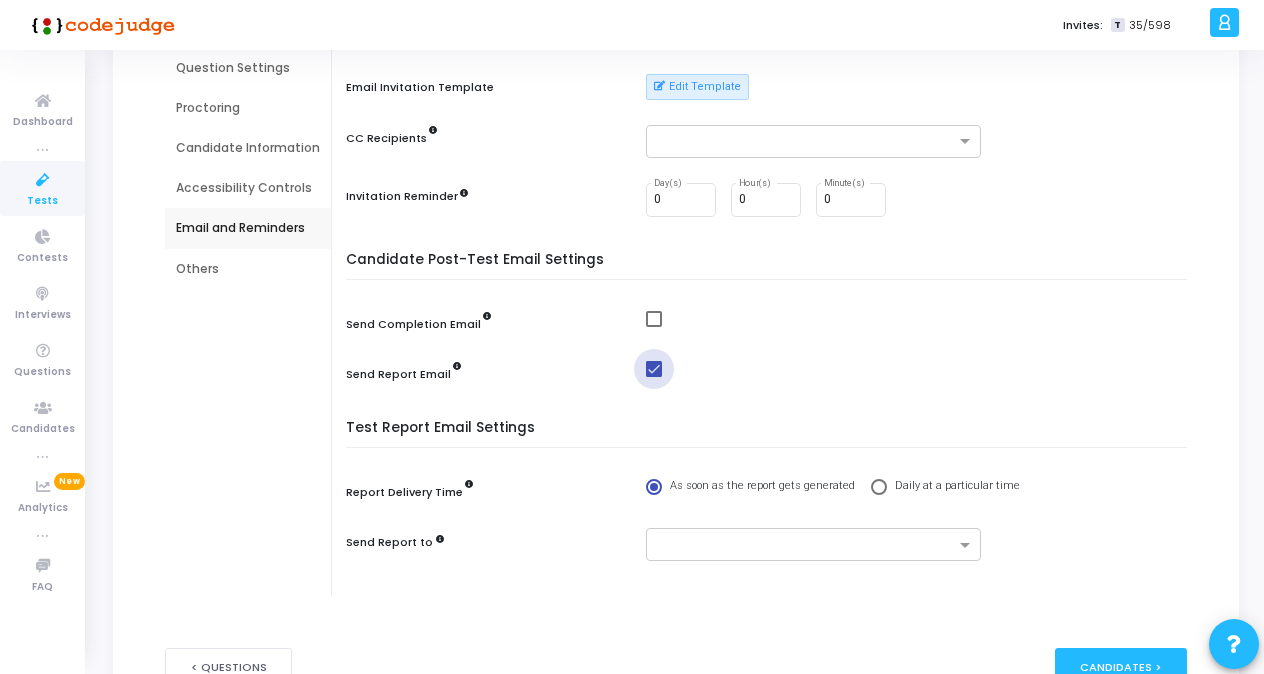click at bounding box center (654, 369) 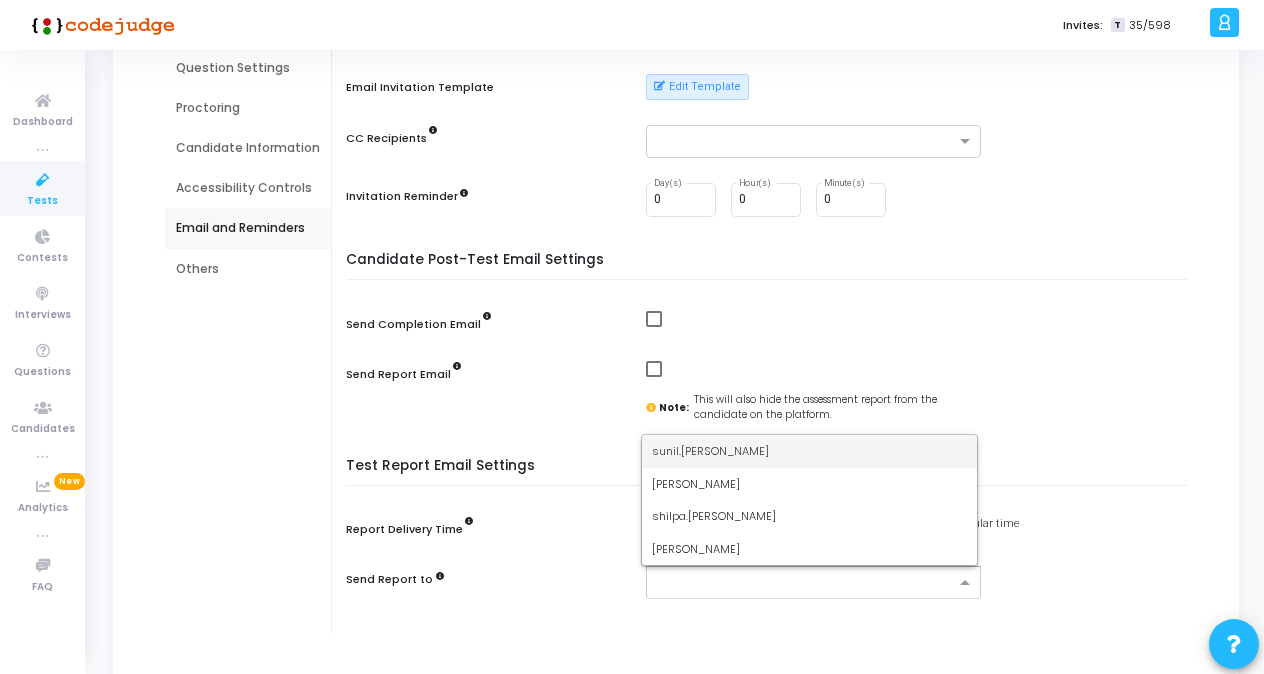 click at bounding box center [967, 583] 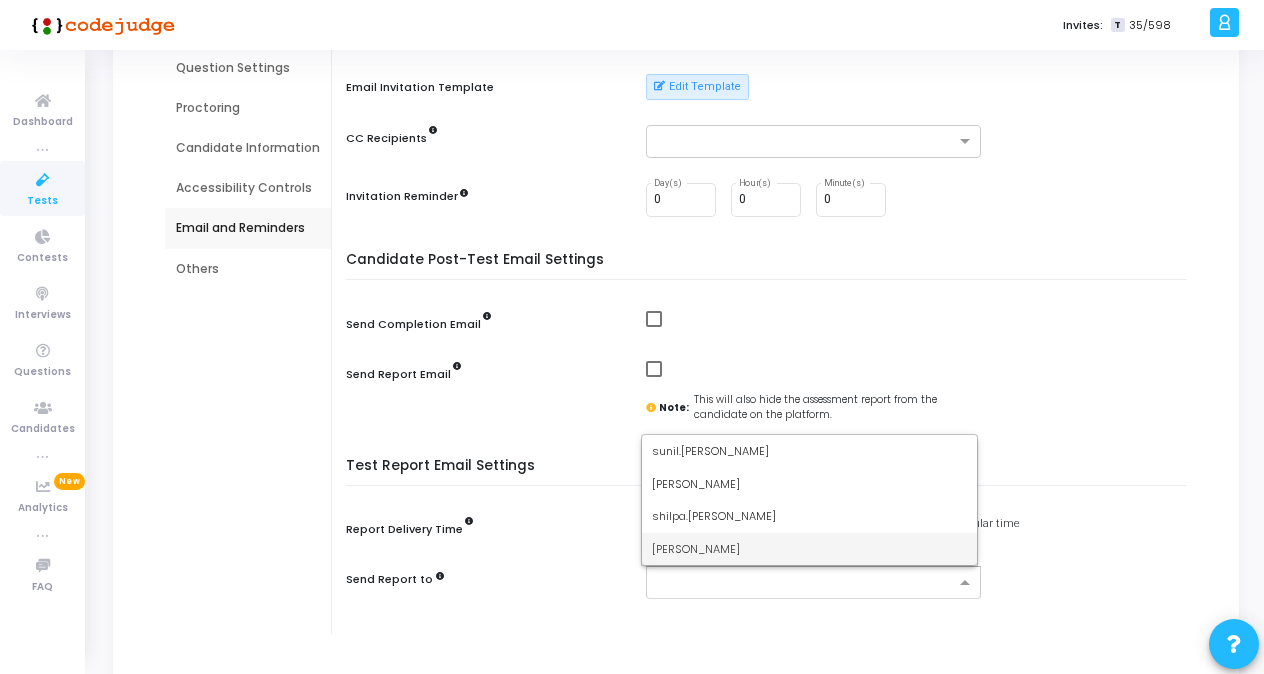 click on "[PERSON_NAME]" at bounding box center [696, 549] 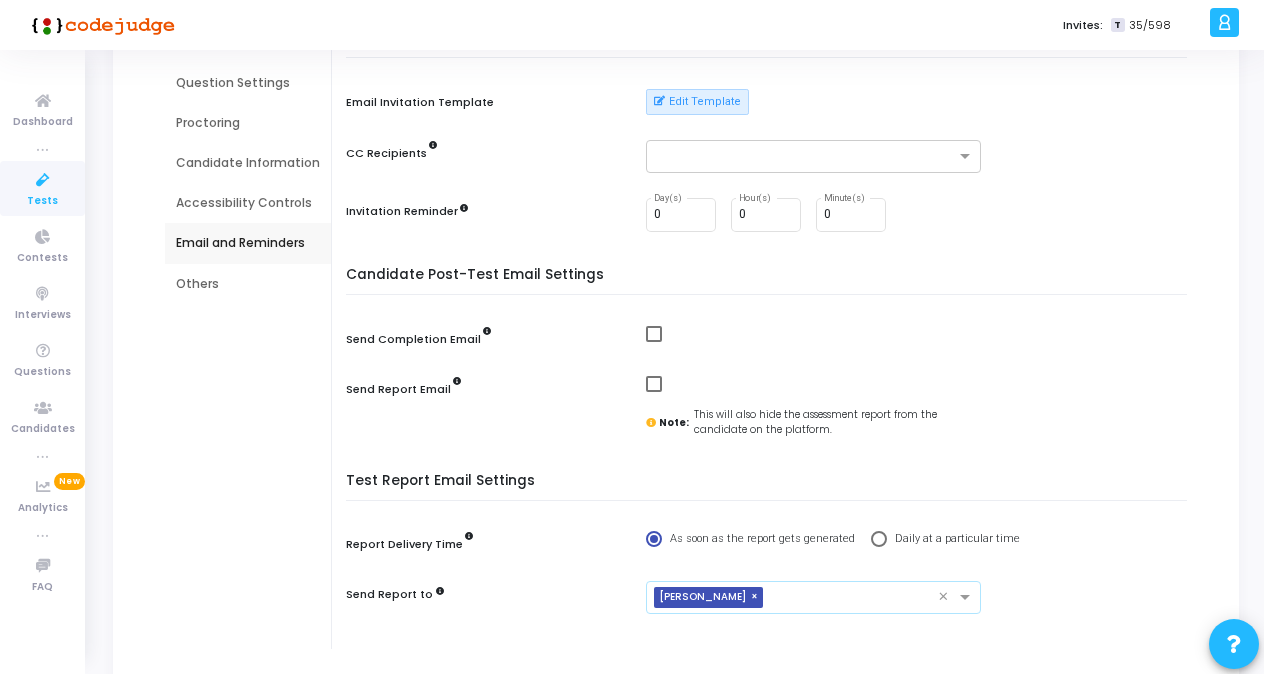 scroll, scrollTop: 212, scrollLeft: 0, axis: vertical 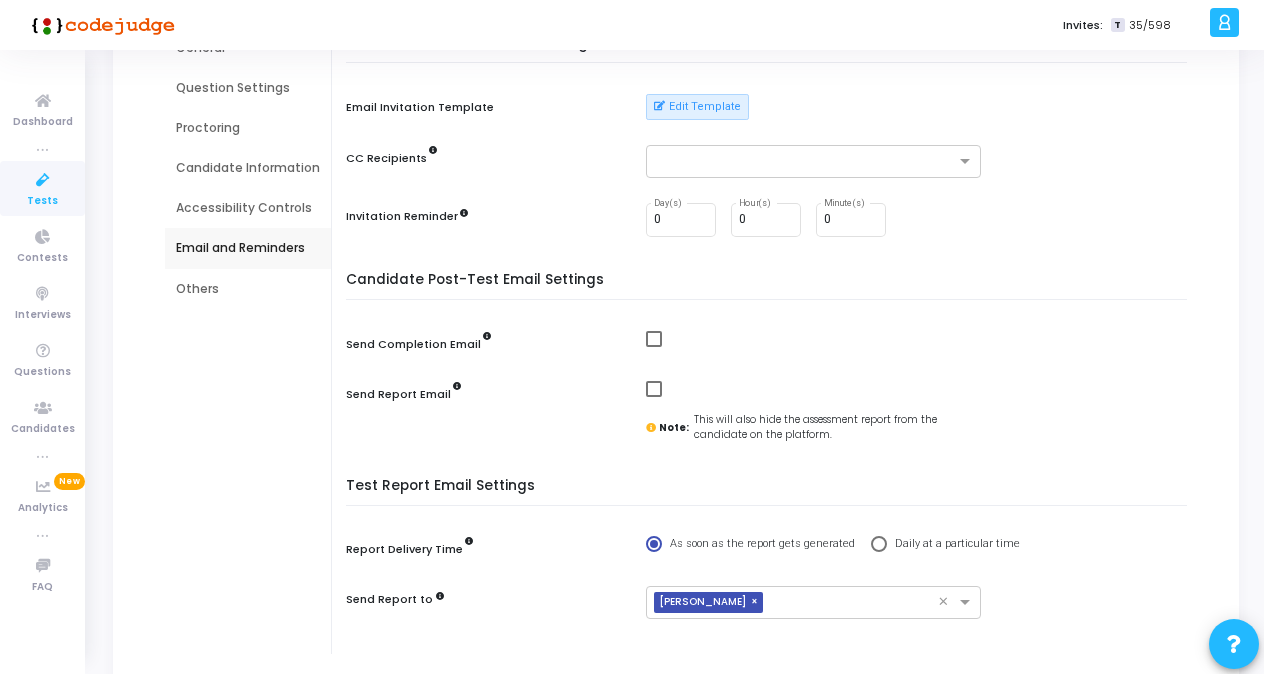 click on "Others" at bounding box center (248, 289) 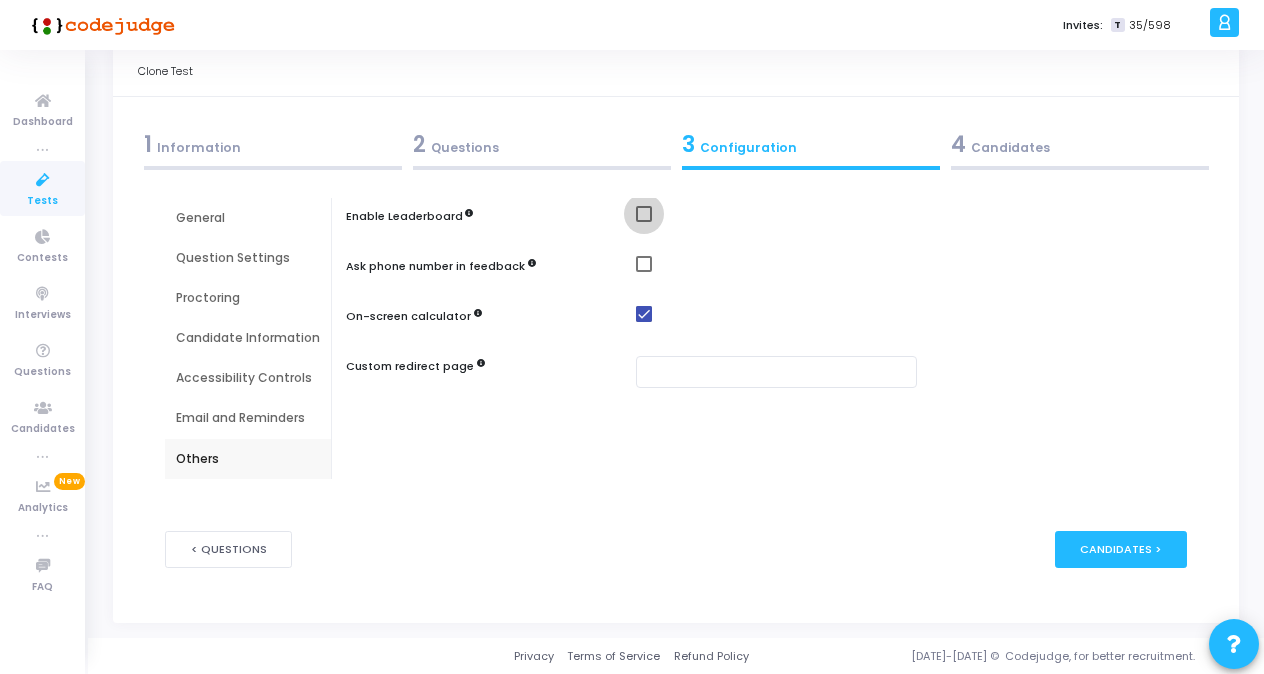 click at bounding box center (644, 214) 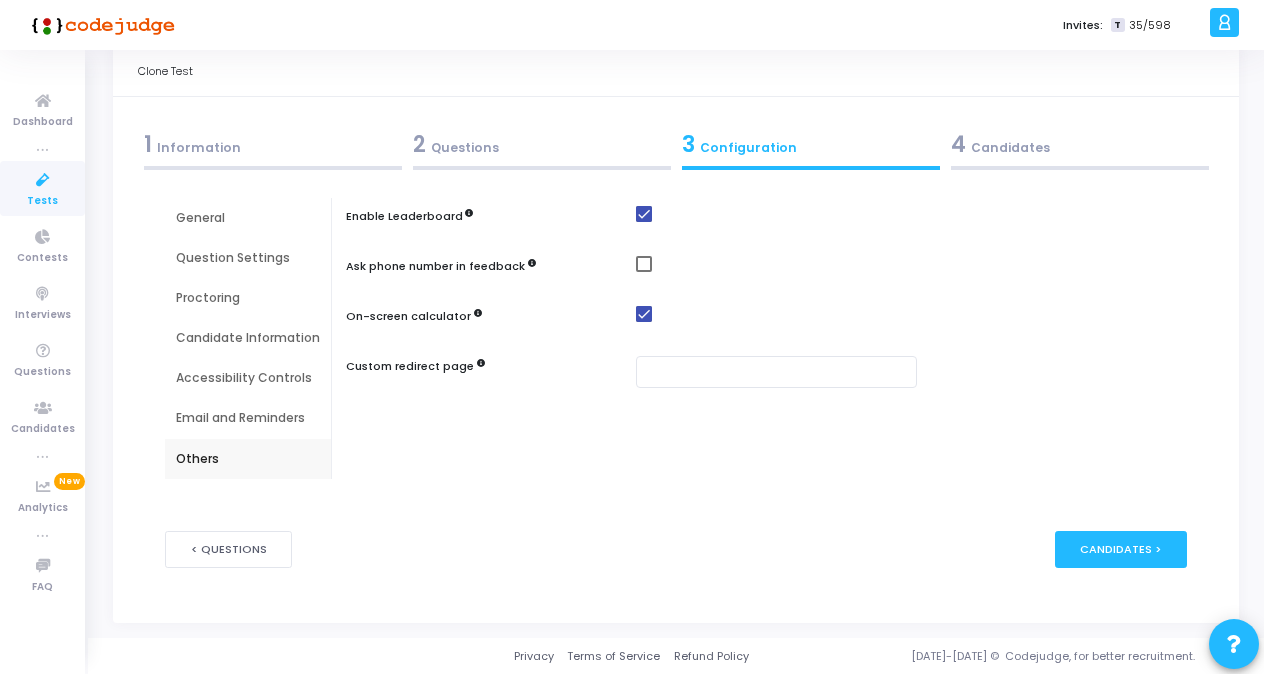 click on "4  Candidates" at bounding box center [1080, 144] 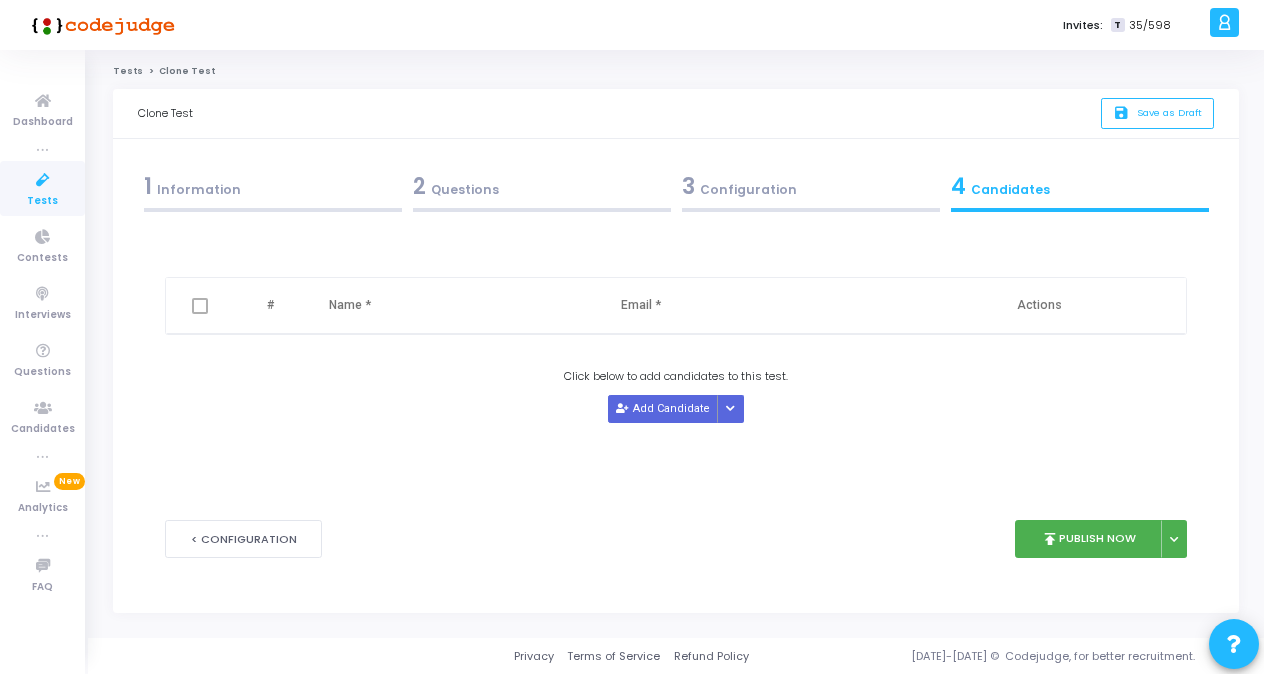 scroll, scrollTop: 0, scrollLeft: 0, axis: both 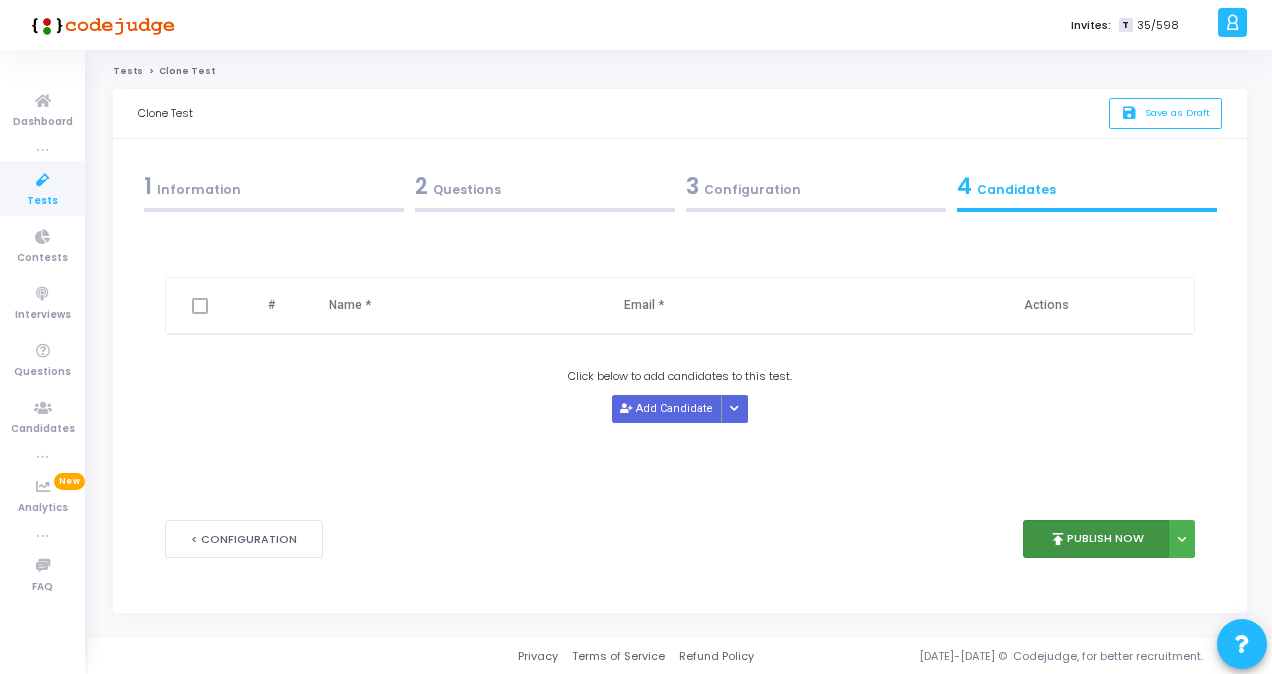 click on "publish  Publish Now" at bounding box center [1096, 539] 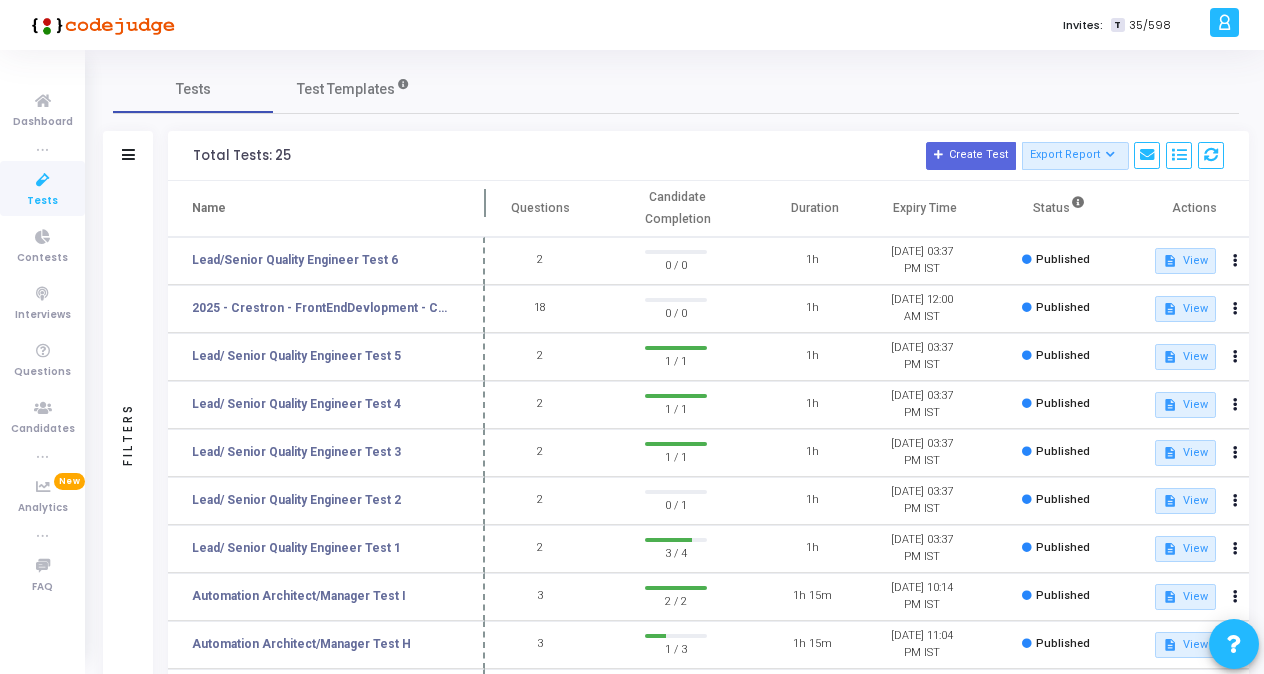 drag, startPoint x: 380, startPoint y: 191, endPoint x: 480, endPoint y: 204, distance: 100.84146 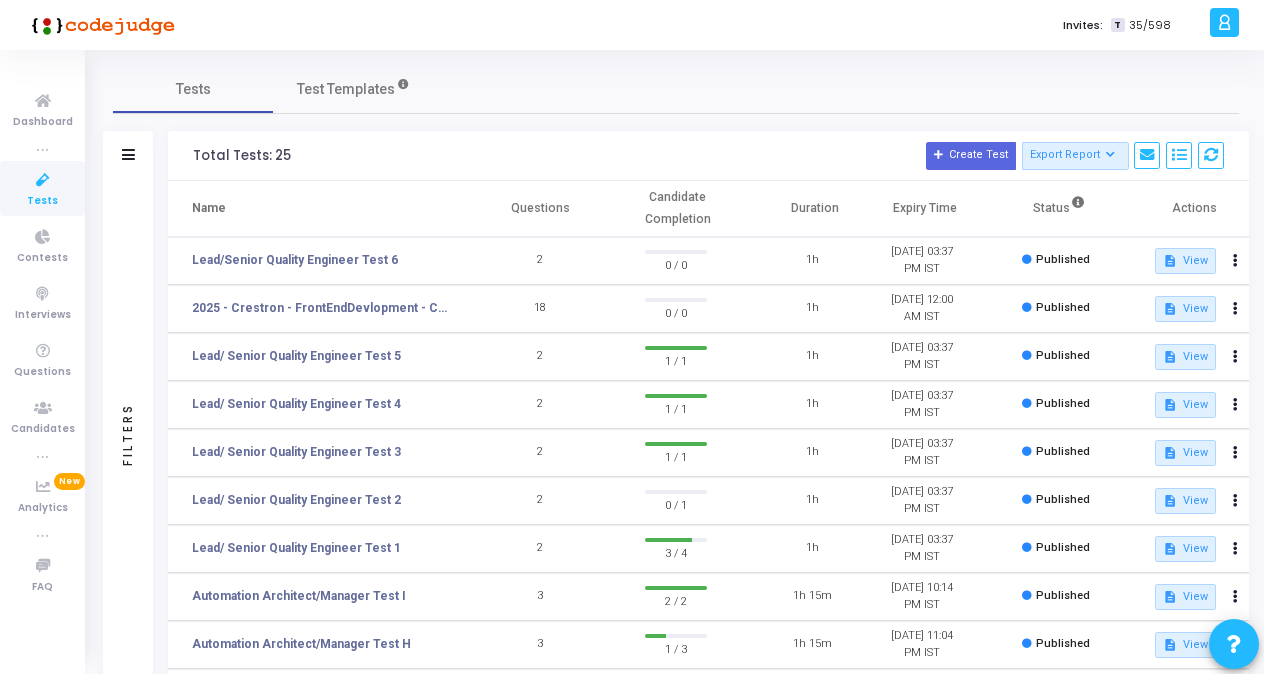 scroll, scrollTop: 390, scrollLeft: 0, axis: vertical 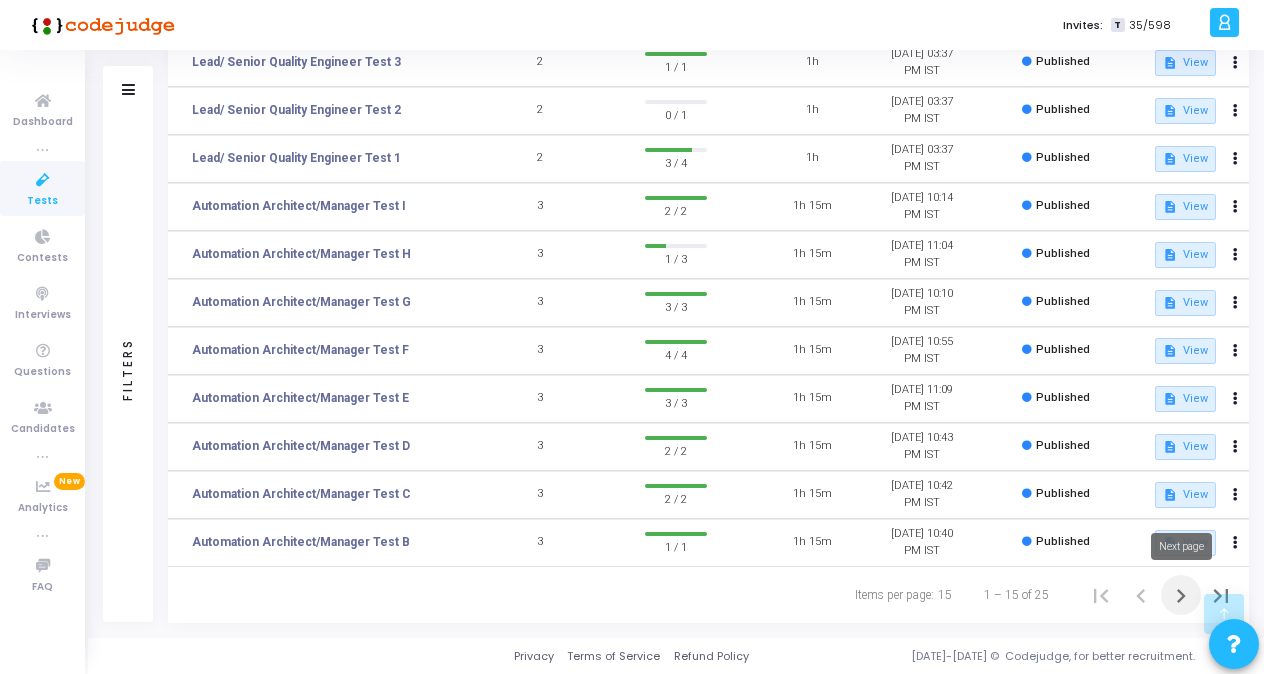 click 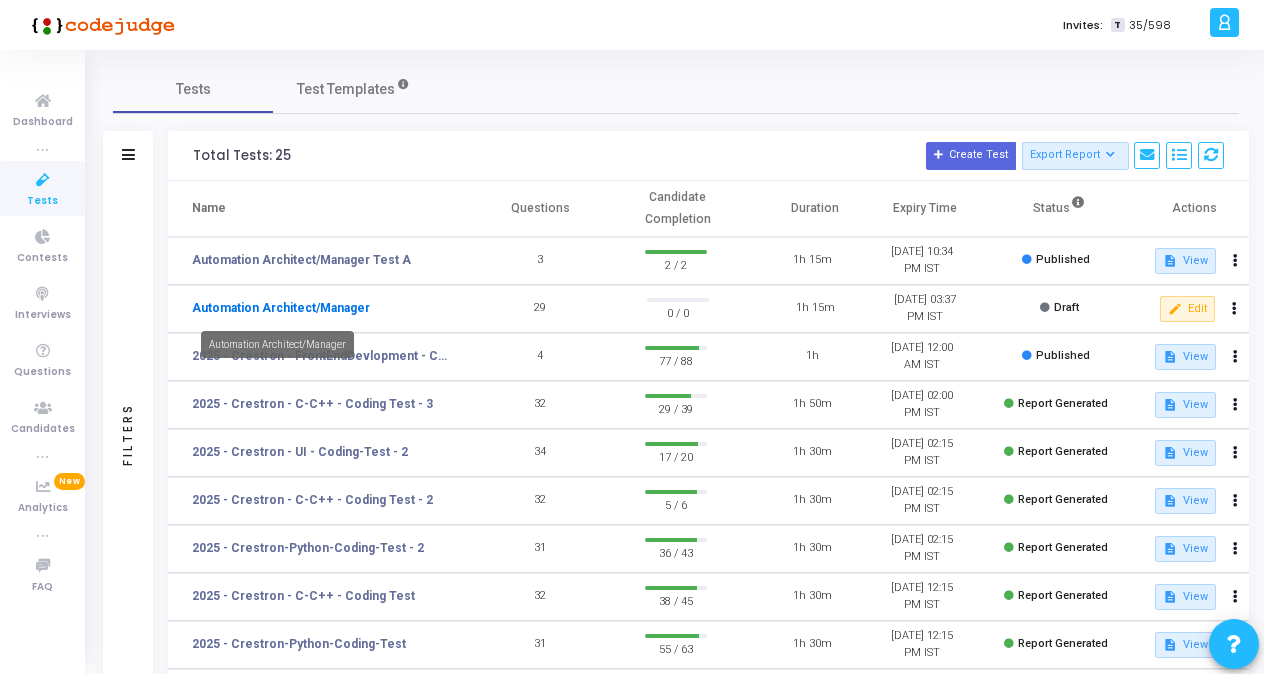 click on "Automation Architect/Manager" 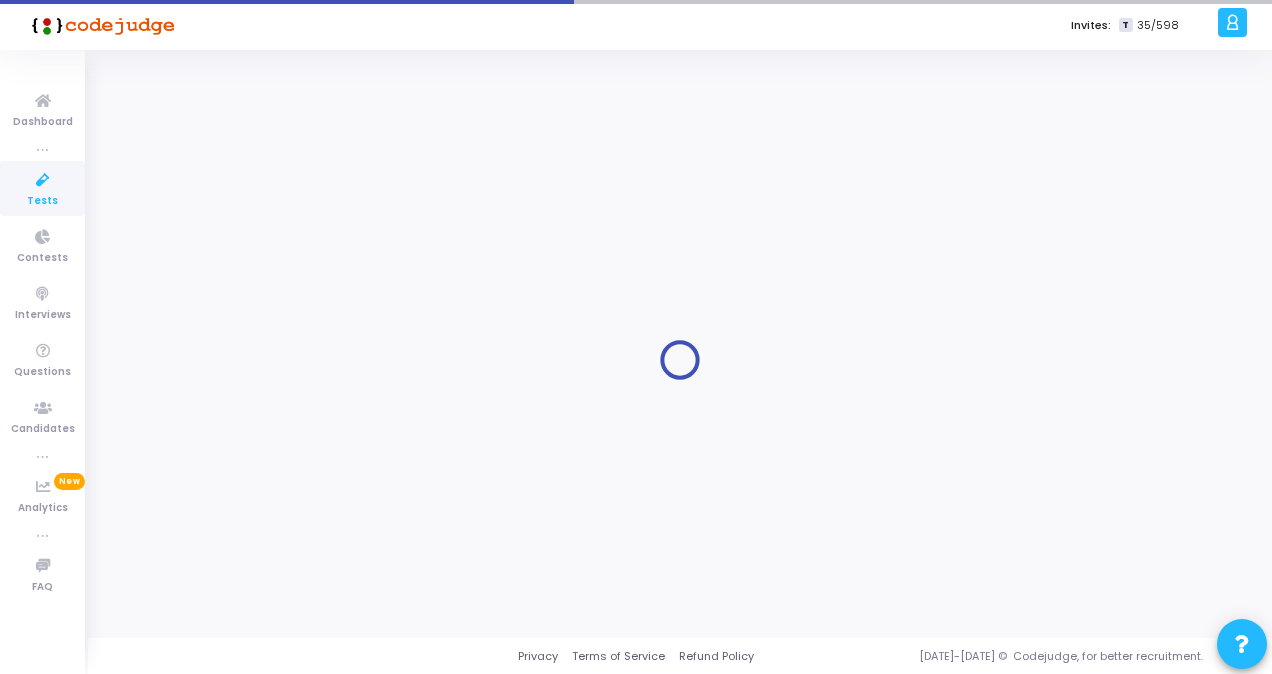 type on "Automation Architect/Manager" 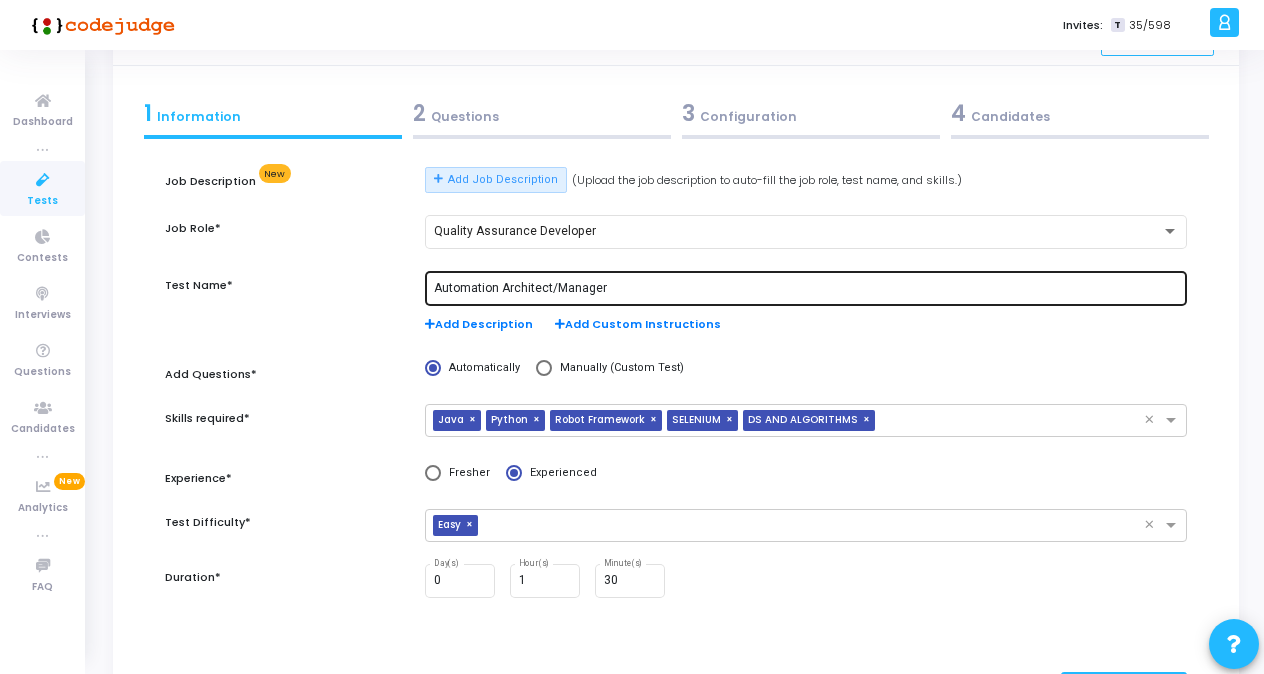 scroll, scrollTop: 72, scrollLeft: 0, axis: vertical 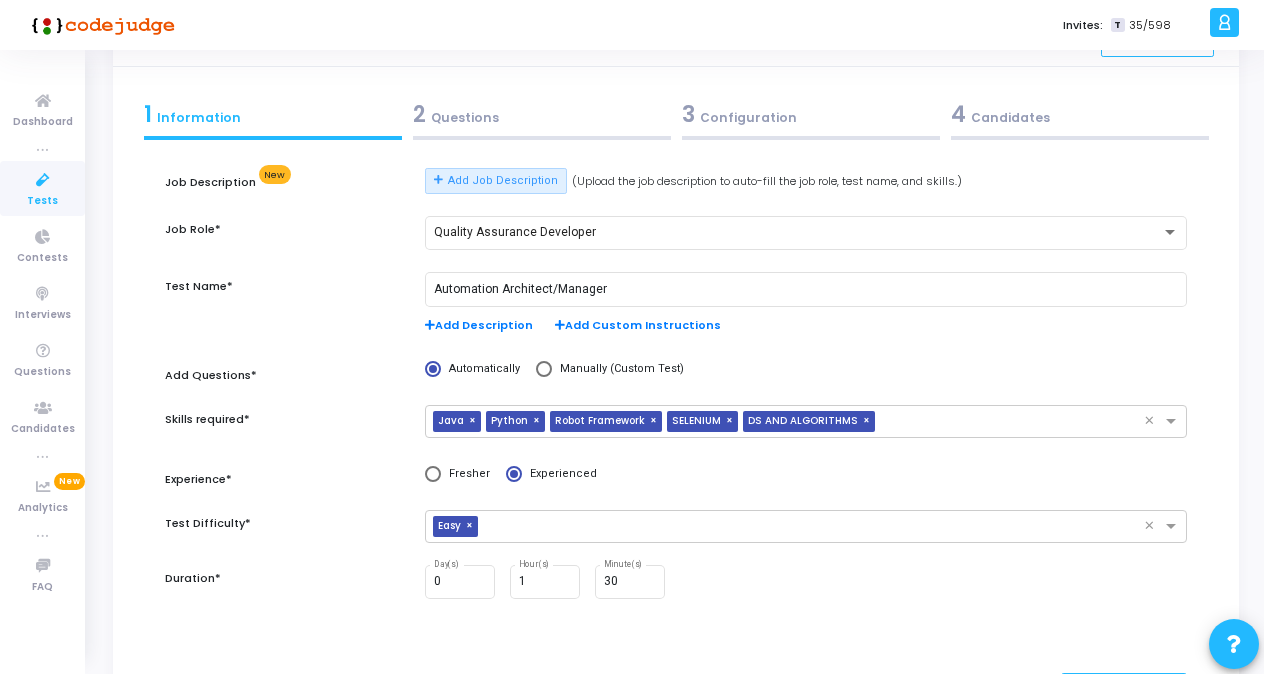 click on "2  Questions" at bounding box center [542, 114] 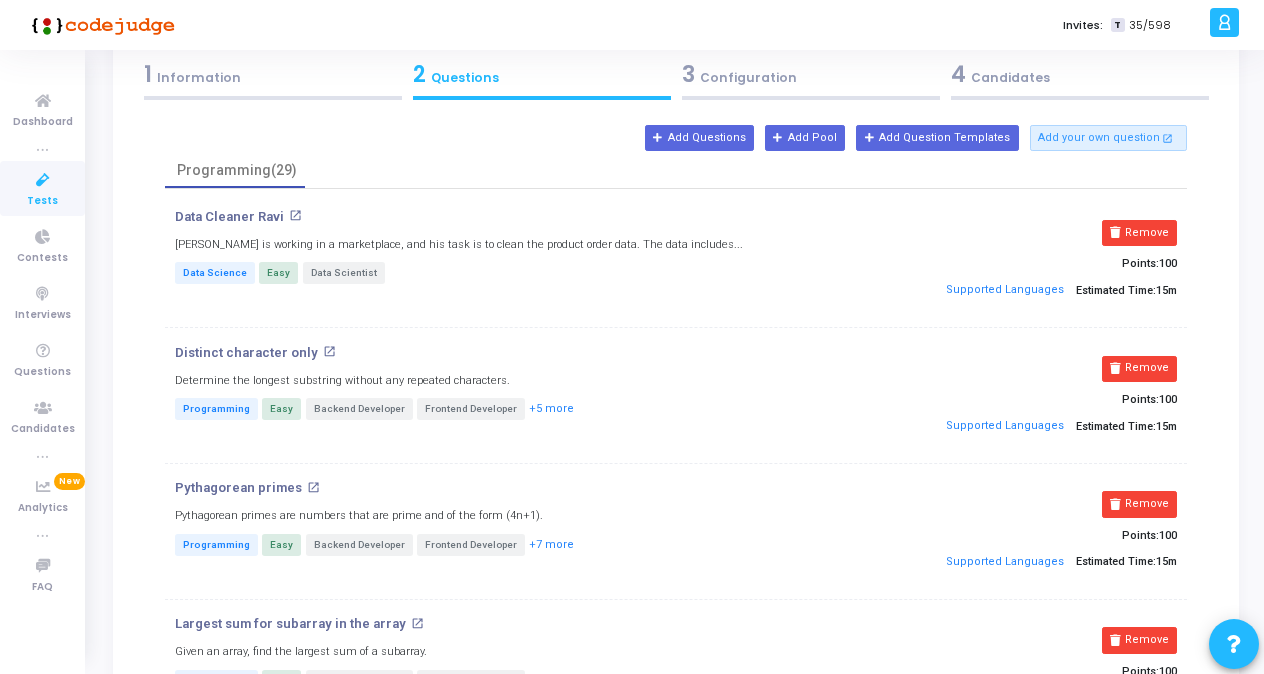 scroll, scrollTop: 0, scrollLeft: 0, axis: both 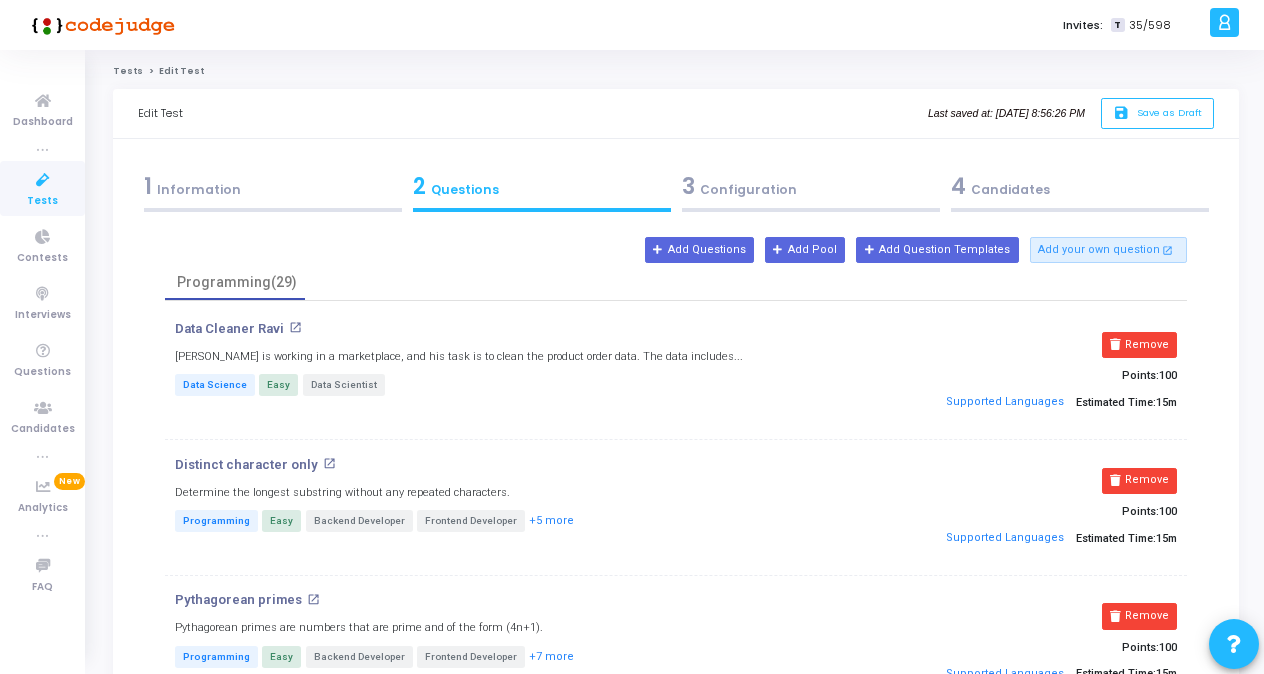 click on "1  Information" at bounding box center (273, 186) 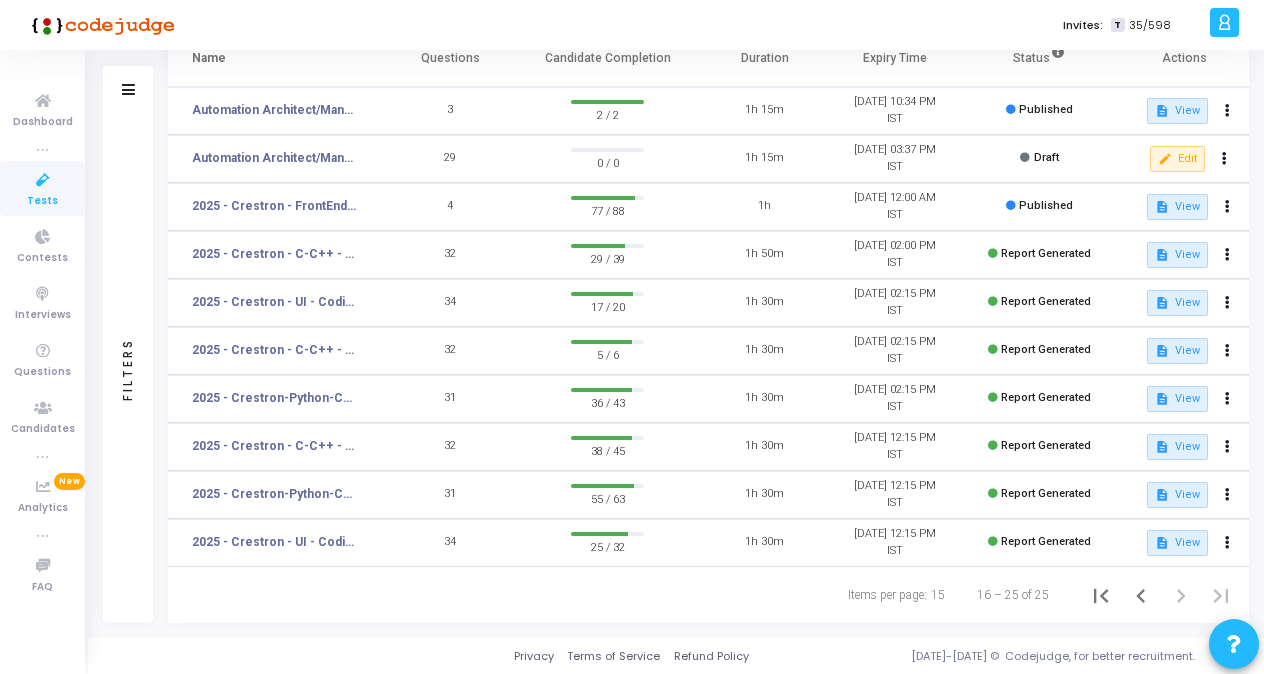 scroll, scrollTop: 0, scrollLeft: 0, axis: both 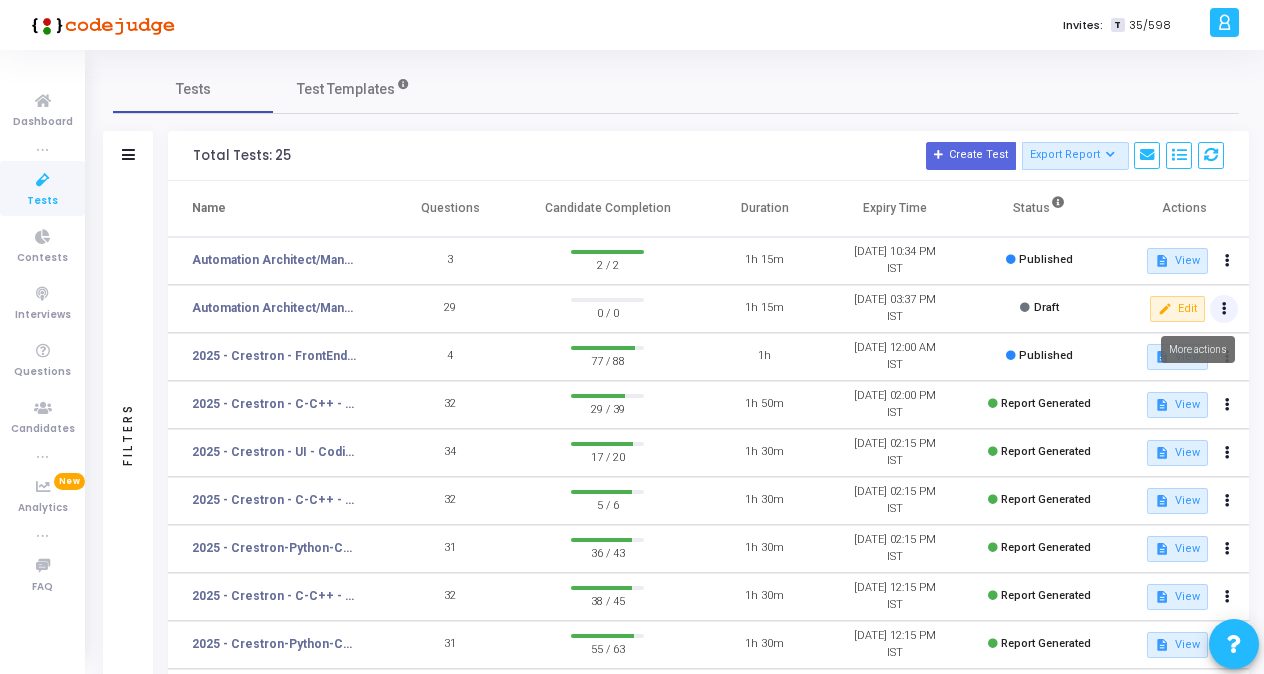 click 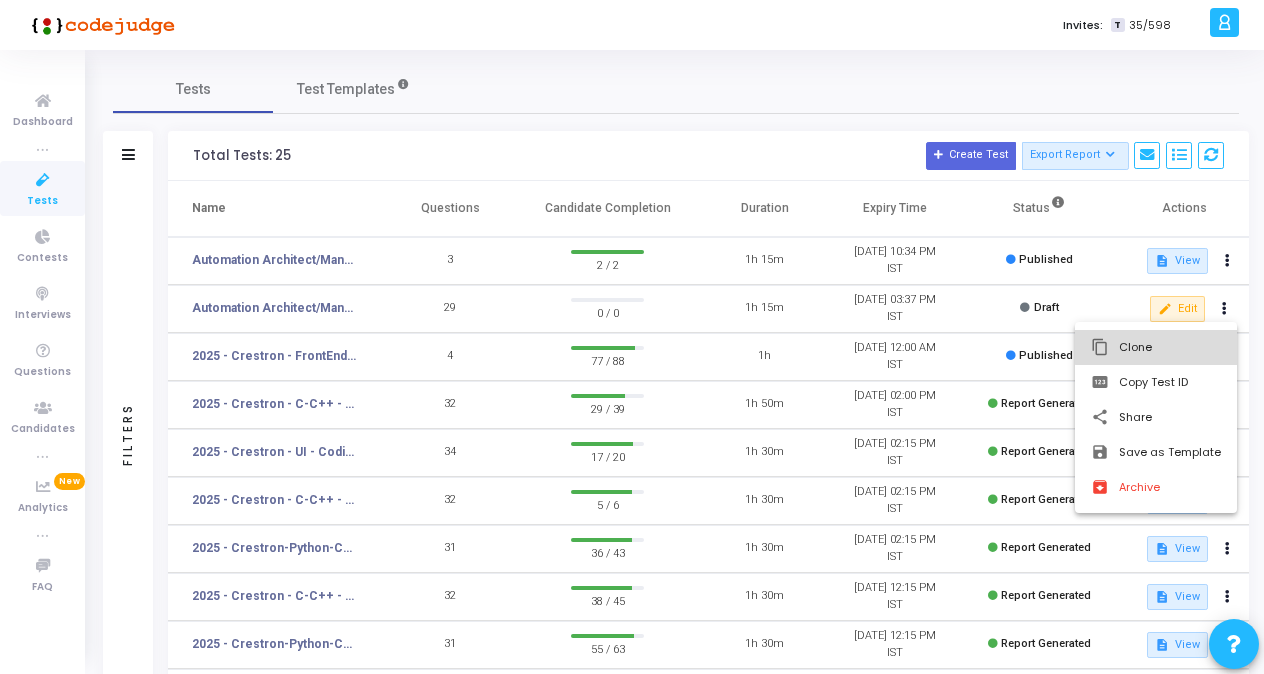click on "content_copy  Clone" at bounding box center (1156, 347) 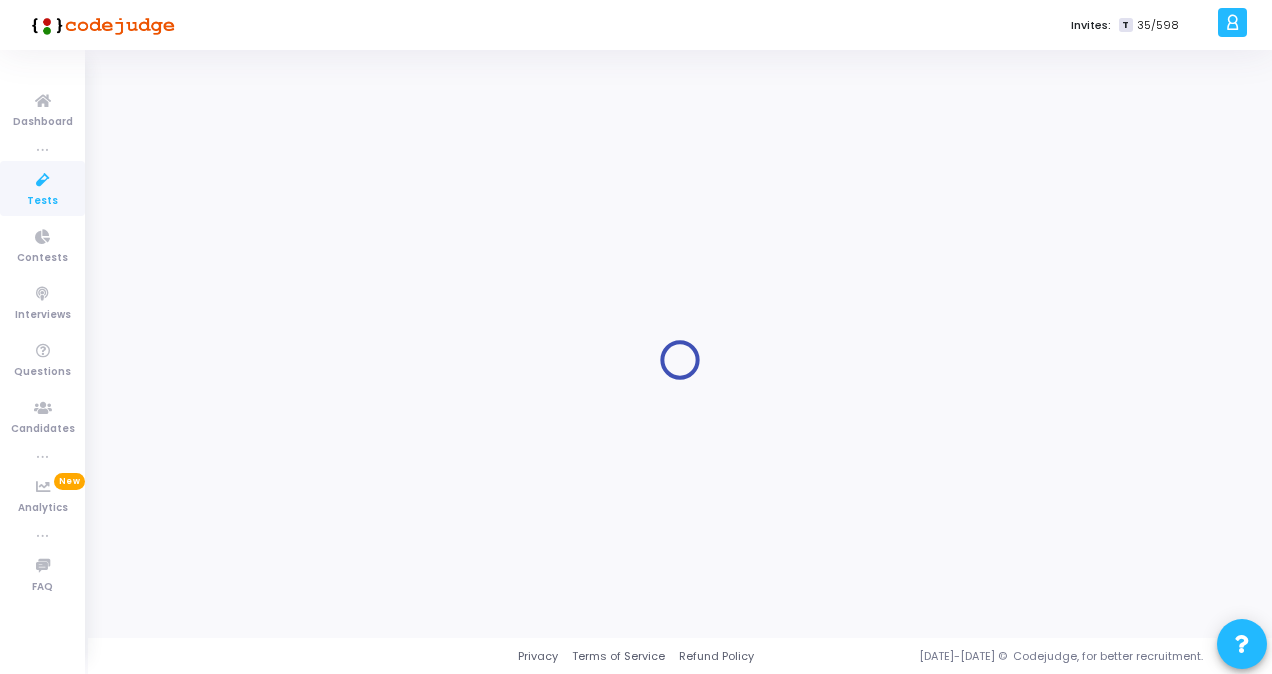 type on "Automation Architect/Manager" 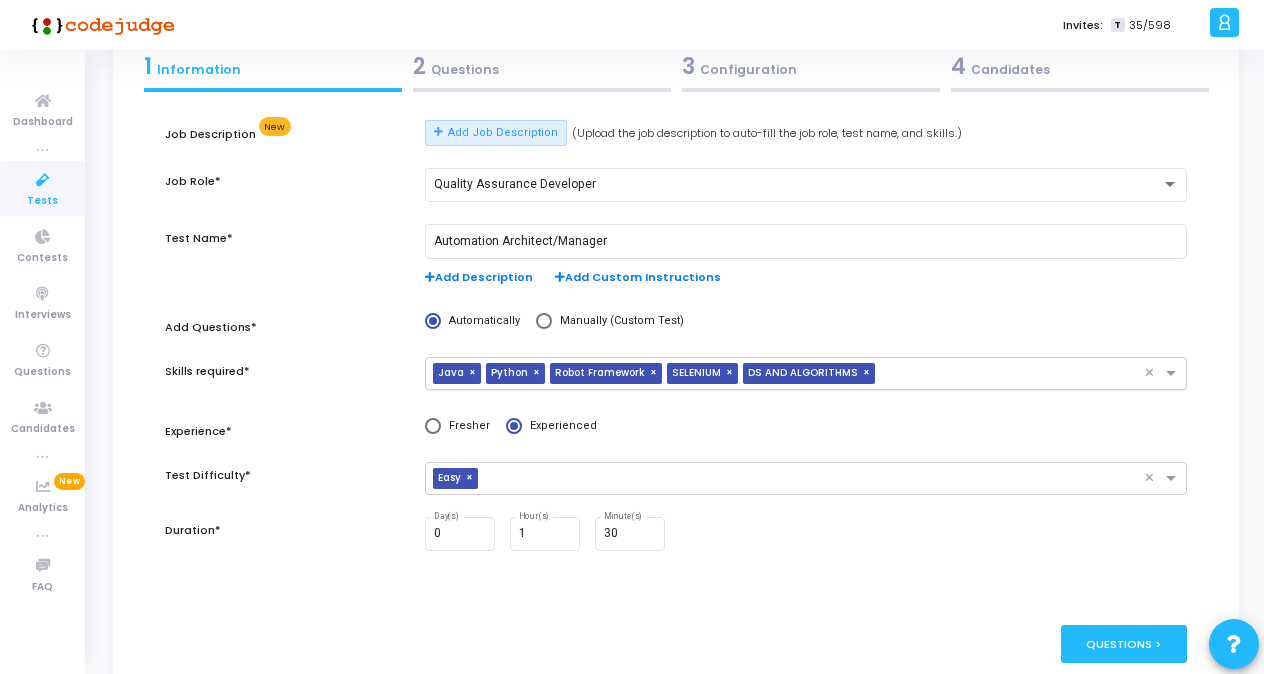 scroll, scrollTop: 174, scrollLeft: 0, axis: vertical 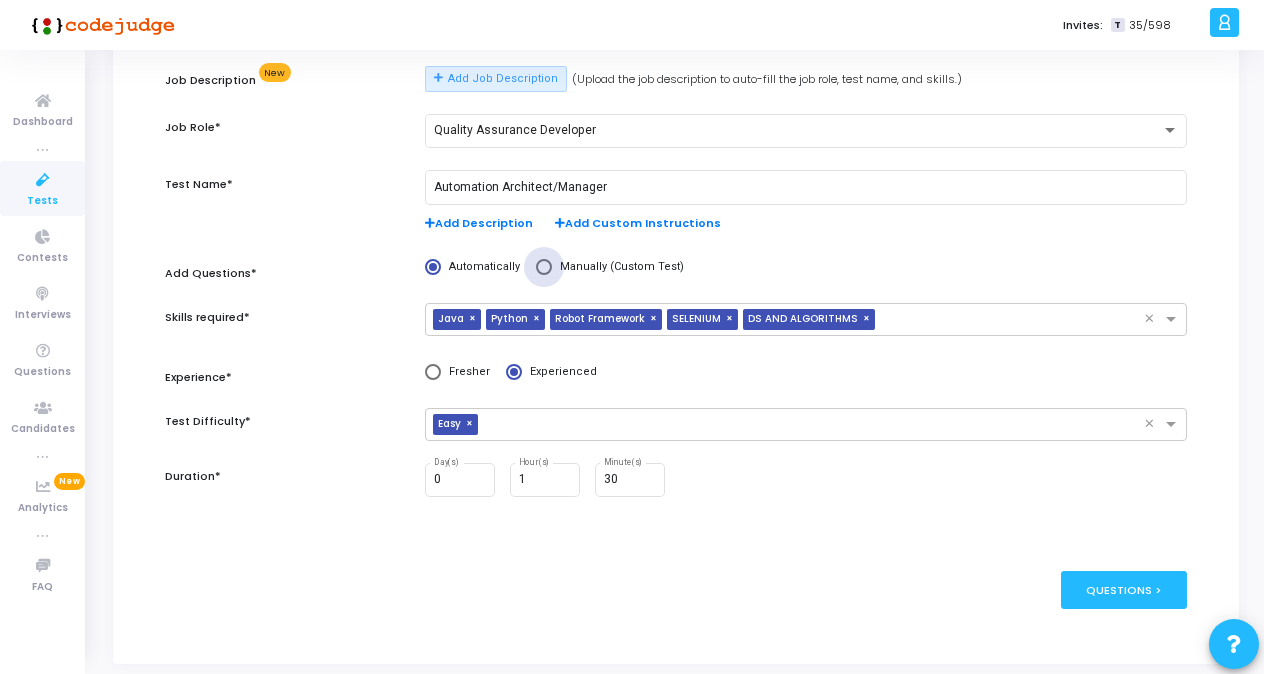 click at bounding box center (544, 267) 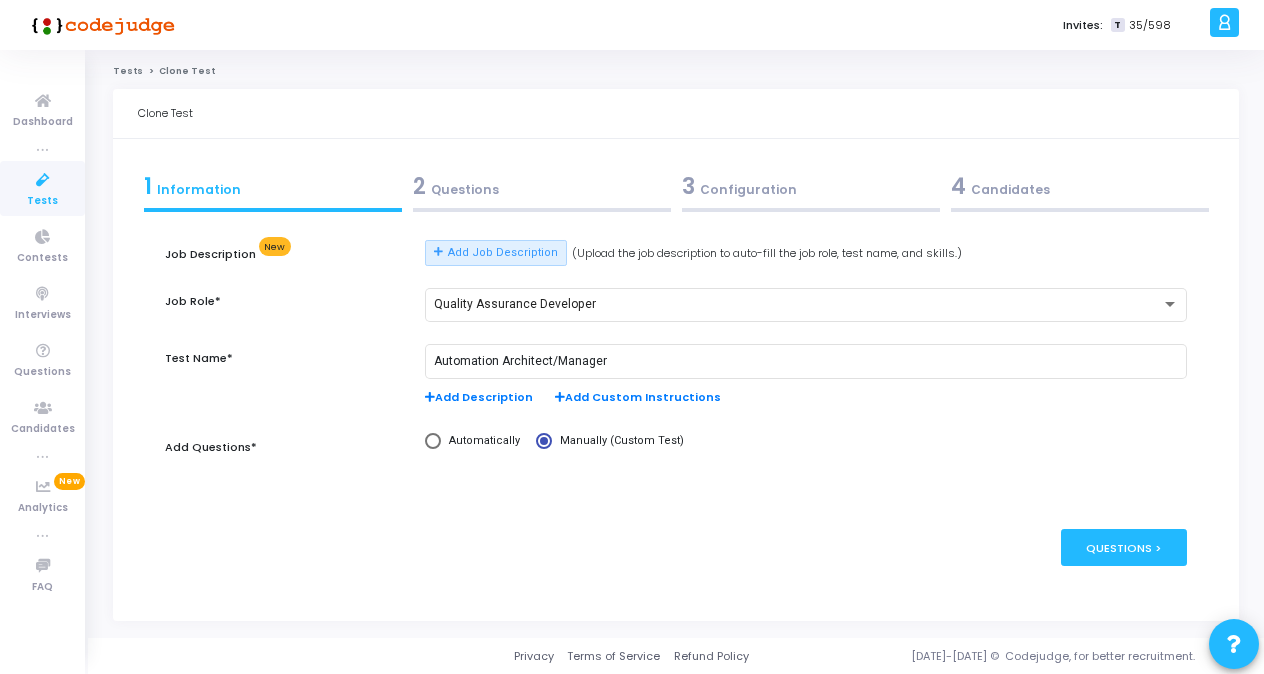 scroll, scrollTop: 0, scrollLeft: 0, axis: both 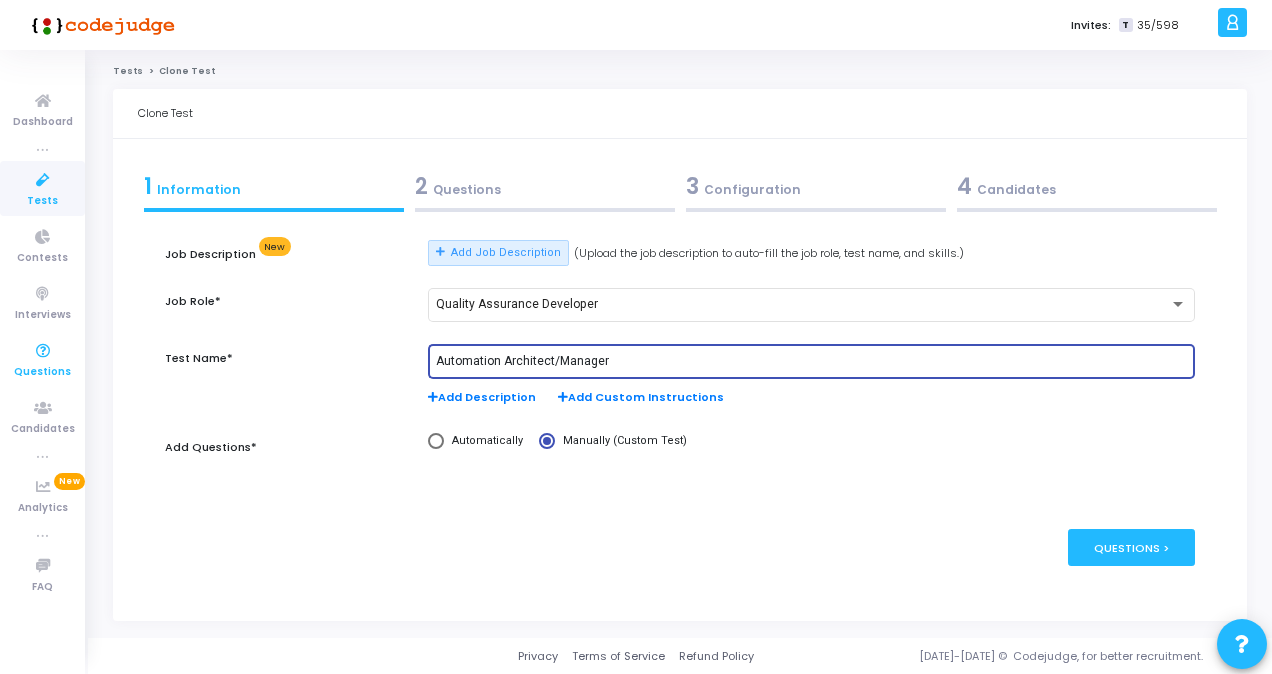 drag, startPoint x: 646, startPoint y: 365, endPoint x: 0, endPoint y: 353, distance: 646.11145 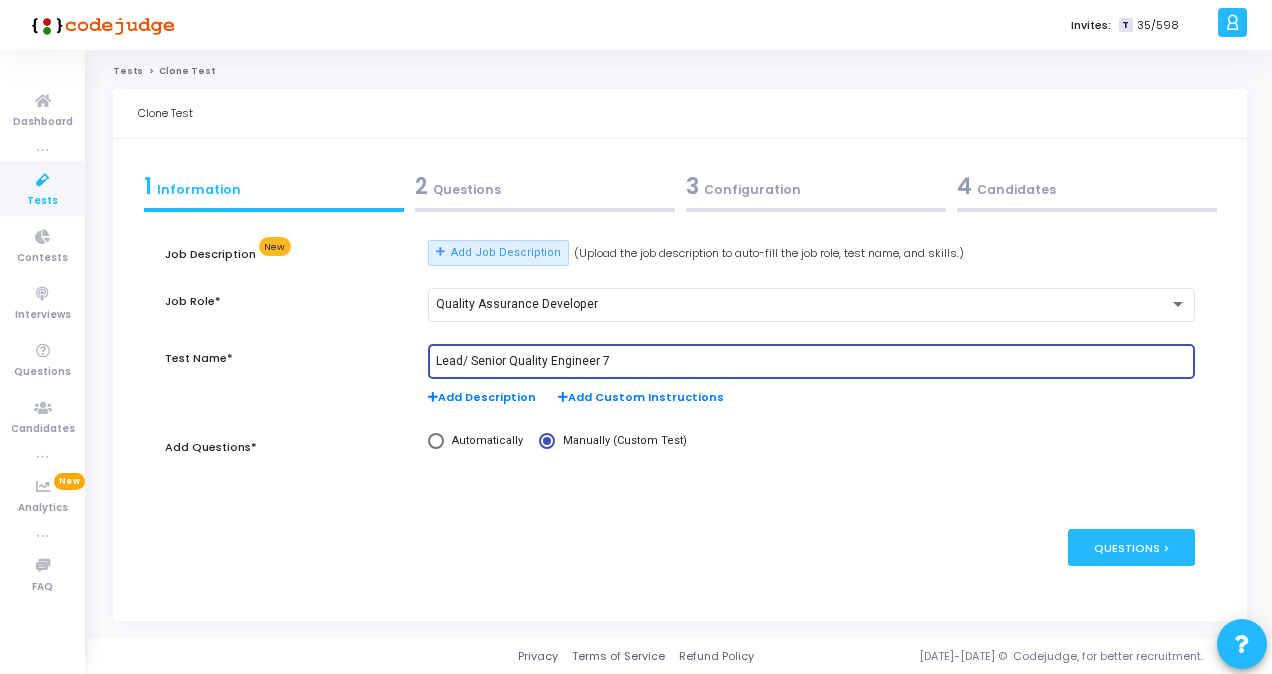 type on "Lead/ Senior Quality Engineer 7" 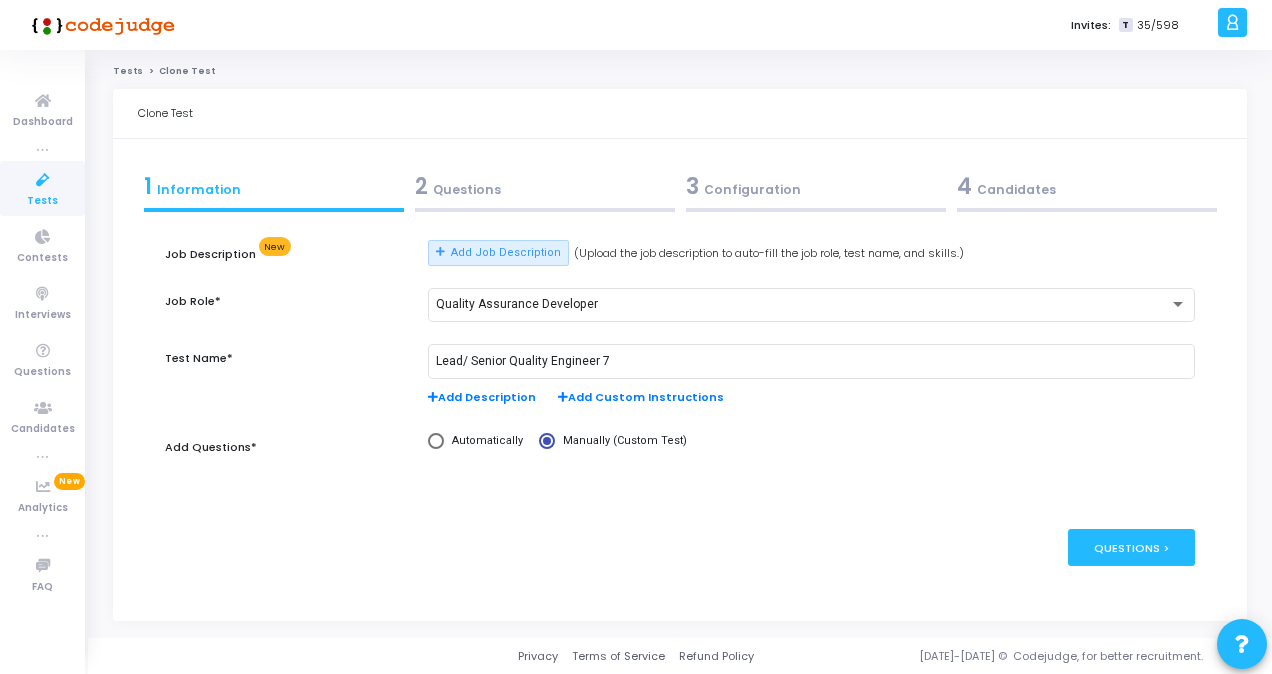 click on "2  Questions" at bounding box center [545, 186] 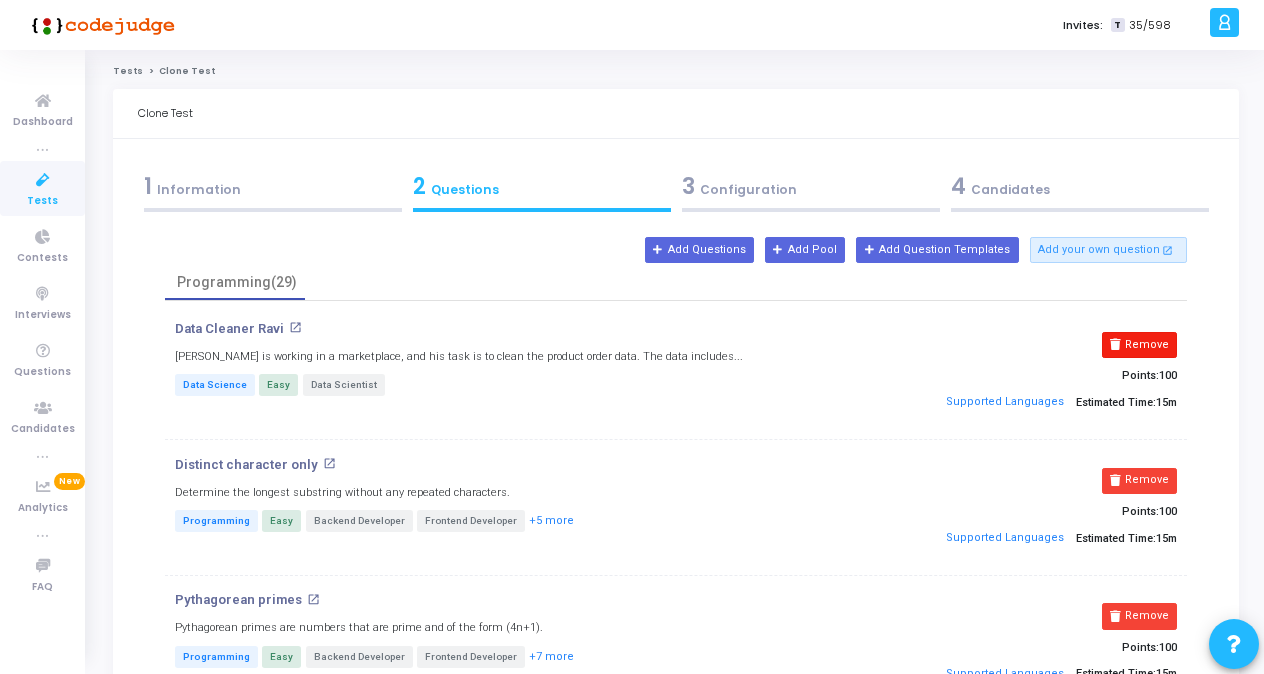 click on "Remove" at bounding box center (1139, 345) 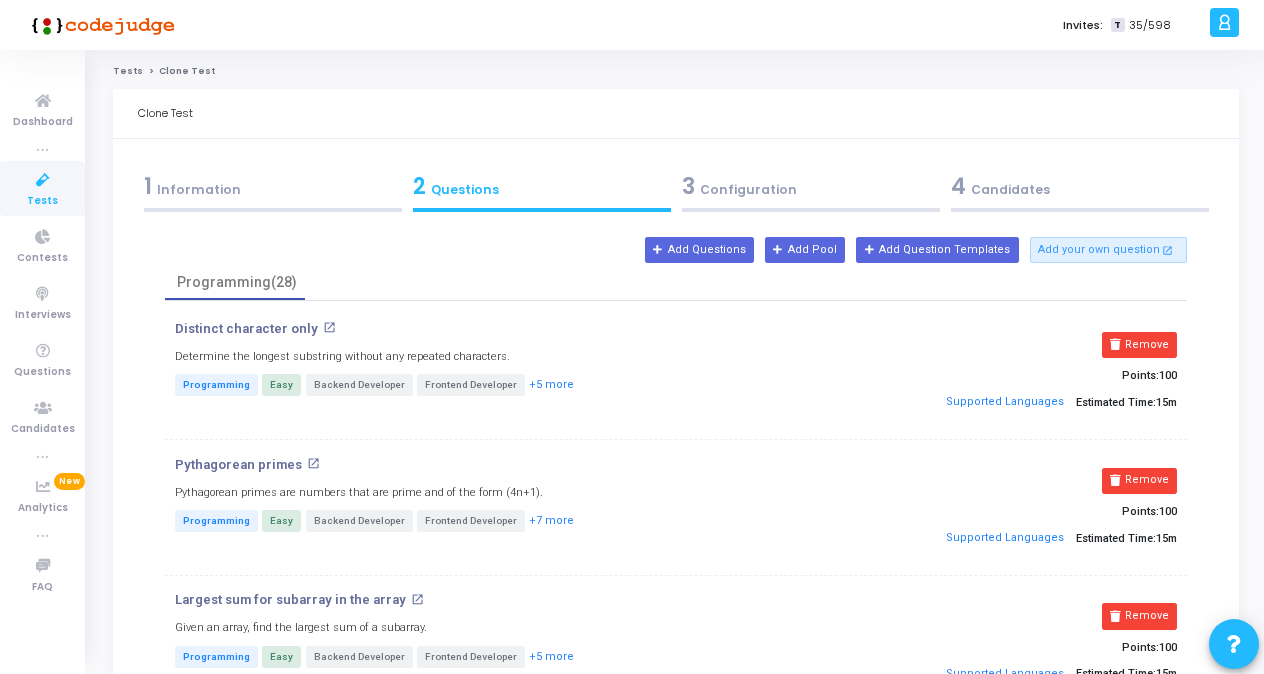 click on "Remove" at bounding box center [1139, 345] 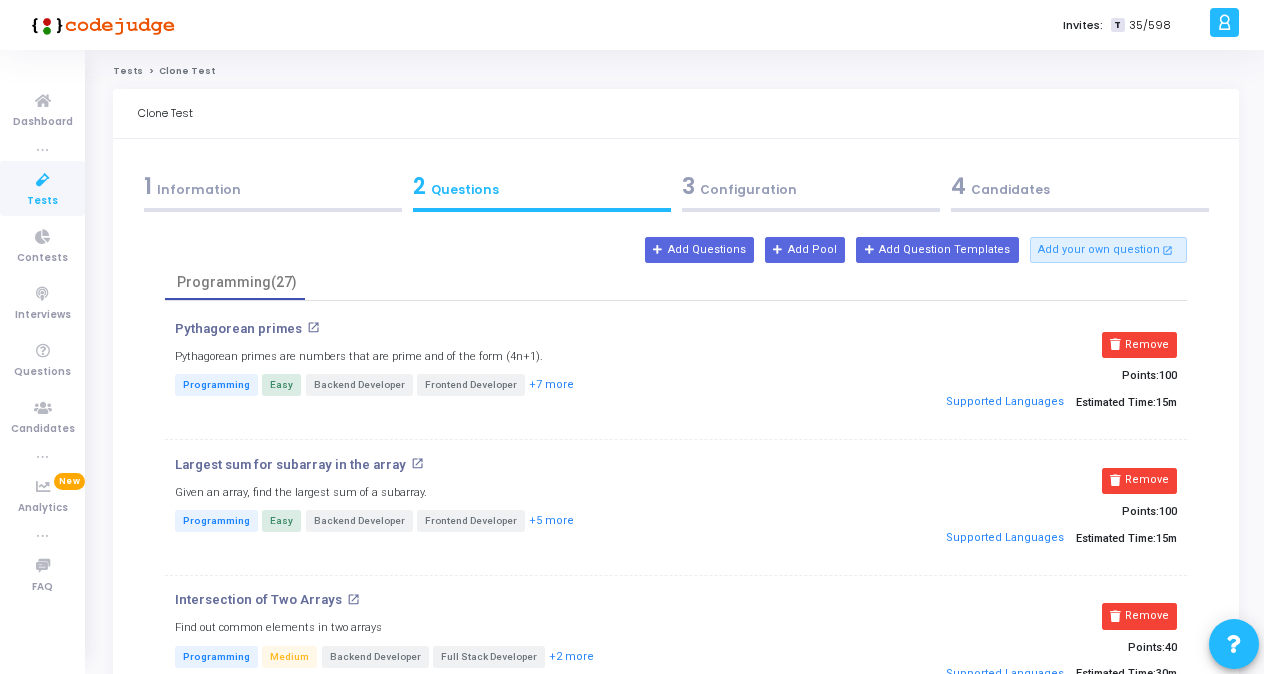 click on "Remove" at bounding box center (1139, 345) 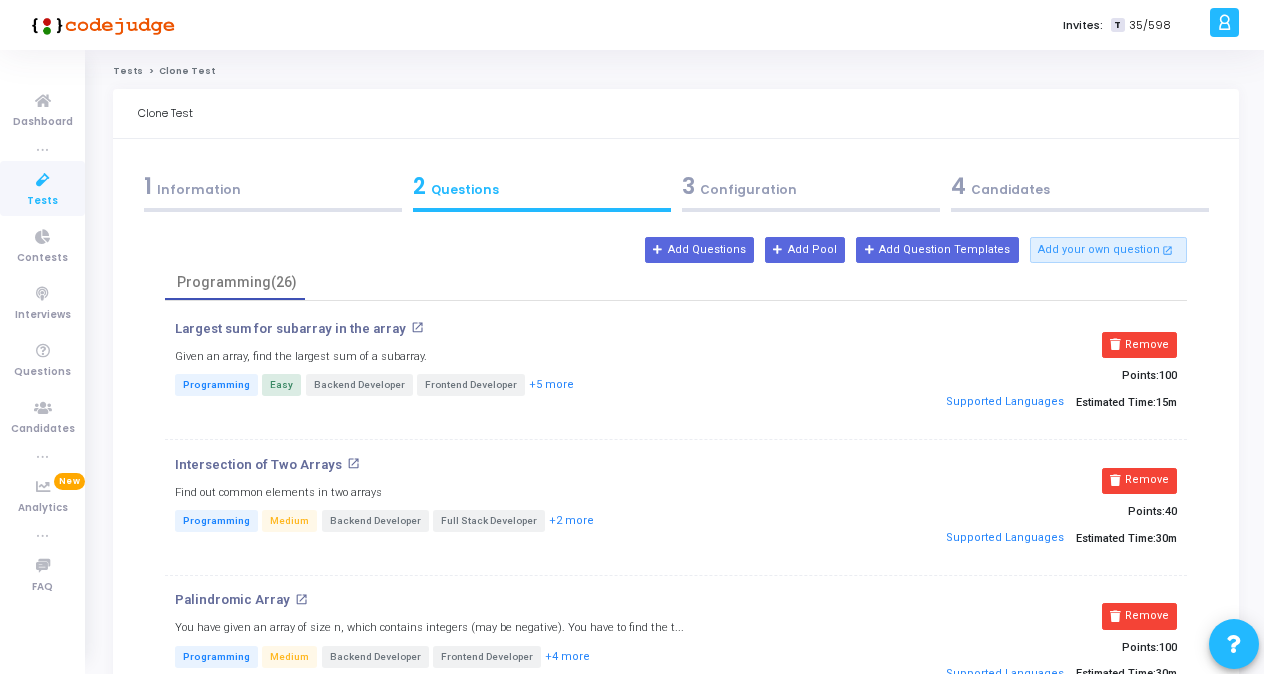 click on "Remove" at bounding box center (1139, 345) 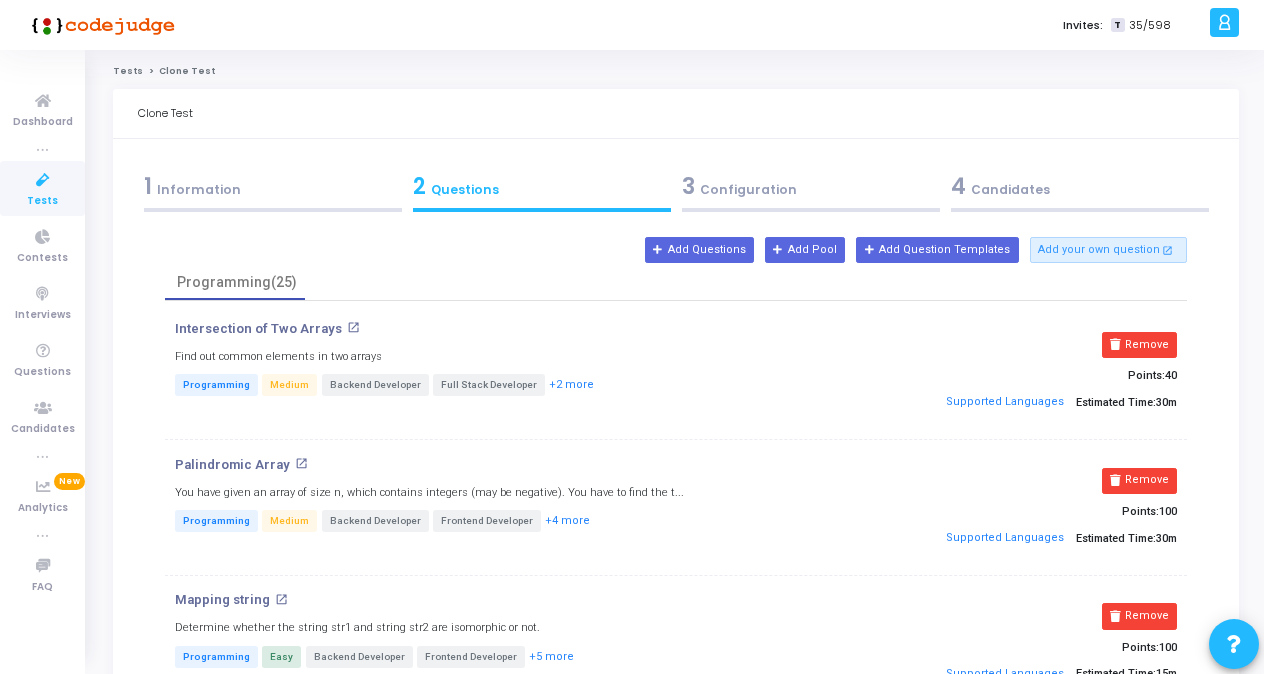 click on "Remove" at bounding box center (1139, 345) 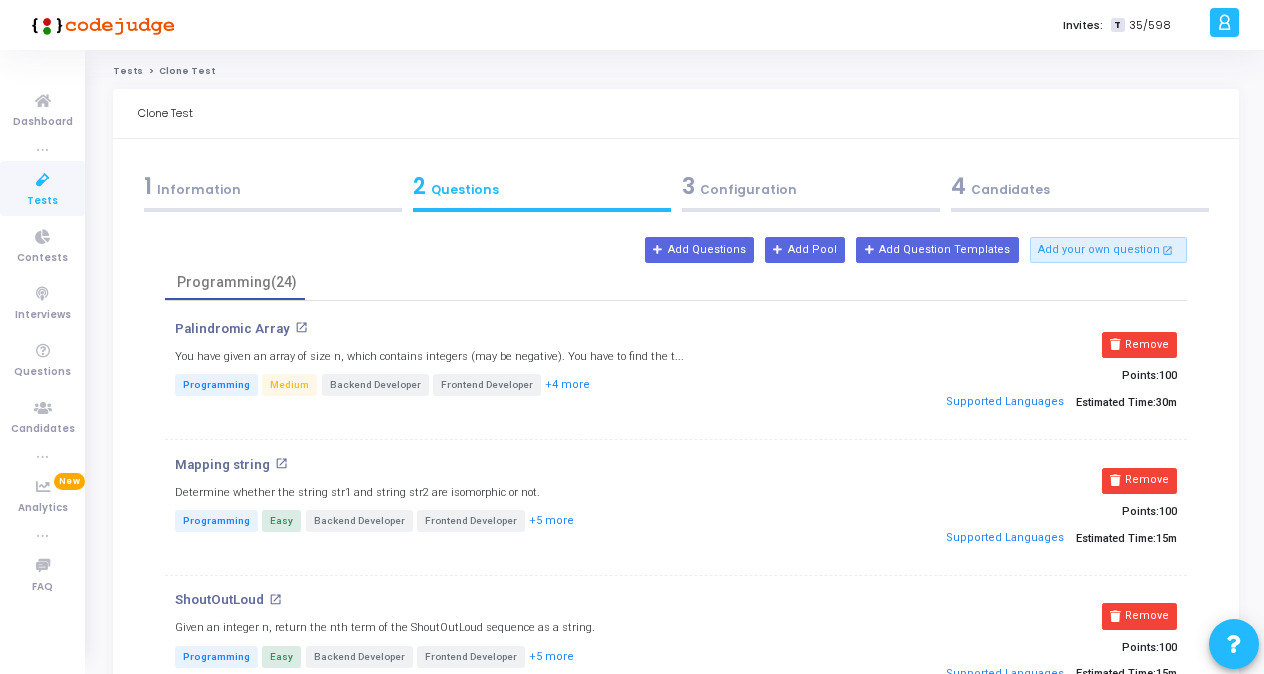 click on "Remove" at bounding box center [1139, 345] 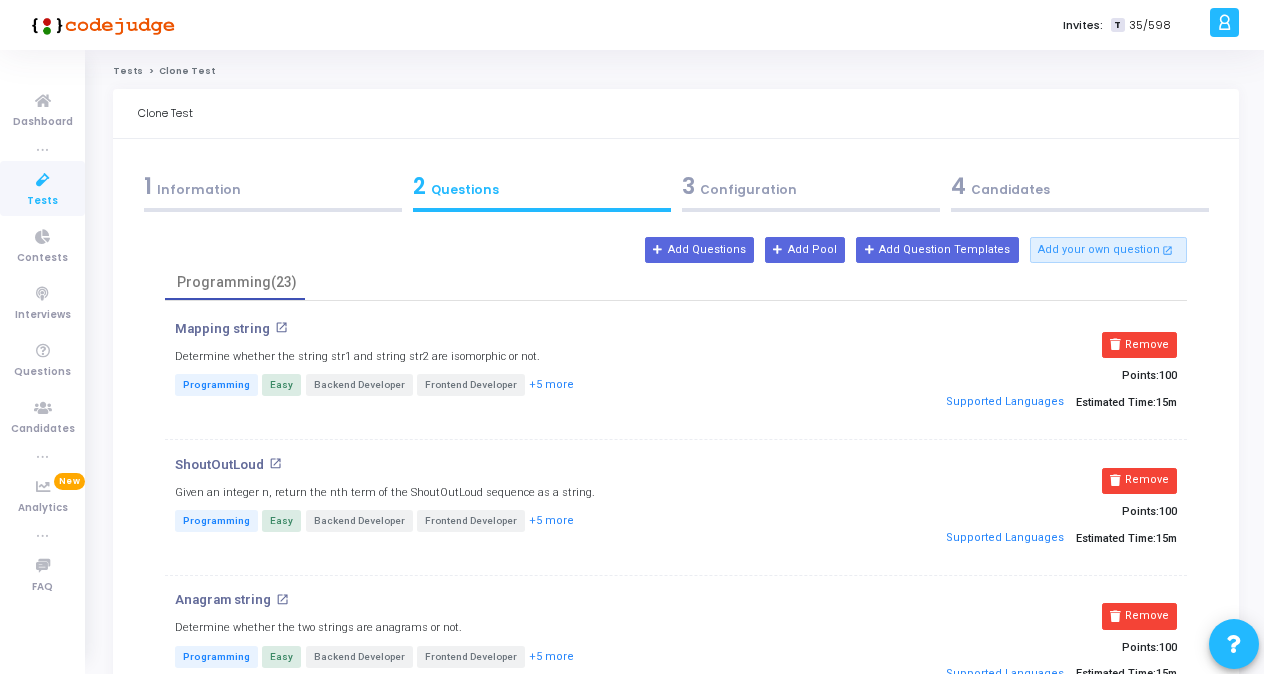 click on "Remove" at bounding box center [1139, 345] 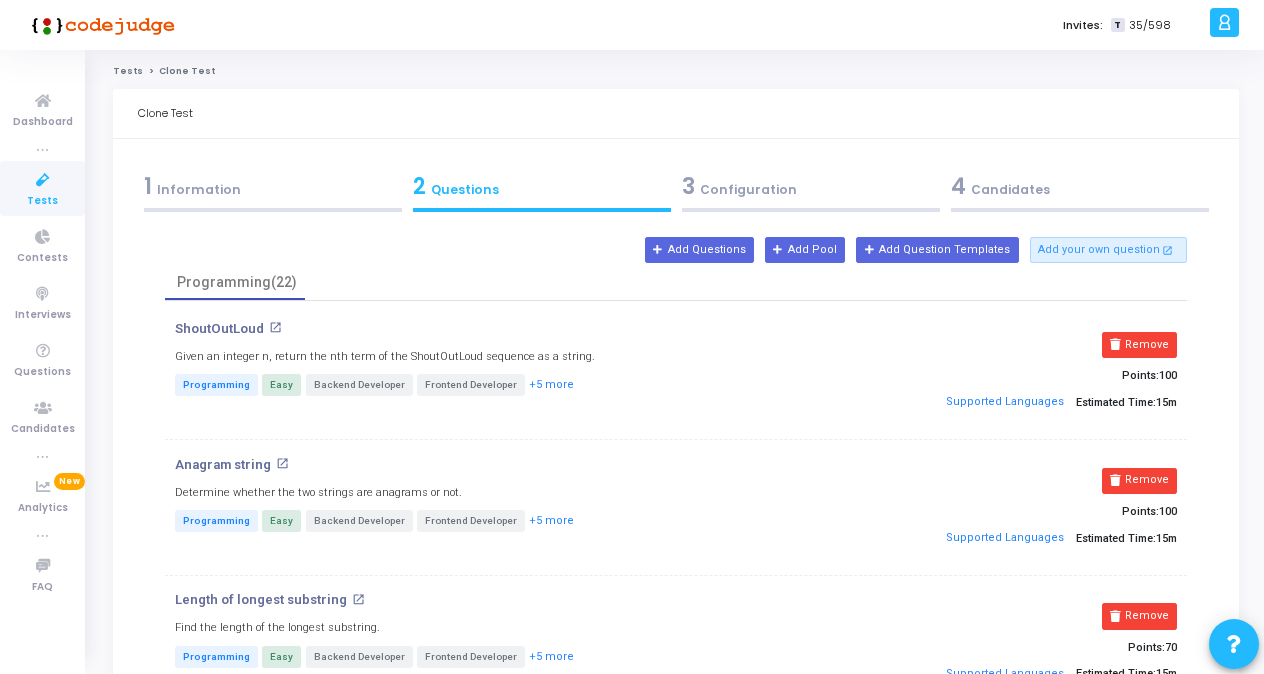 click on "Remove" at bounding box center [1139, 345] 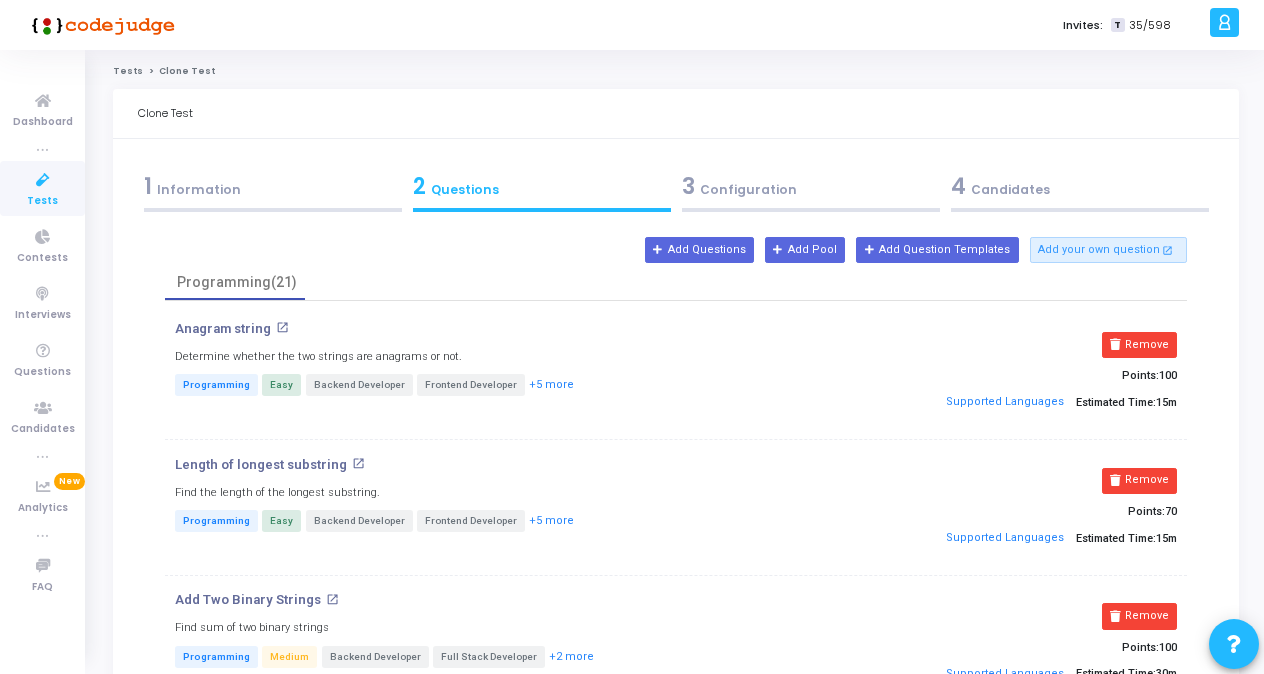 click on "Remove" at bounding box center (1139, 345) 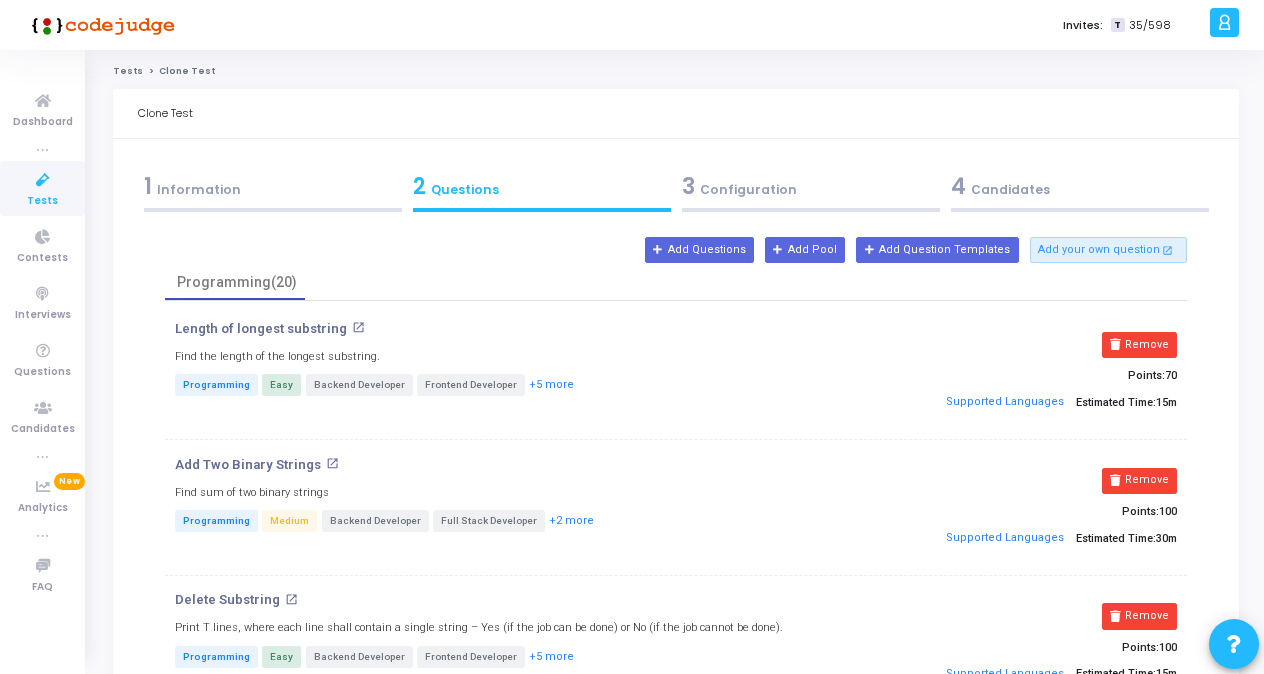 click on "Remove" at bounding box center (1139, 345) 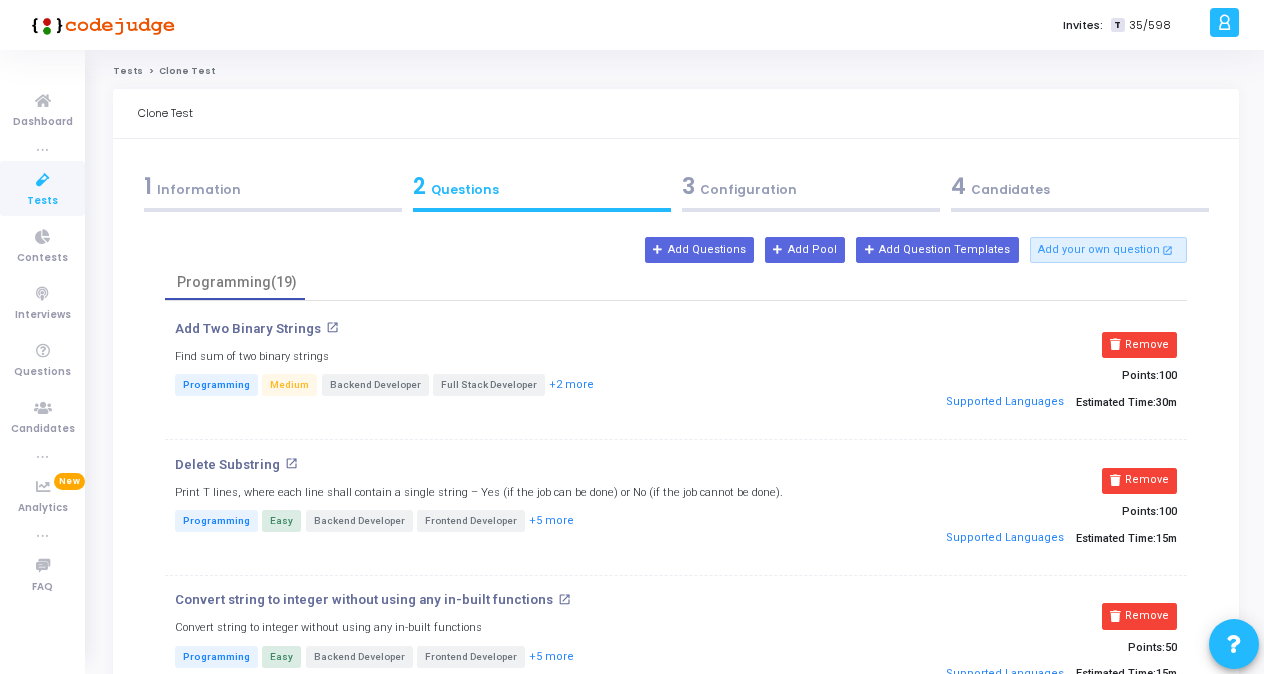 click on "Remove" at bounding box center (1139, 345) 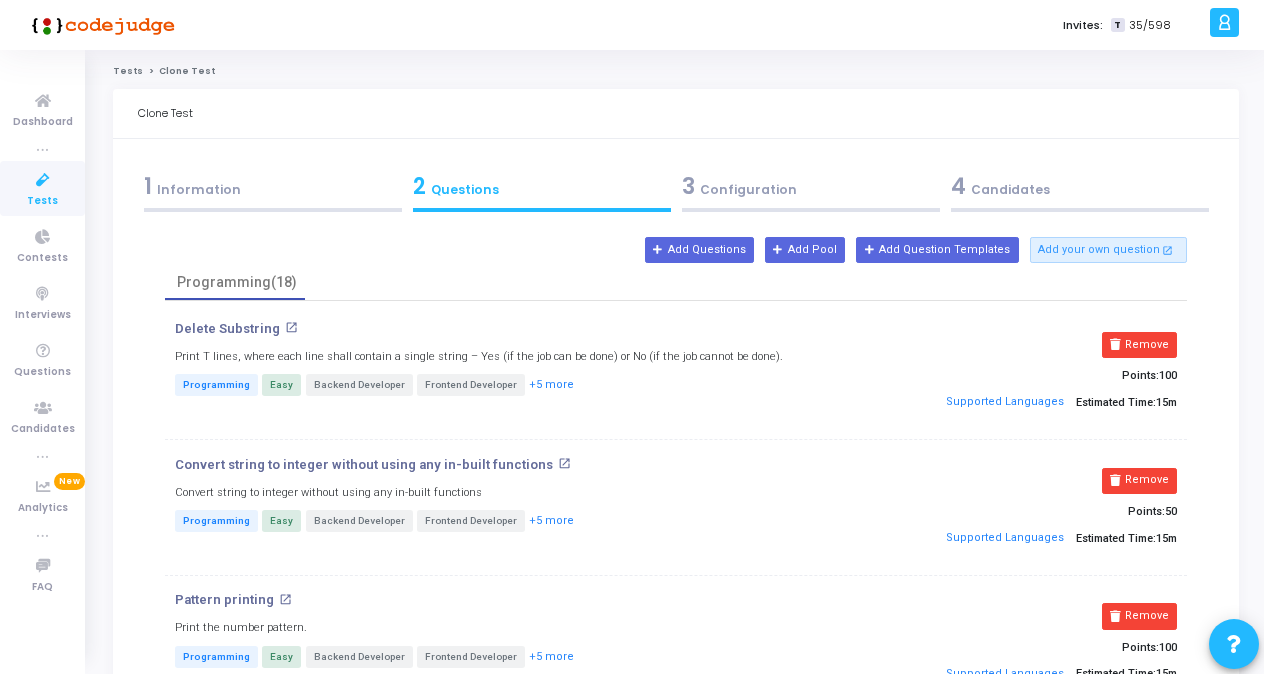 click on "Remove" at bounding box center (1139, 345) 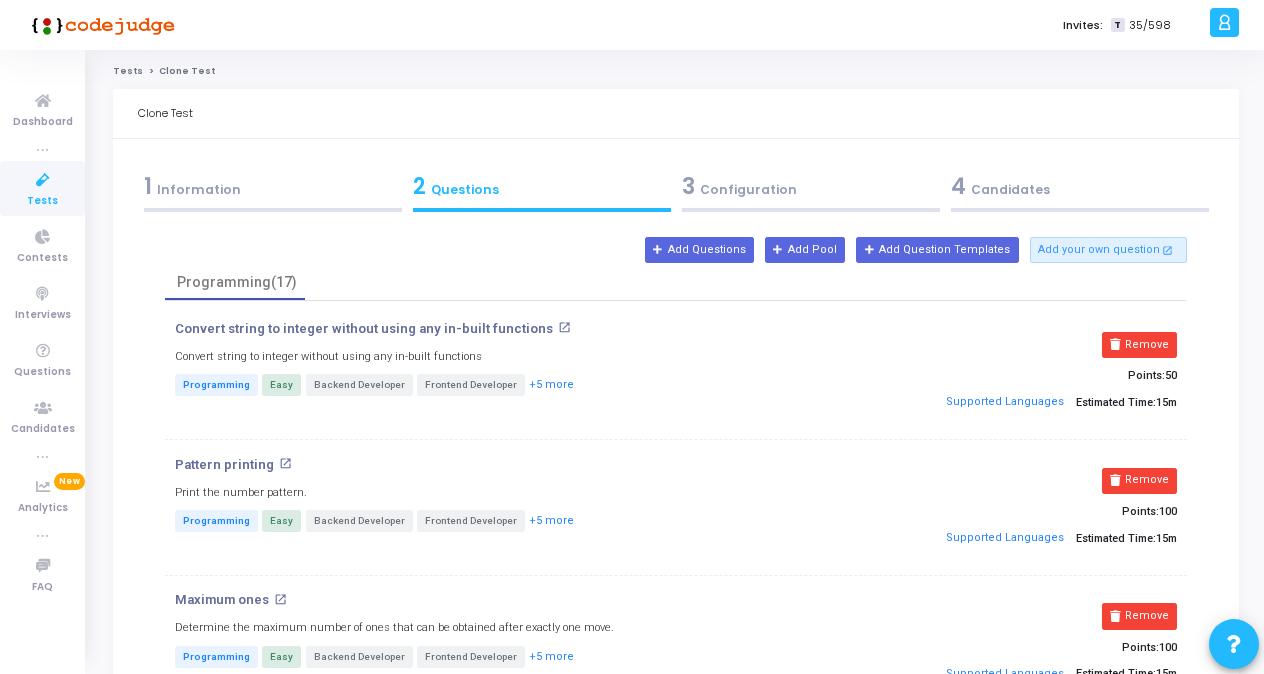 click on "Remove" at bounding box center [1139, 345] 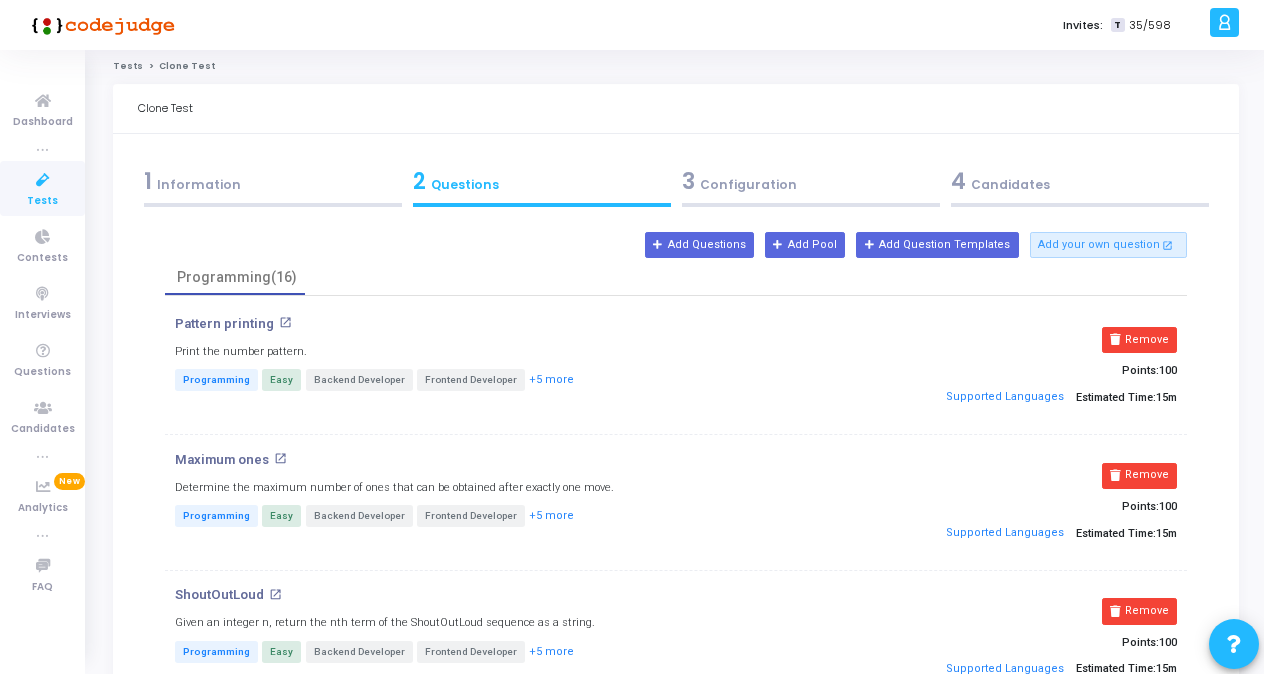 scroll, scrollTop: 0, scrollLeft: 0, axis: both 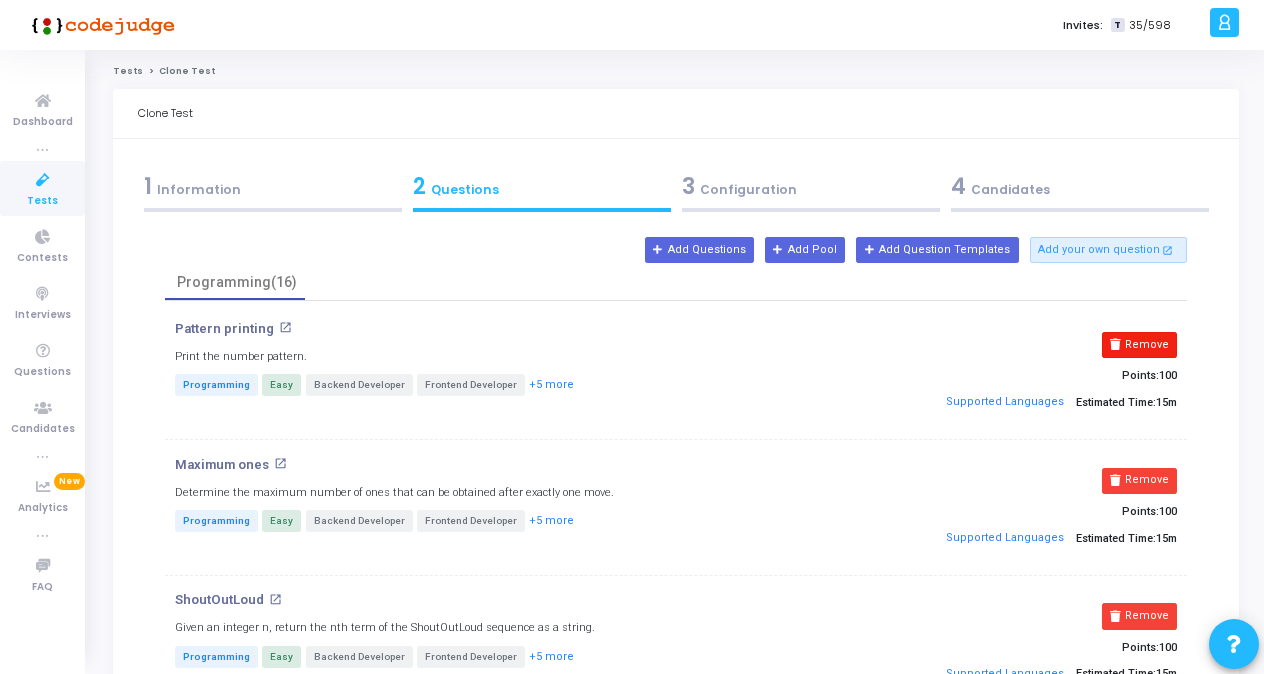 click on "Remove" at bounding box center (1139, 345) 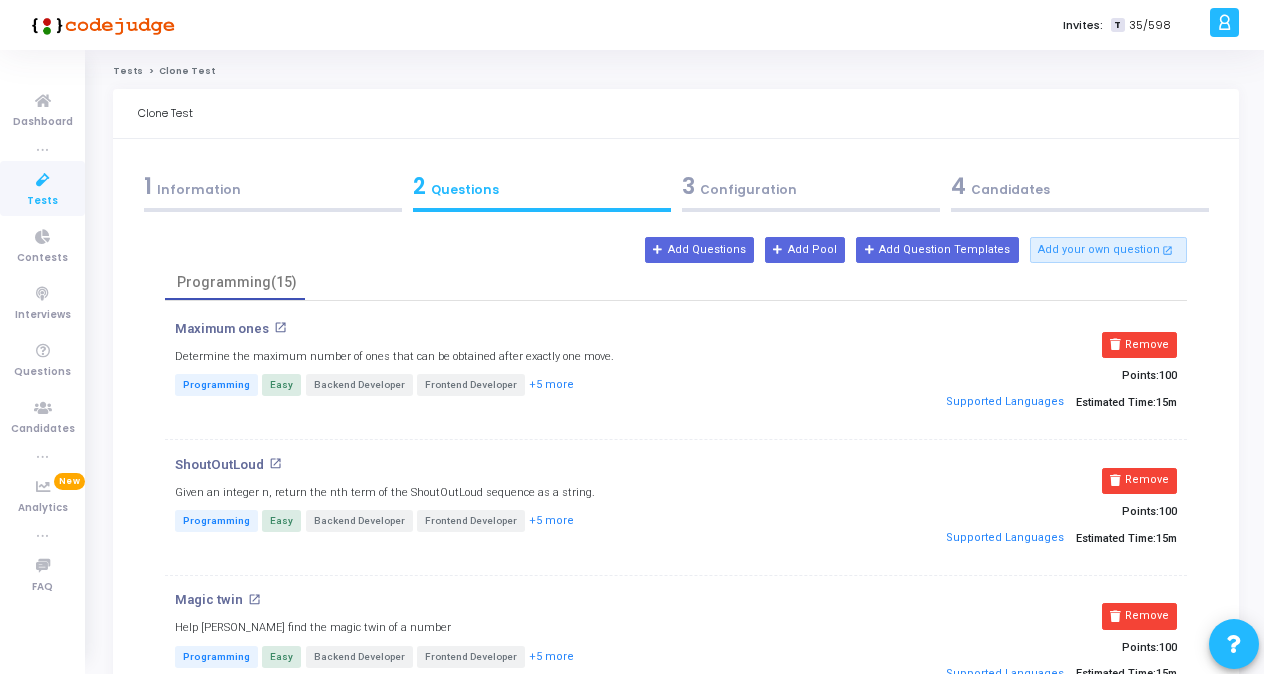 click on "Remove" at bounding box center (1139, 345) 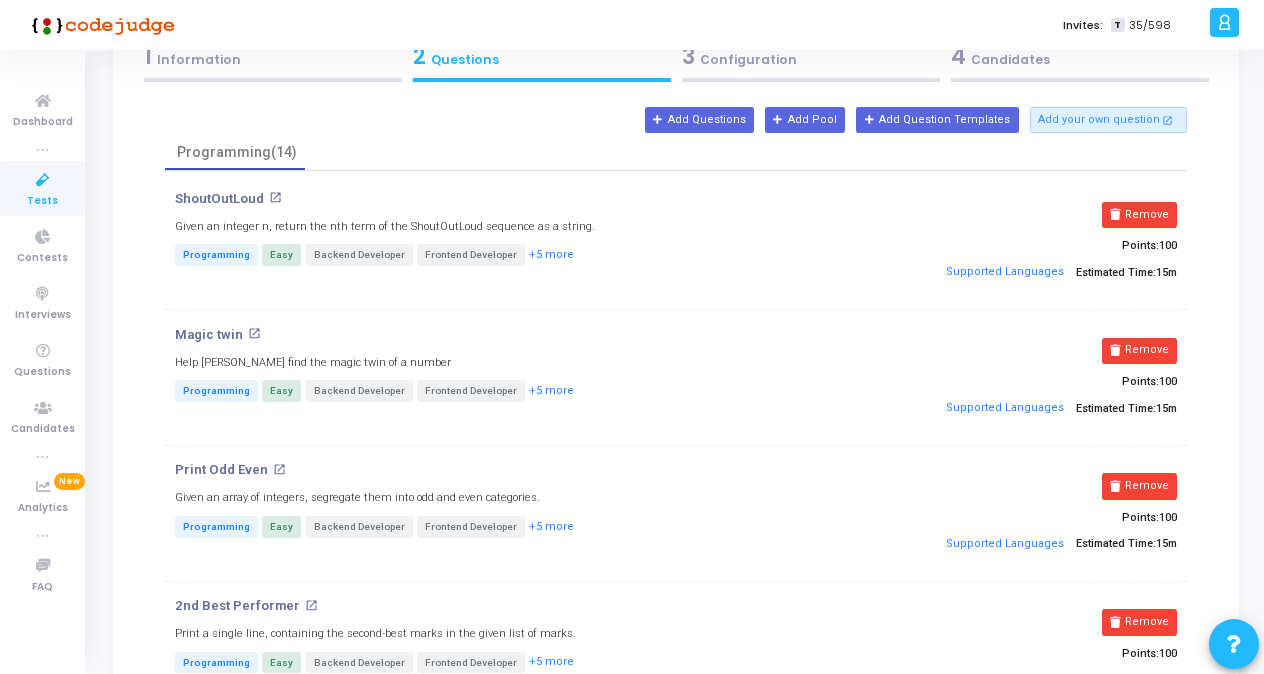 scroll, scrollTop: 134, scrollLeft: 0, axis: vertical 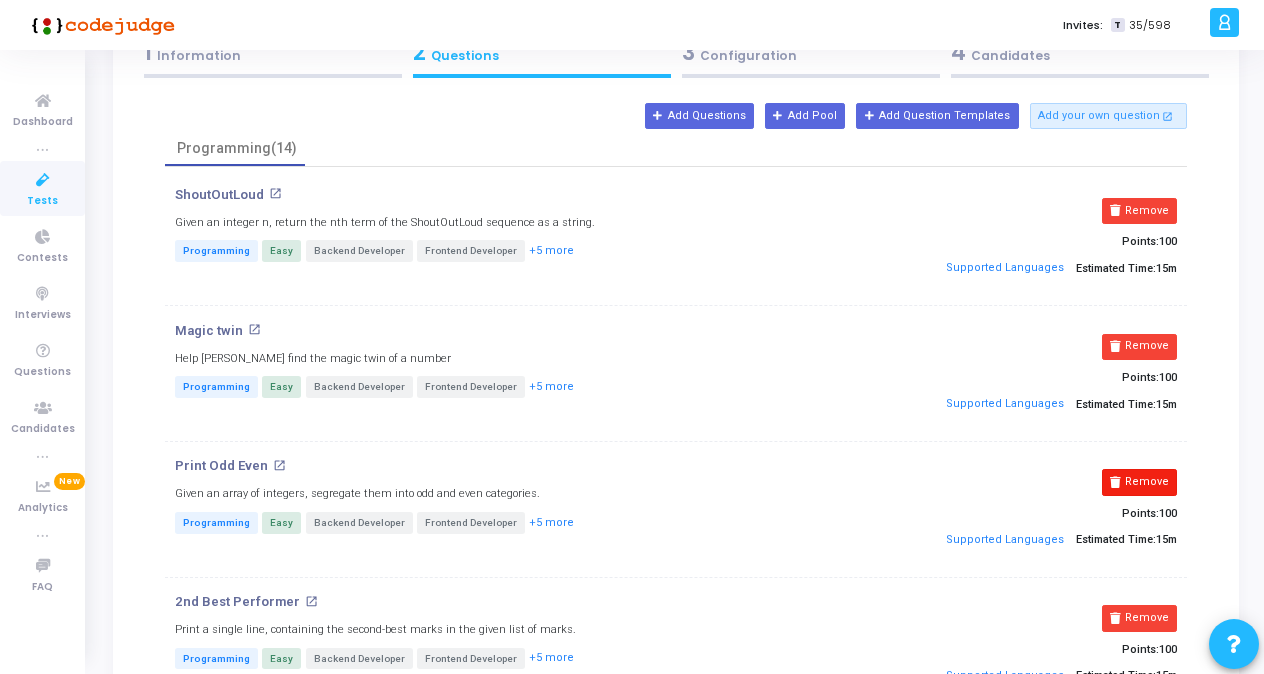 click on "Remove" at bounding box center (1139, 482) 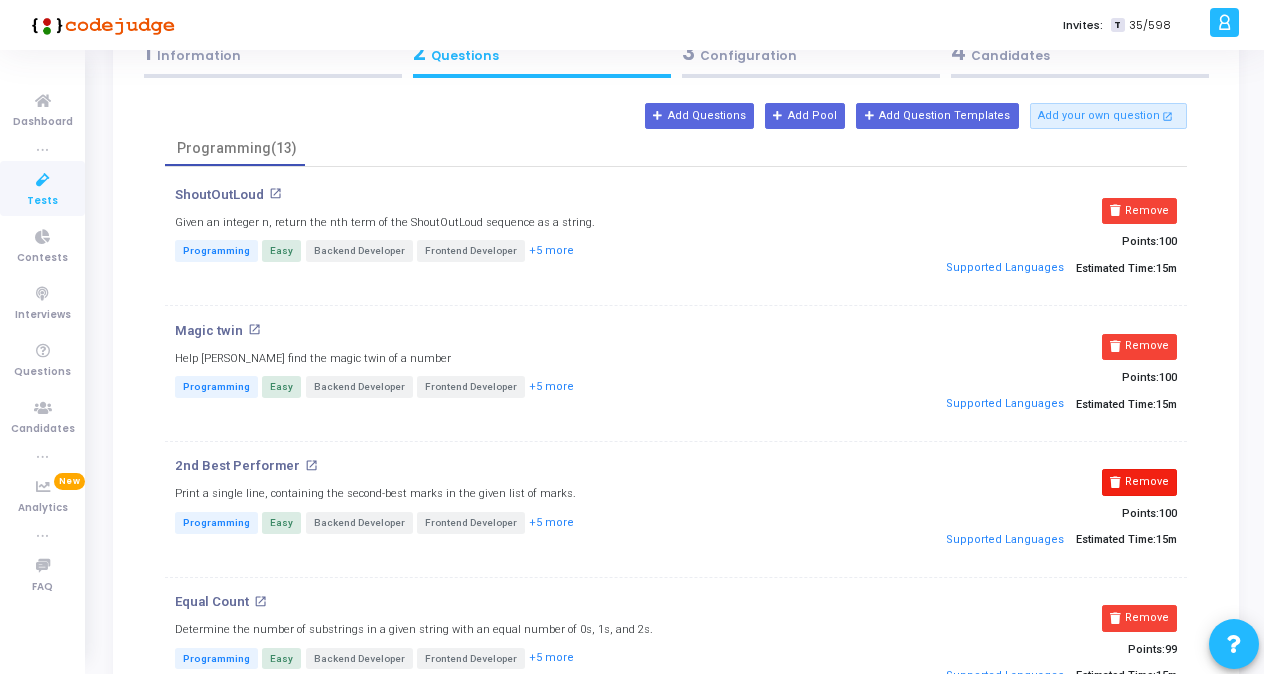 click on "Remove" at bounding box center [1139, 482] 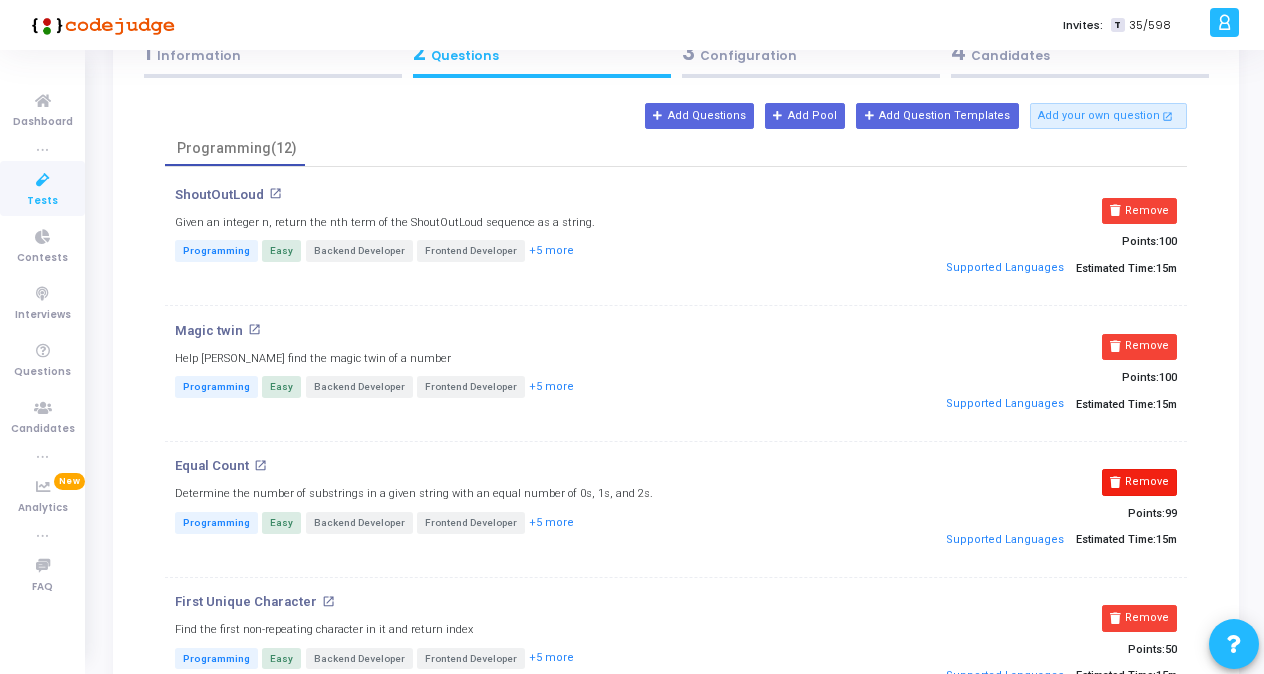 click on "Remove" at bounding box center [1139, 482] 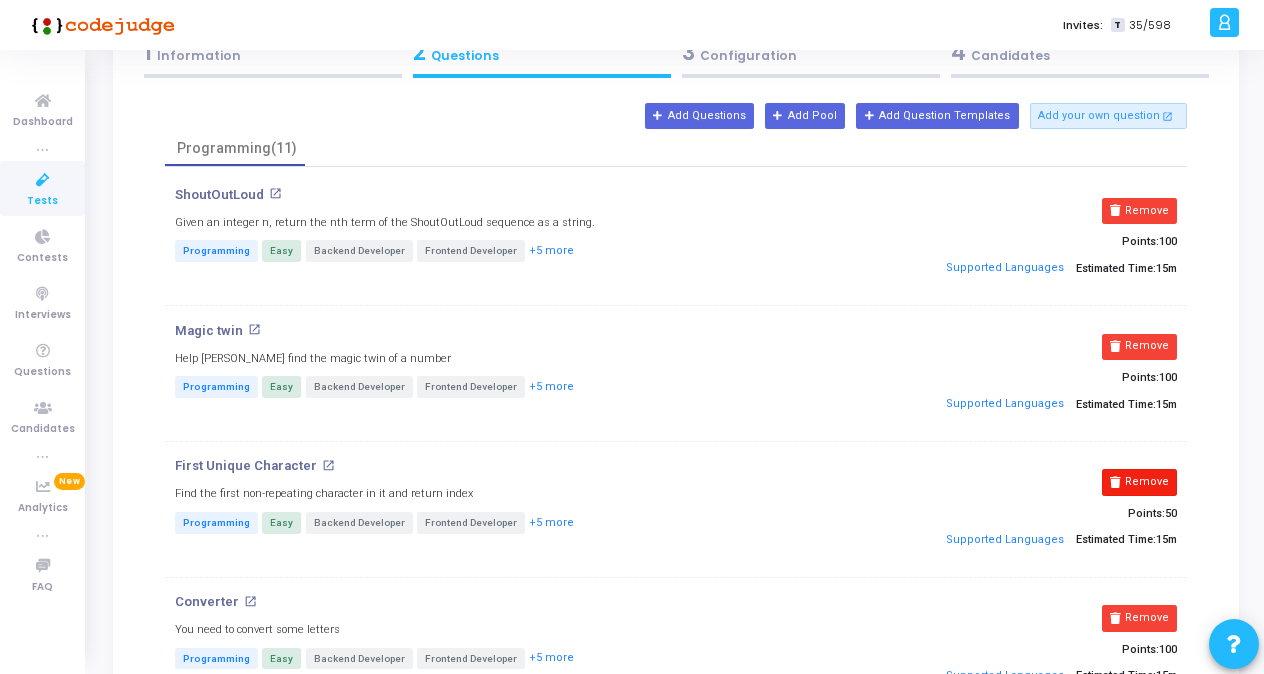 click on "Remove" at bounding box center [1139, 482] 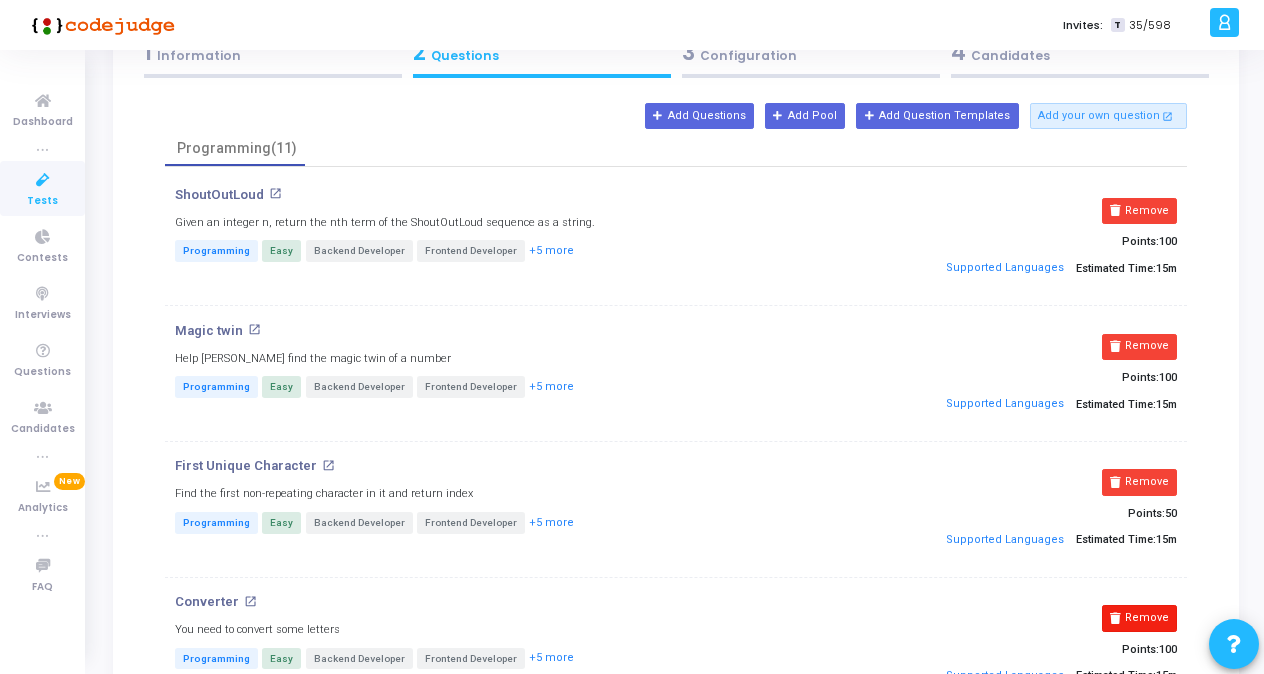 click on "Remove" at bounding box center (1139, 618) 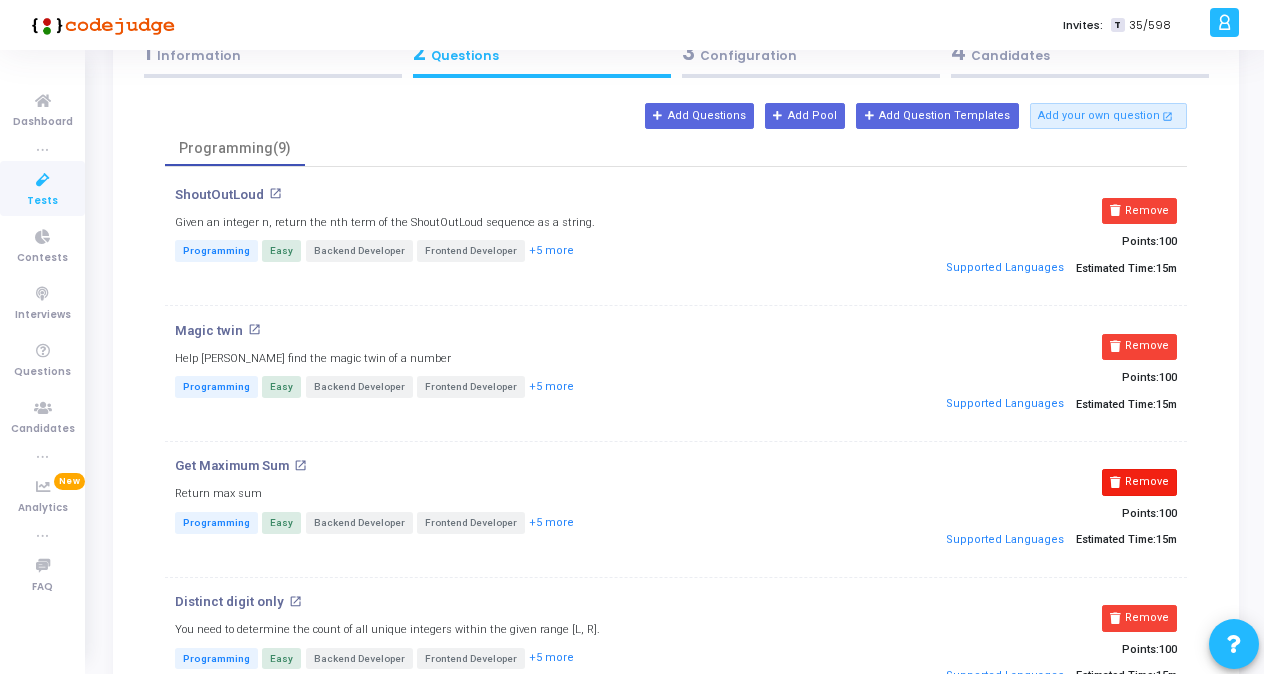 click on "Remove" at bounding box center [1139, 482] 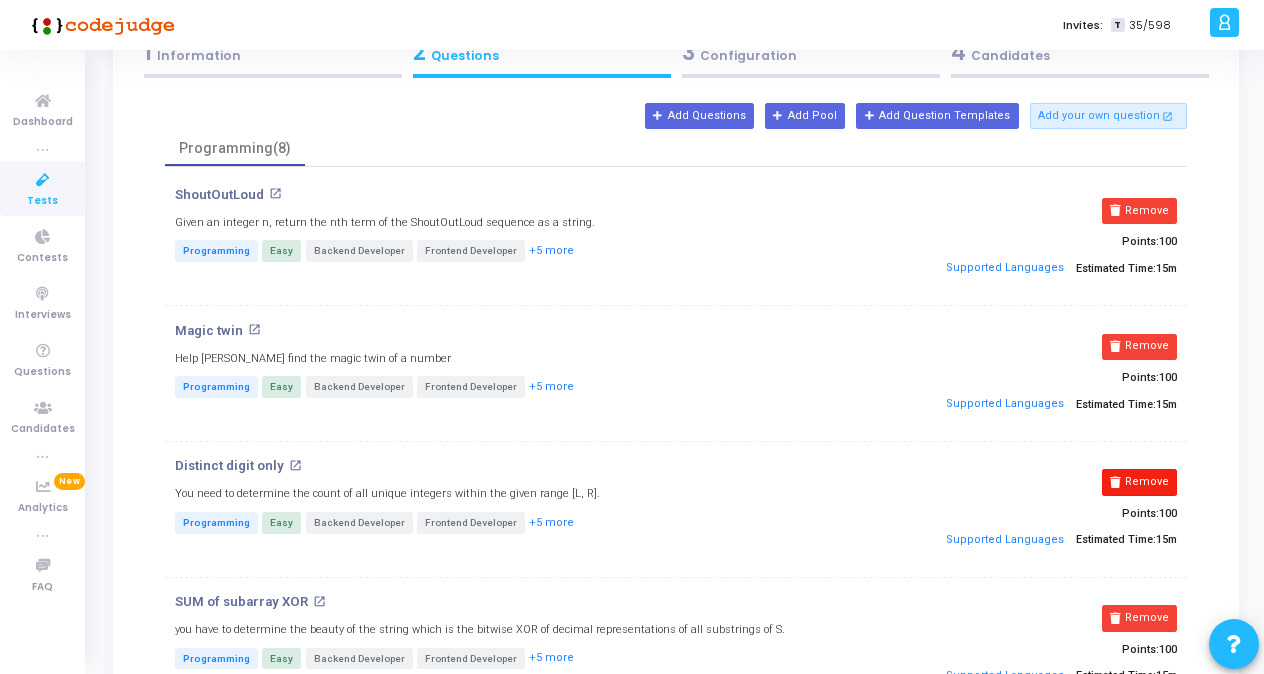 click on "Remove" at bounding box center [1139, 482] 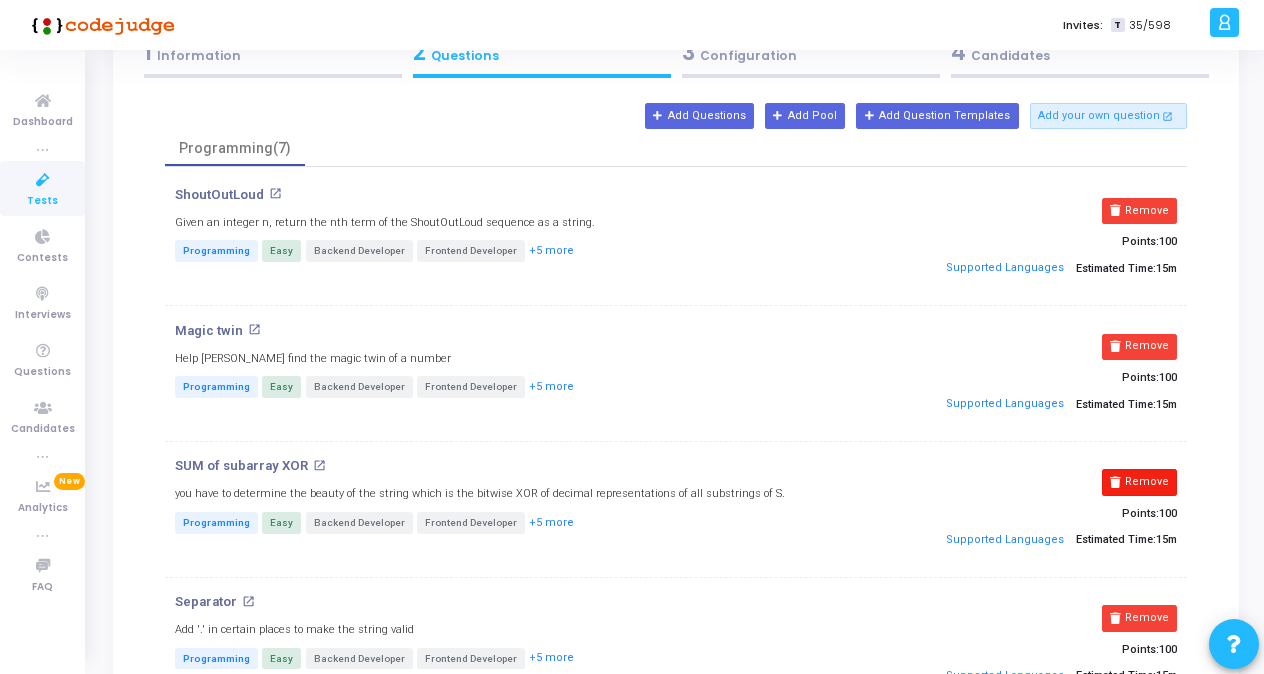 click on "Remove" at bounding box center (1139, 482) 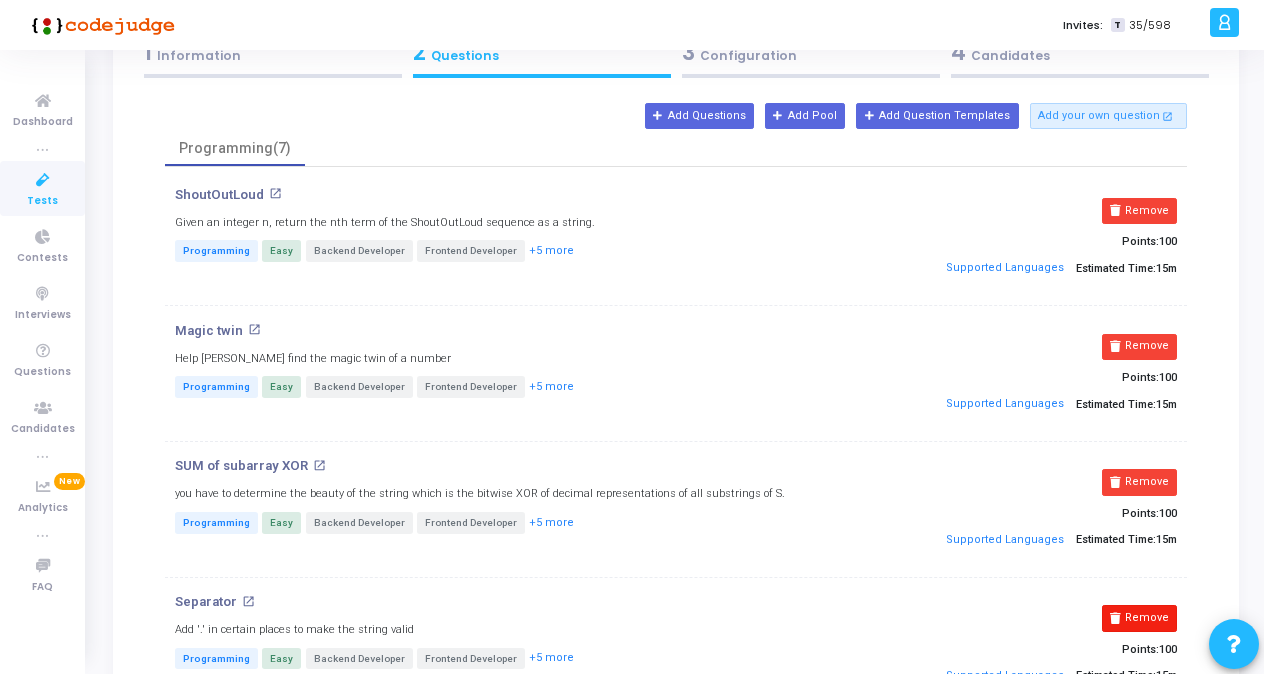 click on "Remove" at bounding box center [1139, 618] 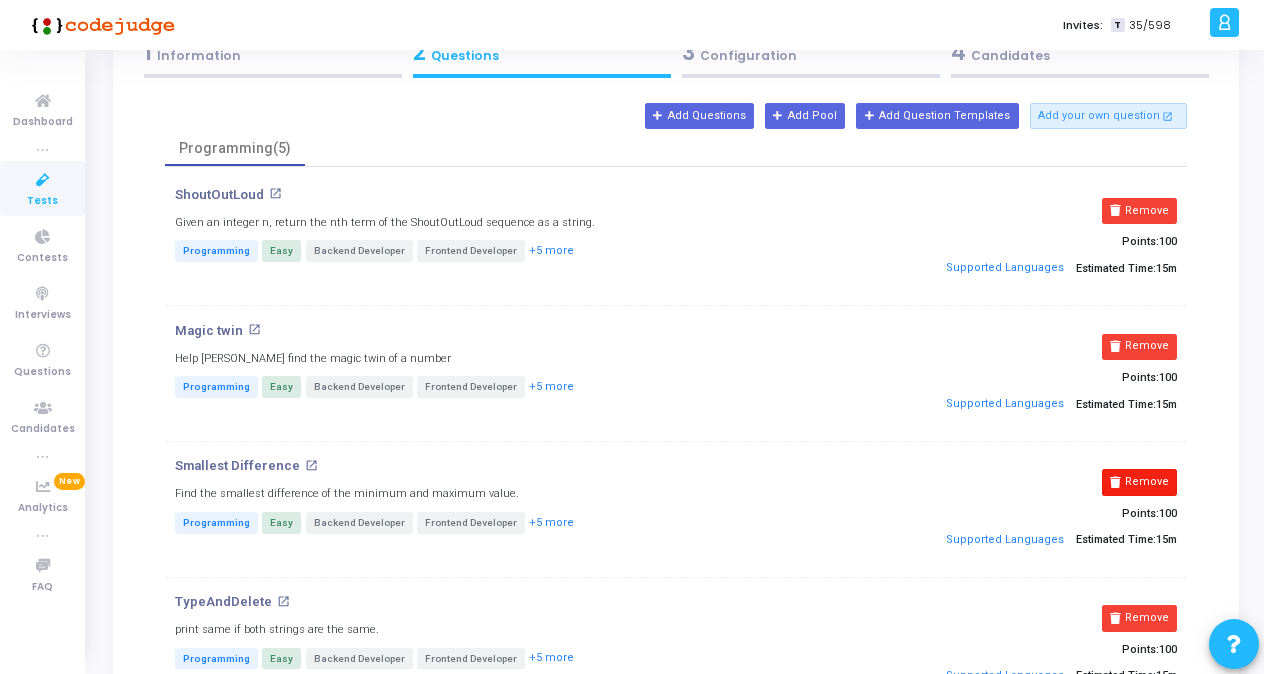click on "Remove" at bounding box center (1139, 482) 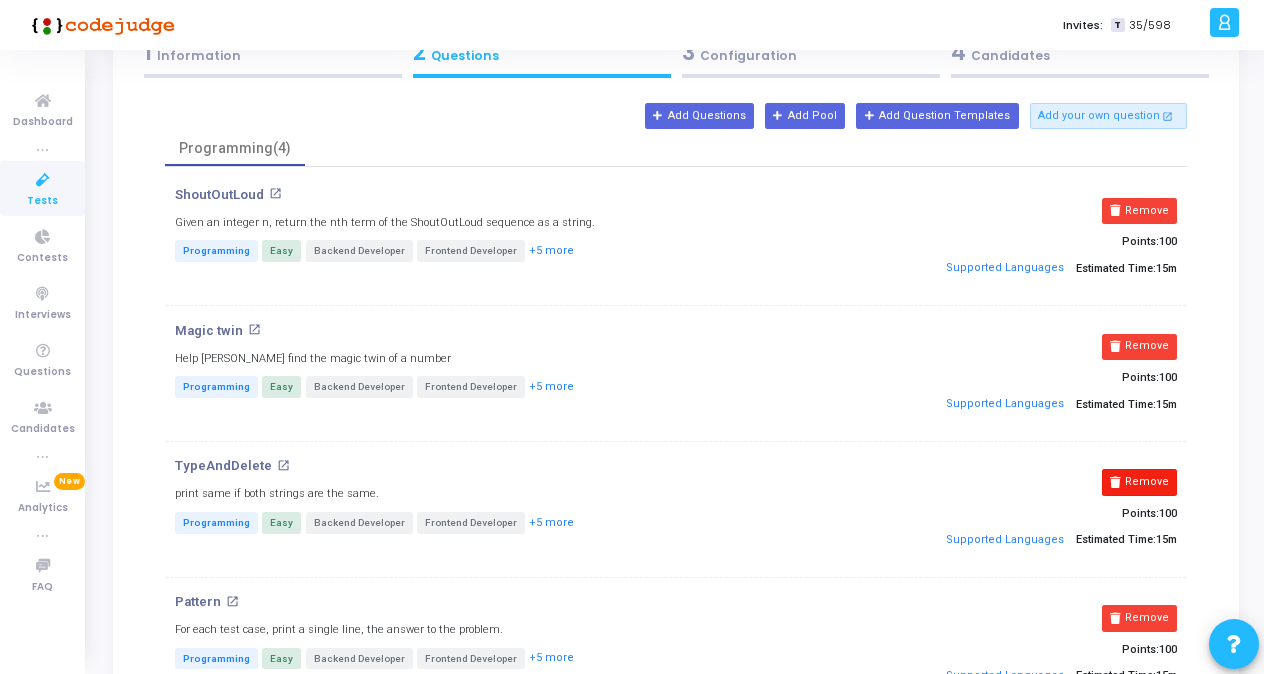 click on "Remove" at bounding box center (1139, 482) 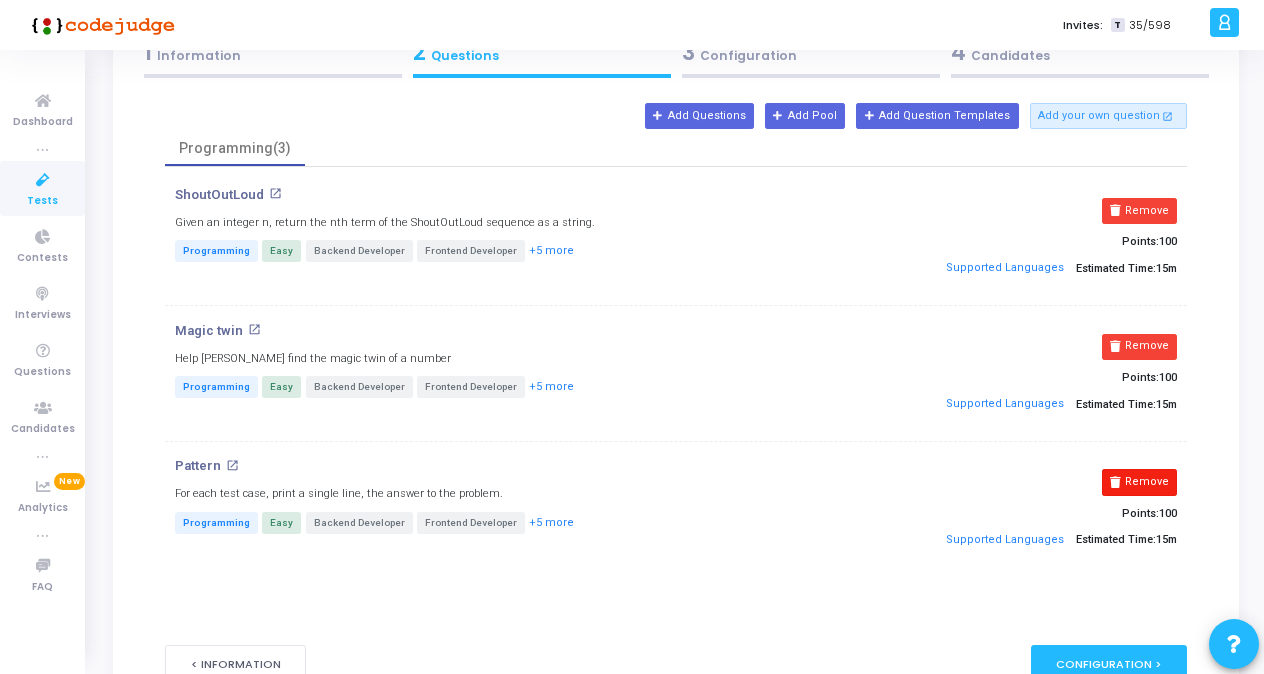 click on "Remove" at bounding box center [1139, 482] 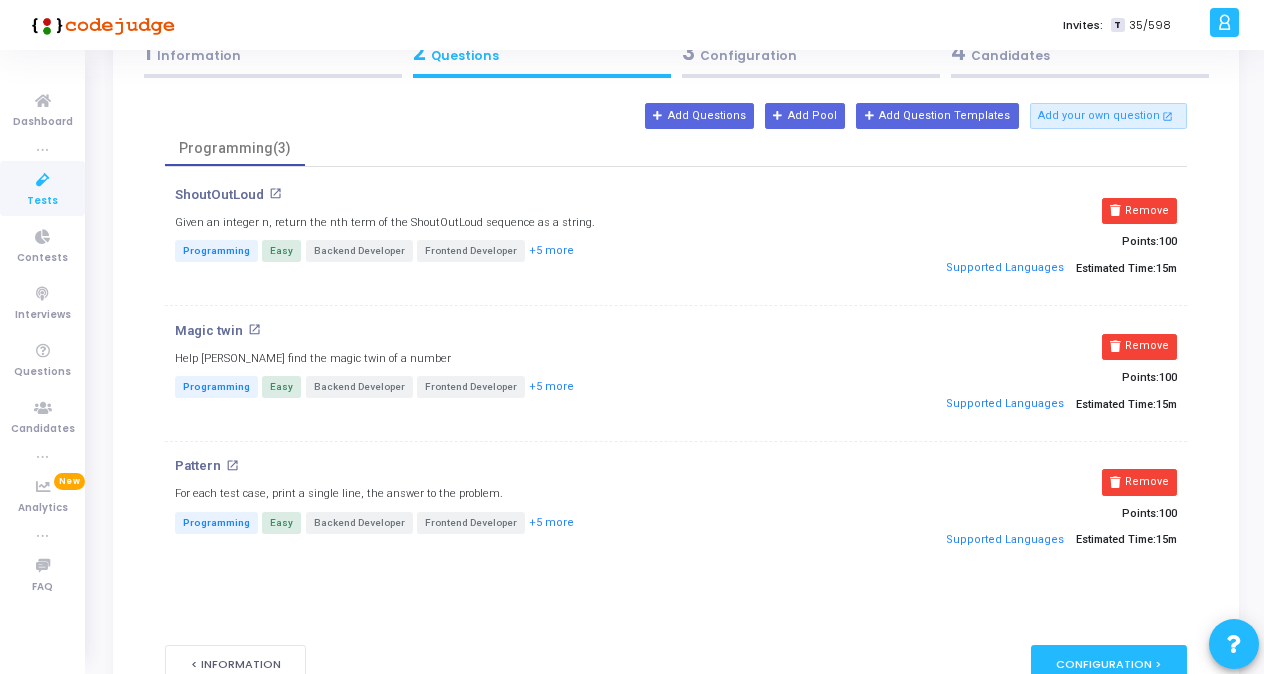 scroll, scrollTop: 109, scrollLeft: 0, axis: vertical 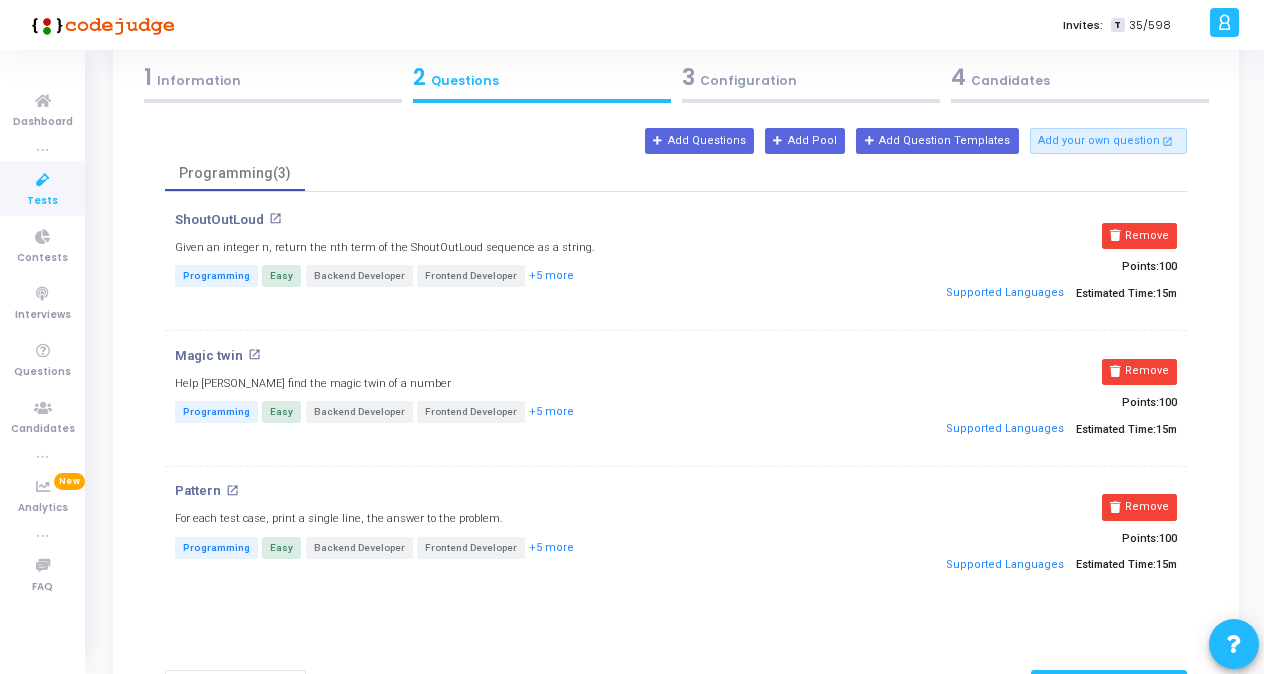 click on "ShoutOutLoud open_in_new   Given an integer n, return the nth term of the ShoutOutLoud sequence as a string.   Programming   Easy   Backend Developer   Frontend Developer   +5 more  Remove   Points:  100  Supported Languages   Estimated Time:      15m Magic twin open_in_new   Help [PERSON_NAME] find the magic twin of a number   Programming   Easy   Backend Developer   Frontend Developer   +5 more  Remove   Points:  100  Supported Languages   Estimated Time:      15m Pattern open_in_new   For each test case, print a single line, the answer to the problem.   Programming   Easy   Backend Developer   Frontend Developer   +5 more  Remove   Points:  100  Supported Languages   Estimated Time:      15m" at bounding box center (676, 405) 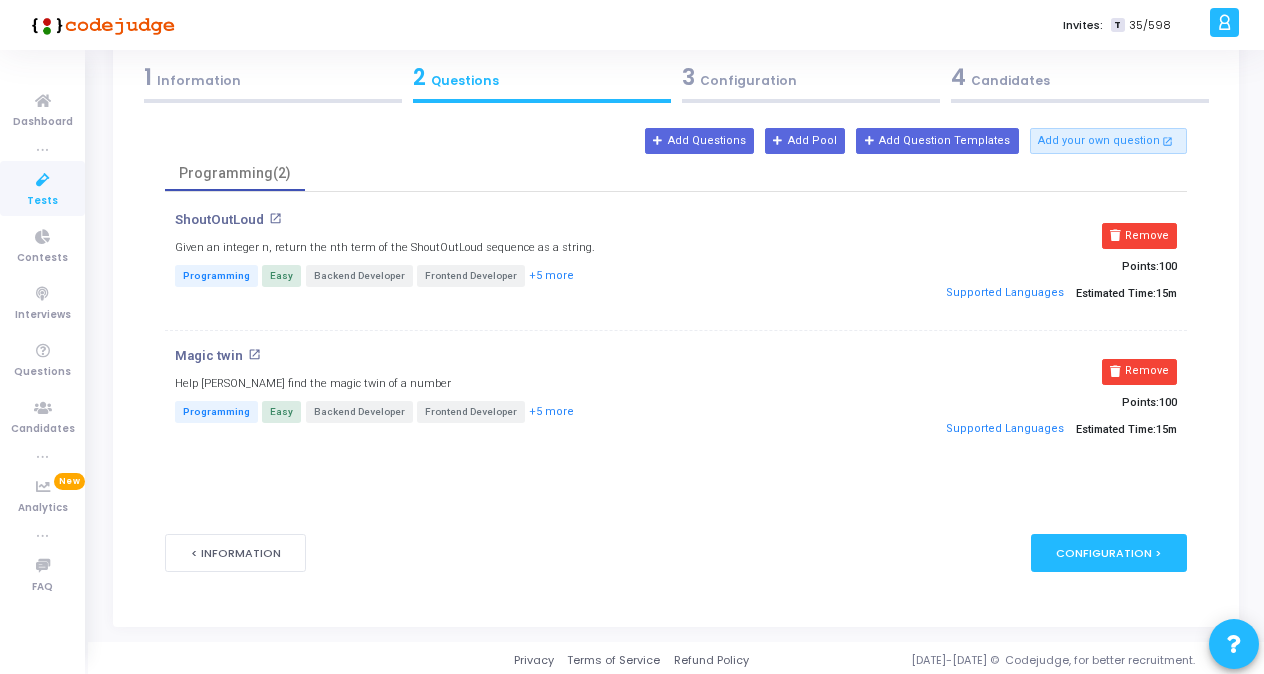 click on "Programming(2)  ShoutOutLoud open_in_new   Given an integer n, return the nth term of the ShoutOutLoud sequence as a string.   Programming   Easy   Backend Developer   Frontend Developer   +5 more  Remove   Points:  100  Supported Languages   Estimated Time:      15m Magic twin open_in_new   Help [PERSON_NAME] find the magic twin of a number   Programming   Easy   Backend Developer   Frontend Developer   +5 more  Remove   Points:  100  Supported Languages   Estimated Time:      15m Add Questions   Add Pool  Add Question Templates   Add your own question  open_in_new" at bounding box center (676, 330) 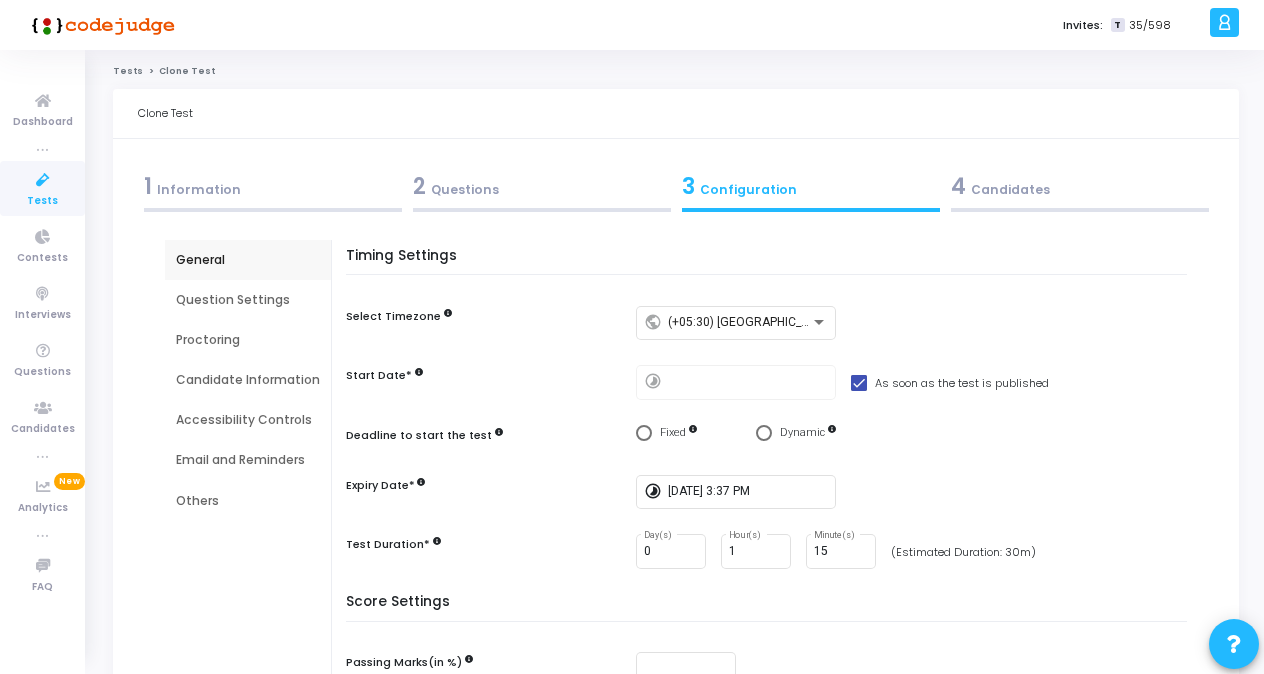 scroll, scrollTop: 340, scrollLeft: 0, axis: vertical 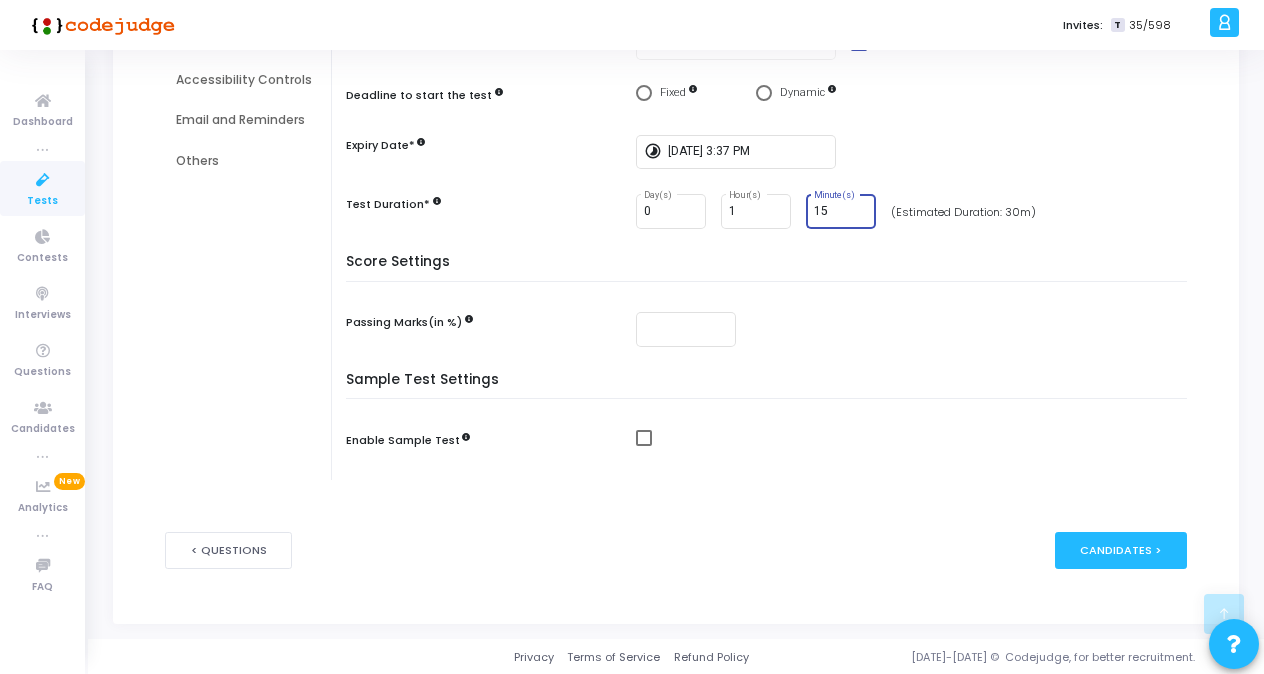 click on "15" at bounding box center [841, 212] 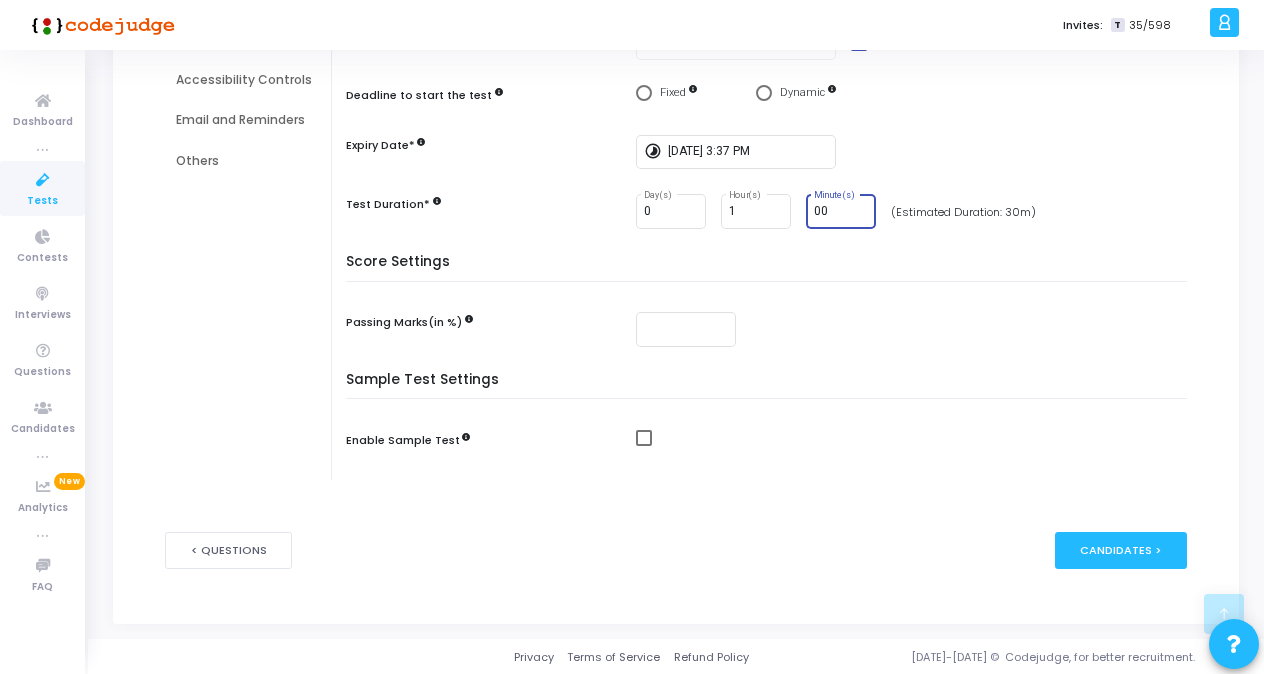 type on "00" 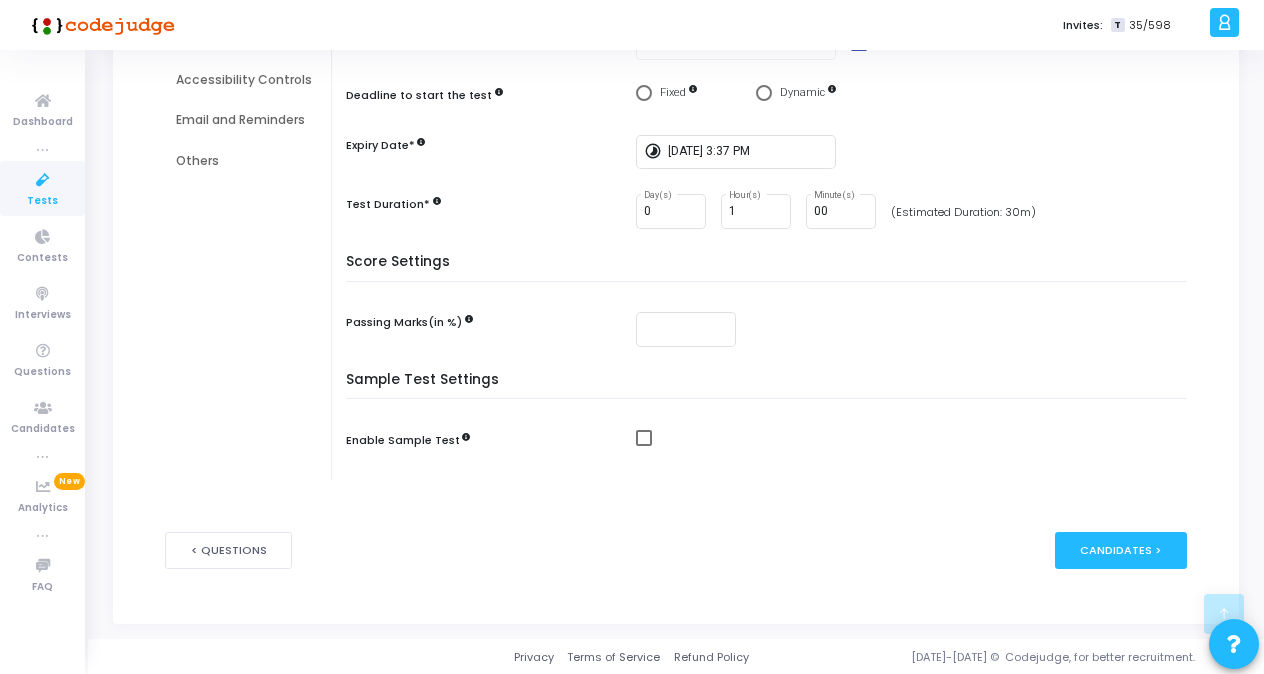 click on "< Questions  publish  Publish Now   Candidates >" at bounding box center (676, 550) 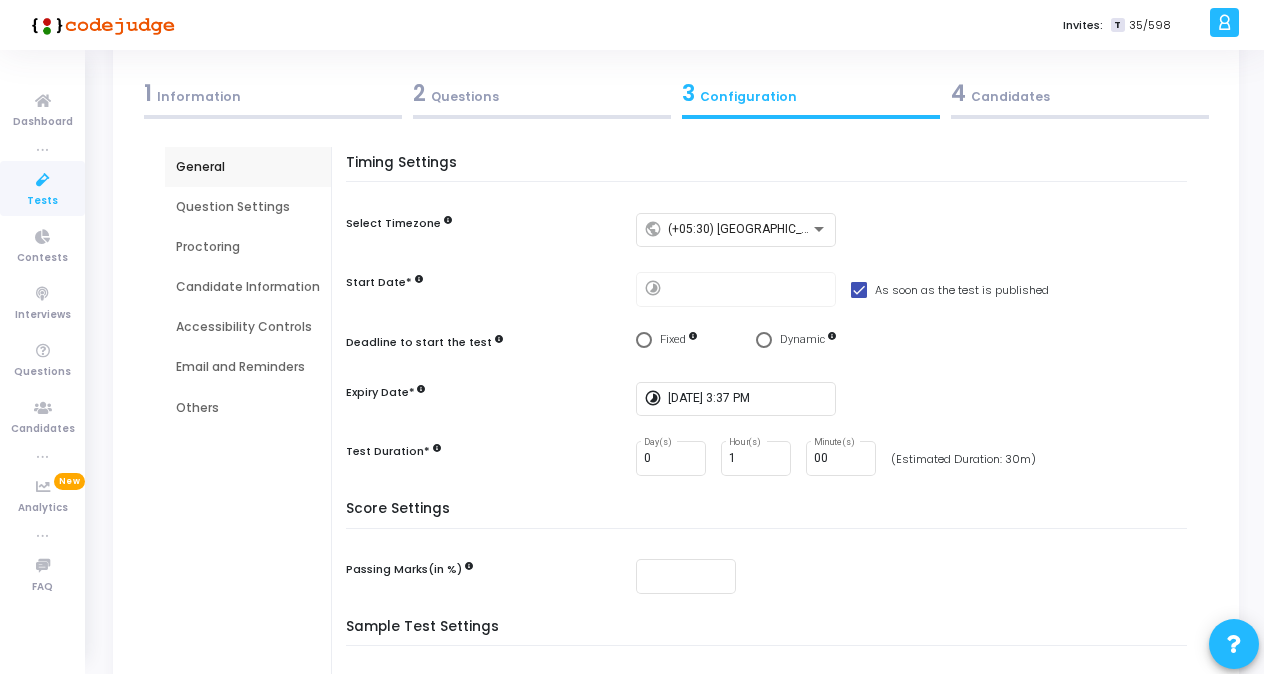 scroll, scrollTop: 92, scrollLeft: 0, axis: vertical 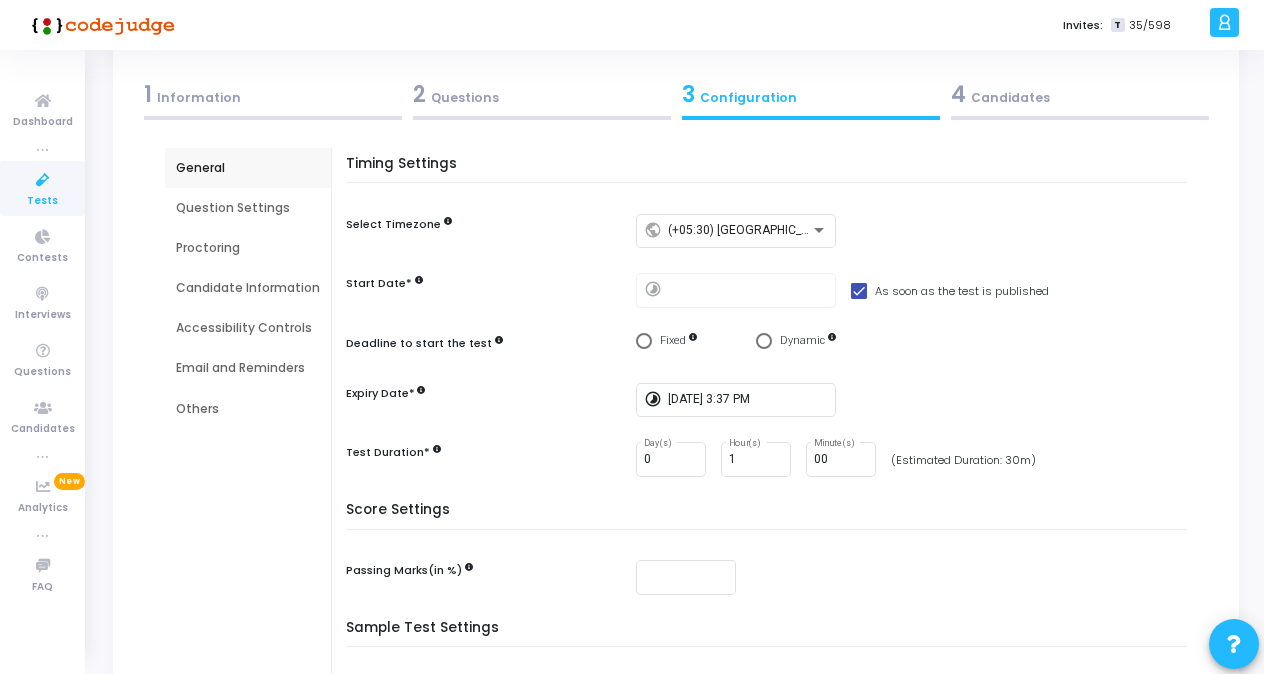 click on "Question Settings" at bounding box center [248, 208] 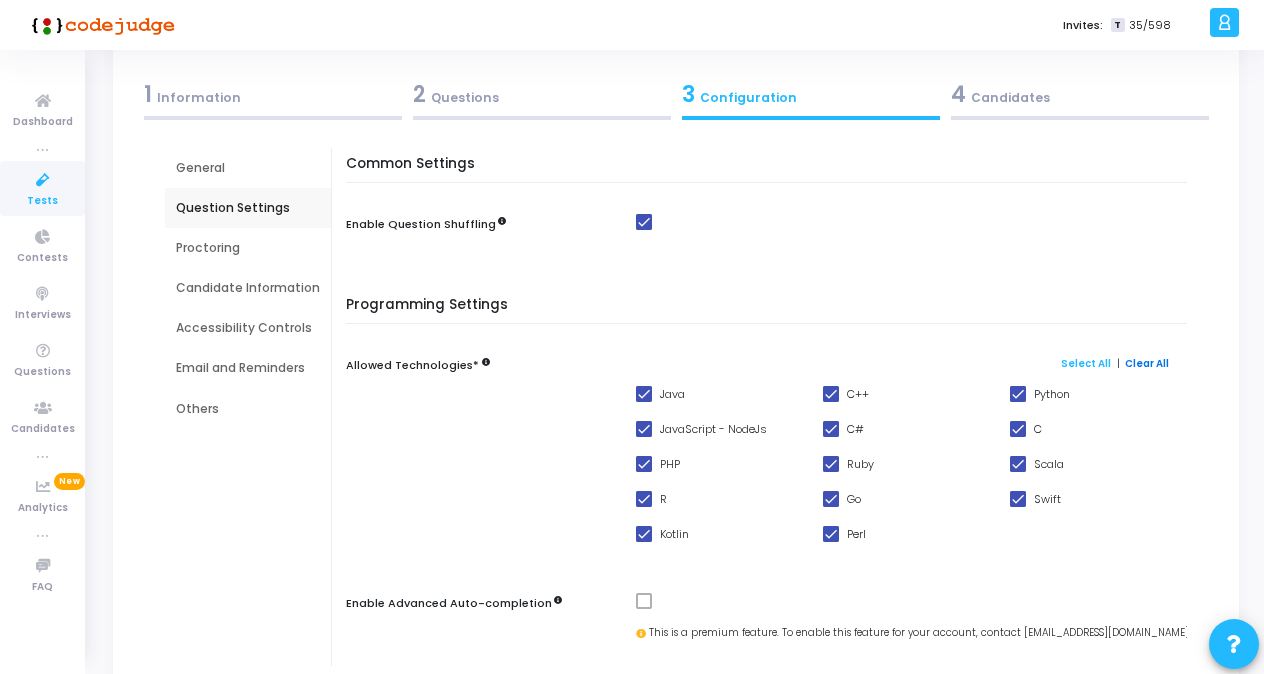 click on "Clear All" at bounding box center (1147, 363) 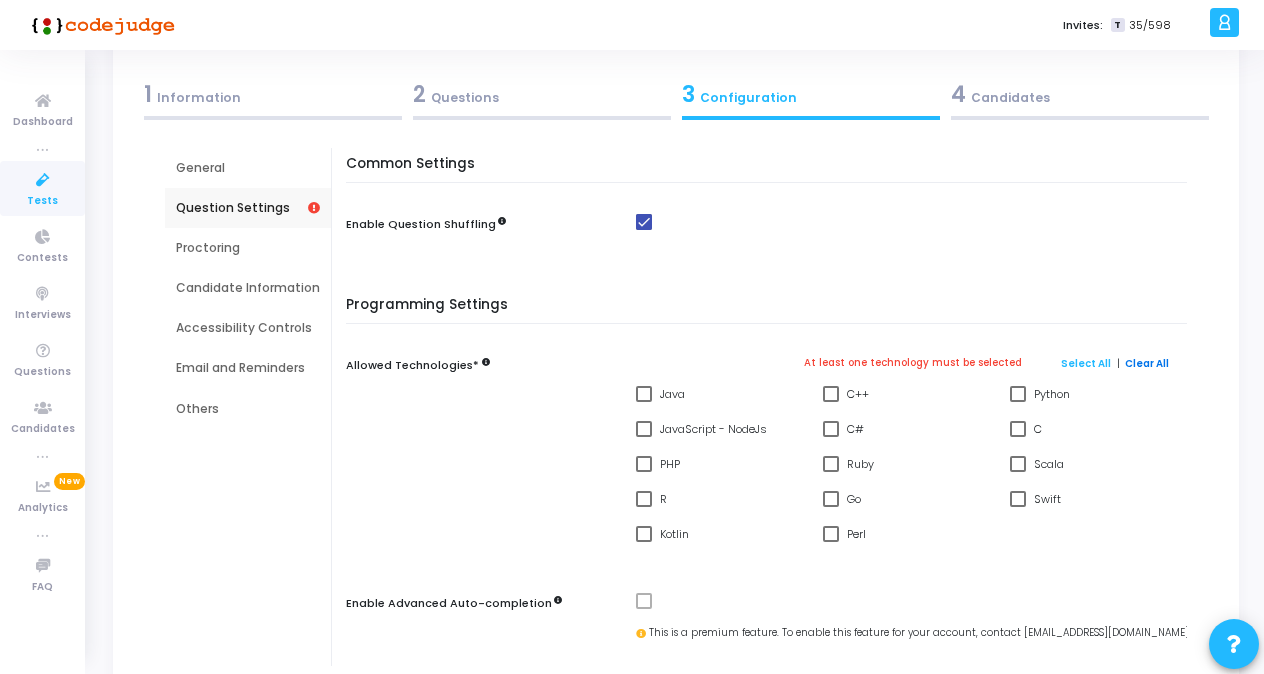 checkbox on "false" 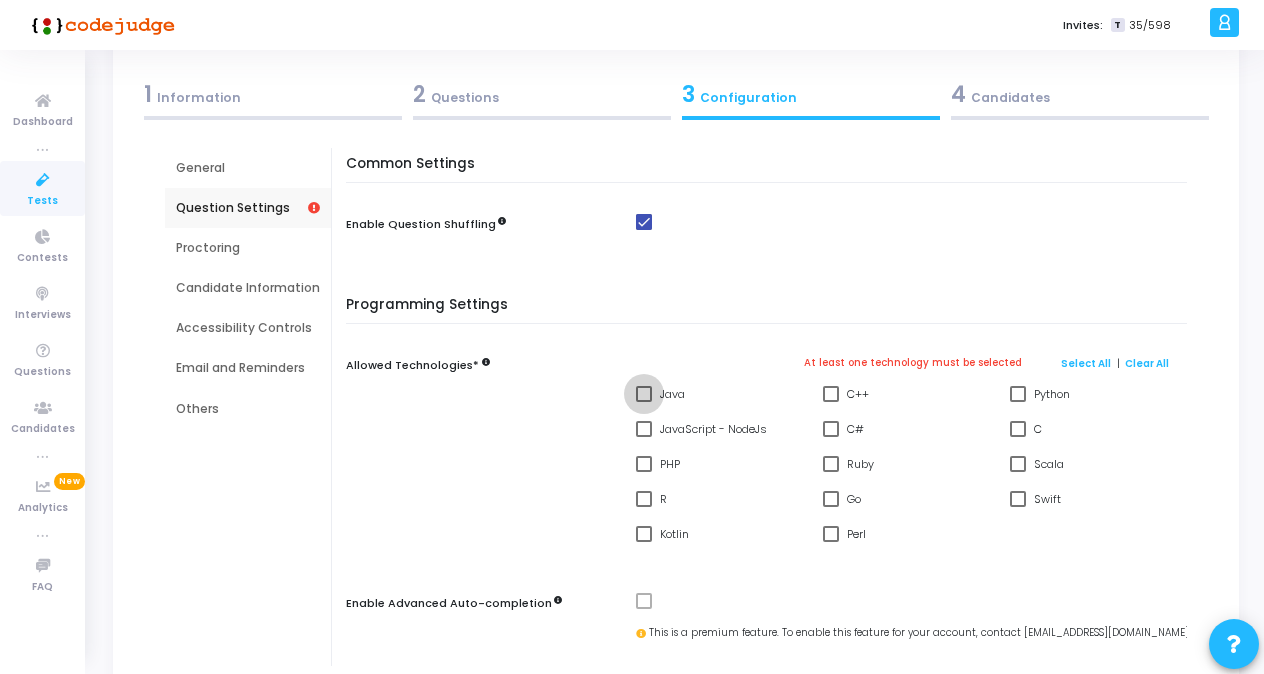 click at bounding box center [644, 394] 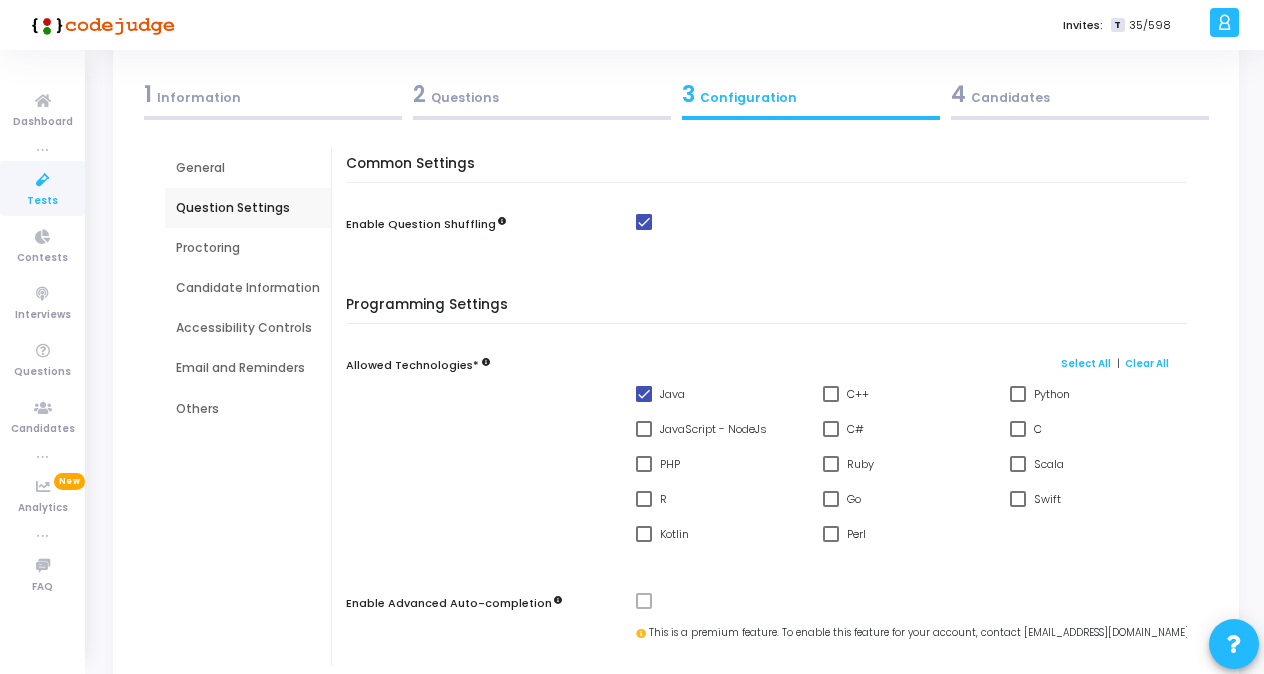 click at bounding box center [1018, 394] 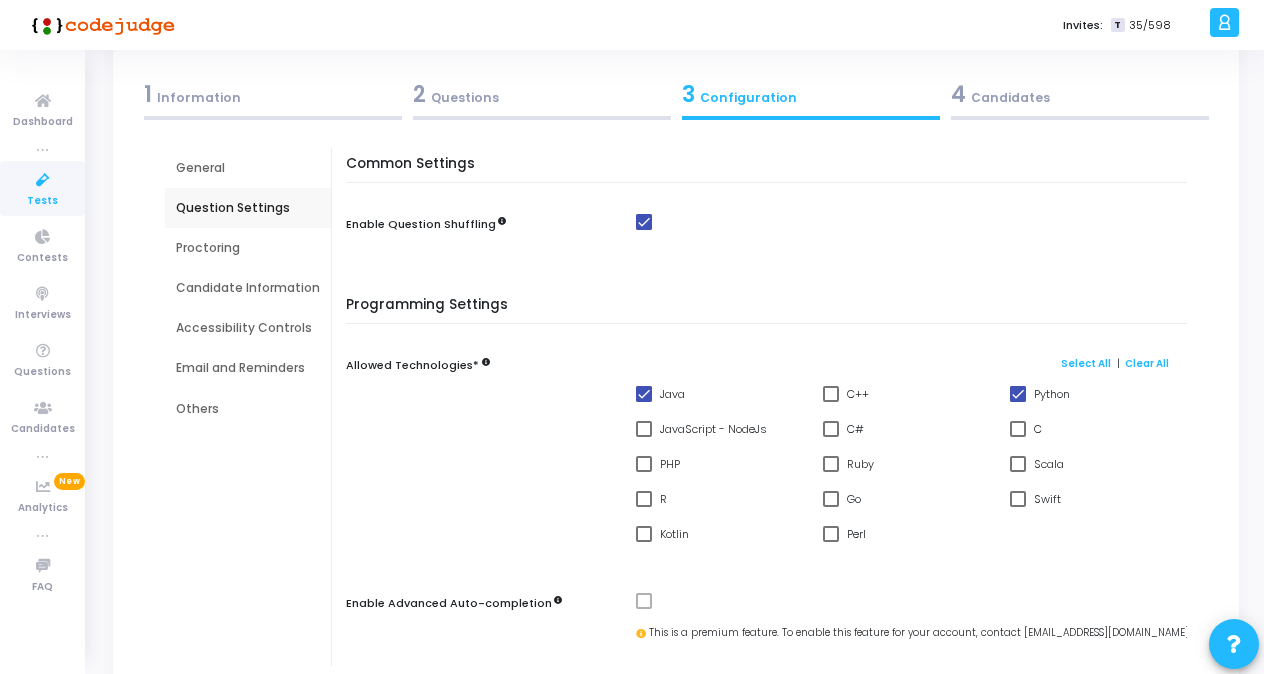 scroll, scrollTop: 90, scrollLeft: 0, axis: vertical 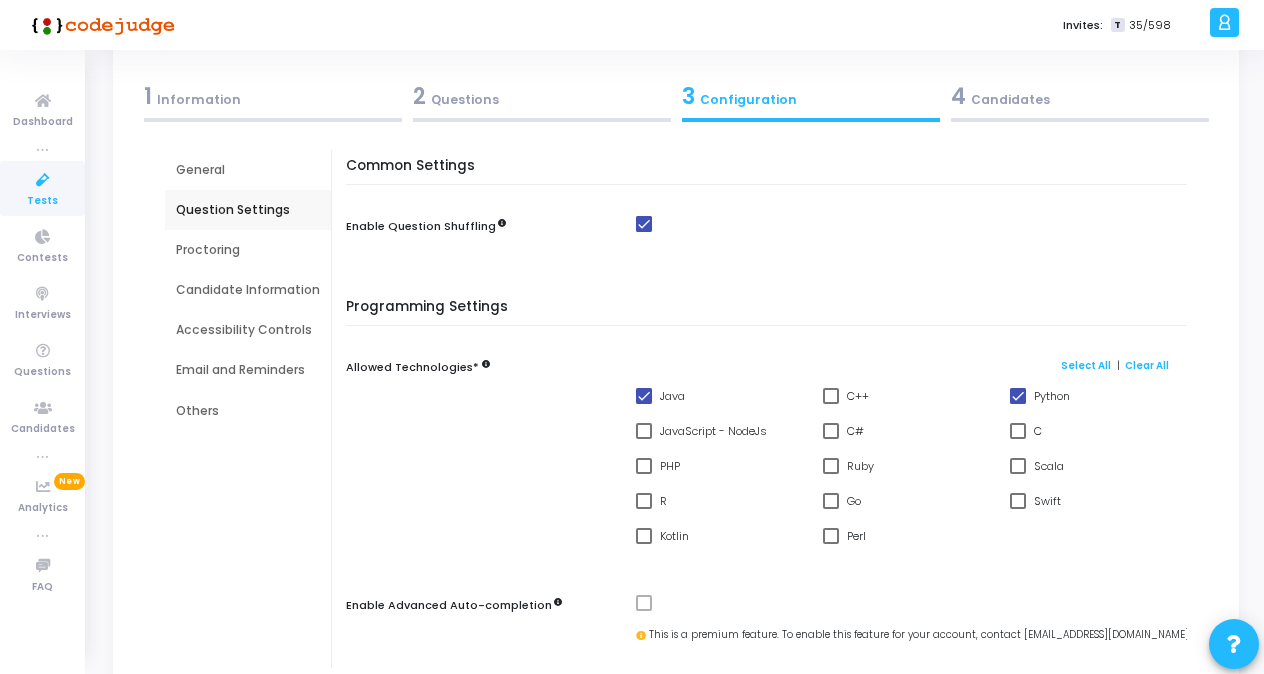 click on "Proctoring" at bounding box center [248, 250] 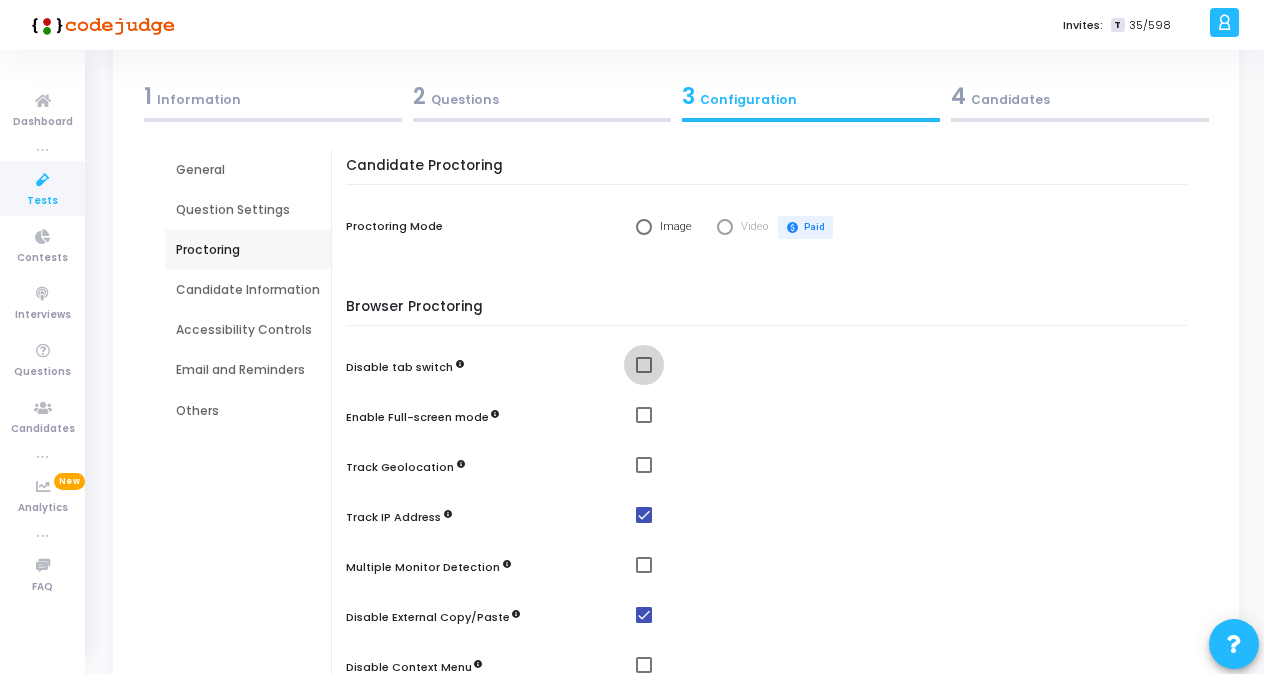 click at bounding box center (644, 365) 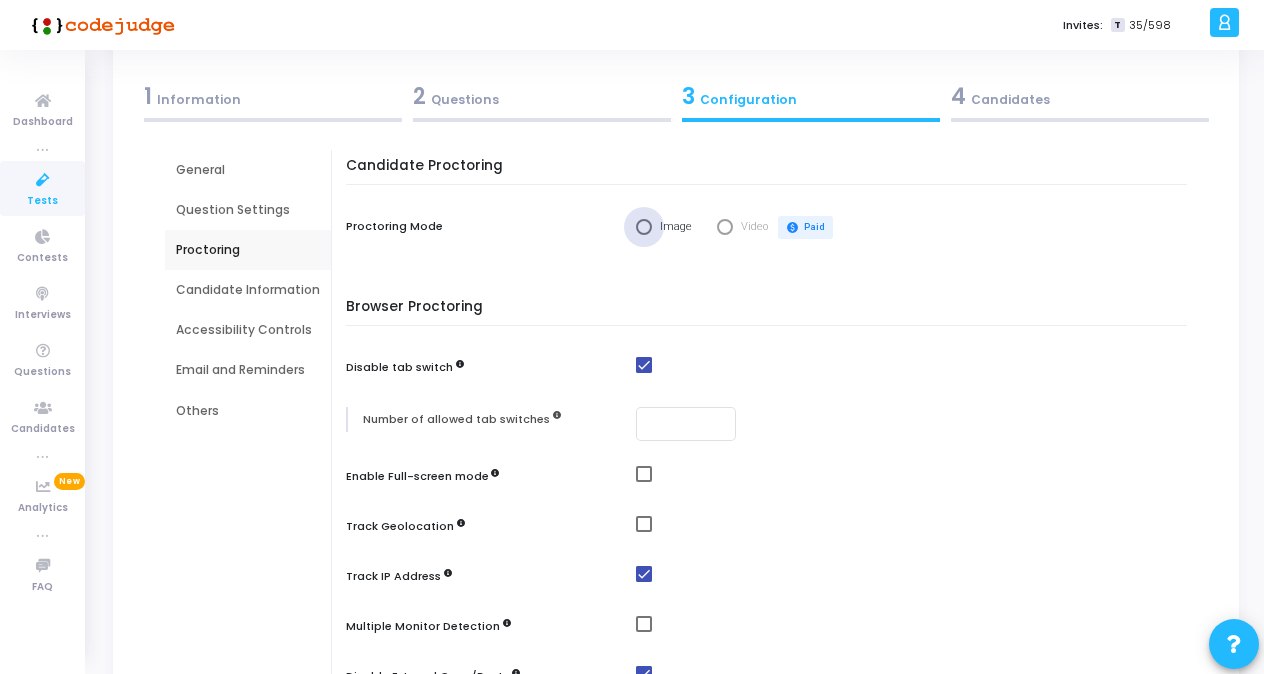 click at bounding box center (644, 227) 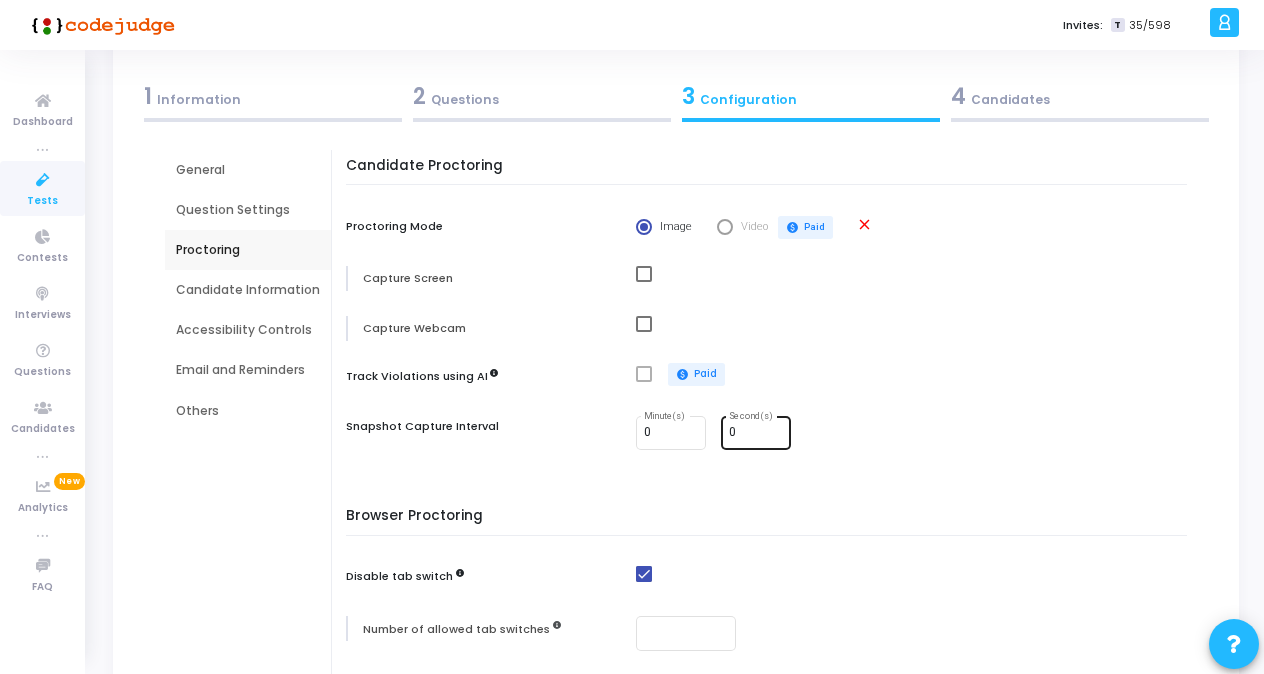 click on "0 Second(s)" at bounding box center [756, 431] 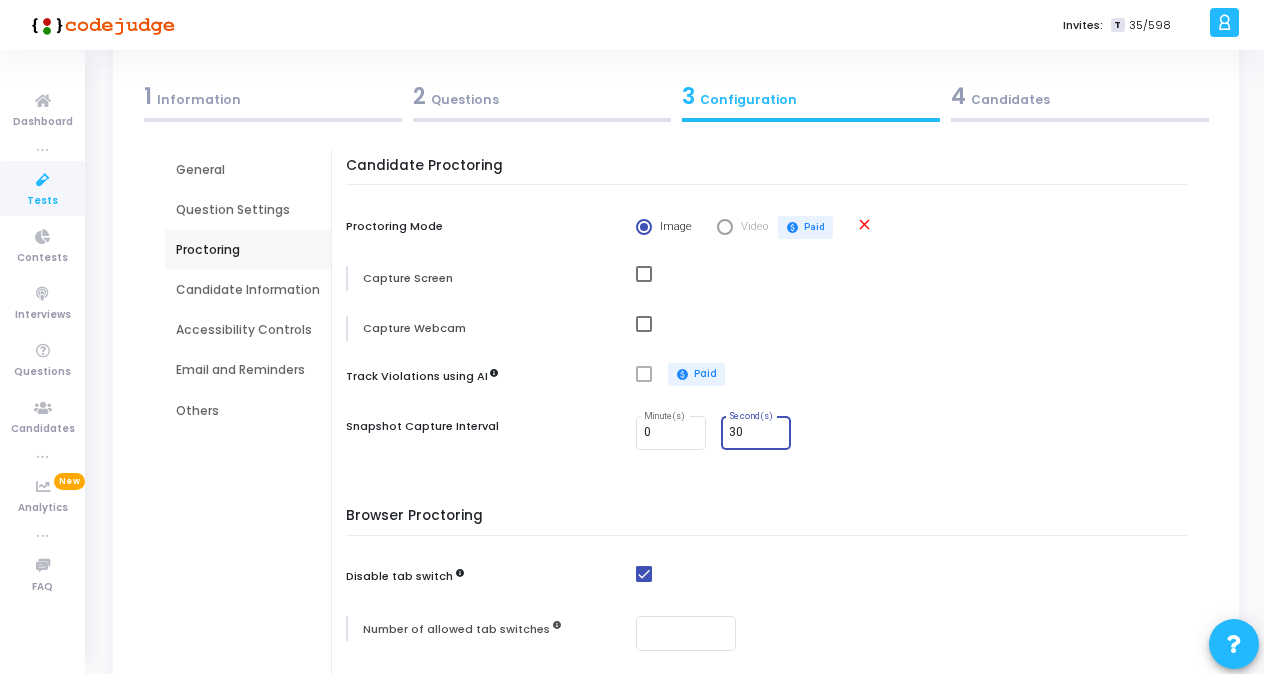 type on "30" 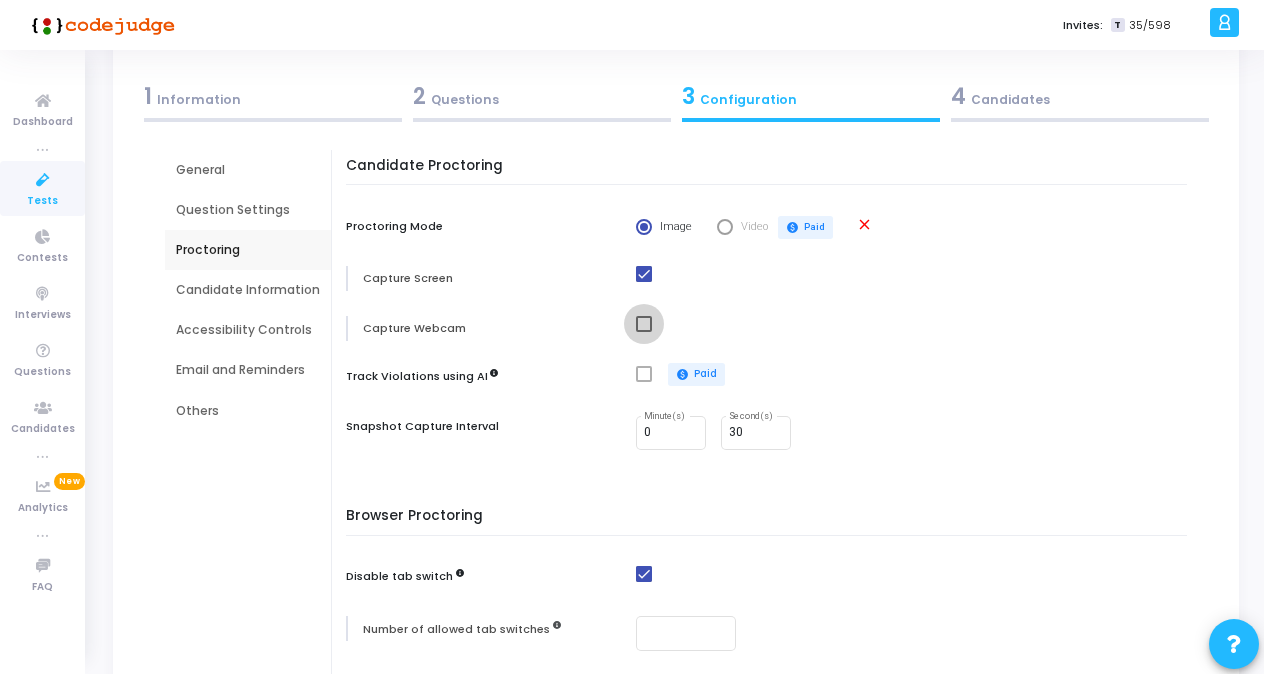click at bounding box center [644, 324] 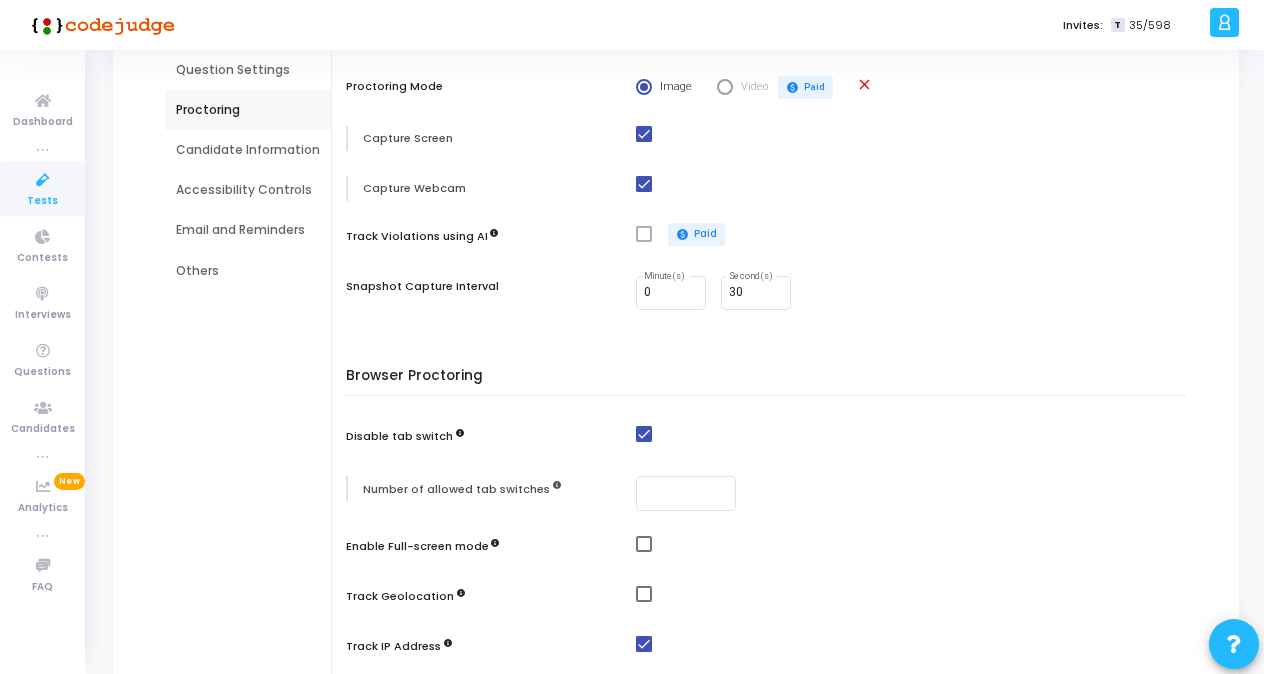 scroll, scrollTop: 232, scrollLeft: 0, axis: vertical 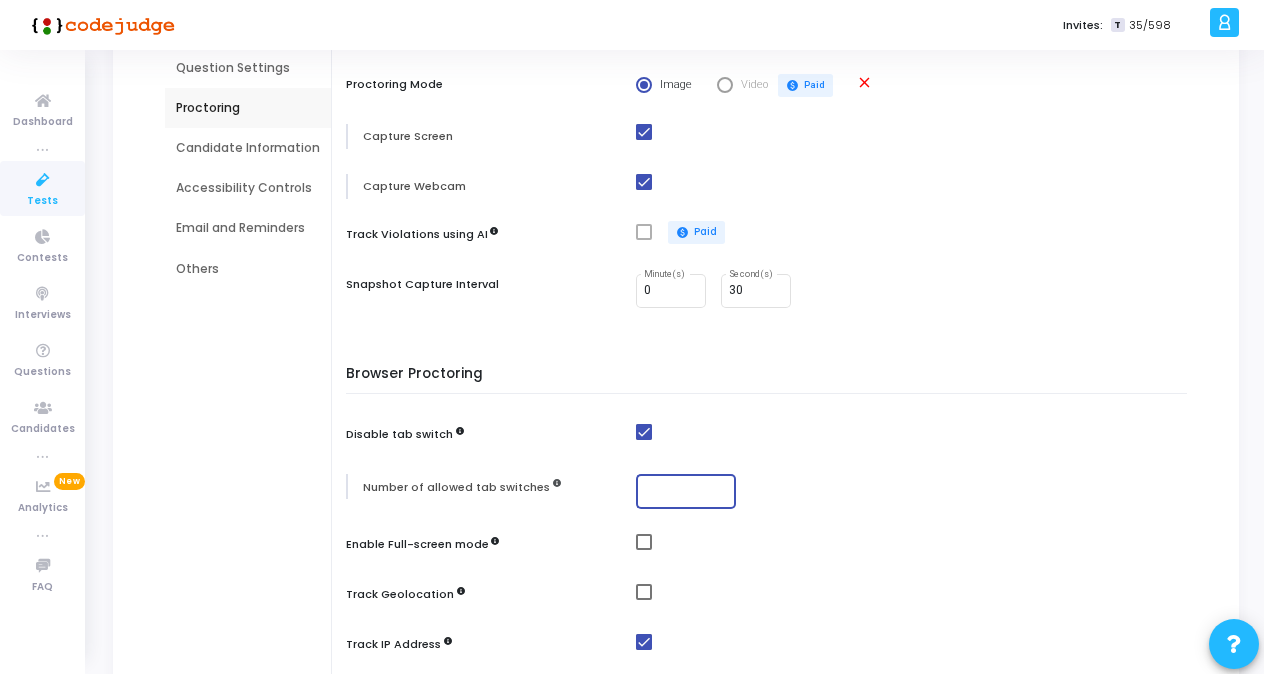 click at bounding box center (686, 491) 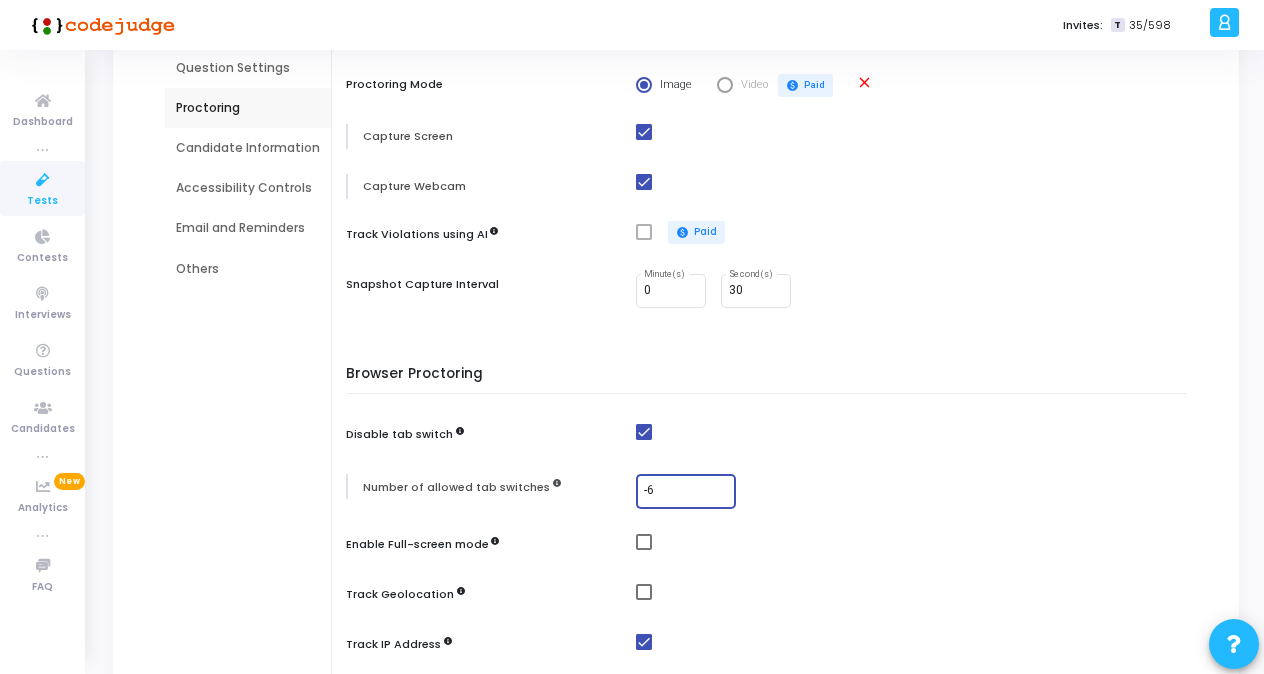 scroll, scrollTop: 0, scrollLeft: 0, axis: both 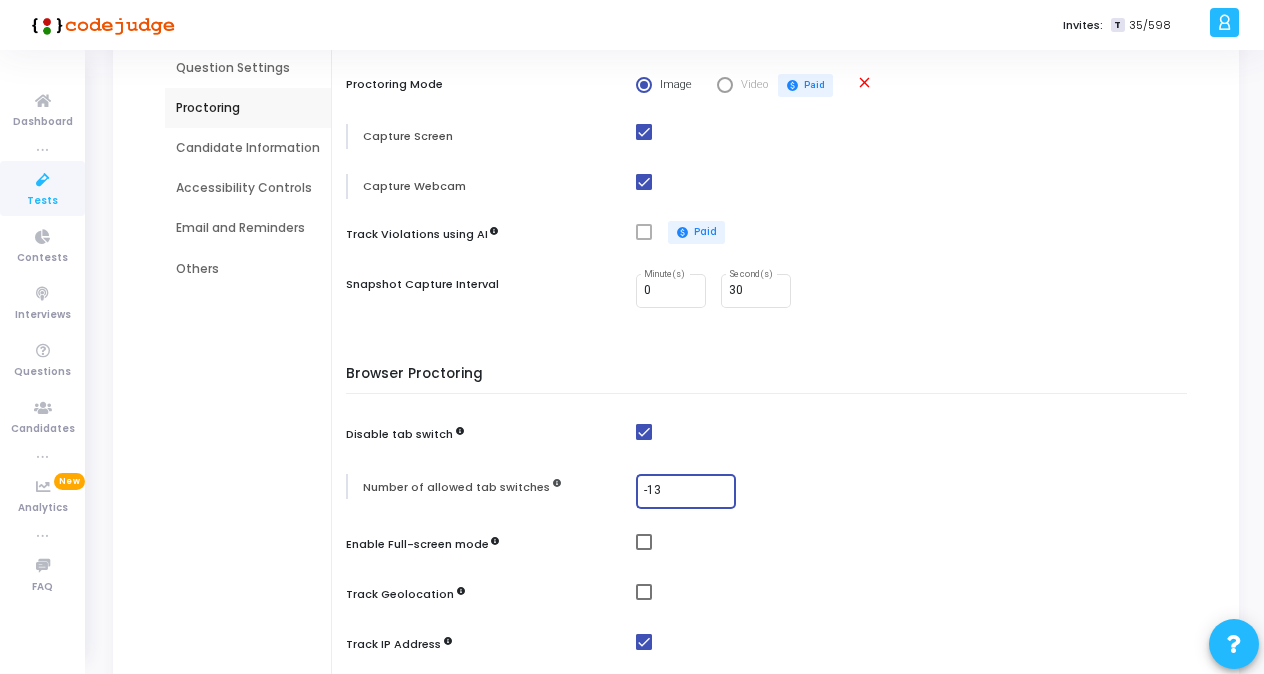 type on "-1" 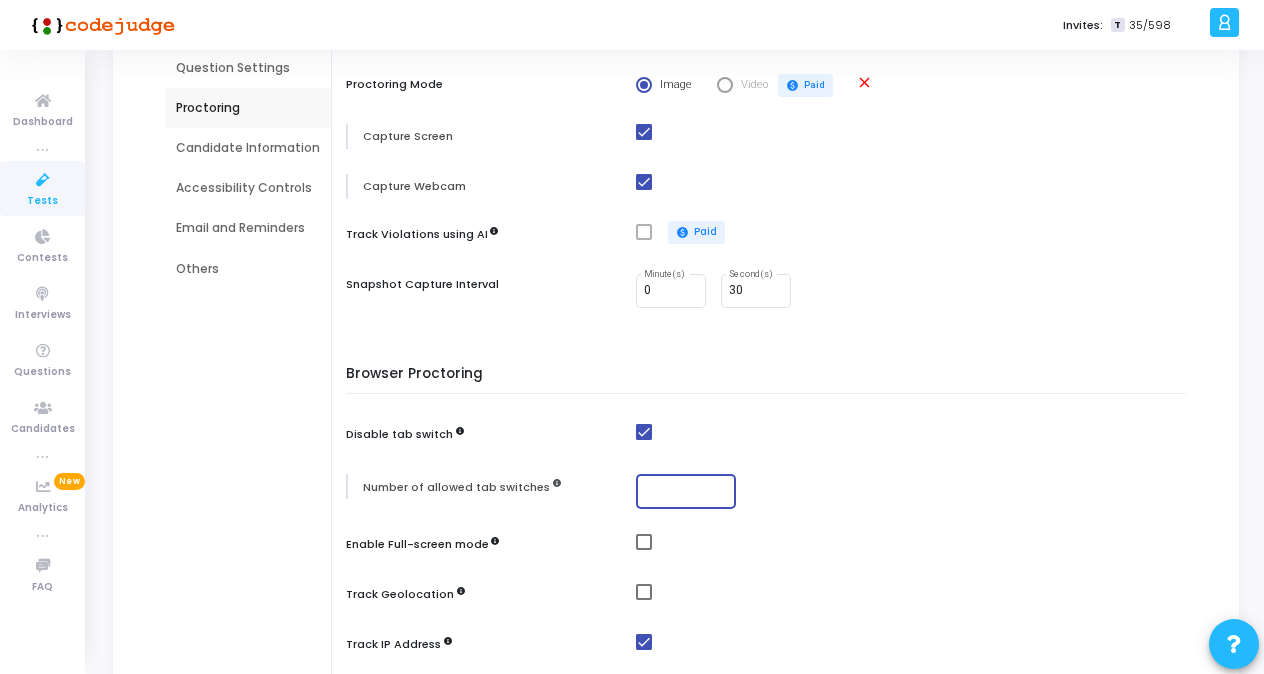 scroll, scrollTop: 0, scrollLeft: 0, axis: both 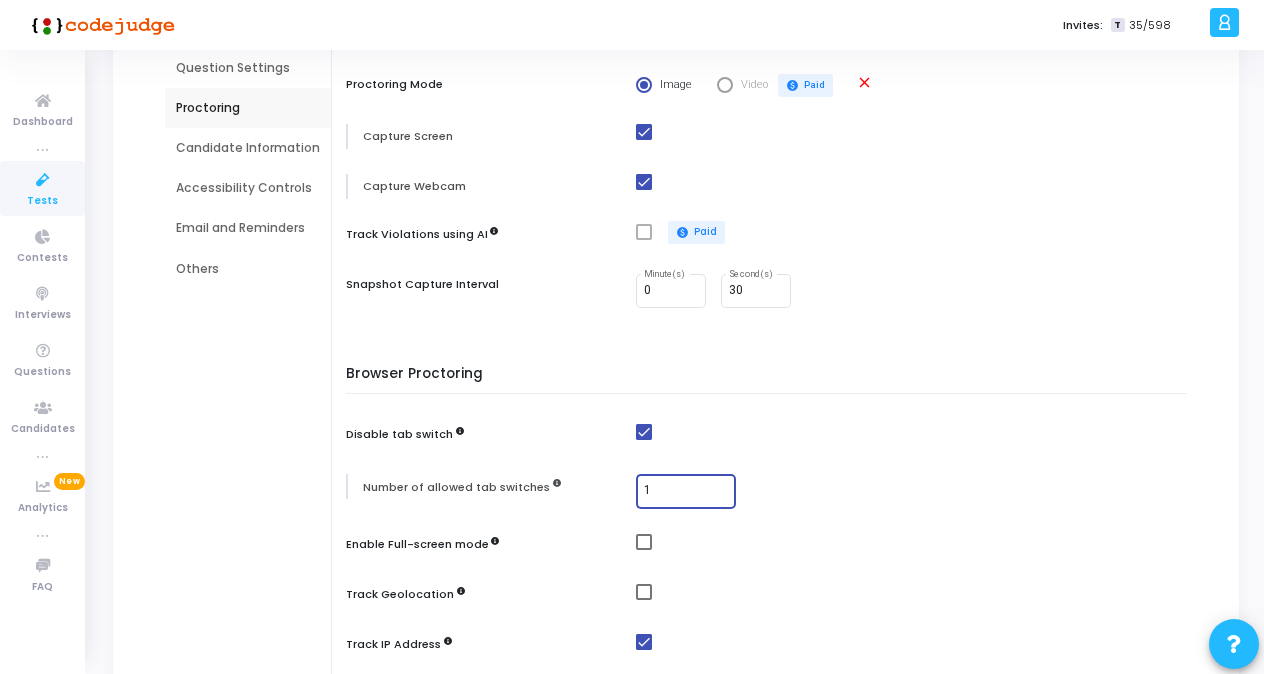 type on "1" 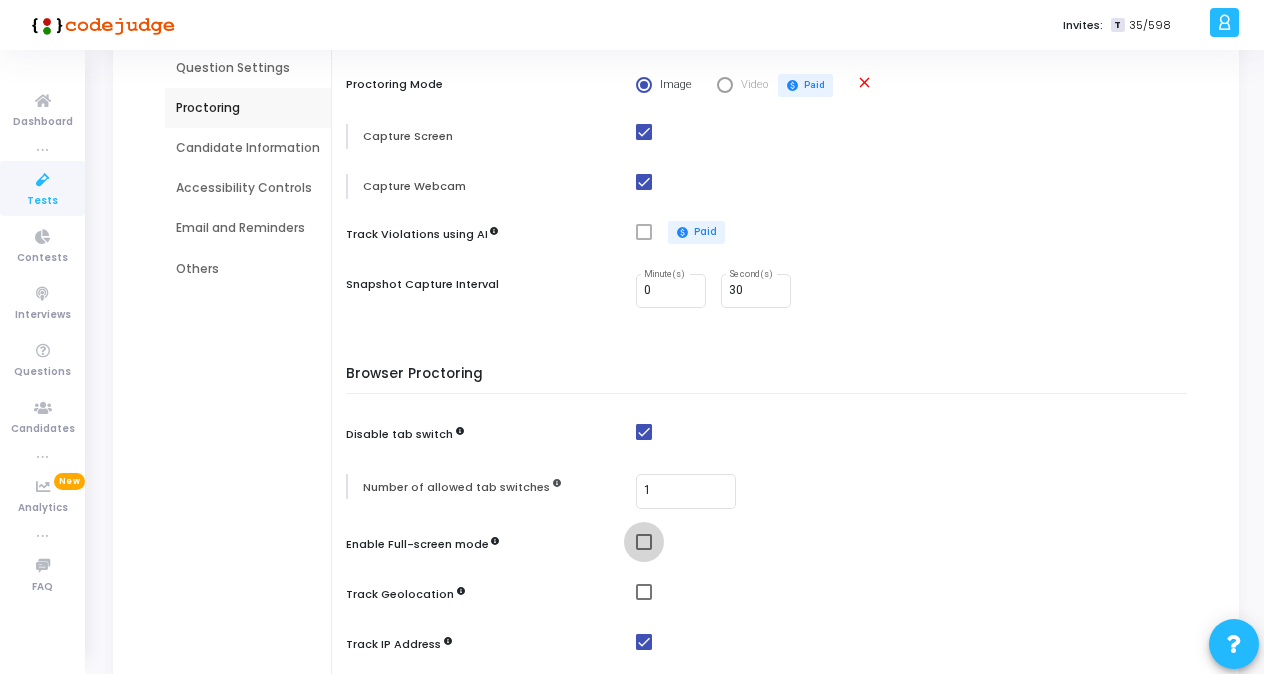click at bounding box center [644, 542] 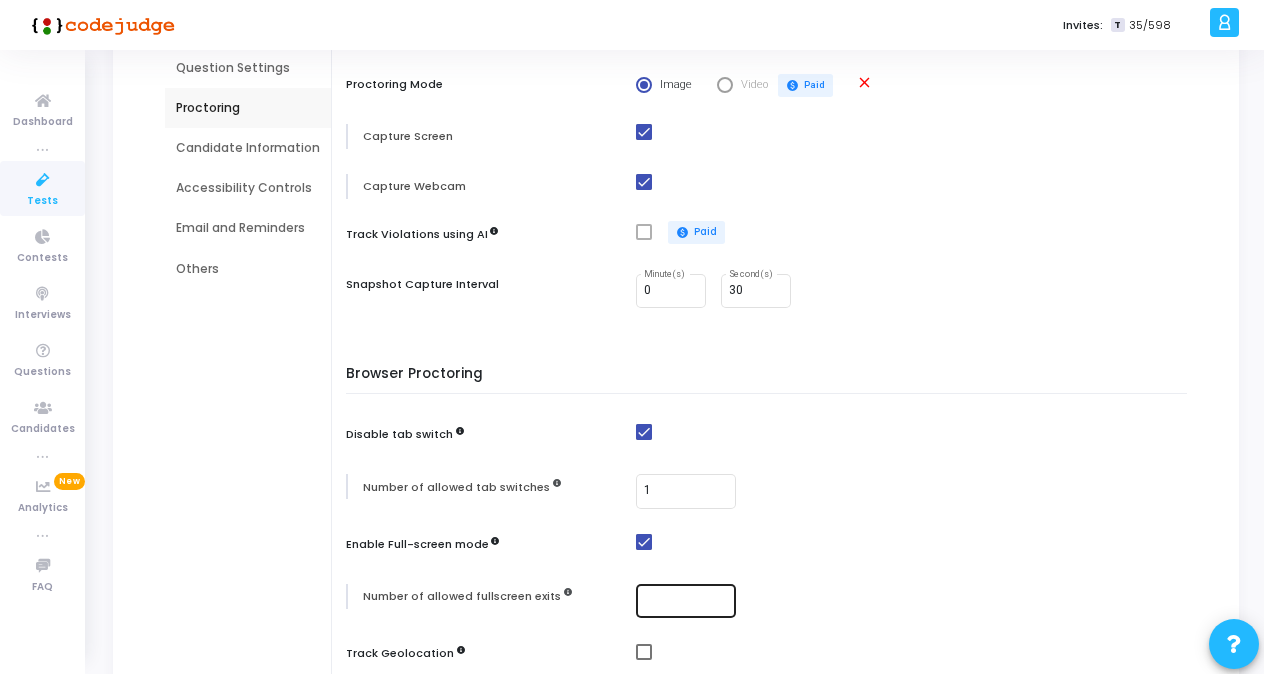 click at bounding box center (686, 599) 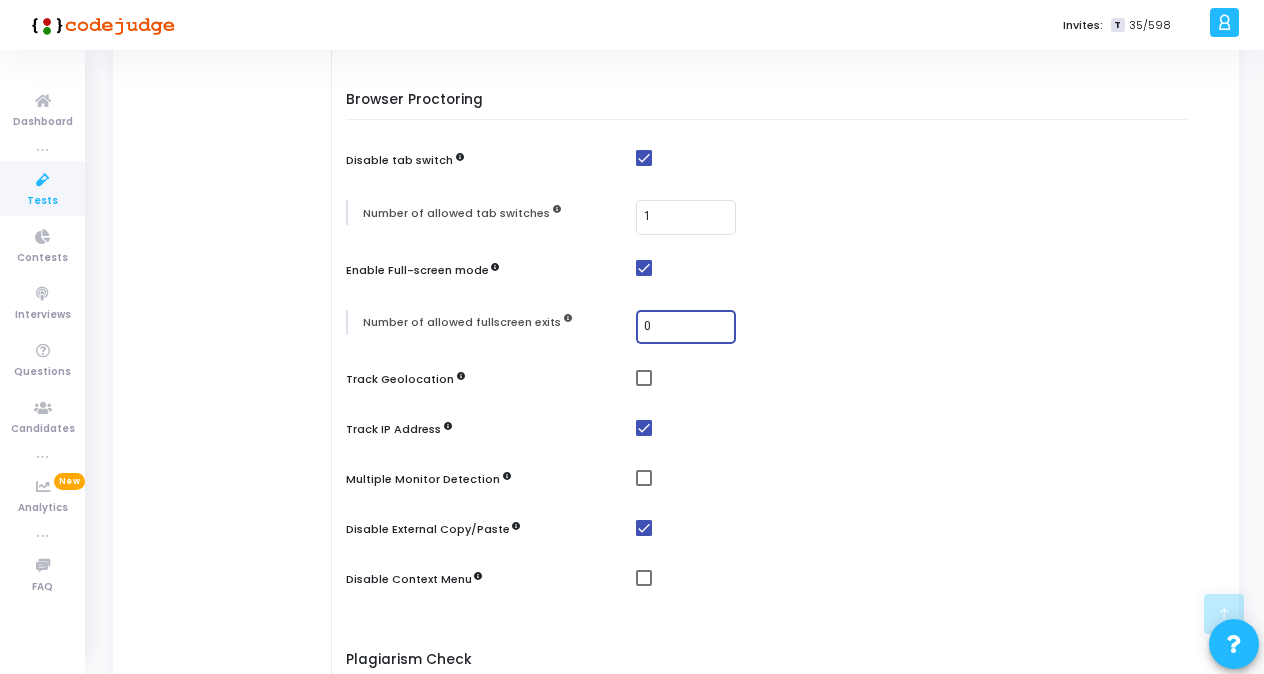 scroll, scrollTop: 508, scrollLeft: 0, axis: vertical 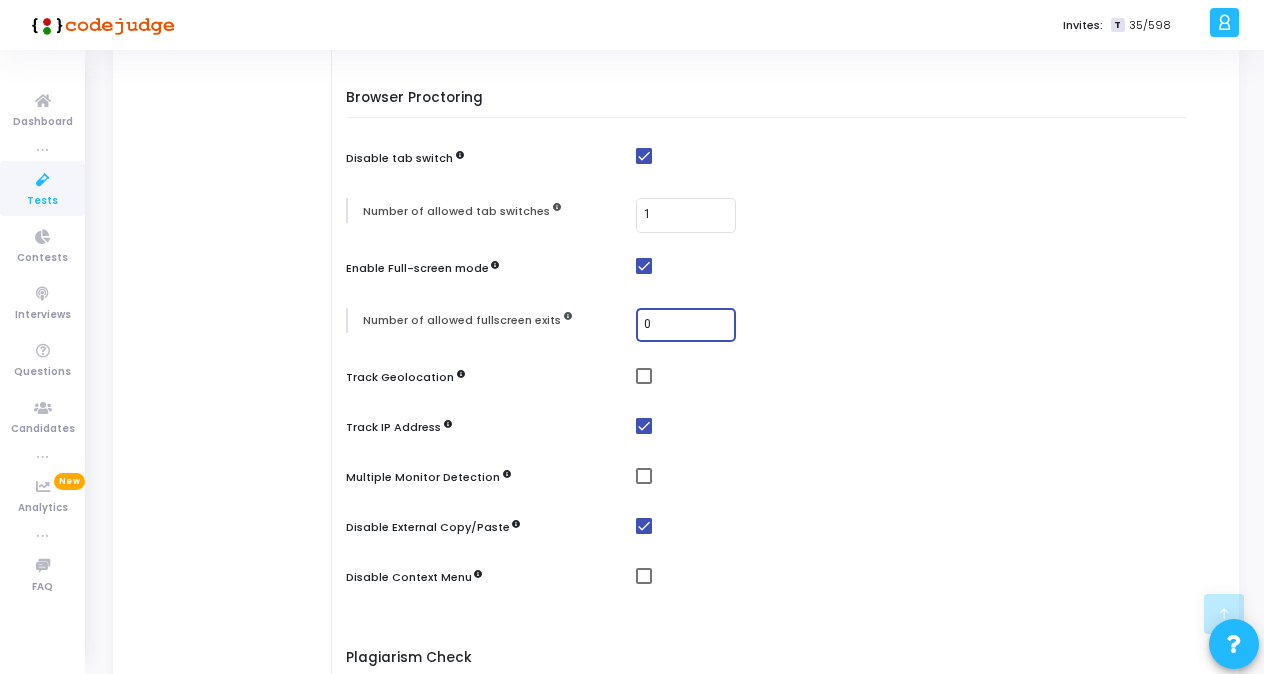 type on "0" 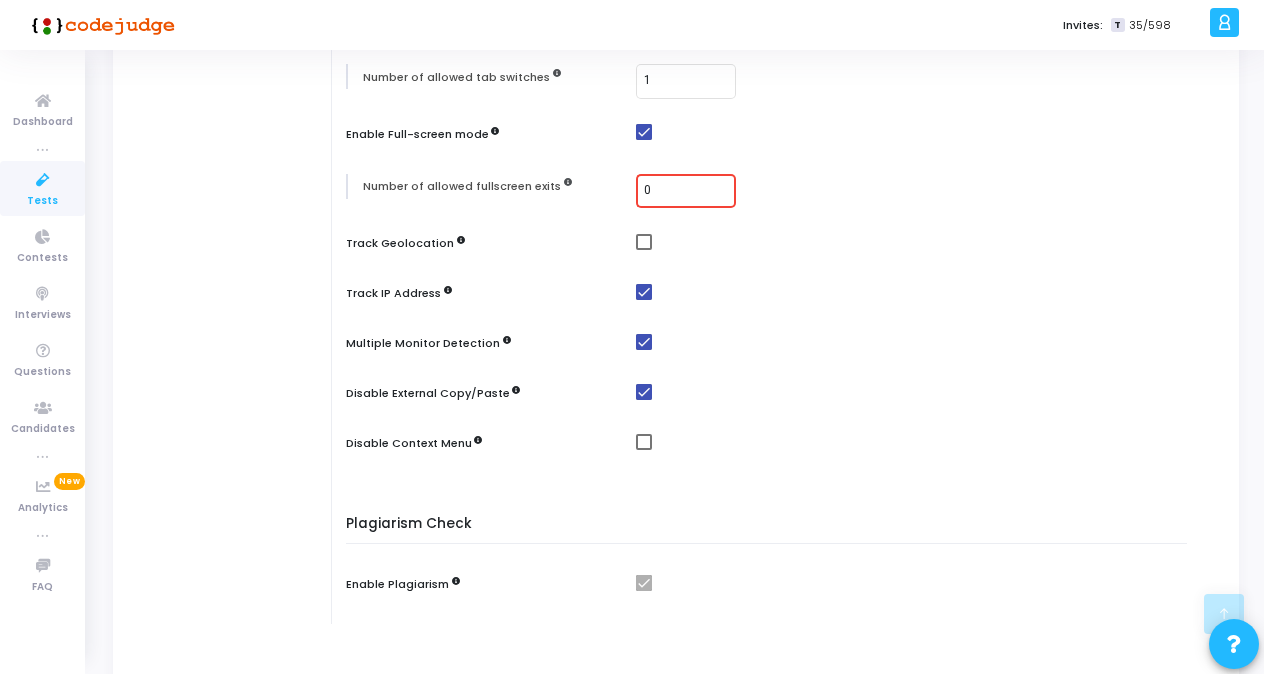 scroll, scrollTop: 638, scrollLeft: 0, axis: vertical 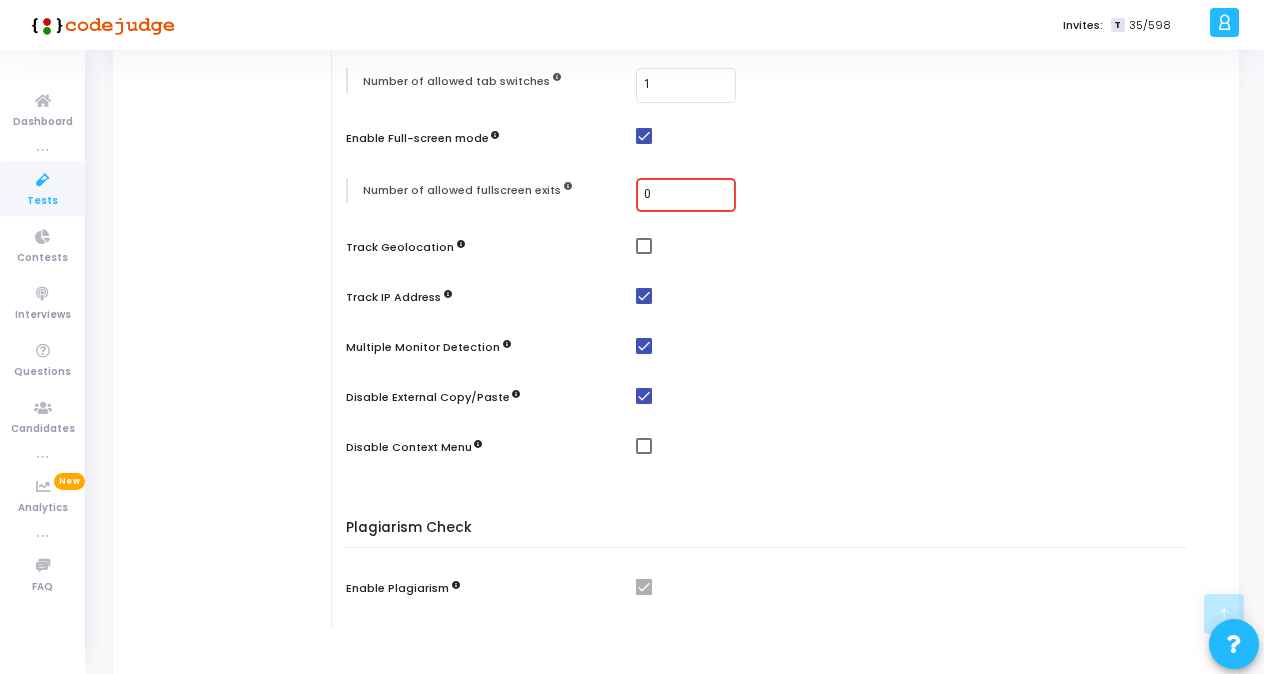 click on "0" at bounding box center (686, 193) 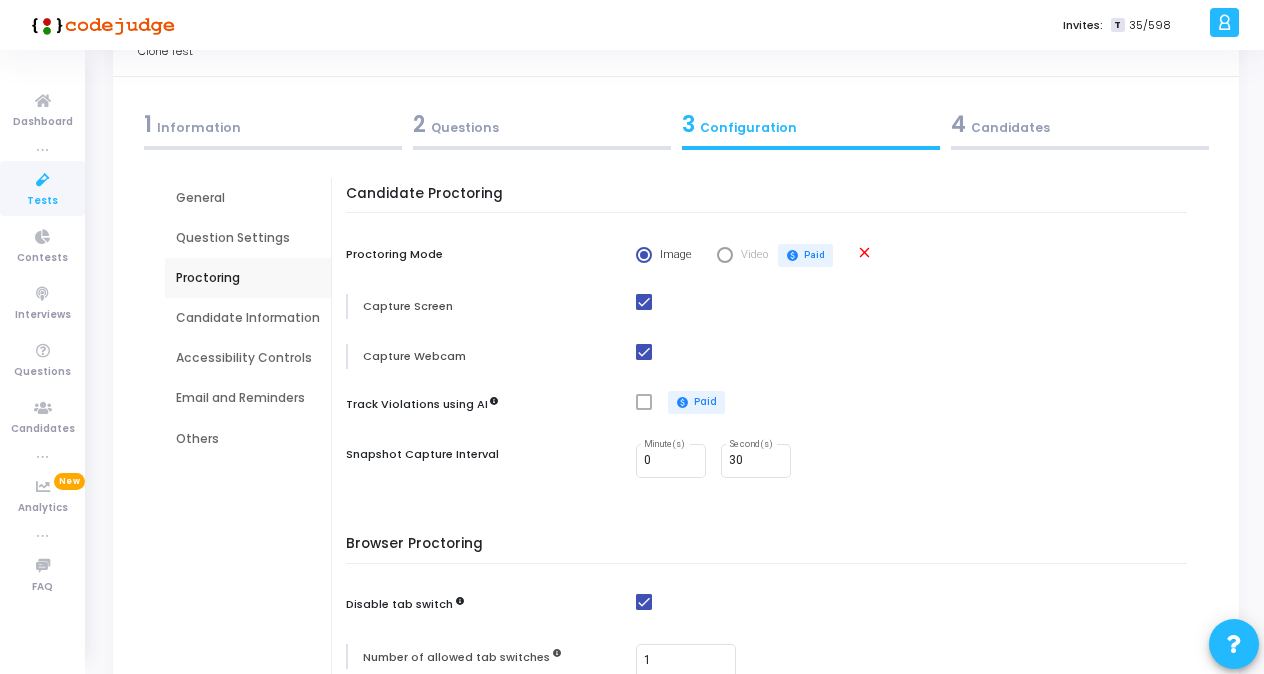scroll, scrollTop: 51, scrollLeft: 0, axis: vertical 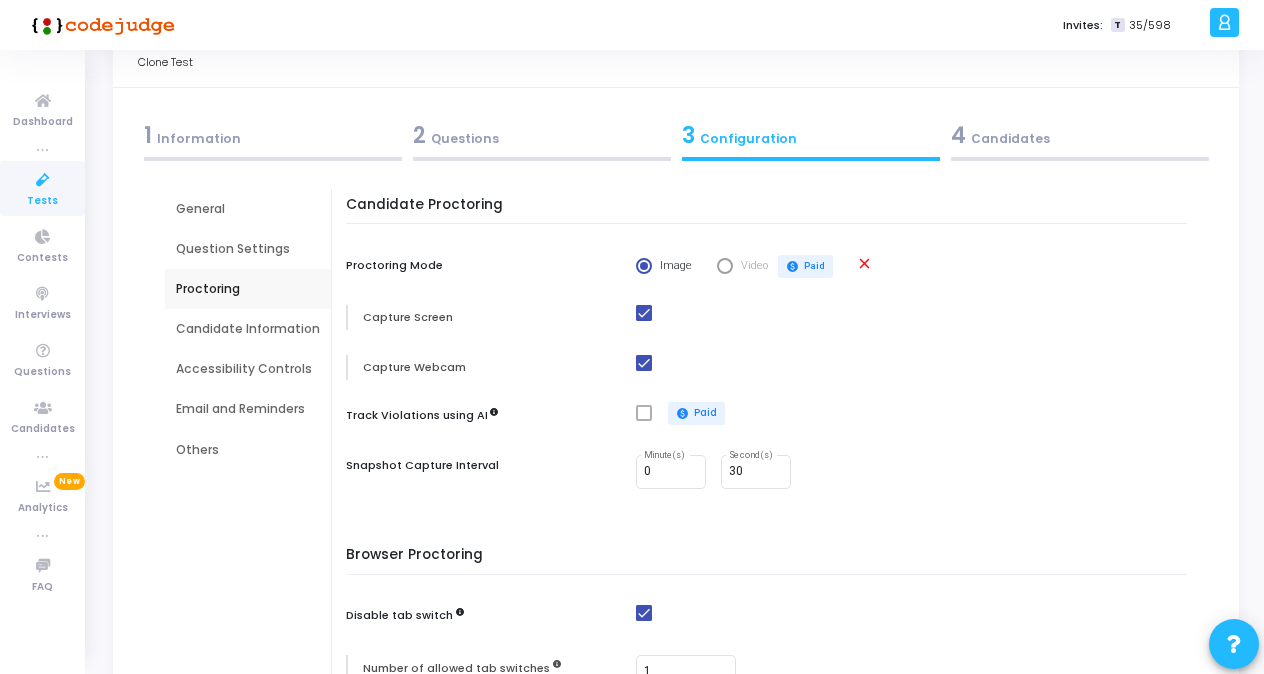 type on "1" 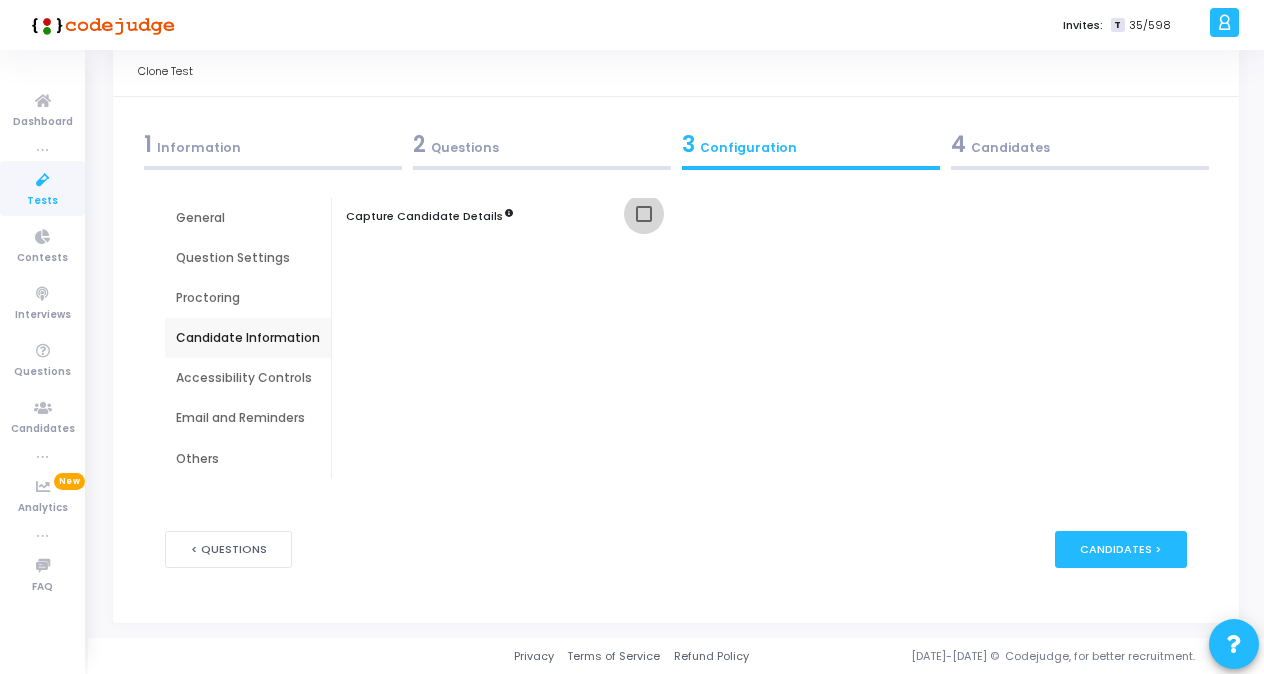 click at bounding box center (644, 214) 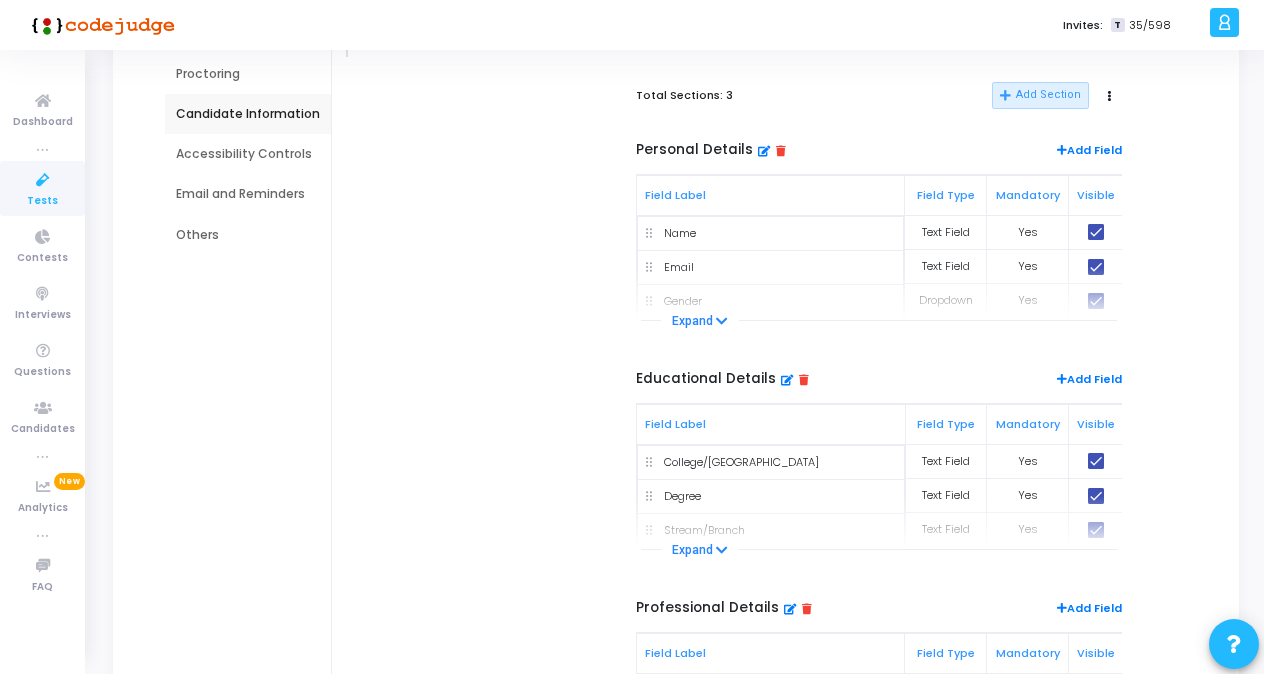 scroll, scrollTop: 268, scrollLeft: 0, axis: vertical 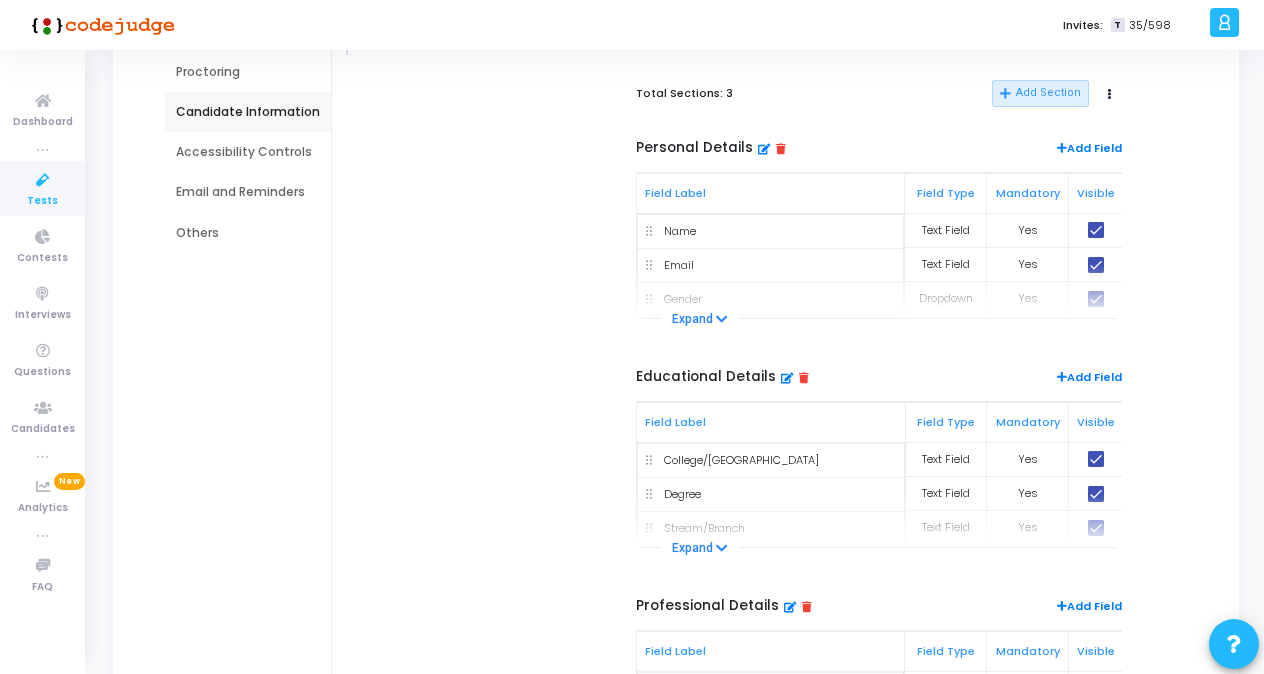 click on "Educational Details   Add Field" at bounding box center (879, 385) 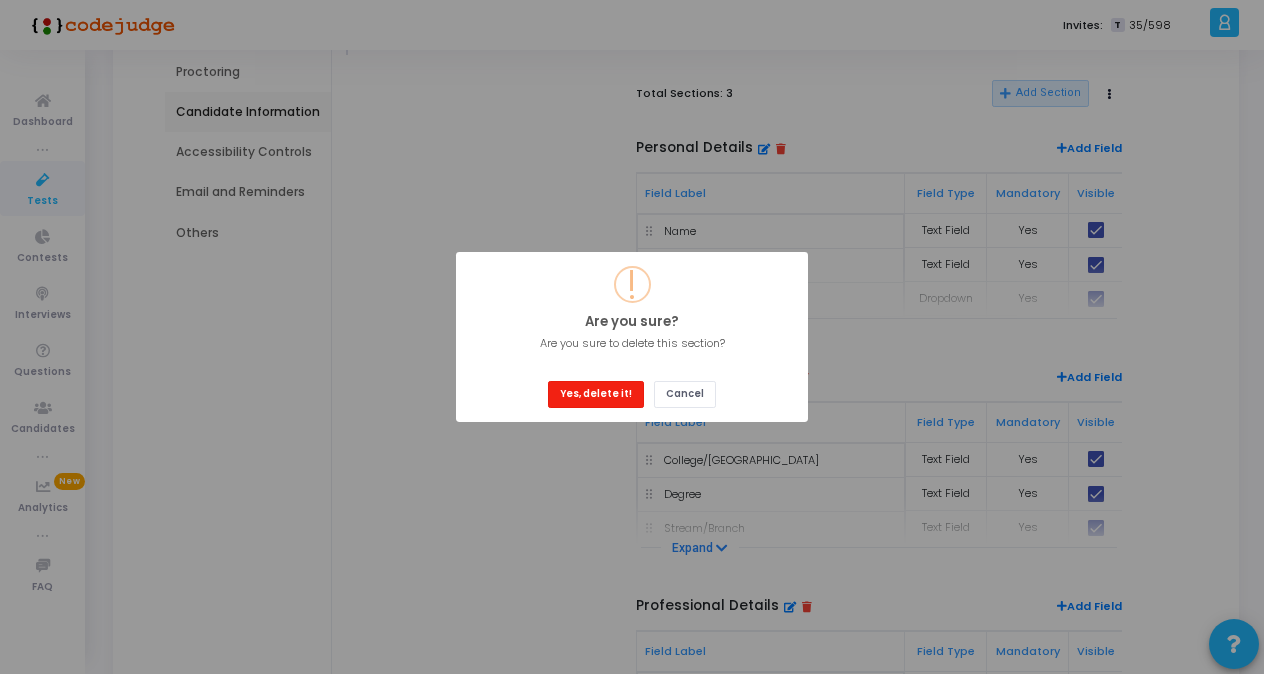 click on "Yes, delete it!" at bounding box center (596, 394) 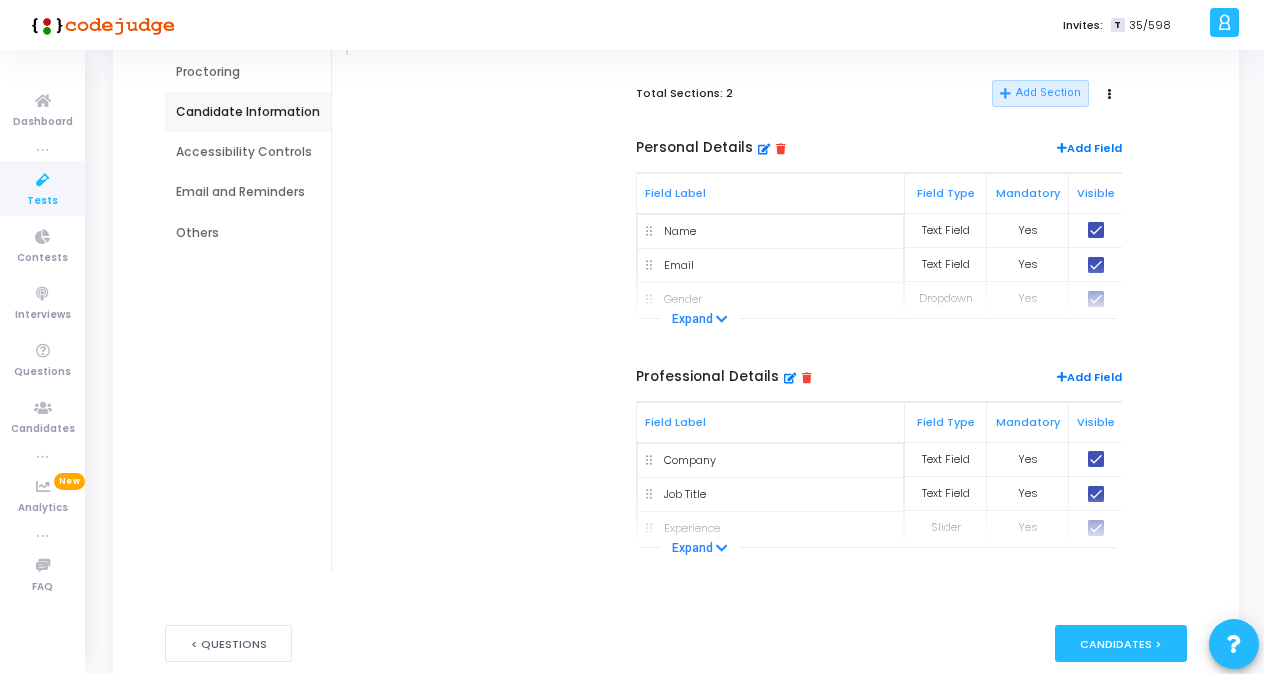 click at bounding box center (807, 377) 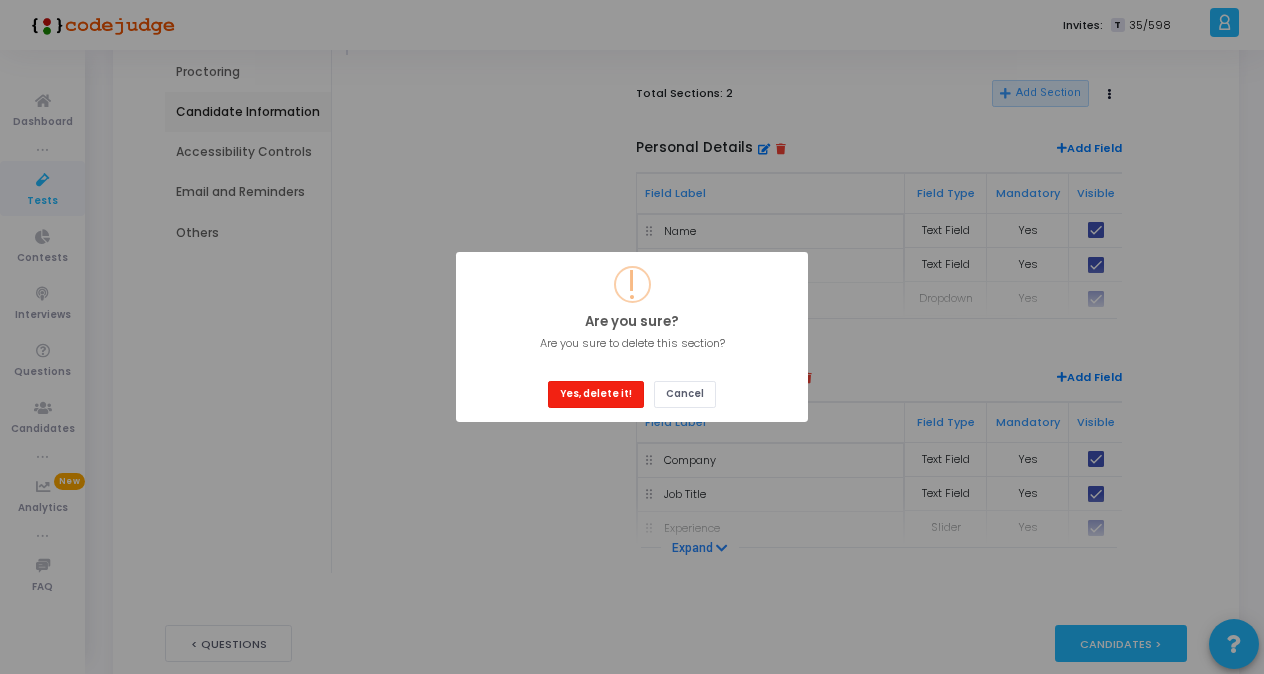 click on "Yes, delete it!" at bounding box center [596, 394] 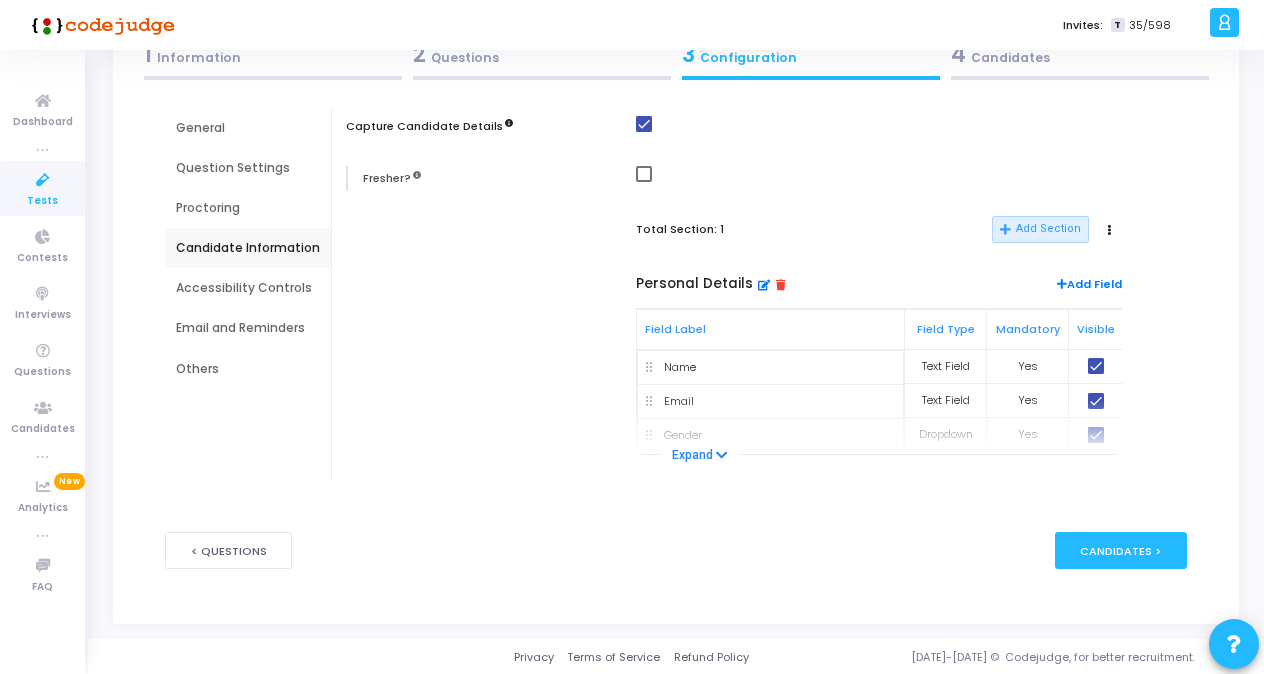 click on "Accessibility Controls" at bounding box center [248, 288] 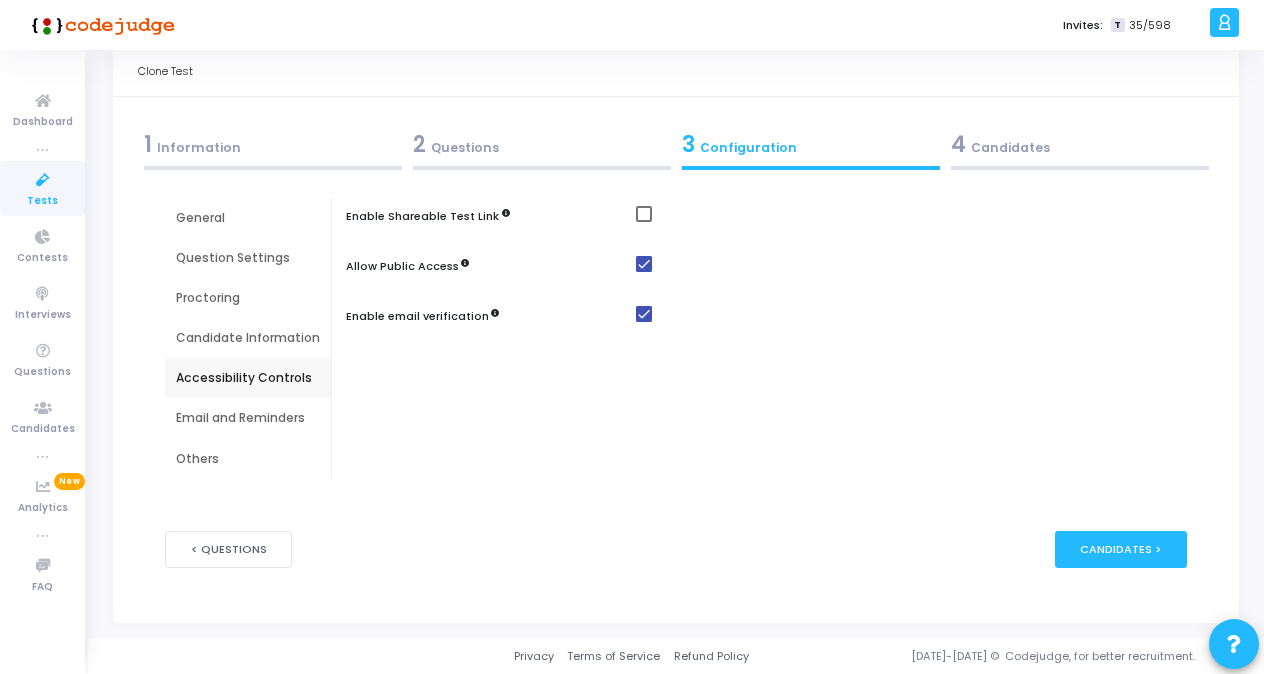 click at bounding box center [916, 218] 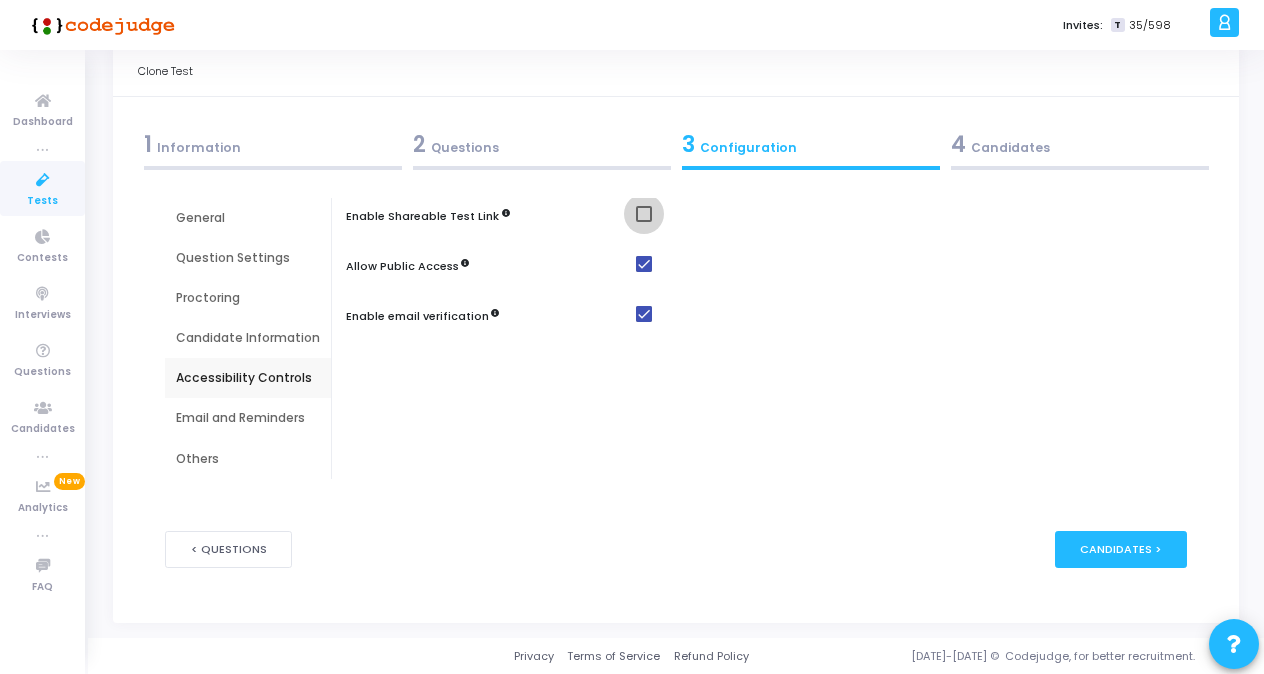 click at bounding box center [644, 214] 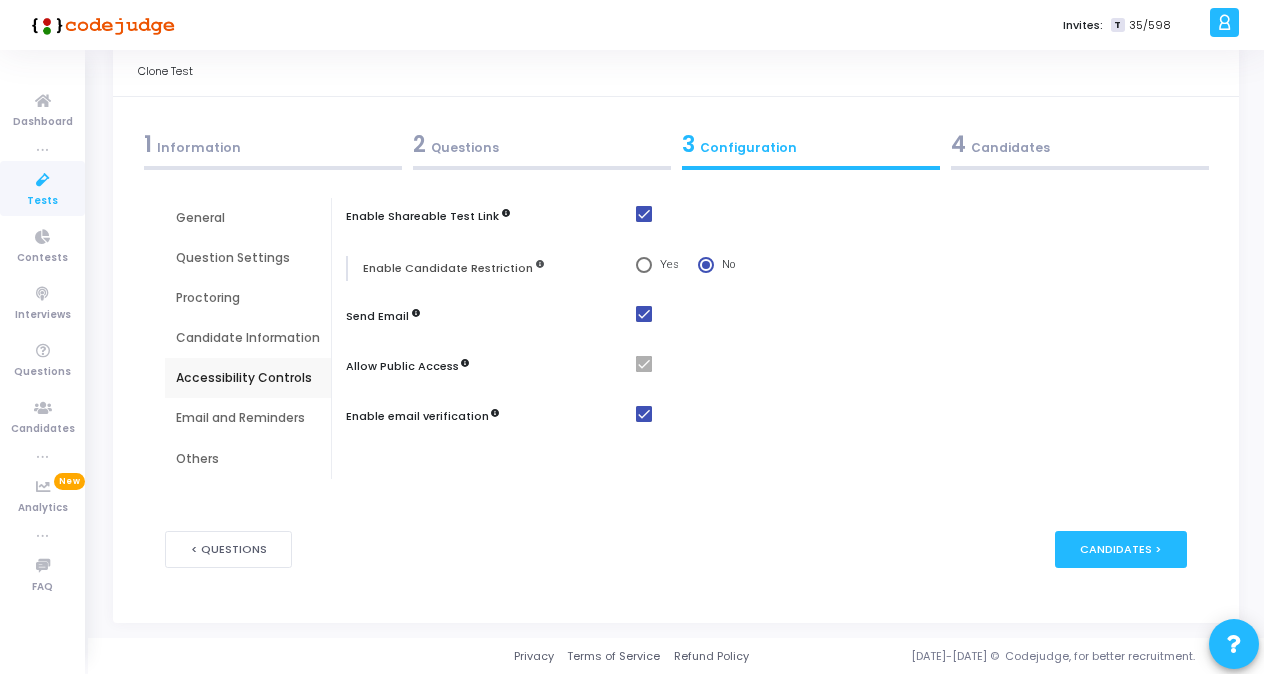 click on "Email and Reminders" at bounding box center [248, 418] 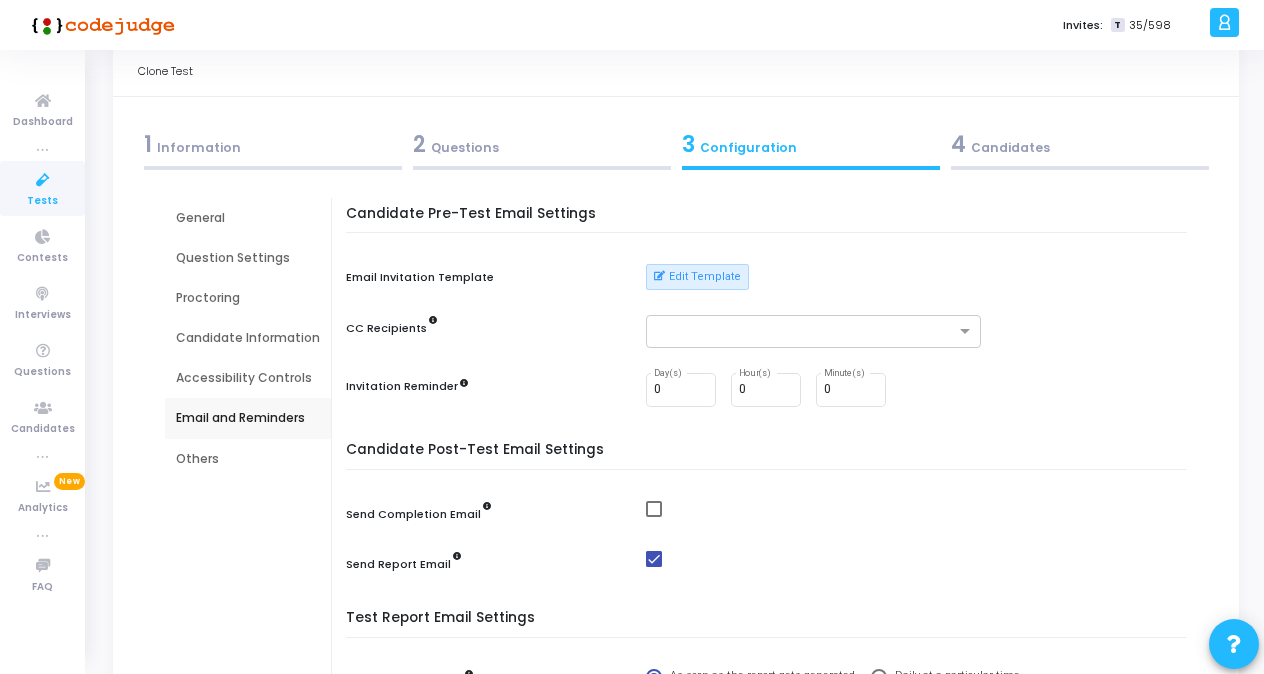 click on "Candidate Post-Test Email Settings  Send Completion Email     Send Report Email" at bounding box center [771, 521] 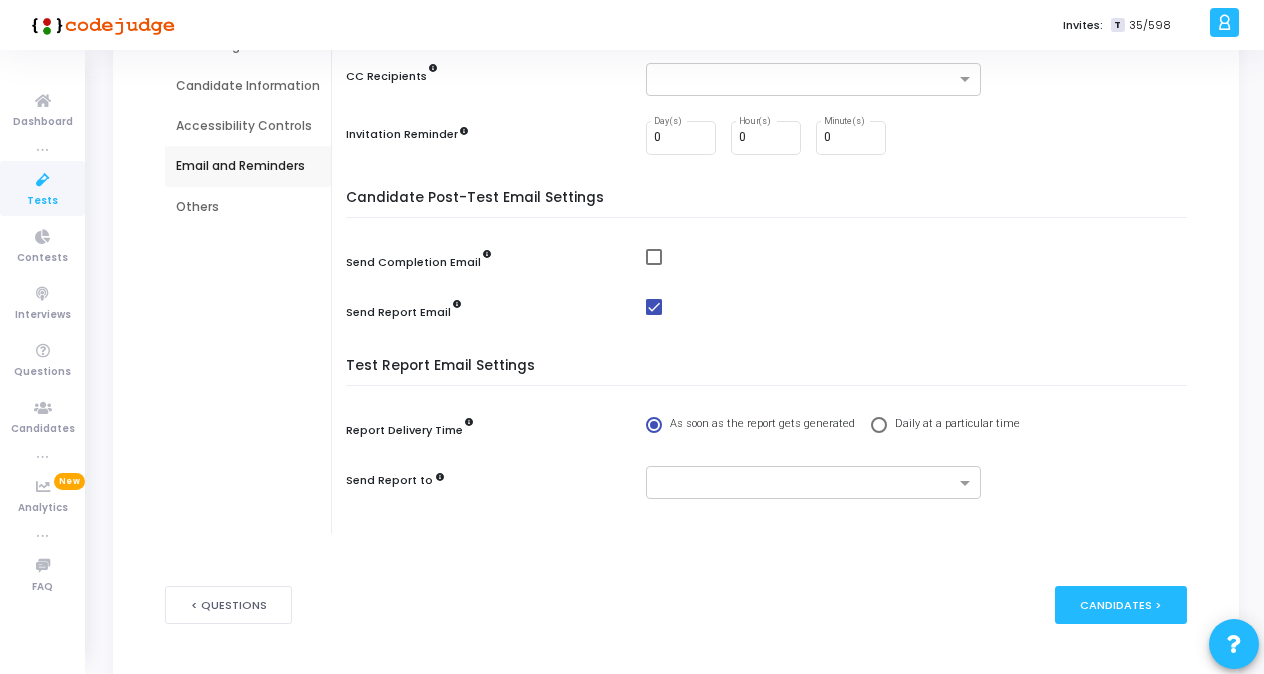 scroll, scrollTop: 295, scrollLeft: 0, axis: vertical 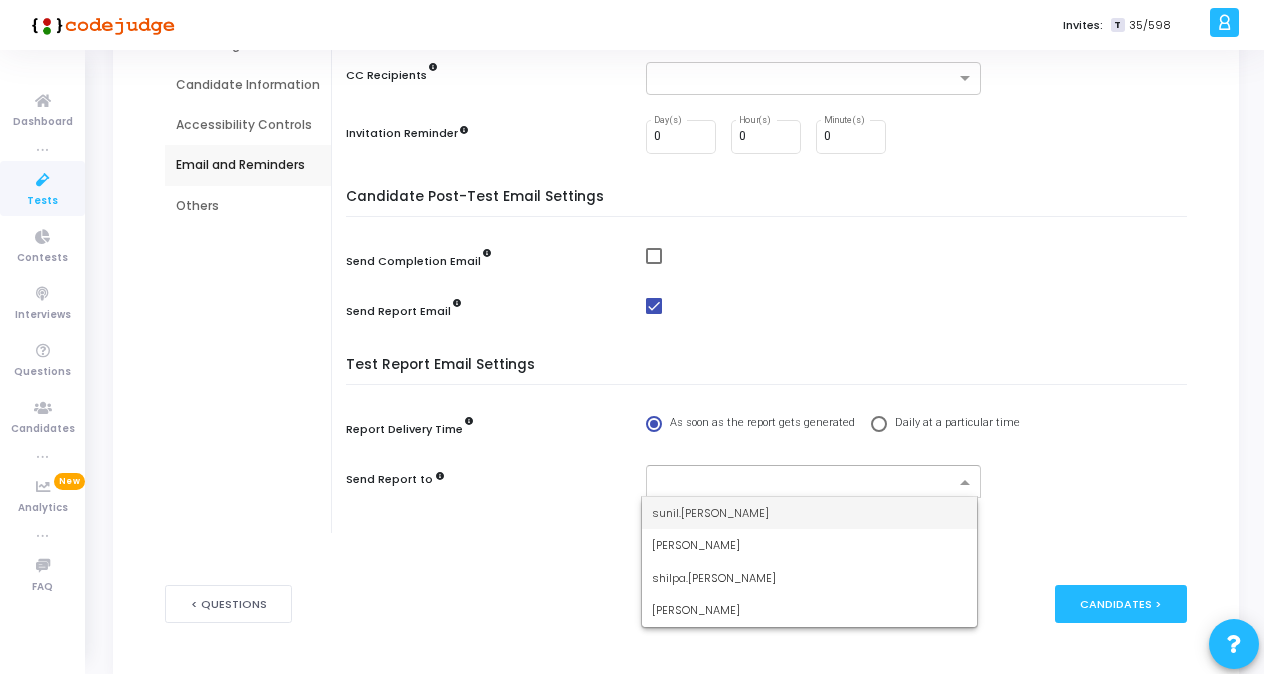 click at bounding box center (967, 483) 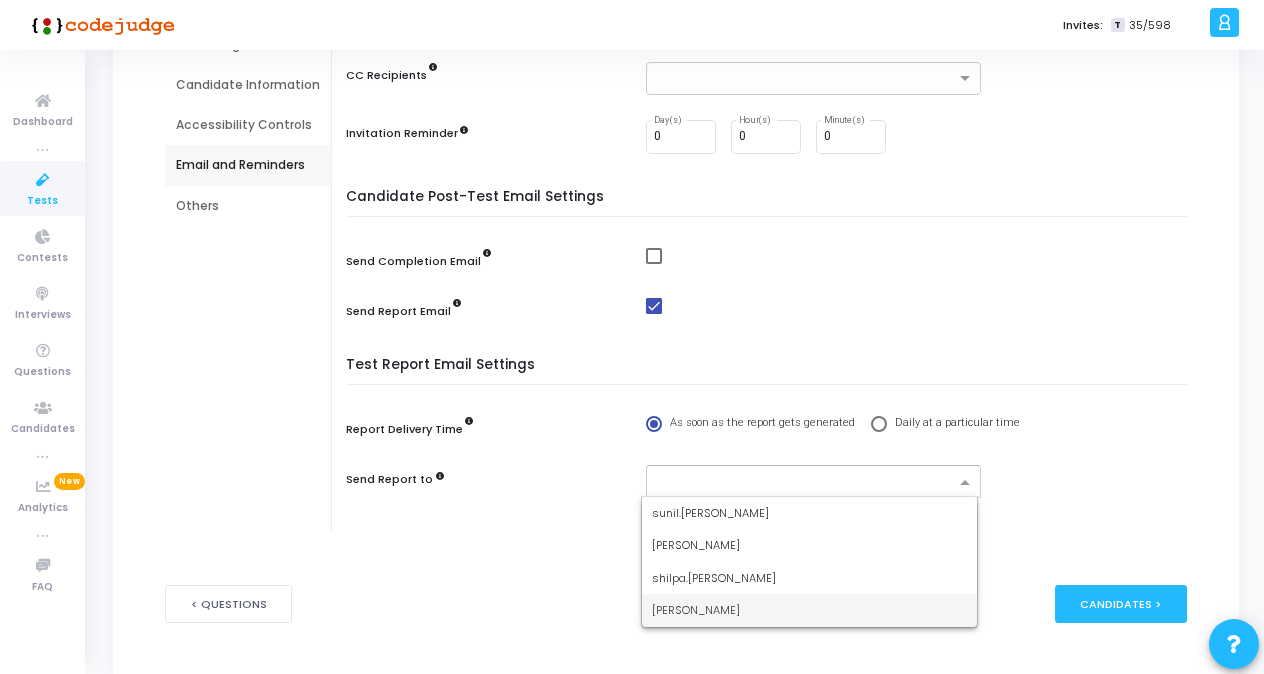 click on "[PERSON_NAME]" at bounding box center (809, 610) 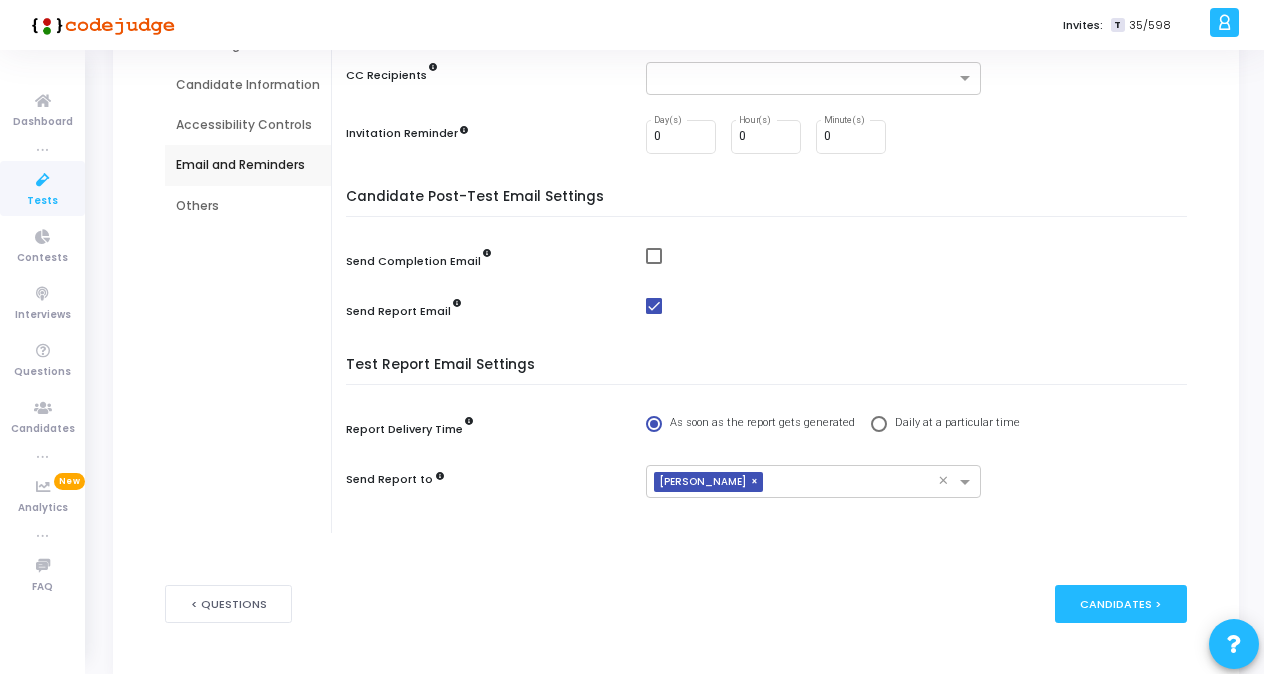 click on "< Questions  publish  Publish Now   Candidates >" at bounding box center [676, 603] 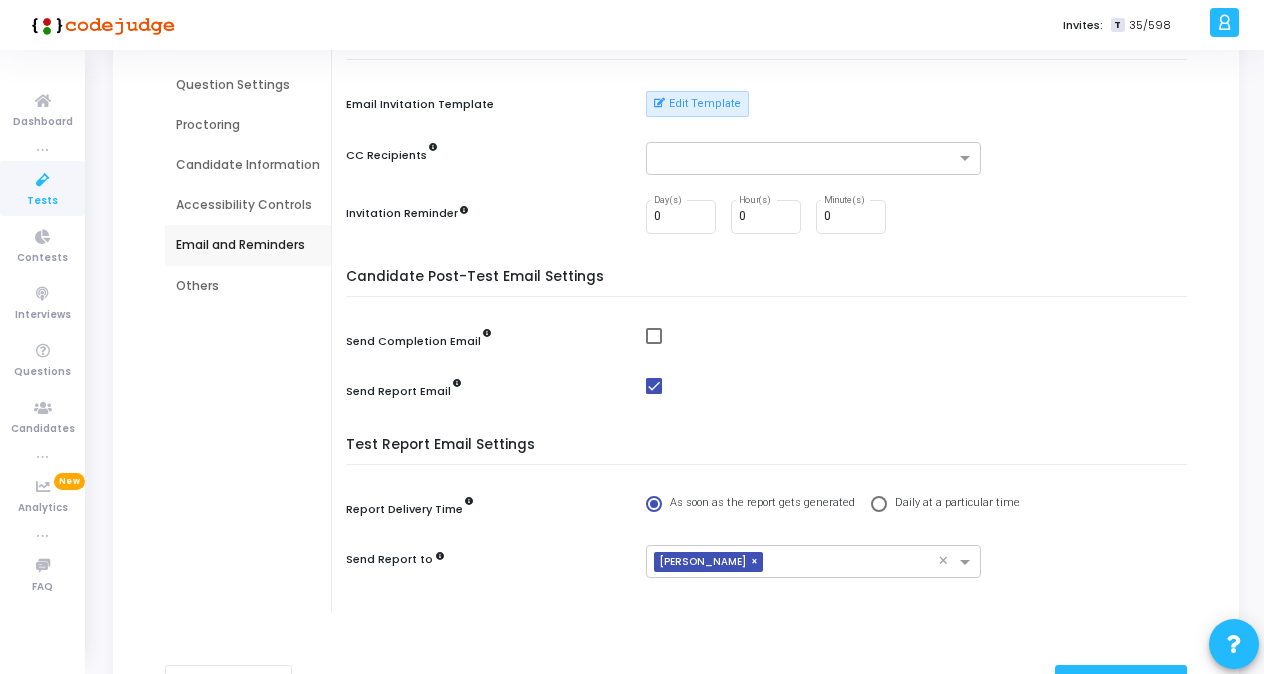 scroll, scrollTop: 271, scrollLeft: 0, axis: vertical 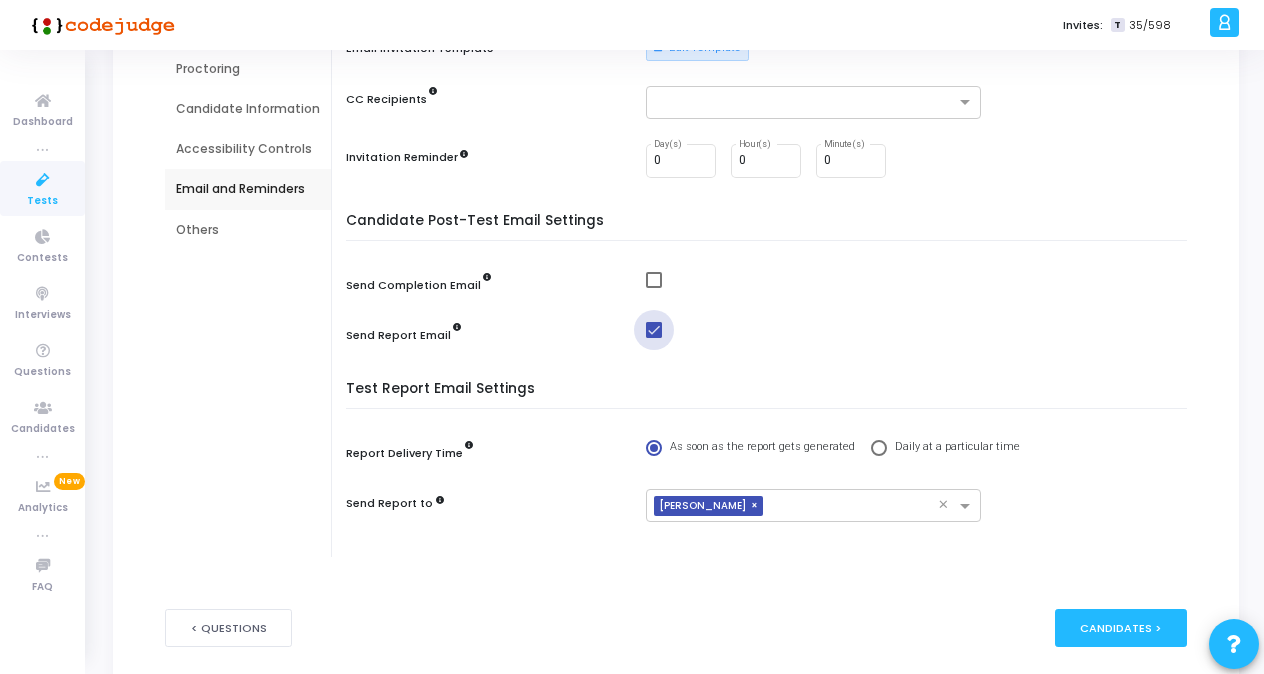 click at bounding box center [654, 330] 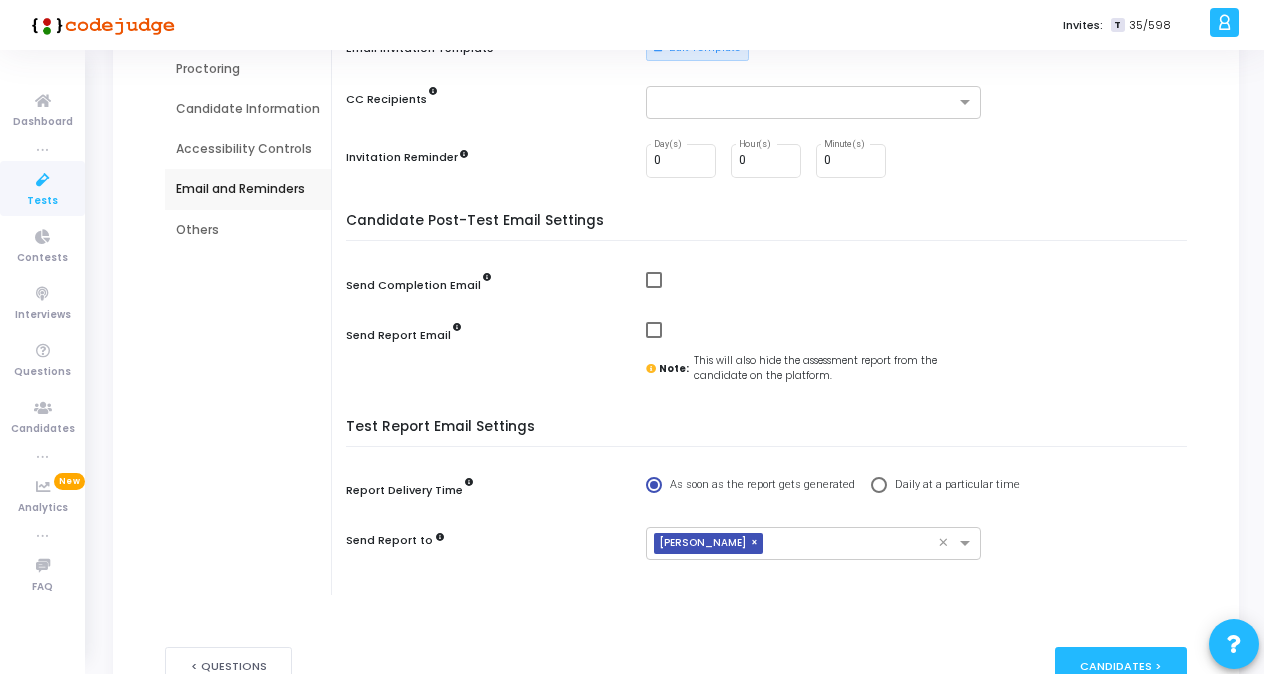 click on "General   Question Settings   Proctoring   Candidate Information   Accessibility Controls   Email and Reminders   Others" at bounding box center (248, 282) 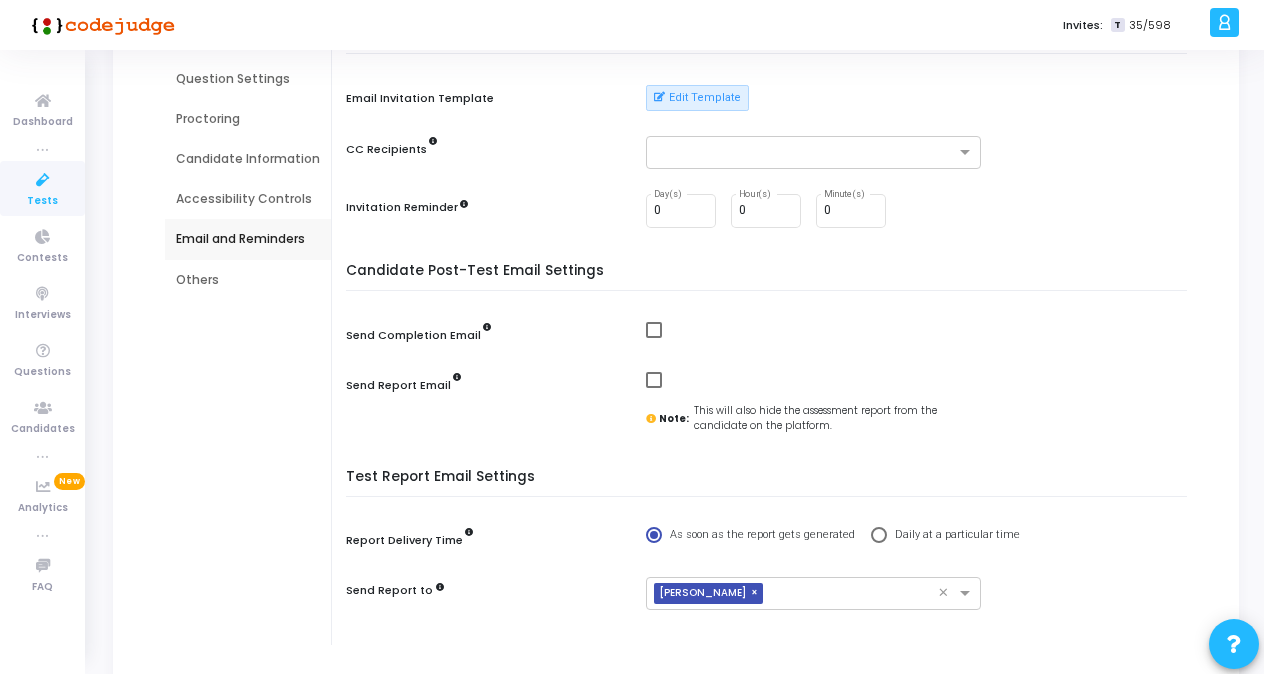 scroll, scrollTop: 223, scrollLeft: 0, axis: vertical 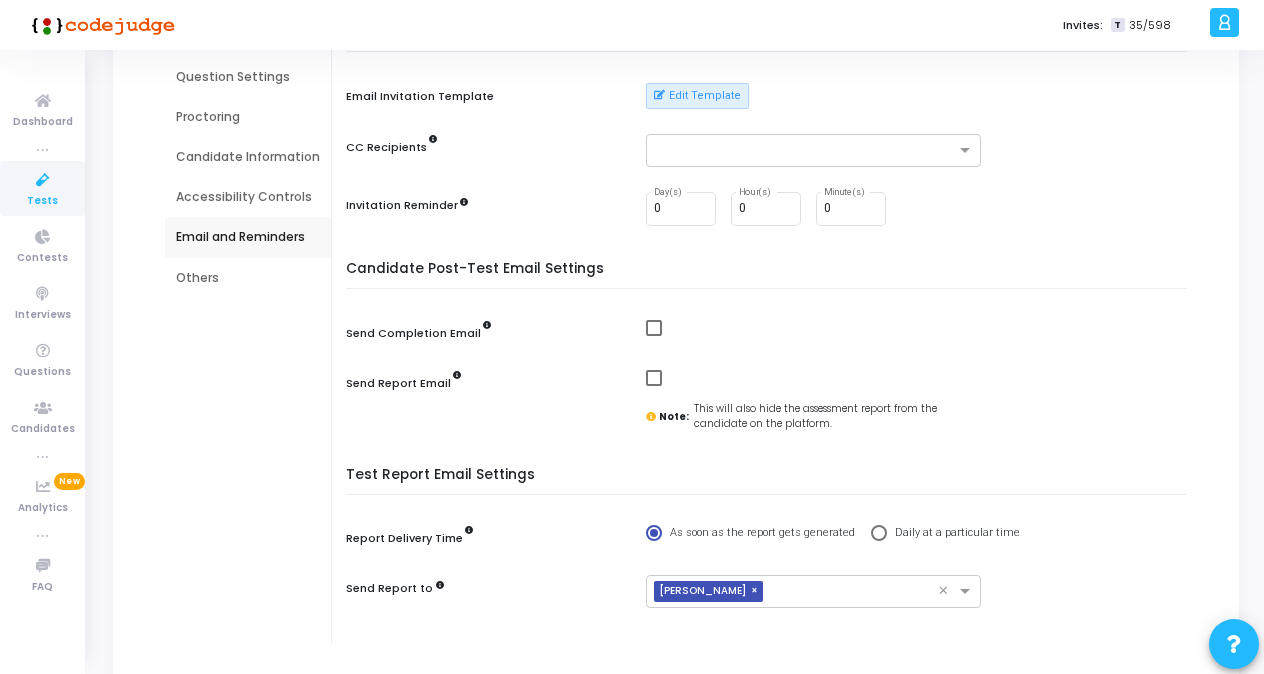 click on "Accessibility Controls" at bounding box center (248, 197) 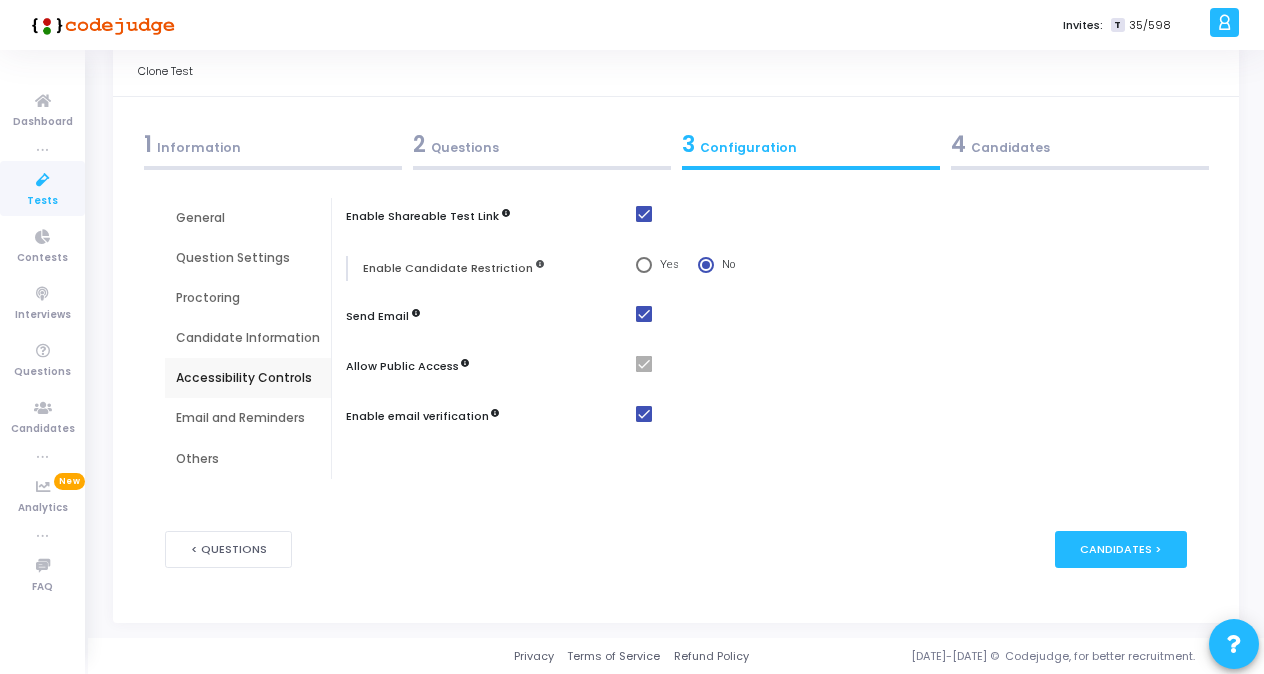 scroll, scrollTop: 42, scrollLeft: 0, axis: vertical 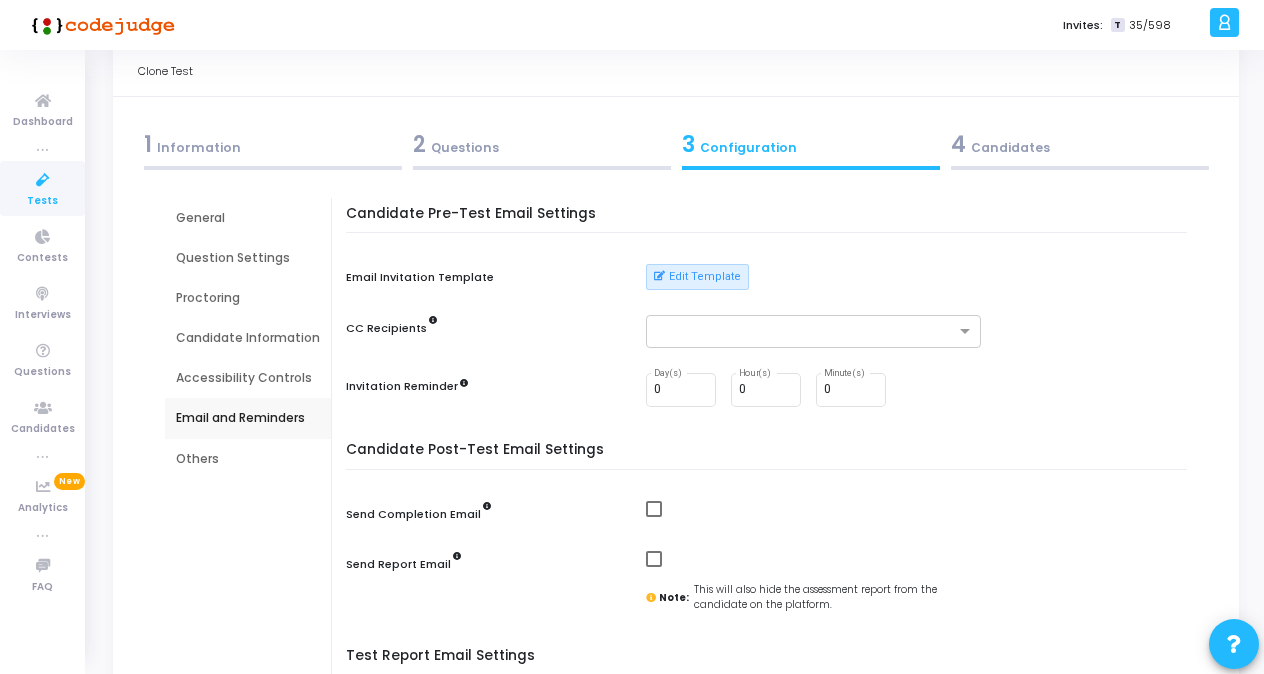 click on "Candidate Pre-Test Email Settings  Email Invitation Template   Edit Template   CC Recipients   Invitation Reminder  0 Day(s) 0 Hour(s) 0 Minute(s)" at bounding box center [771, 319] 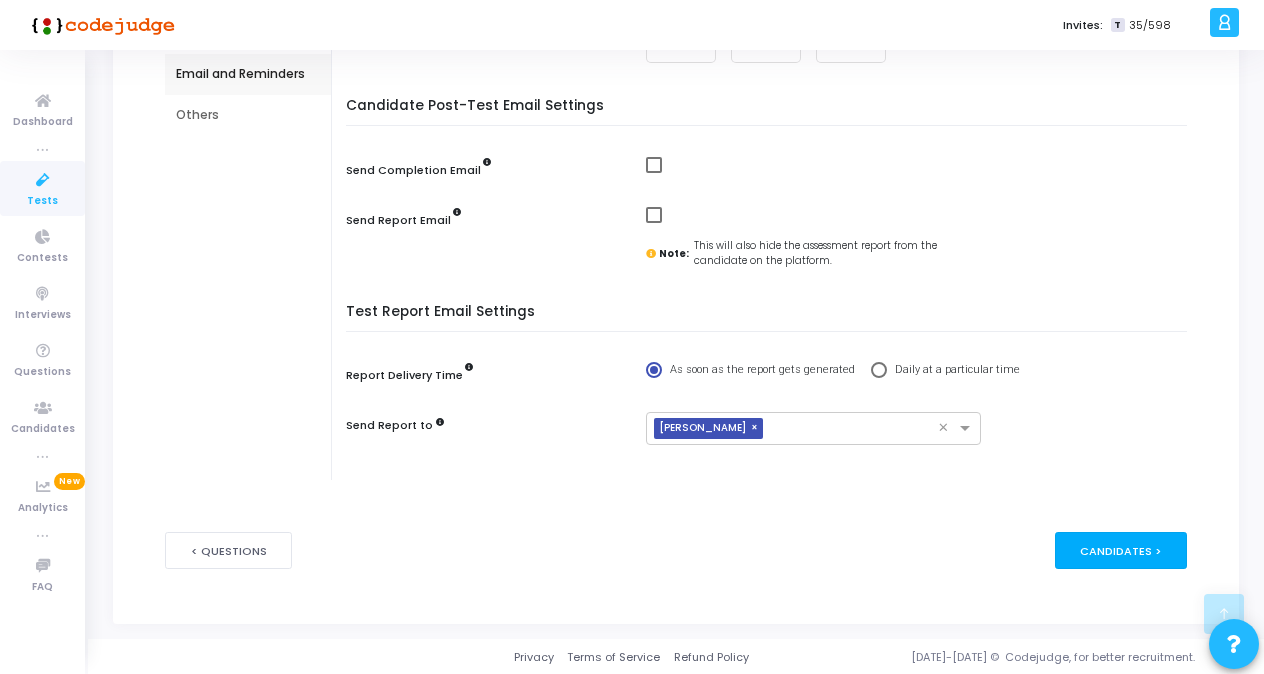 click on "Candidates >" at bounding box center [1121, 550] 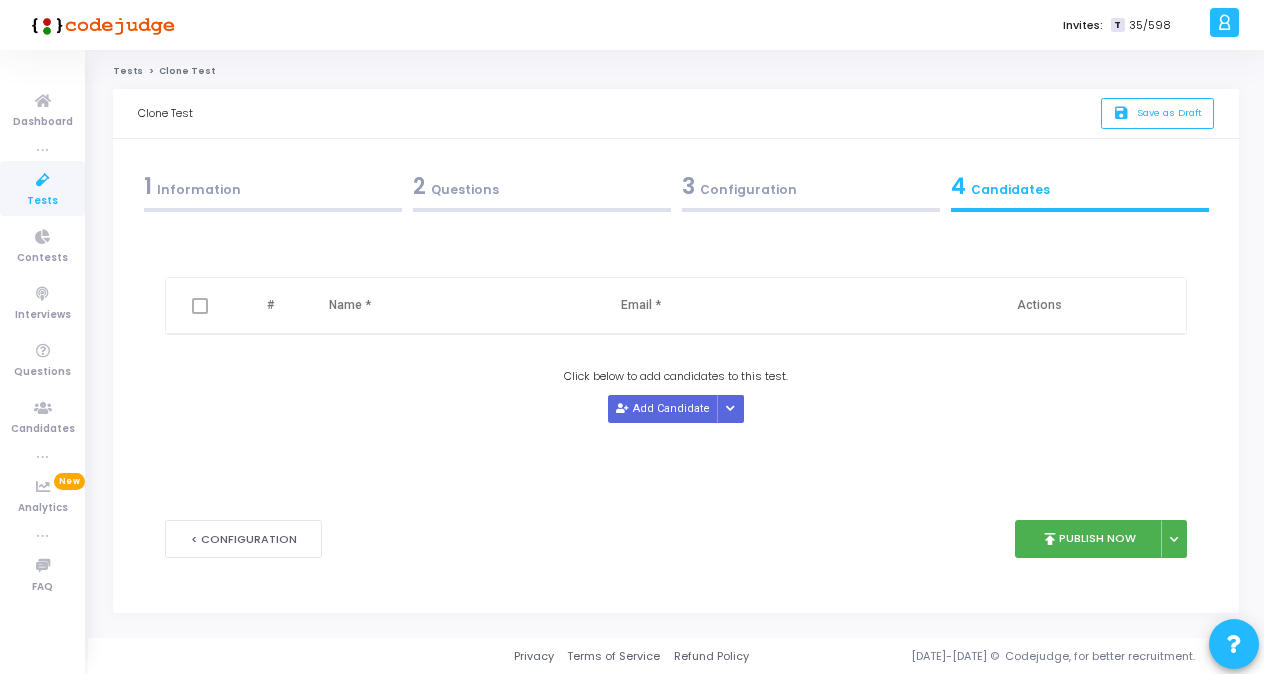 scroll, scrollTop: 0, scrollLeft: 0, axis: both 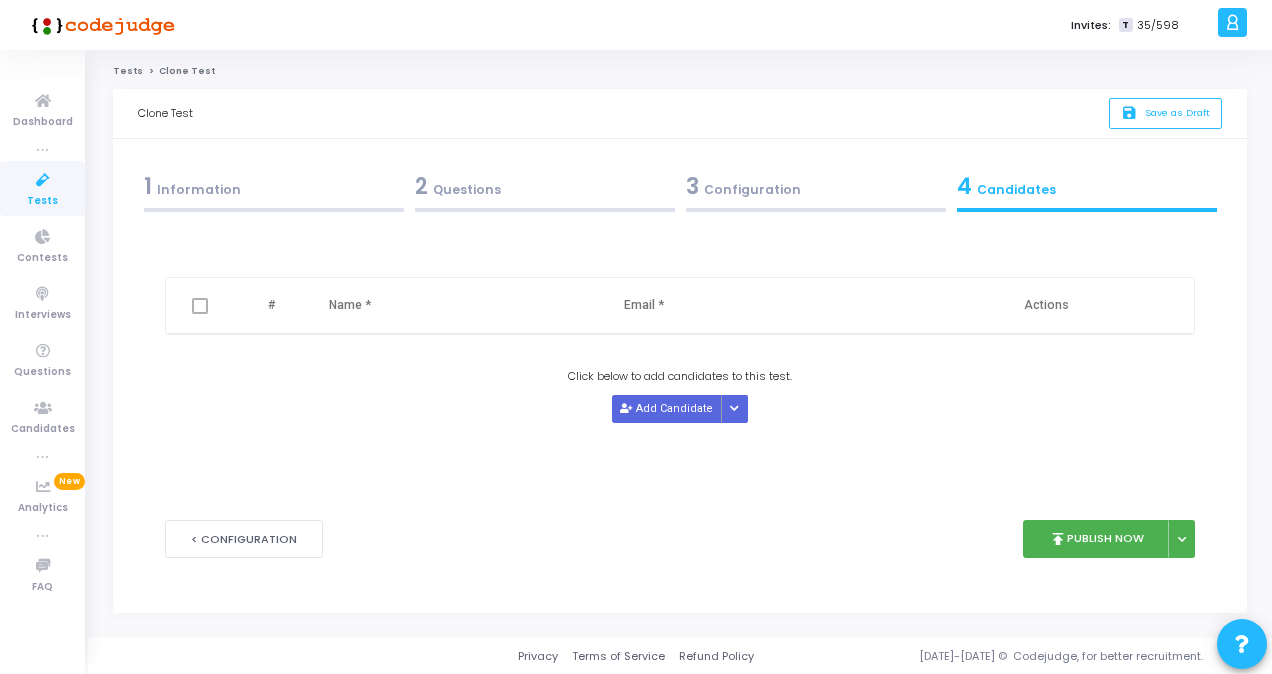 click on "1  Information" at bounding box center (274, 186) 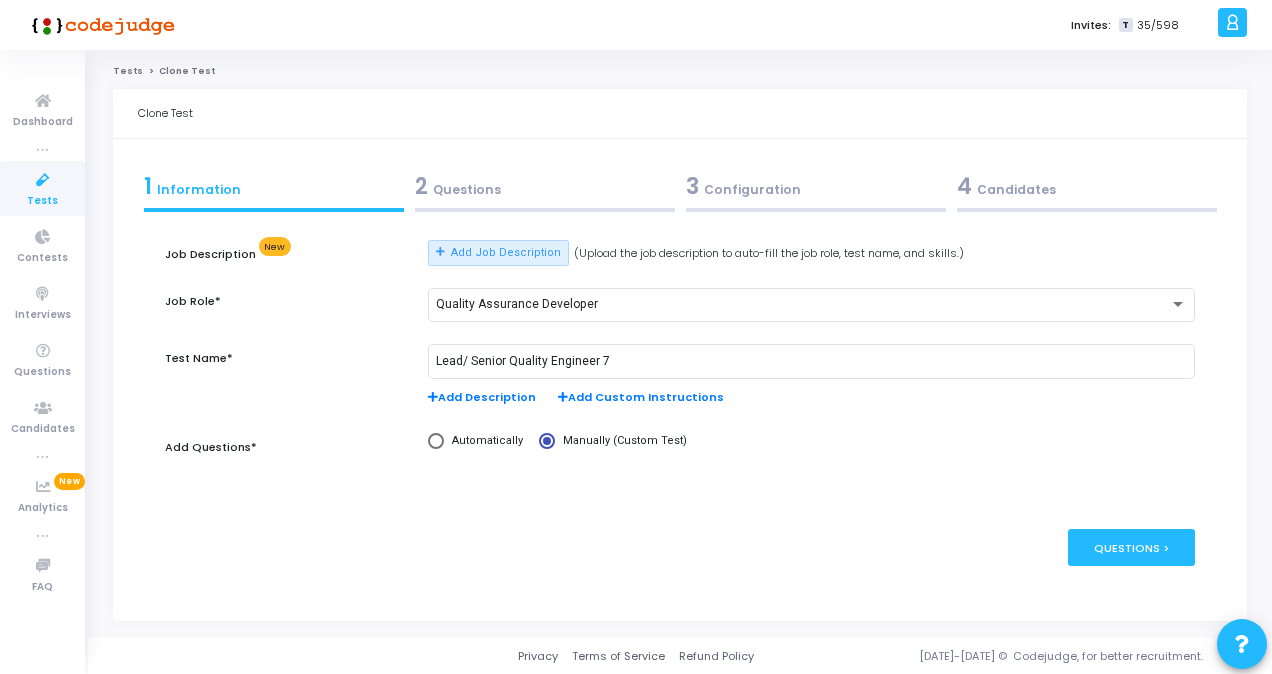click on "publish  Publish Now   Questions >" at bounding box center [680, 547] 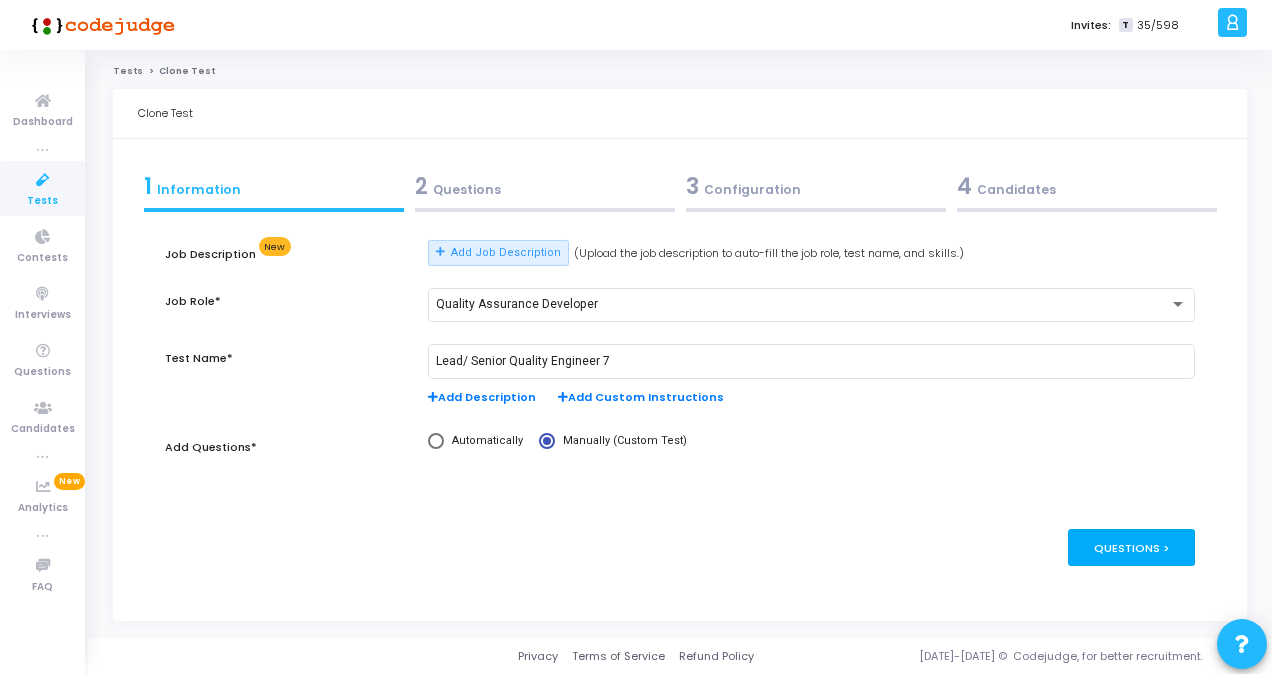 click on "Questions >" at bounding box center [1131, 547] 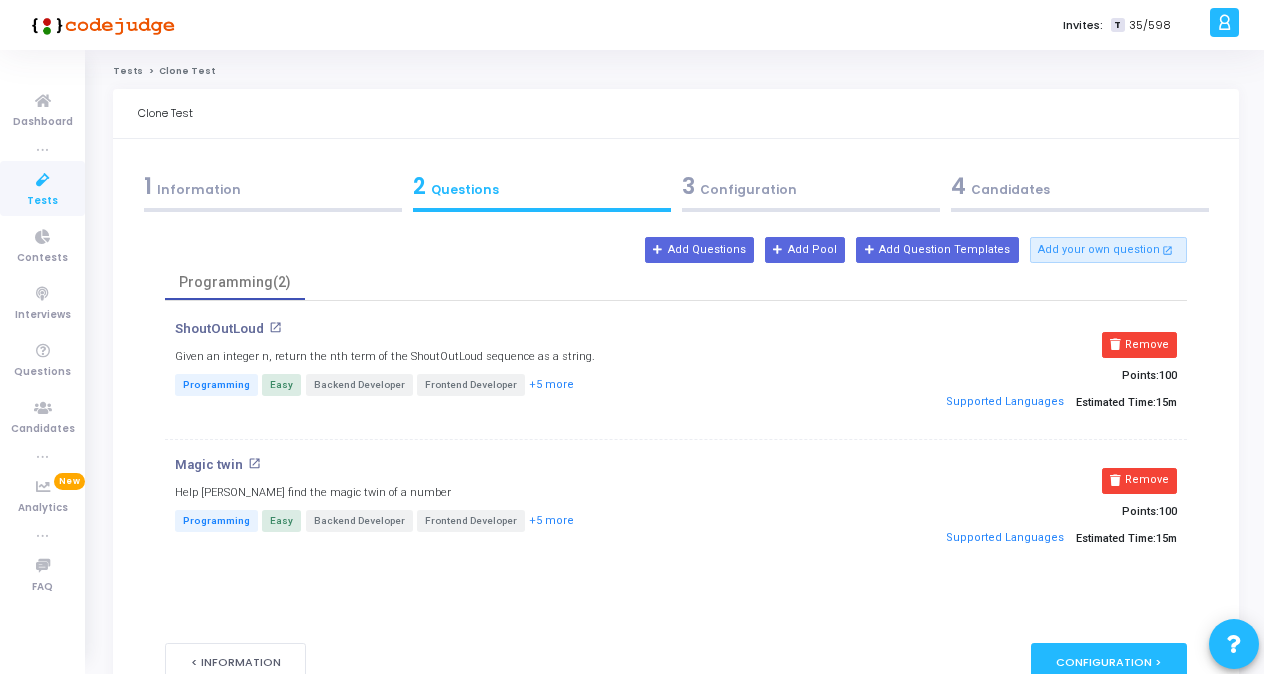 scroll, scrollTop: 109, scrollLeft: 0, axis: vertical 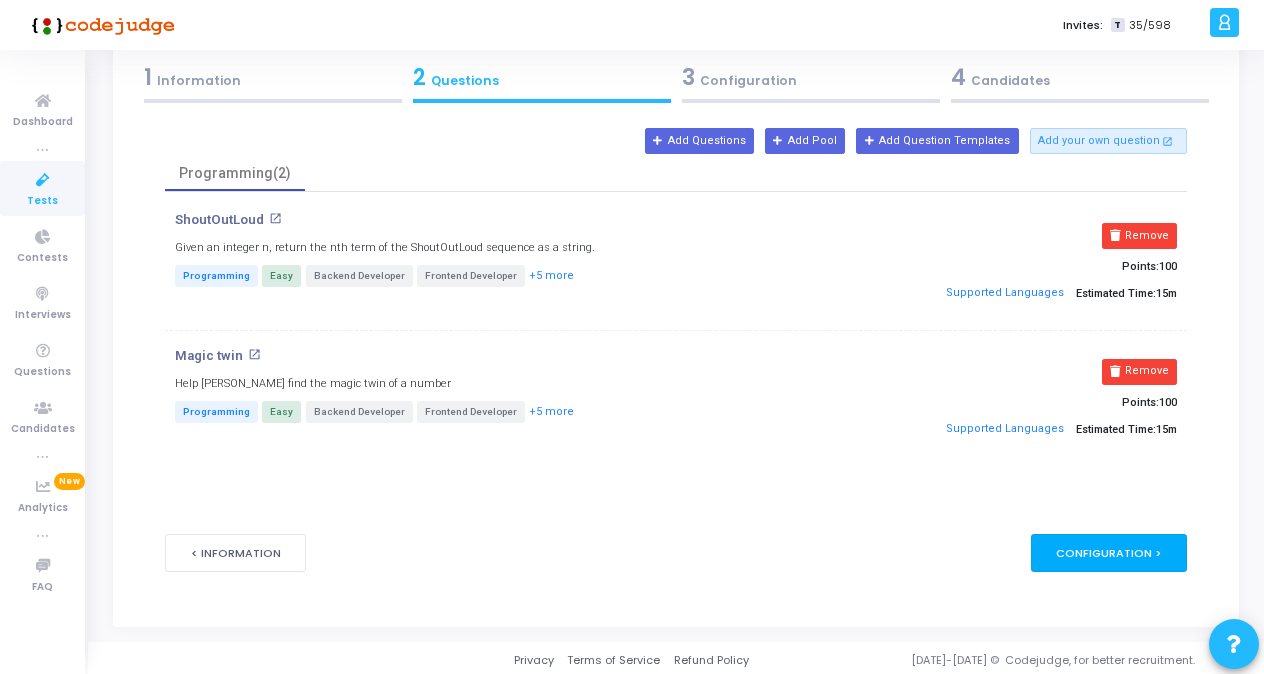 click on "Configuration >" at bounding box center [1109, 552] 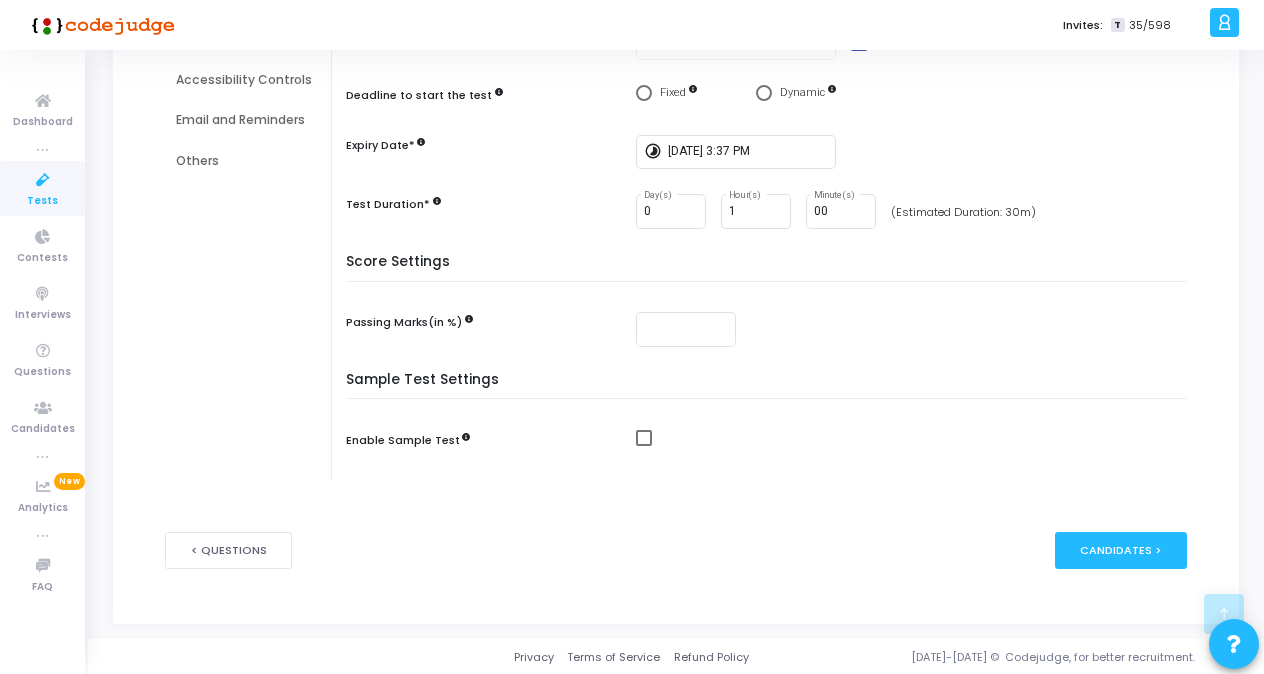 scroll, scrollTop: 0, scrollLeft: 0, axis: both 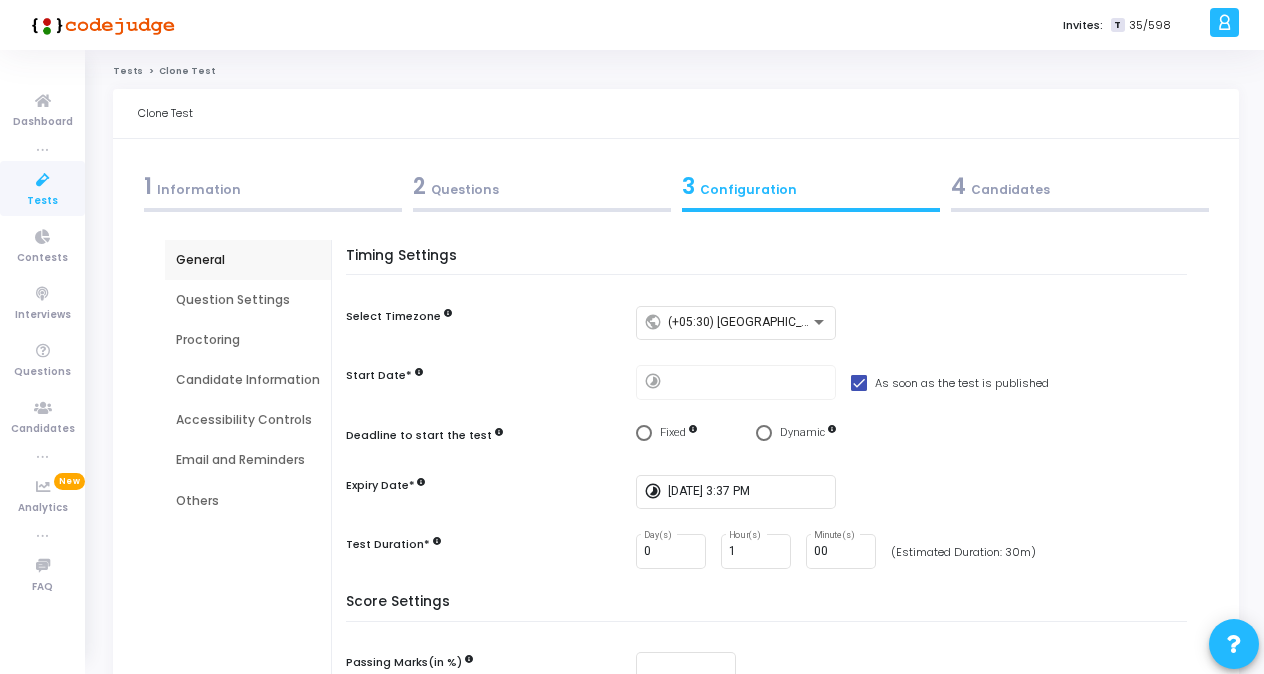 click on "4  Candidates" at bounding box center [1080, 186] 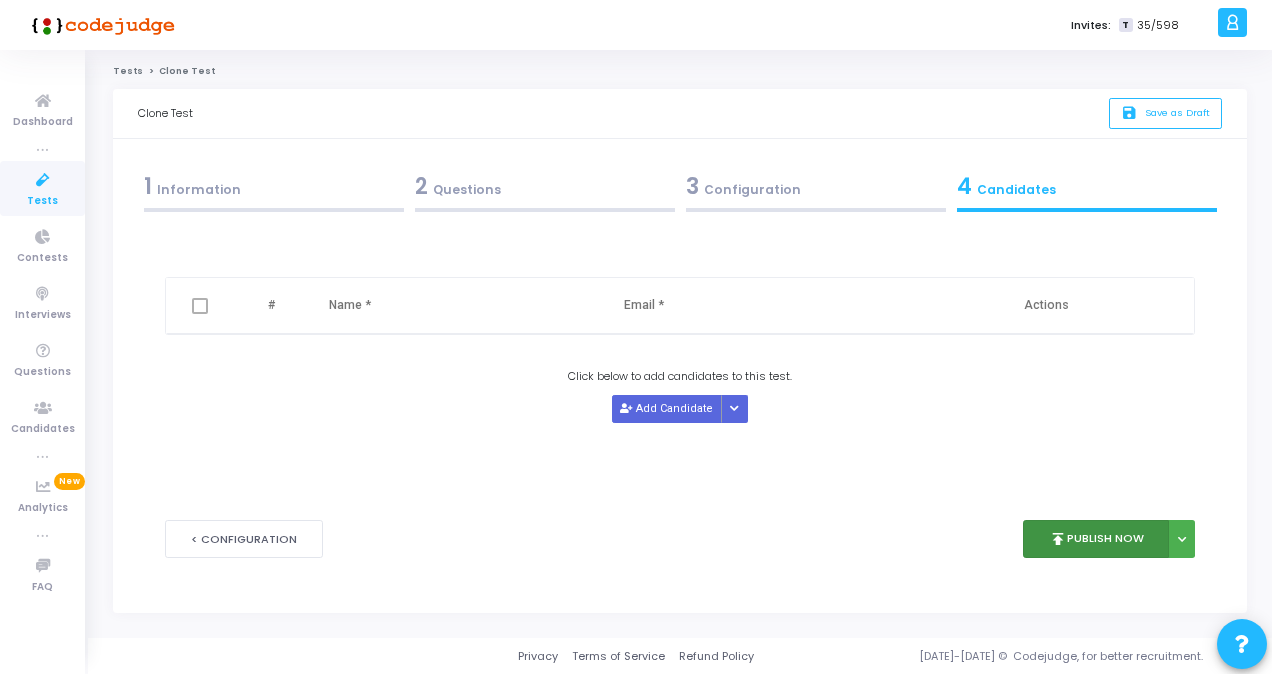 click on "publish  Publish Now" at bounding box center (1096, 539) 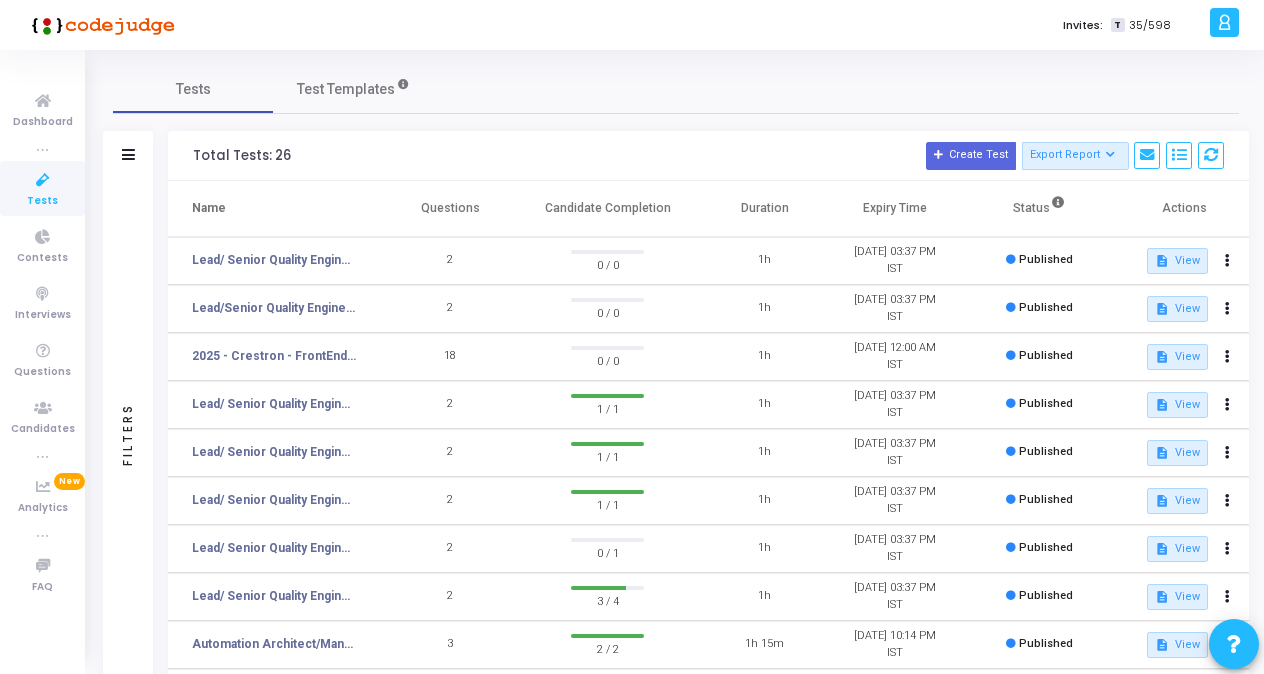 scroll, scrollTop: 390, scrollLeft: 0, axis: vertical 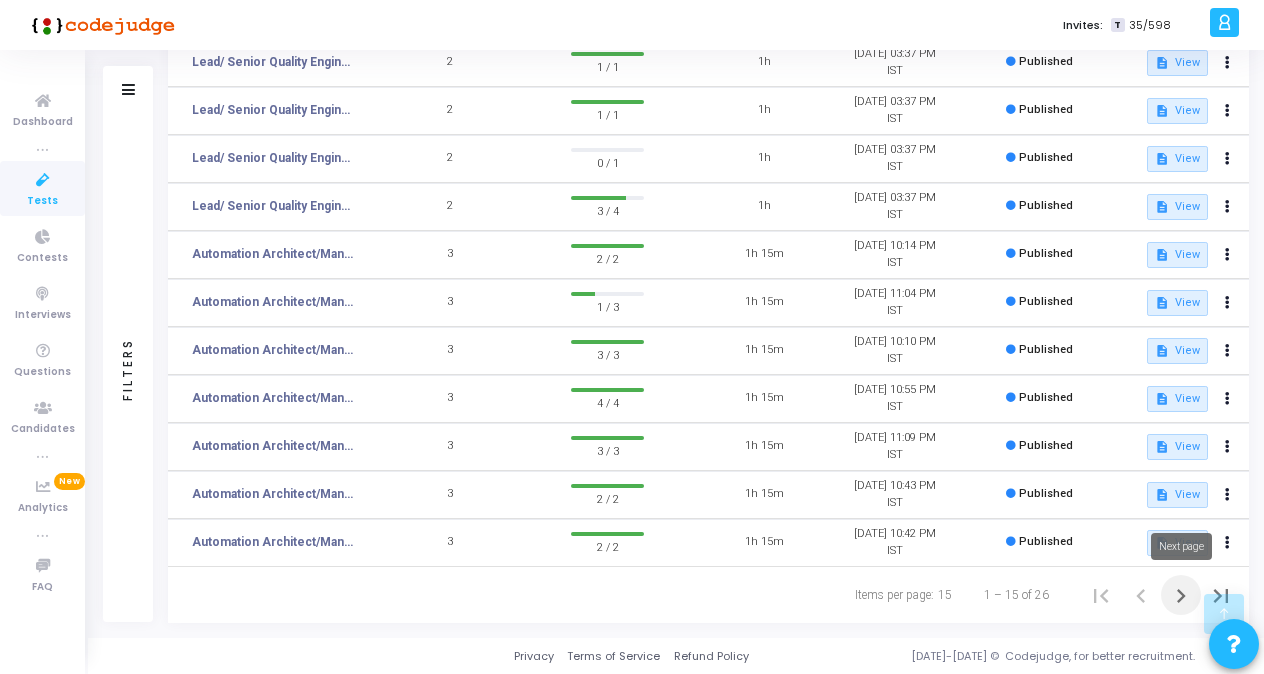 click 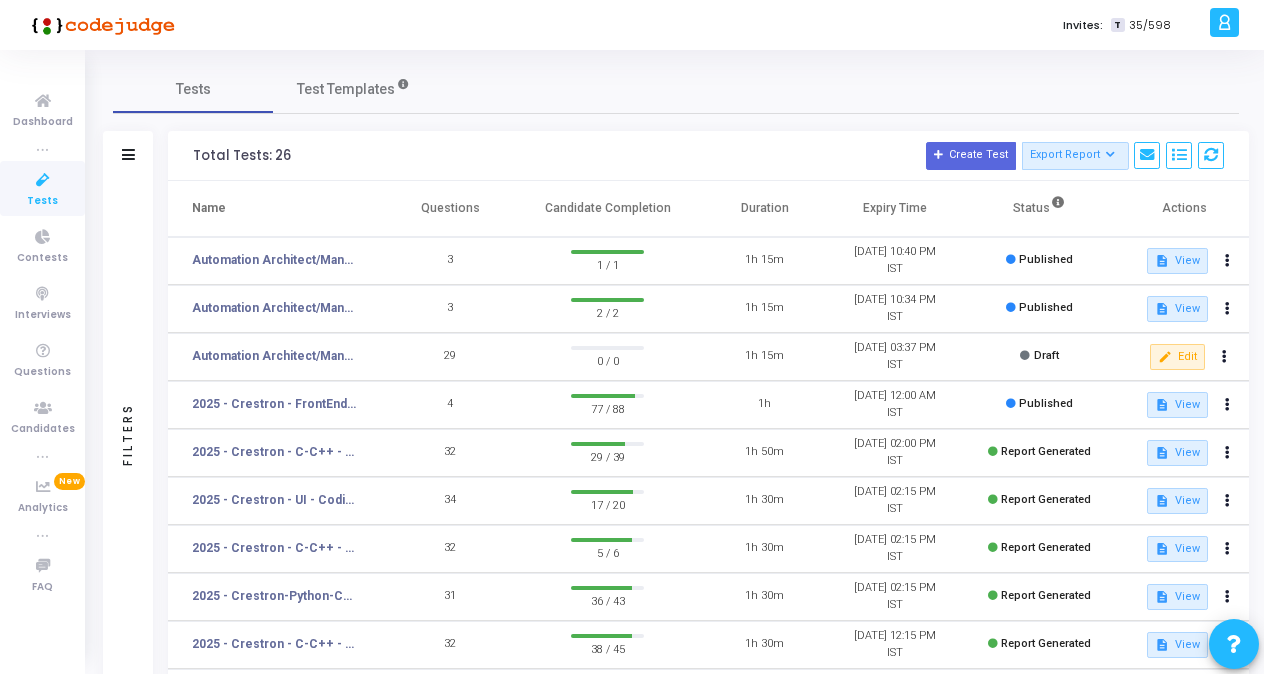scroll, scrollTop: 198, scrollLeft: 0, axis: vertical 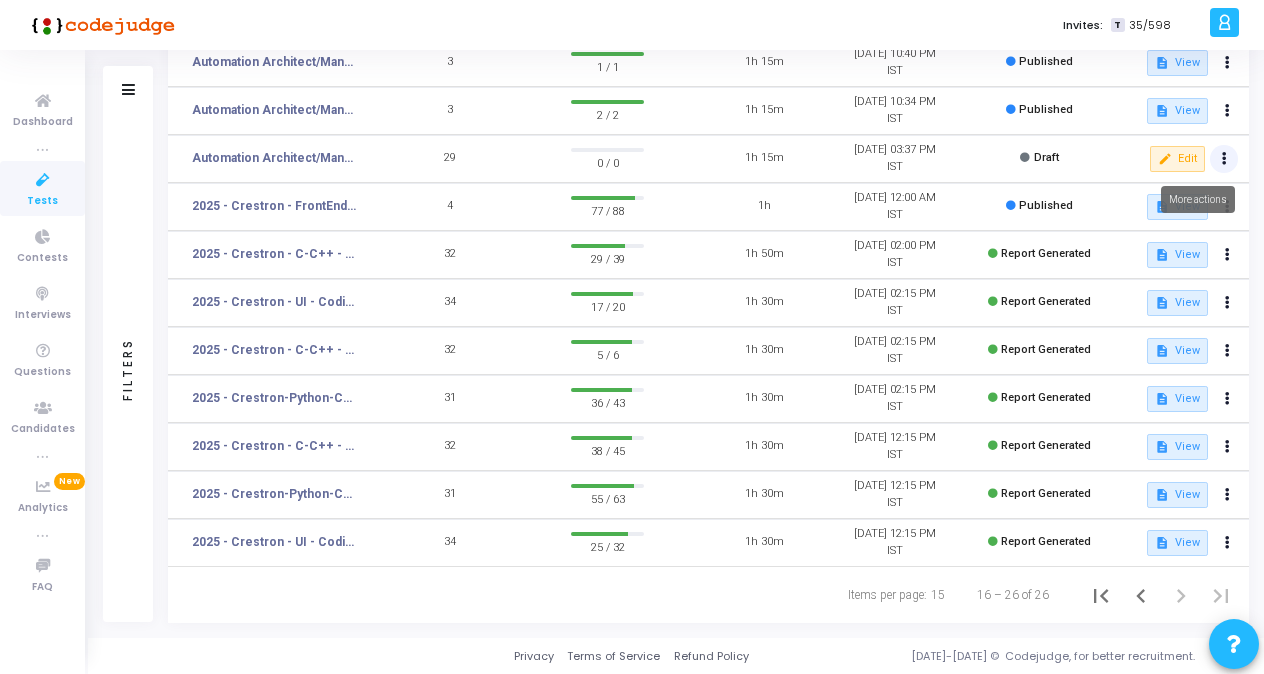 click 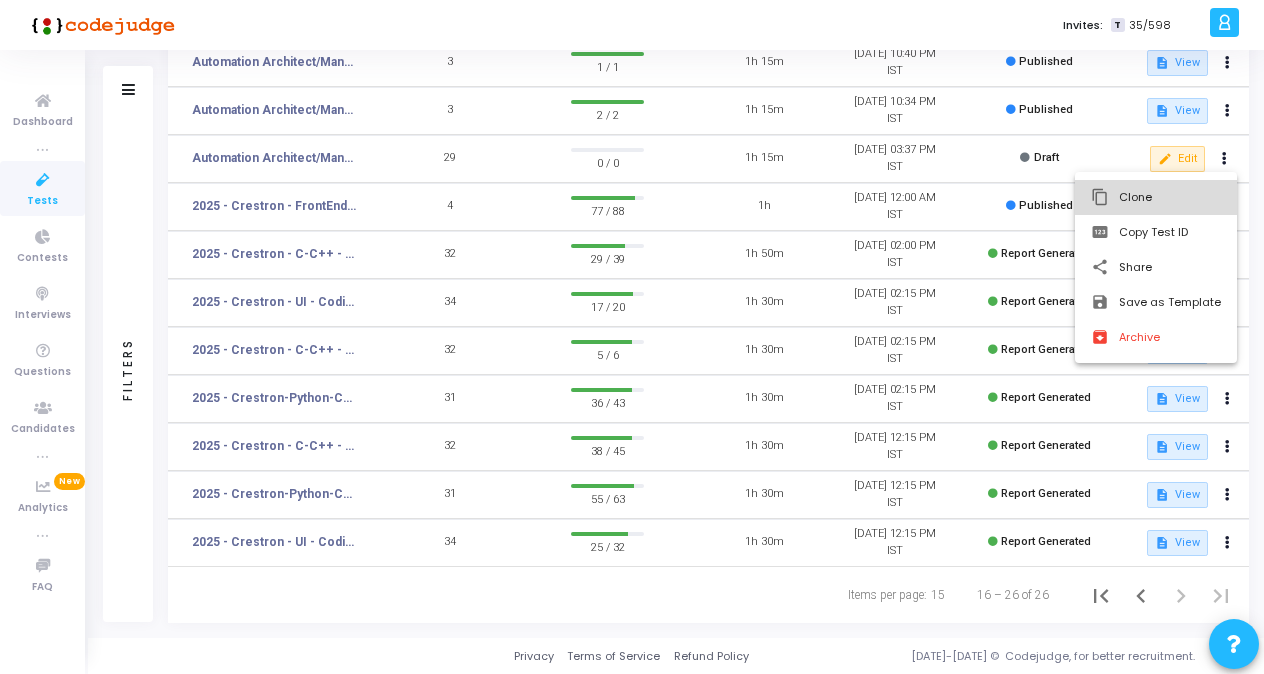 click on "content_copy  Clone" at bounding box center (1156, 197) 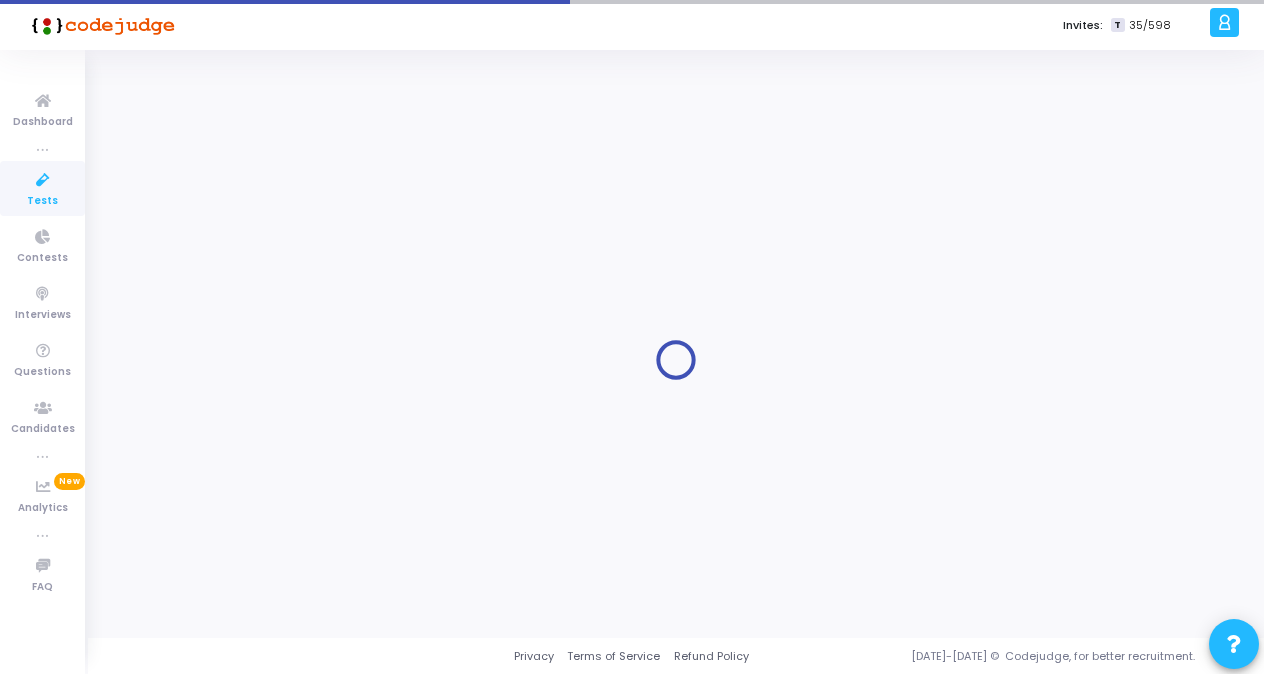 scroll, scrollTop: 0, scrollLeft: 0, axis: both 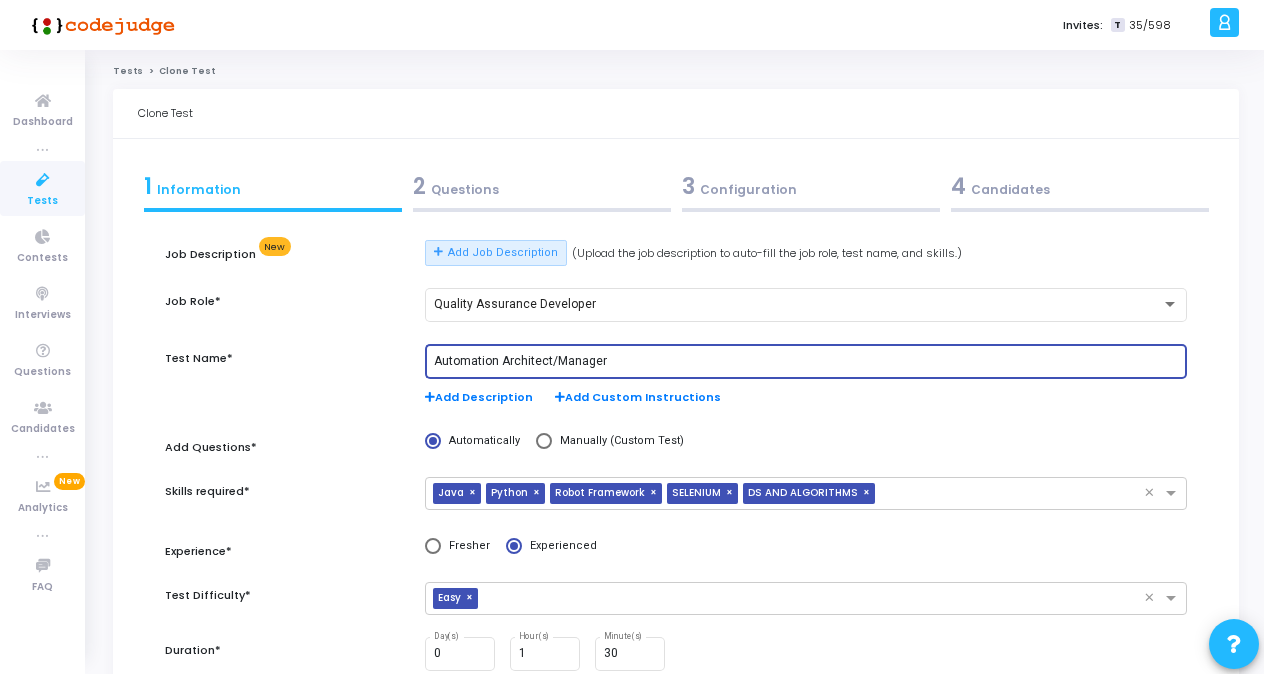 drag, startPoint x: 638, startPoint y: 364, endPoint x: 86, endPoint y: 364, distance: 552 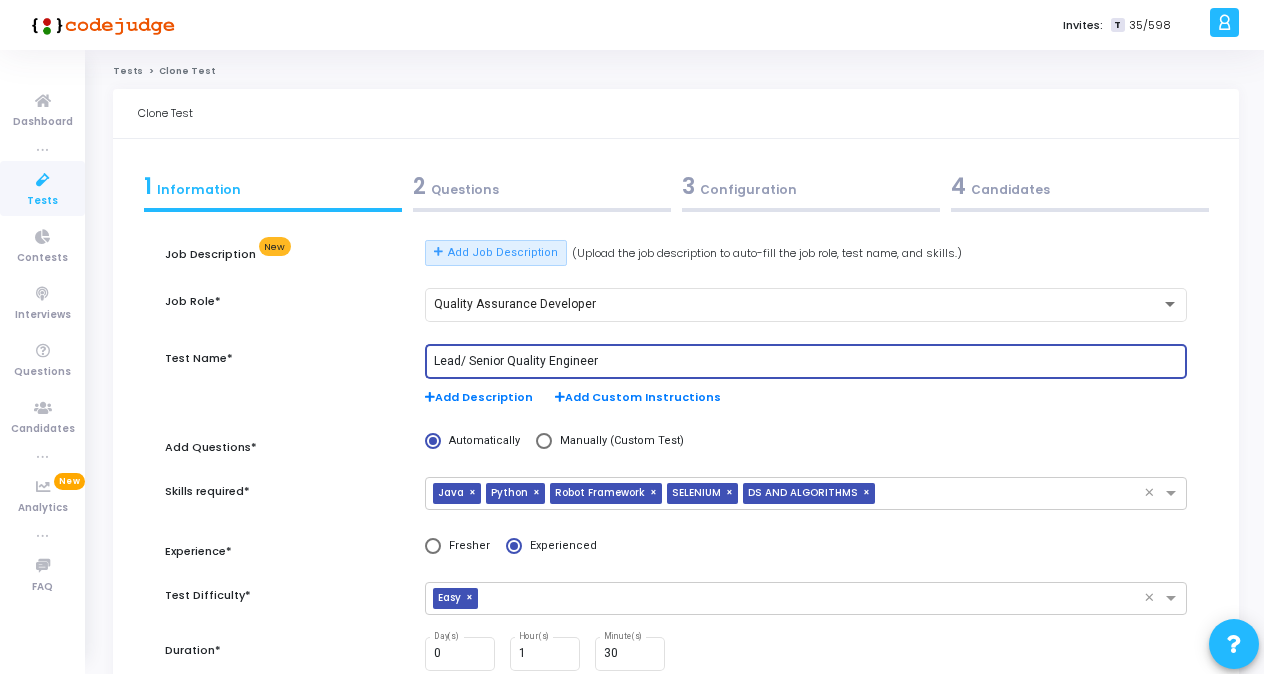 type on "Lead/ Senior Quality Engineer" 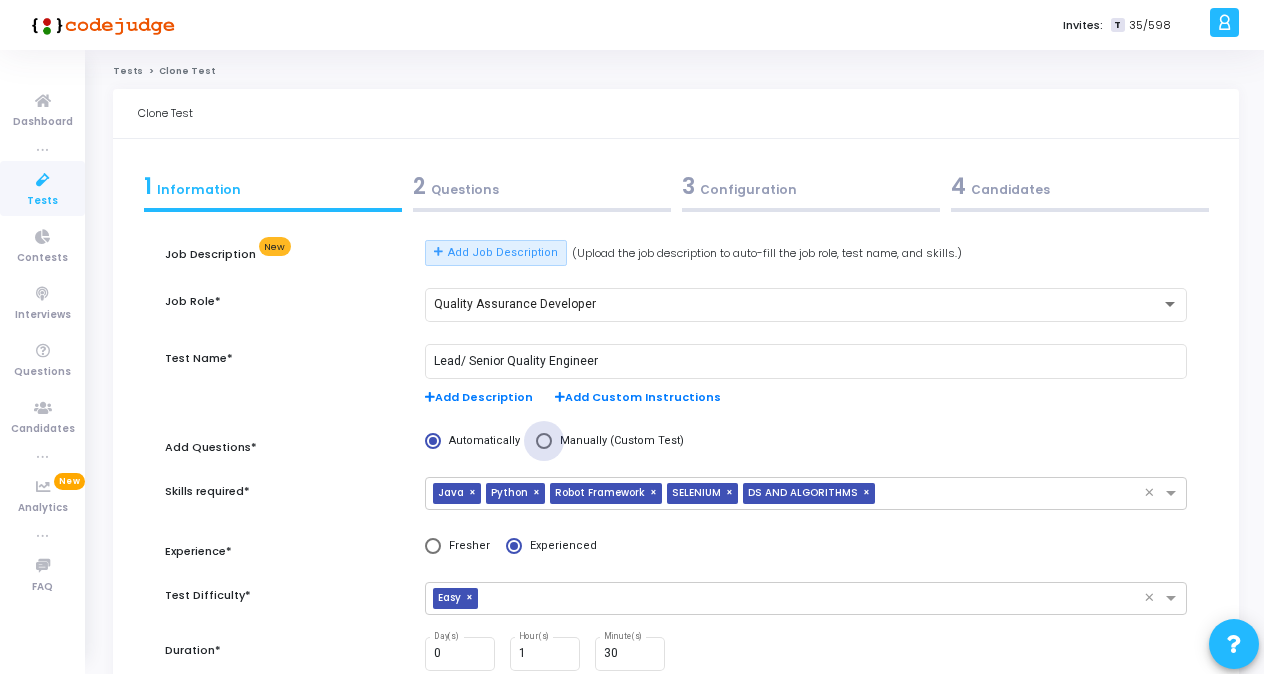 click at bounding box center [544, 441] 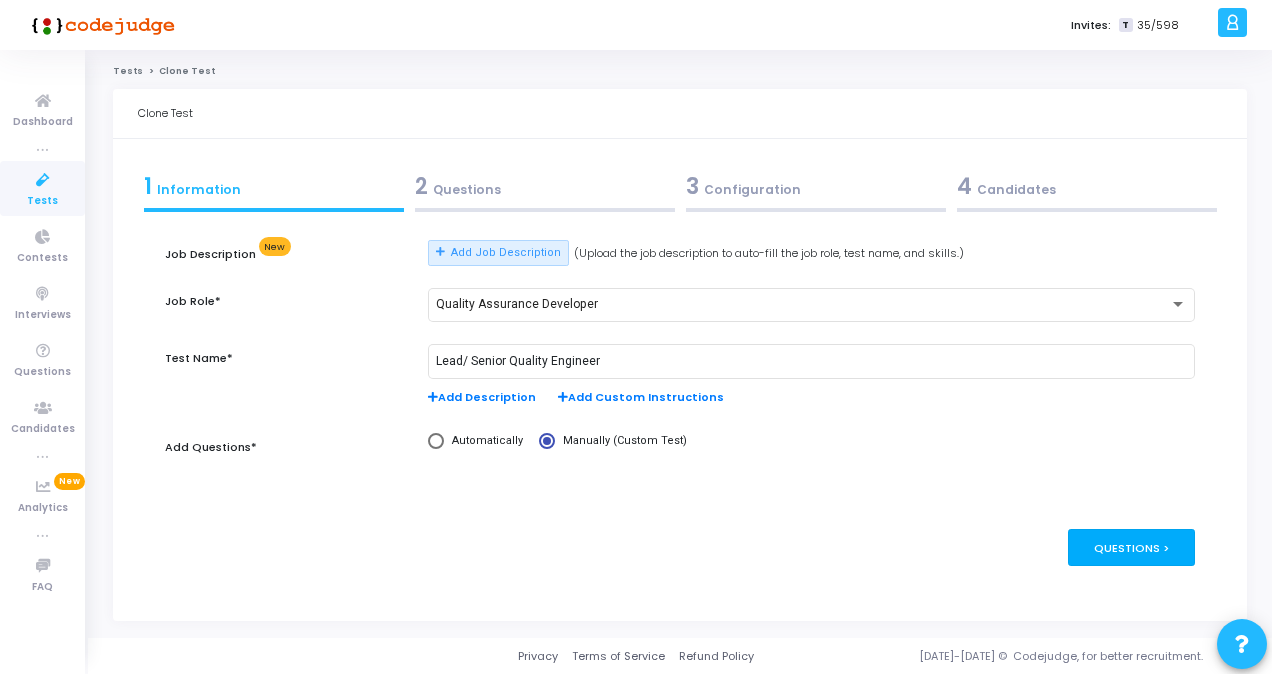 click on "Questions >" at bounding box center [1131, 547] 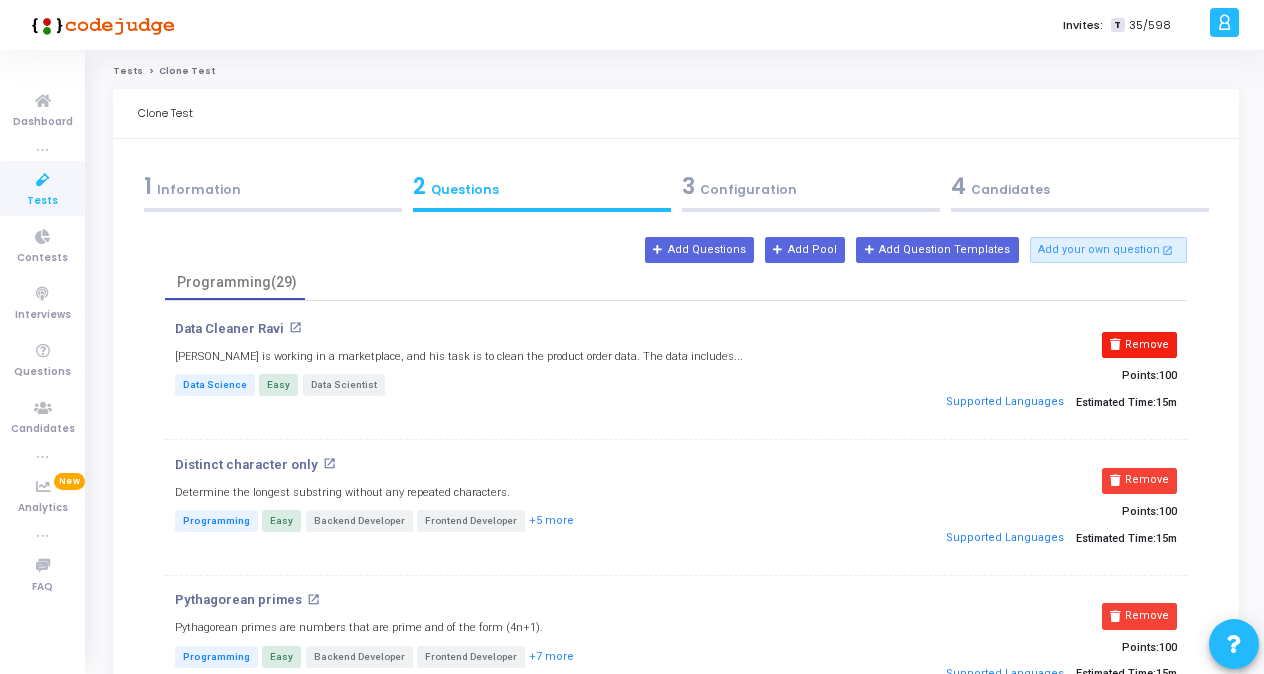 click on "Remove" at bounding box center (1139, 345) 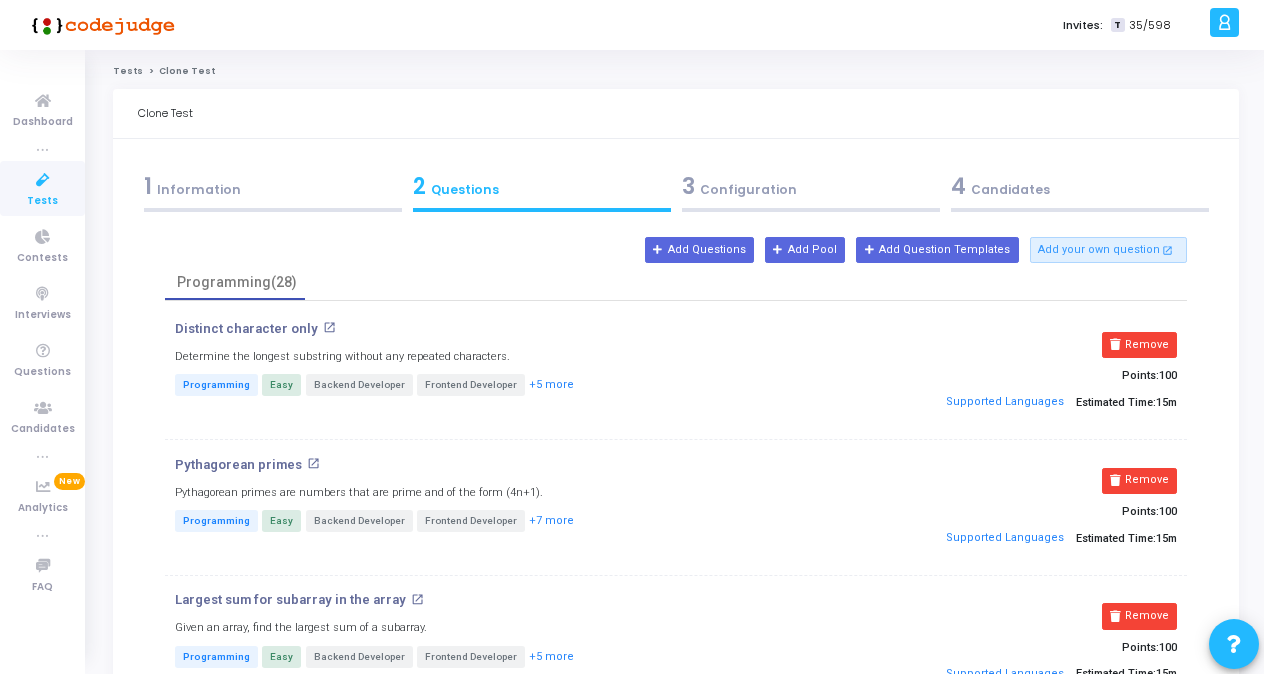 click on "Remove" at bounding box center [1139, 345] 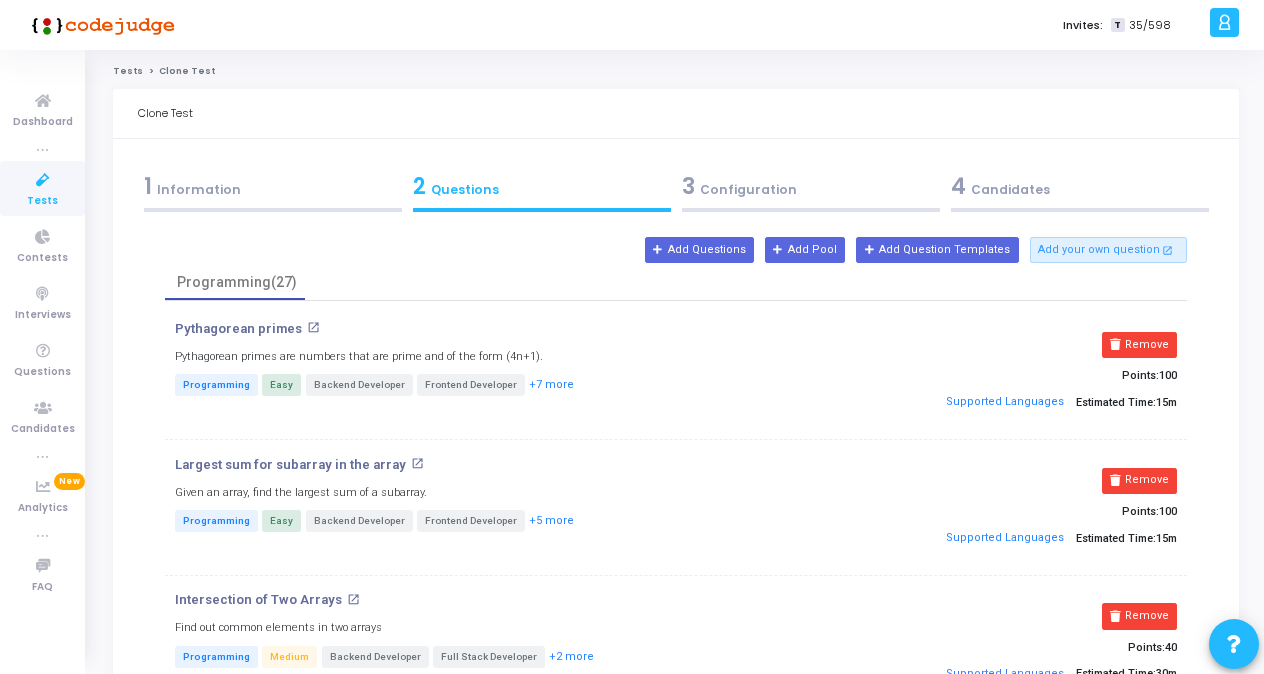 click on "Remove" at bounding box center (1139, 345) 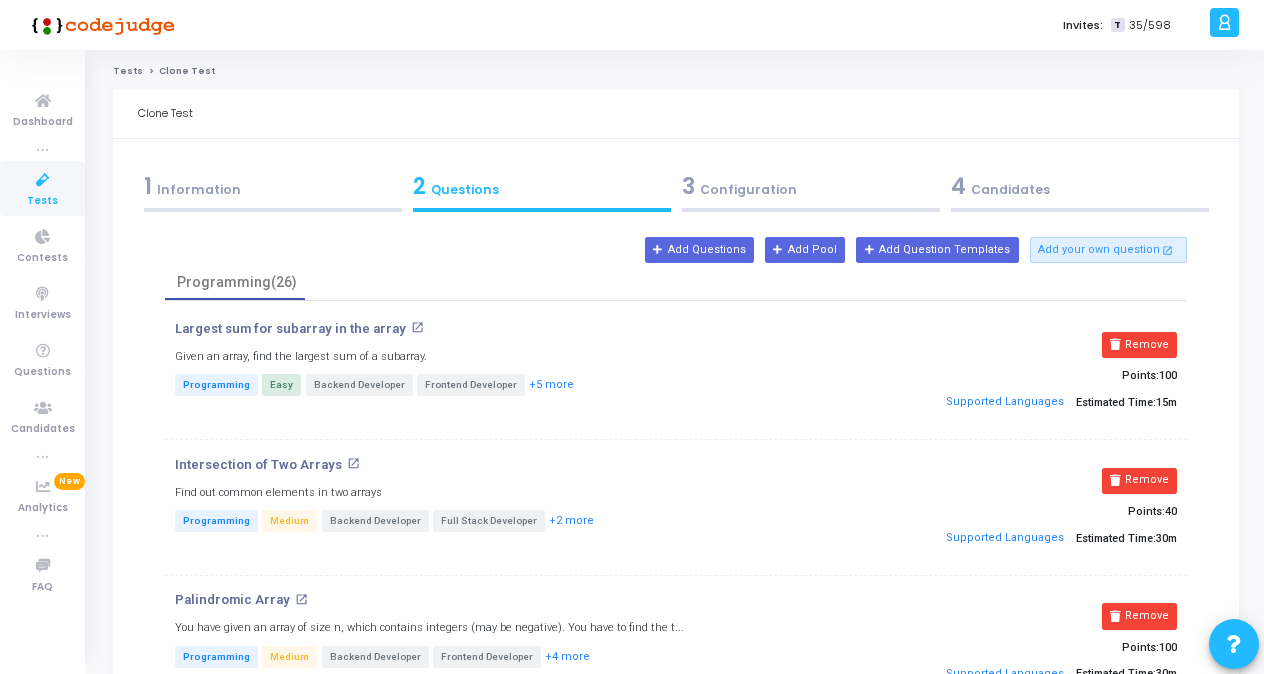 click on "Remove" at bounding box center (1139, 345) 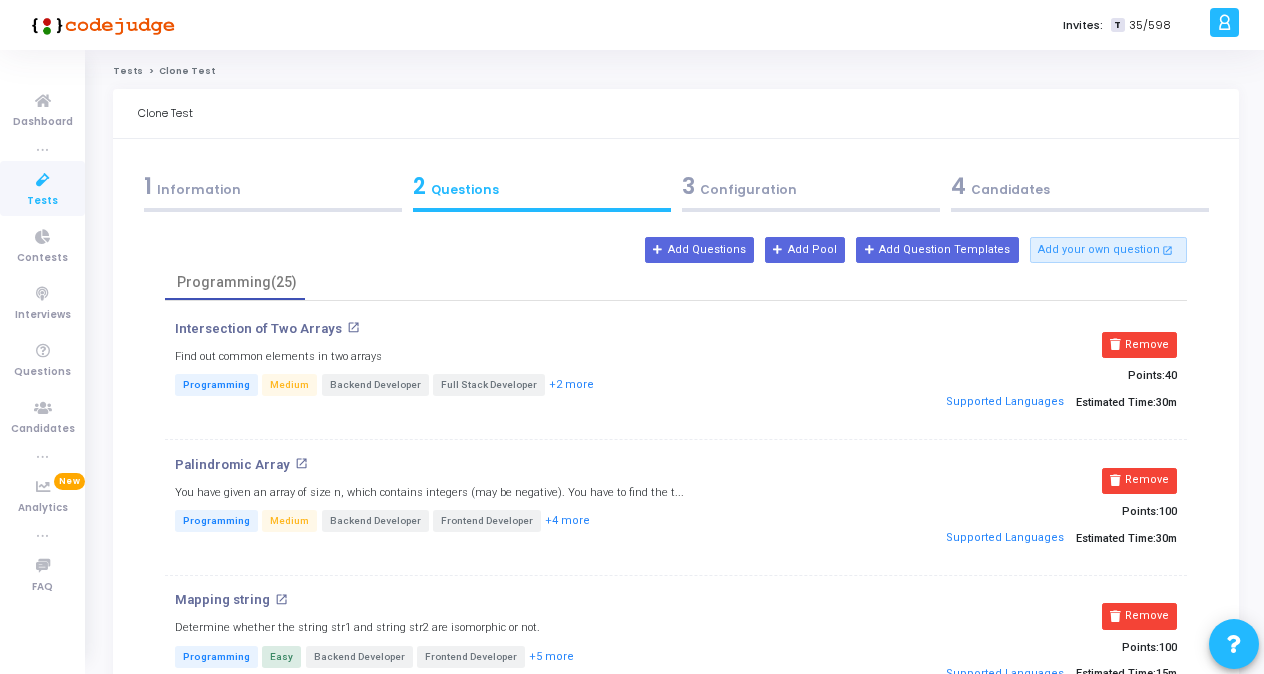 click on "Remove" at bounding box center [1139, 345] 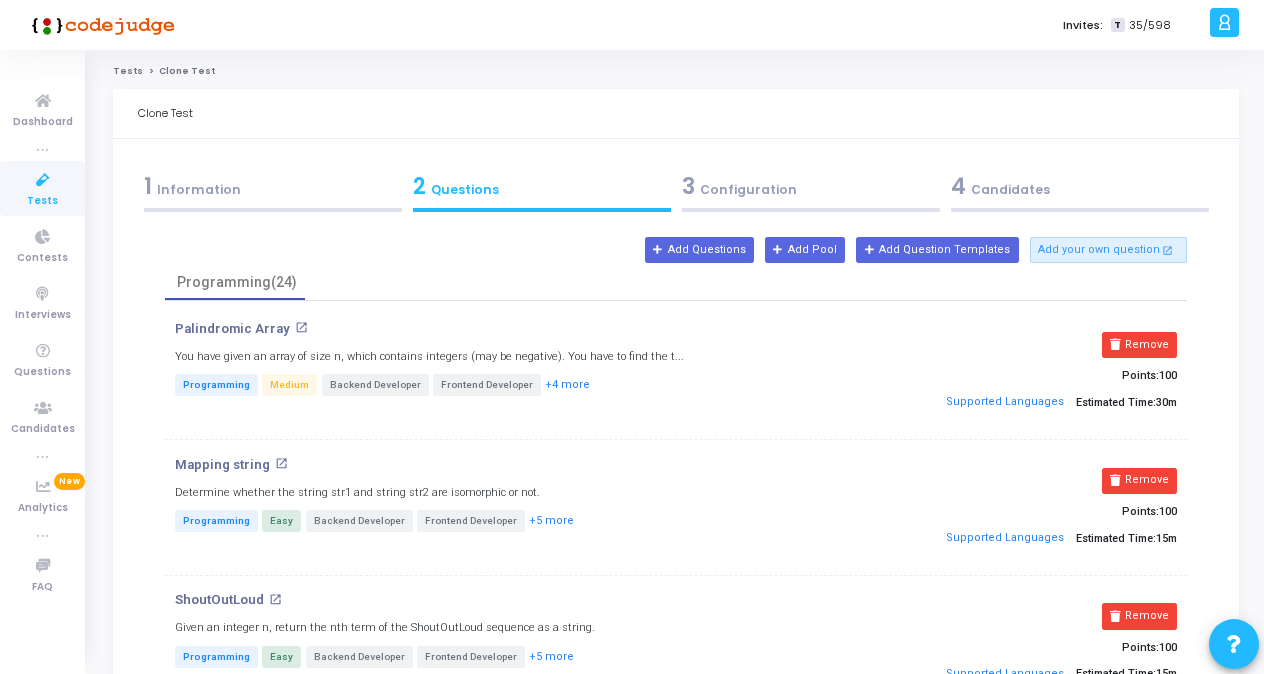 click on "Remove" at bounding box center (1139, 345) 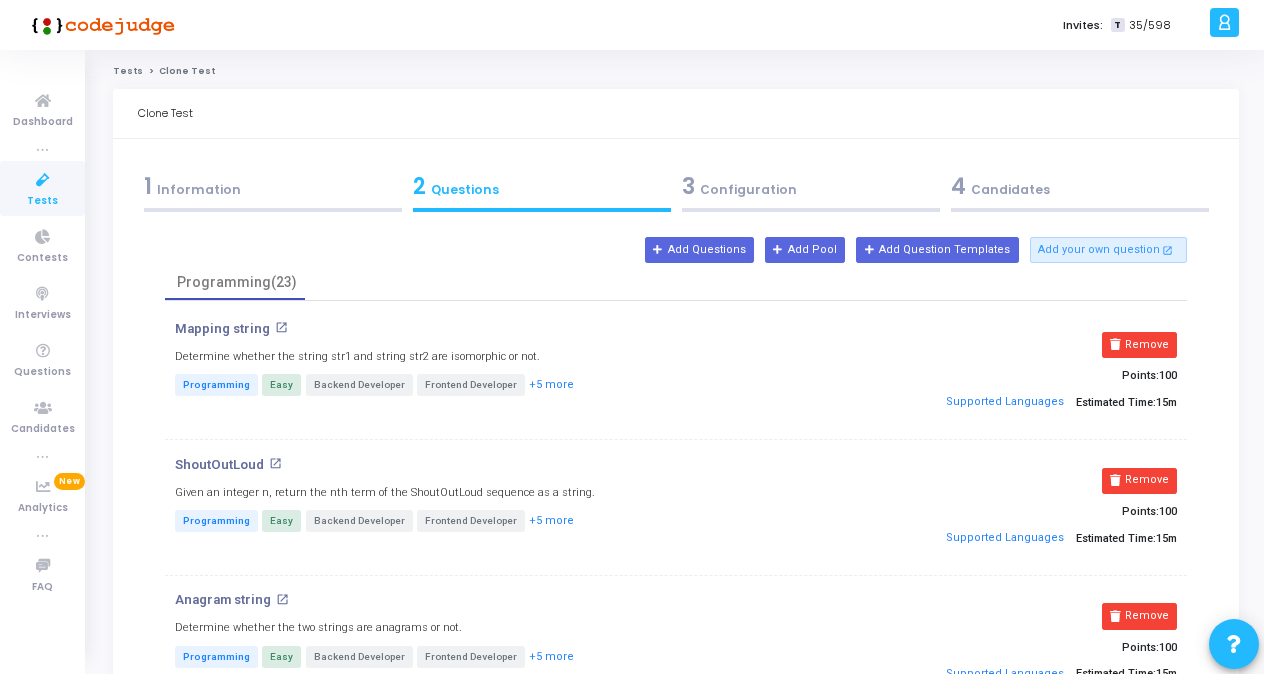 click on "Remove" at bounding box center (1139, 345) 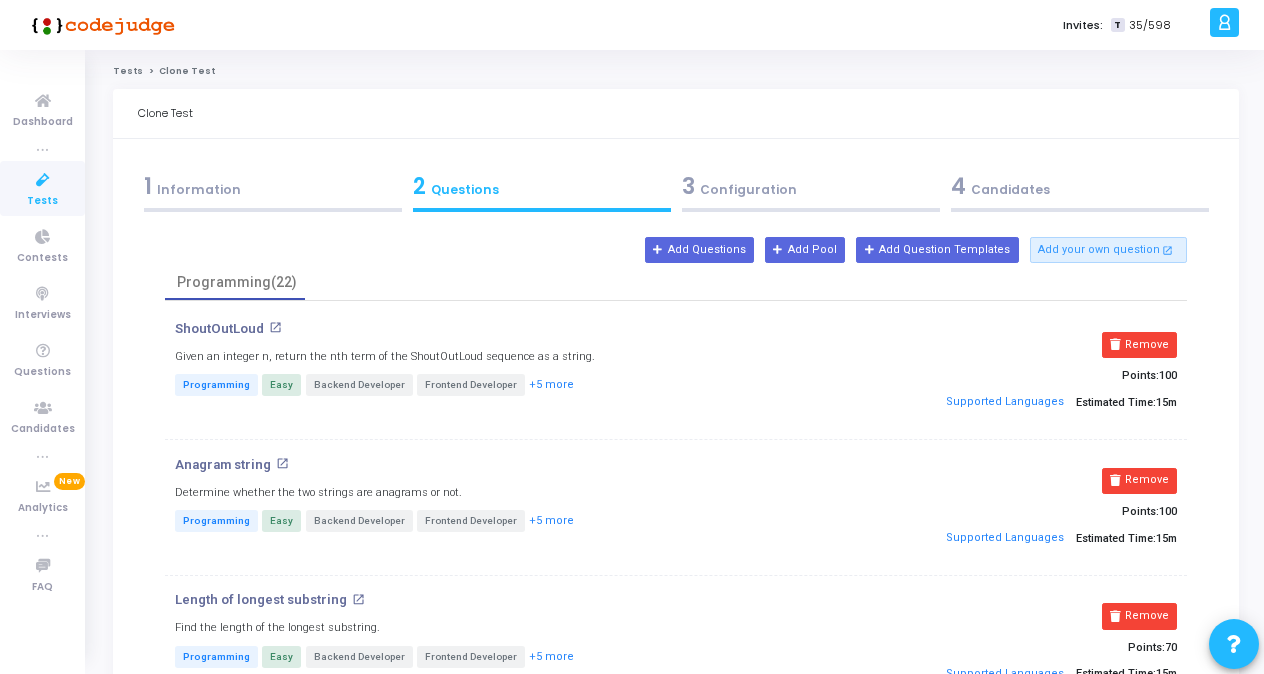 click on "Remove" at bounding box center (1139, 345) 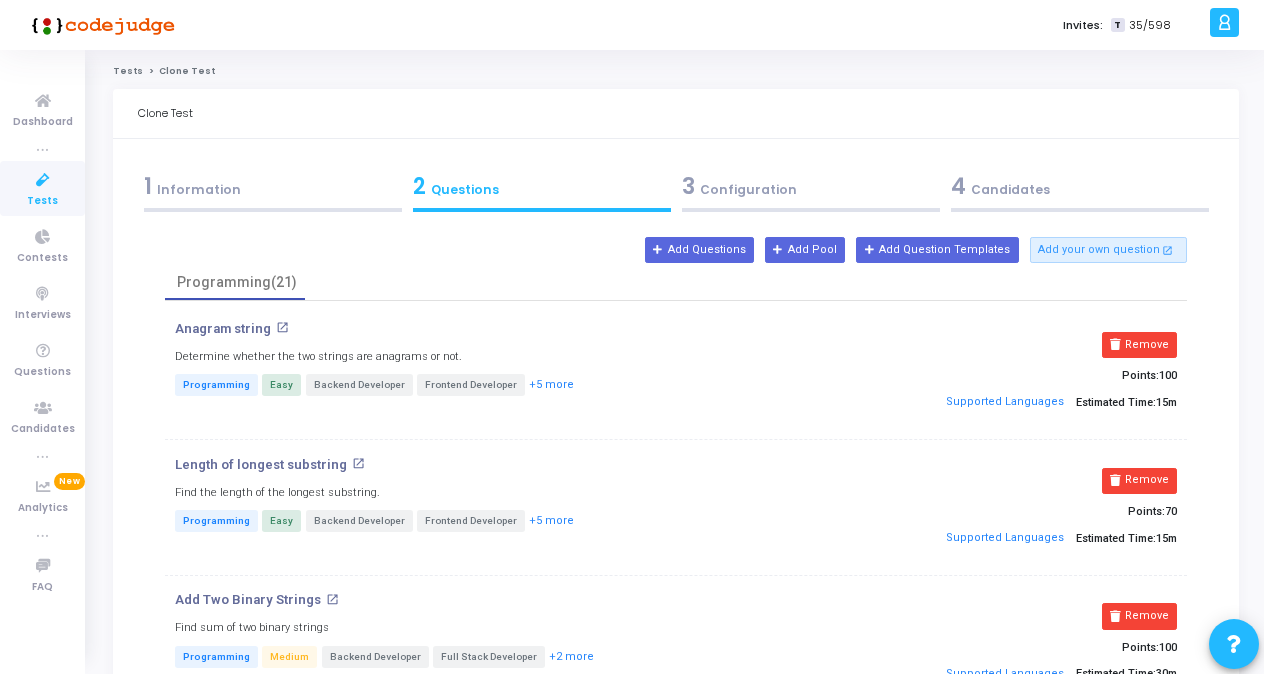 click on "Remove" at bounding box center [1139, 345] 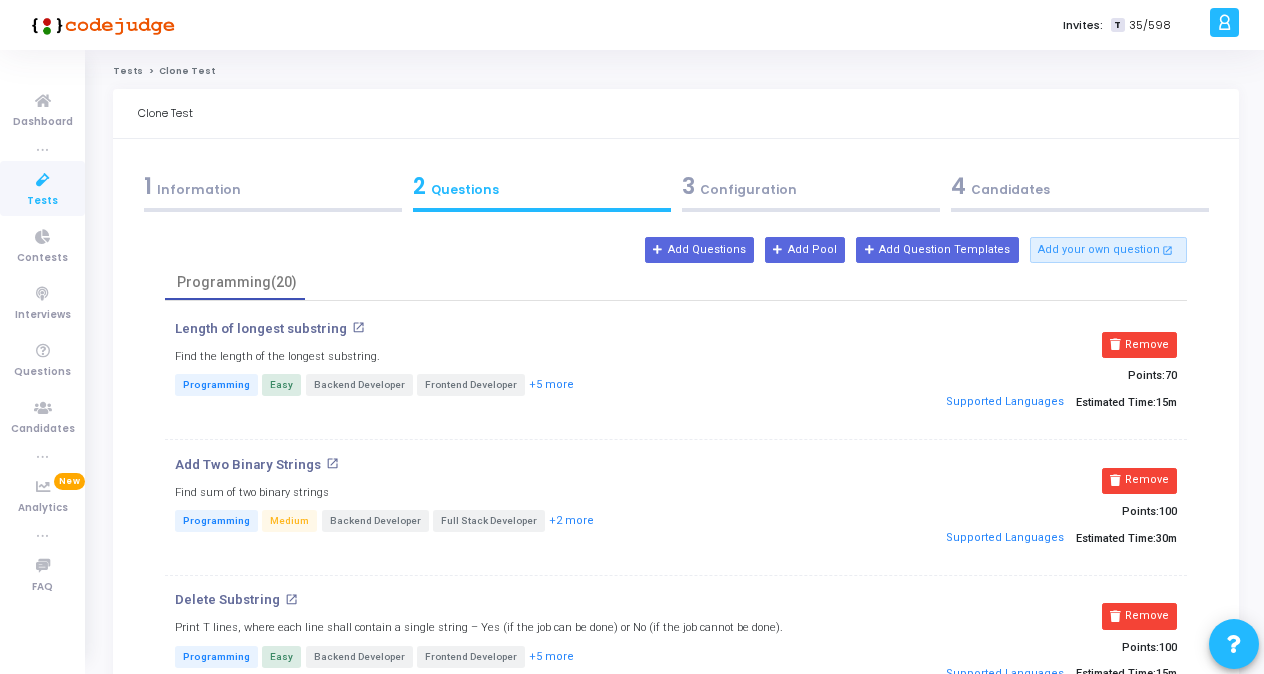 click on "Remove" at bounding box center [1139, 345] 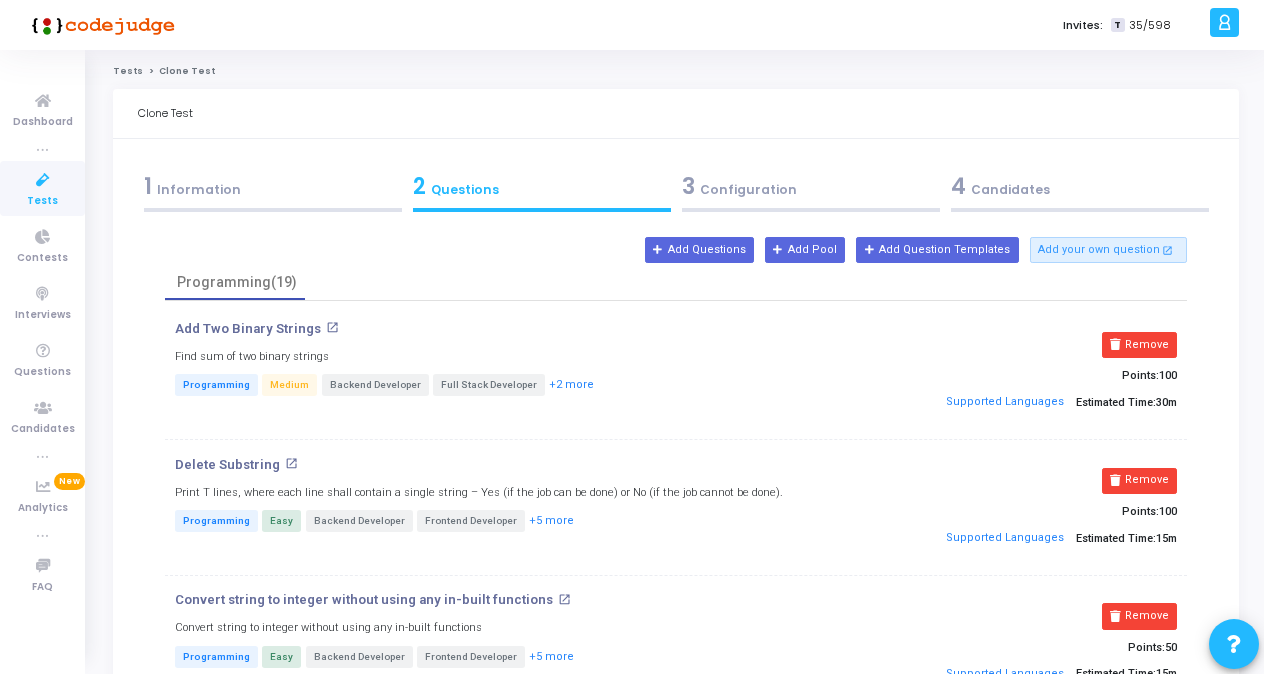 click on "Remove" at bounding box center [1139, 345] 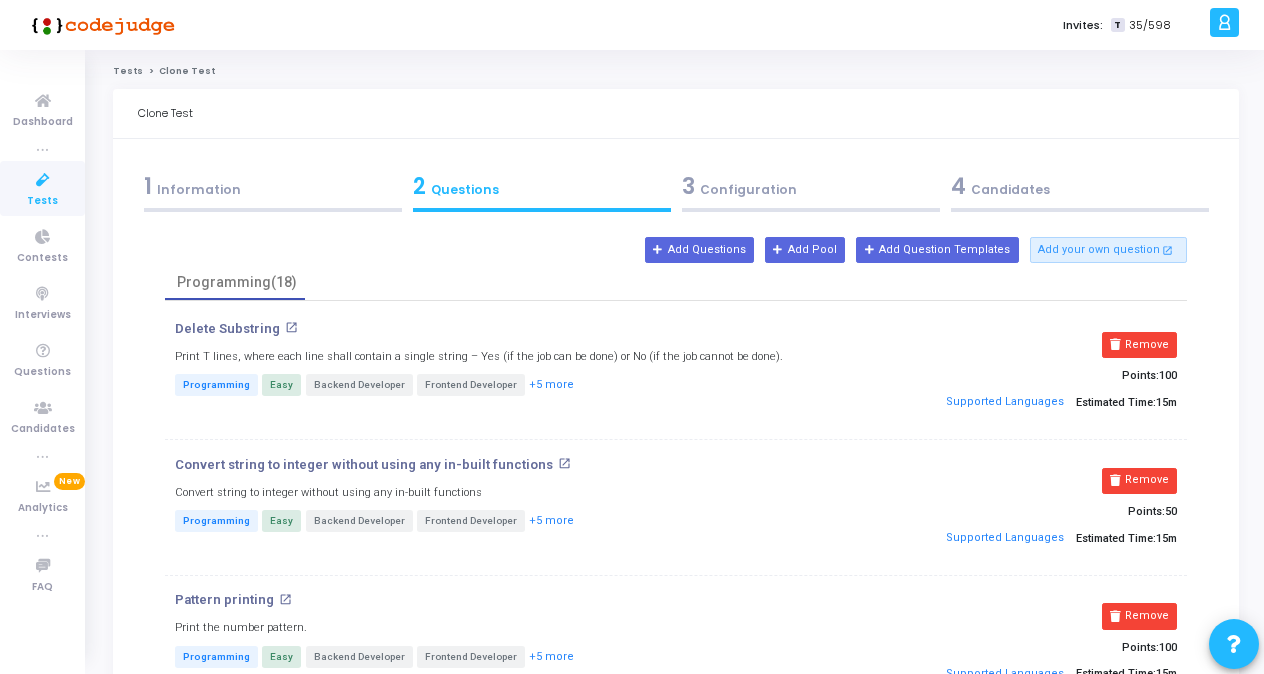 click on "Remove" at bounding box center [1139, 345] 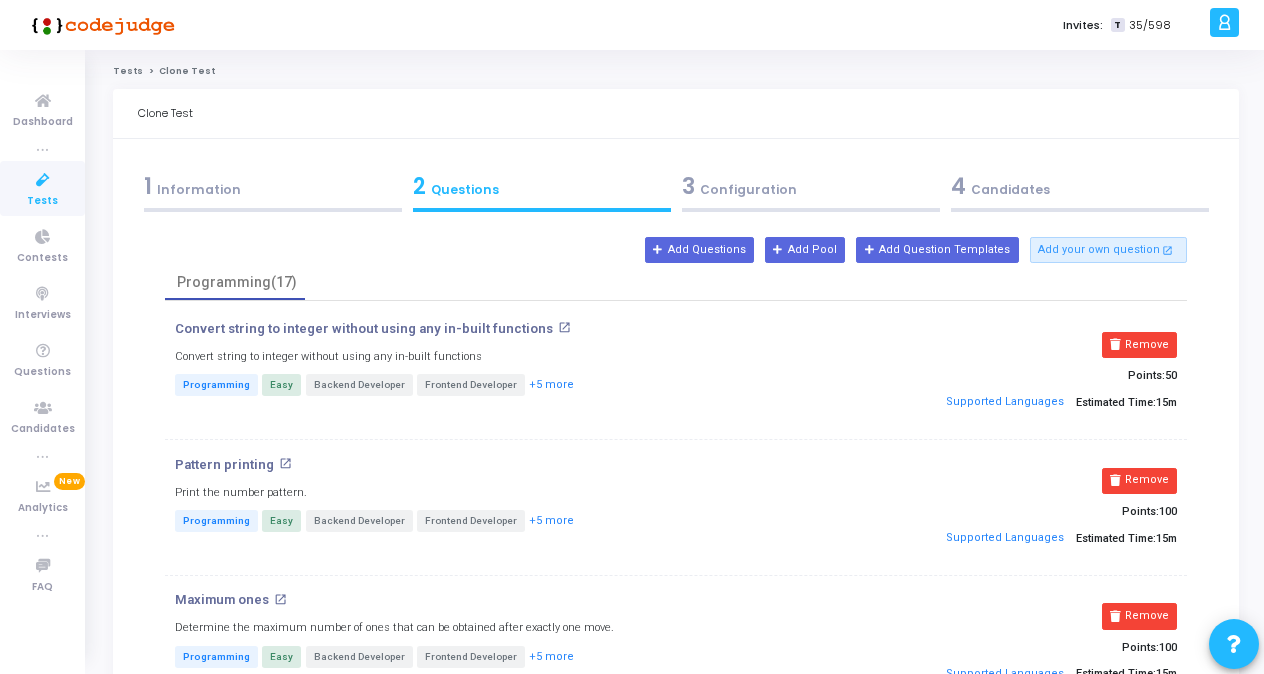 click on "Remove" at bounding box center (1139, 345) 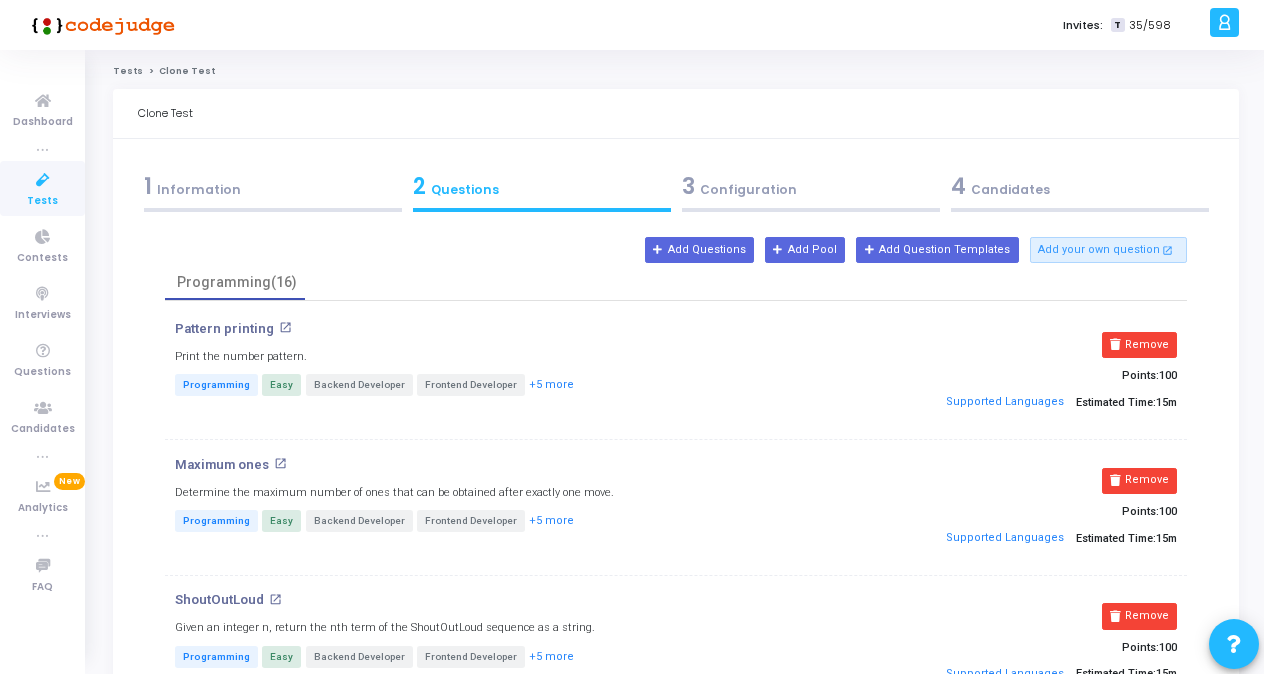 click on "Remove" at bounding box center [1139, 345] 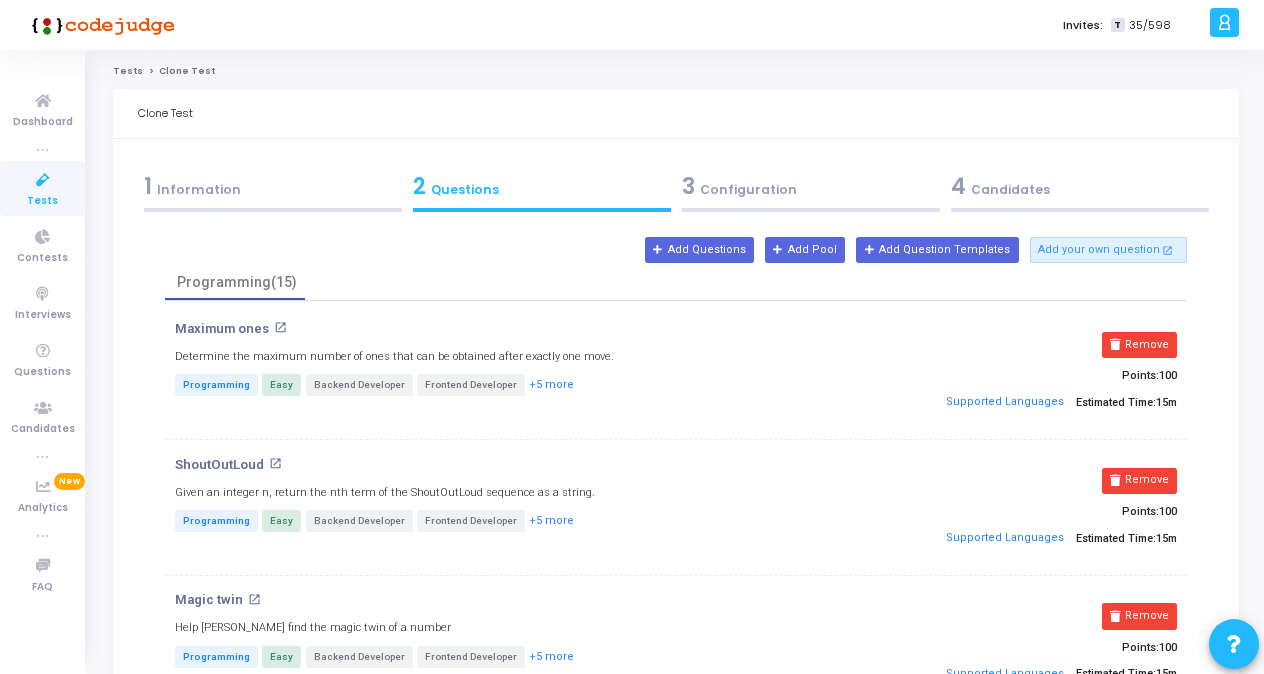 click on "Remove" at bounding box center (1139, 345) 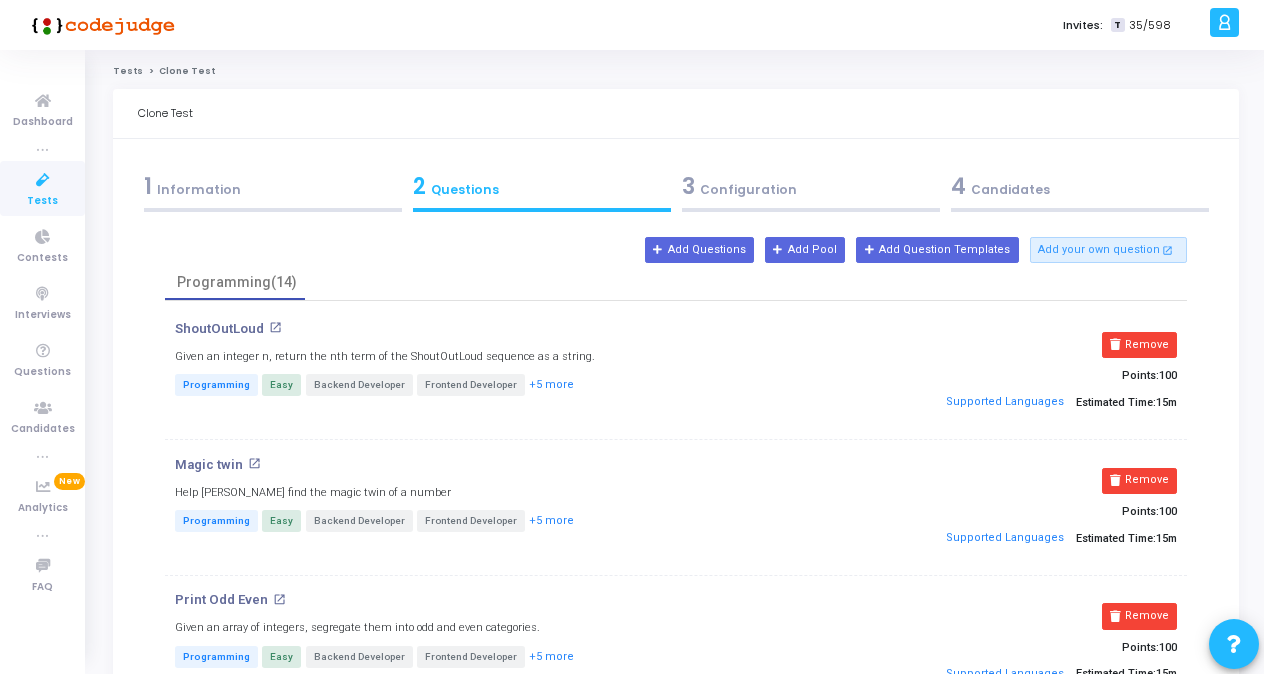 click on "Remove" at bounding box center (1139, 345) 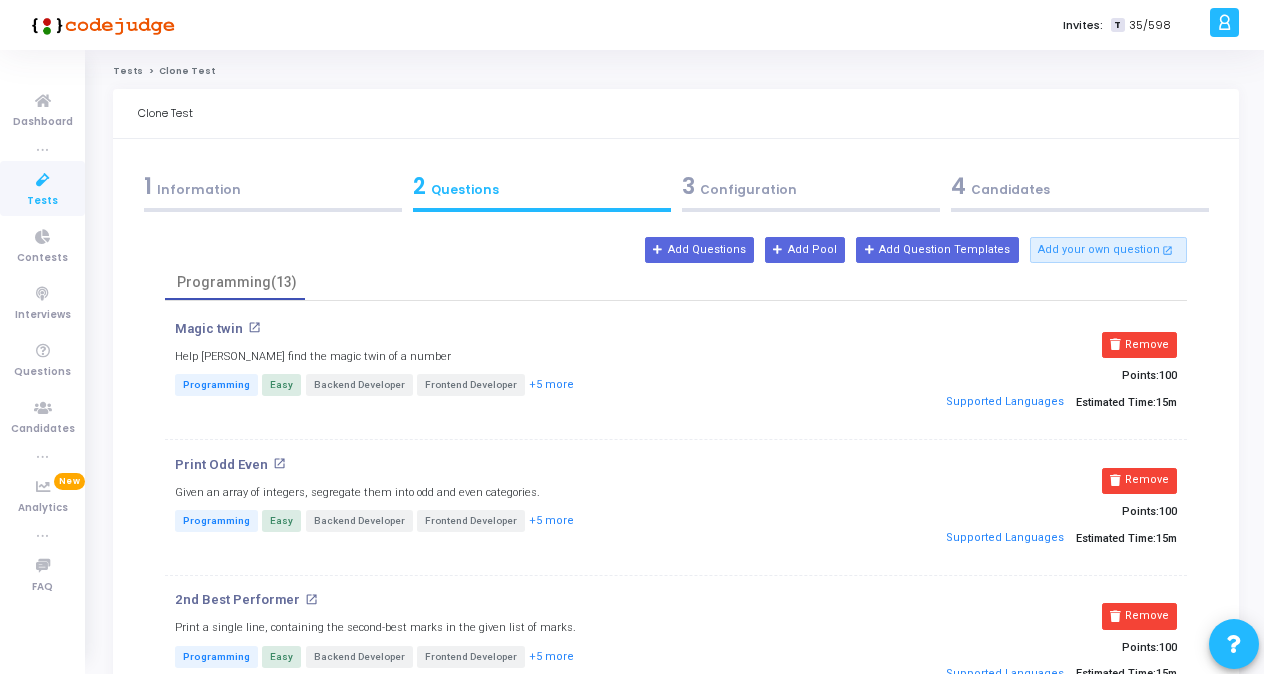 click on "Remove" at bounding box center (1139, 345) 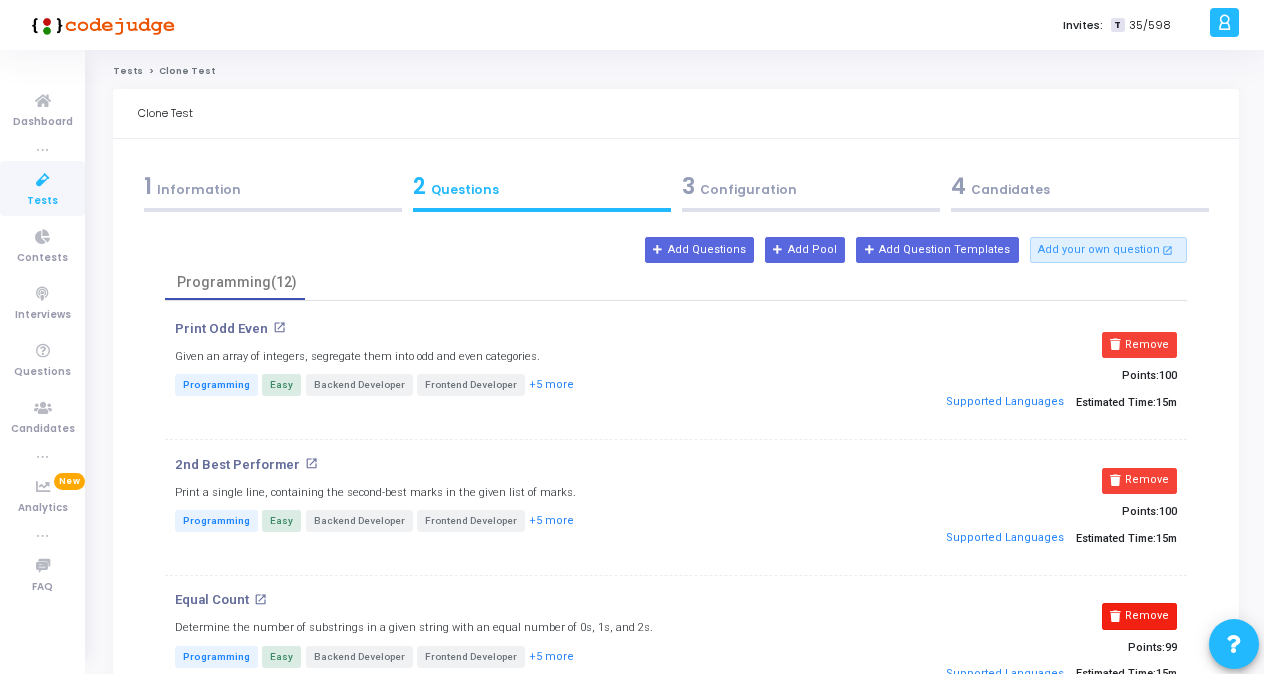 click on "Remove" at bounding box center [1139, 616] 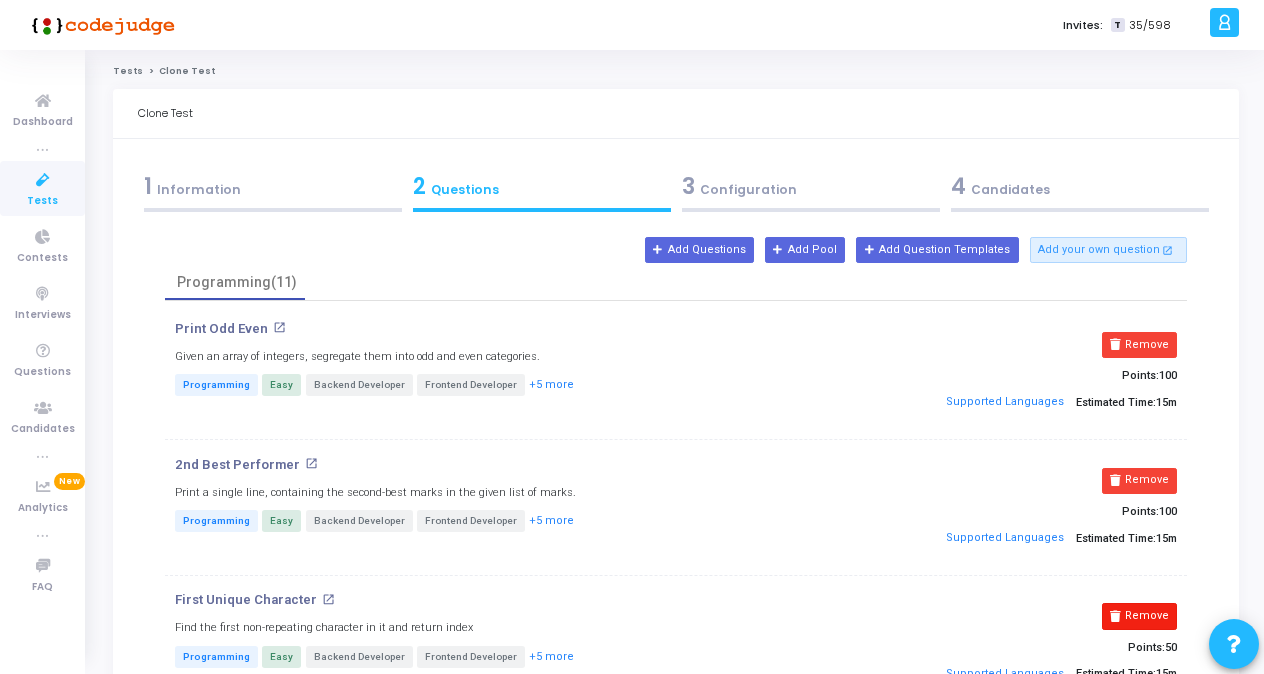 click on "Remove" at bounding box center (1139, 616) 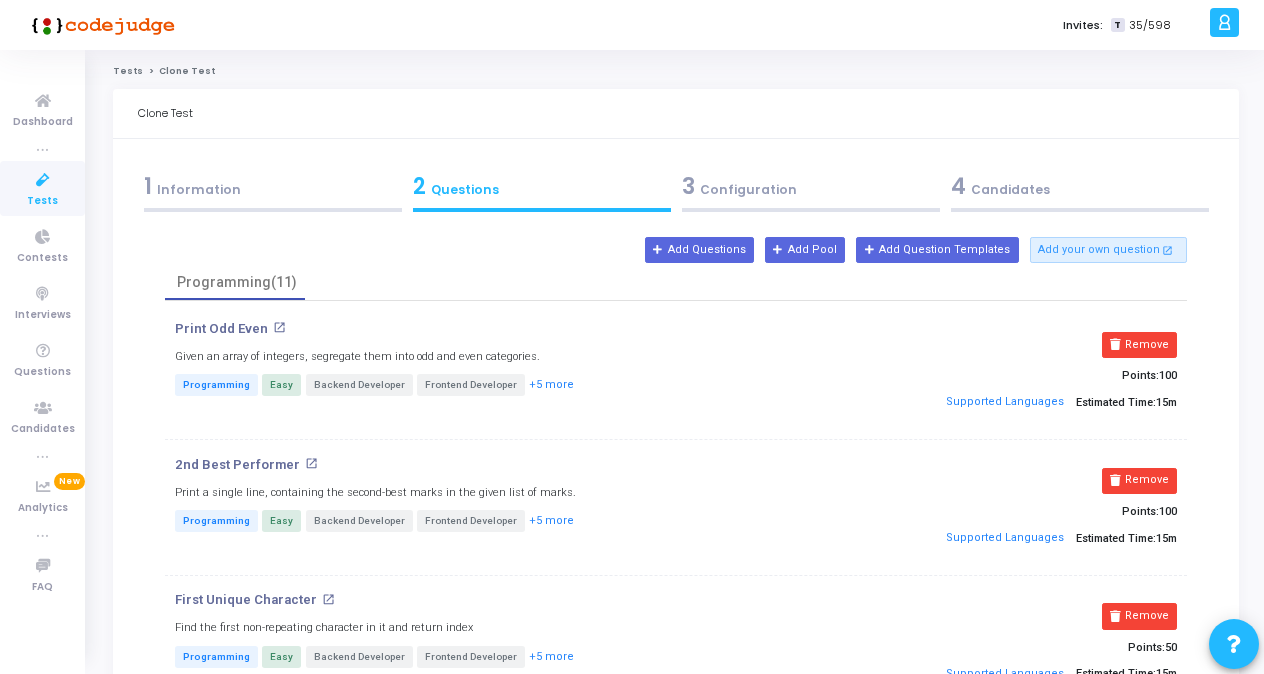 click on "Remove" at bounding box center [1139, 752] 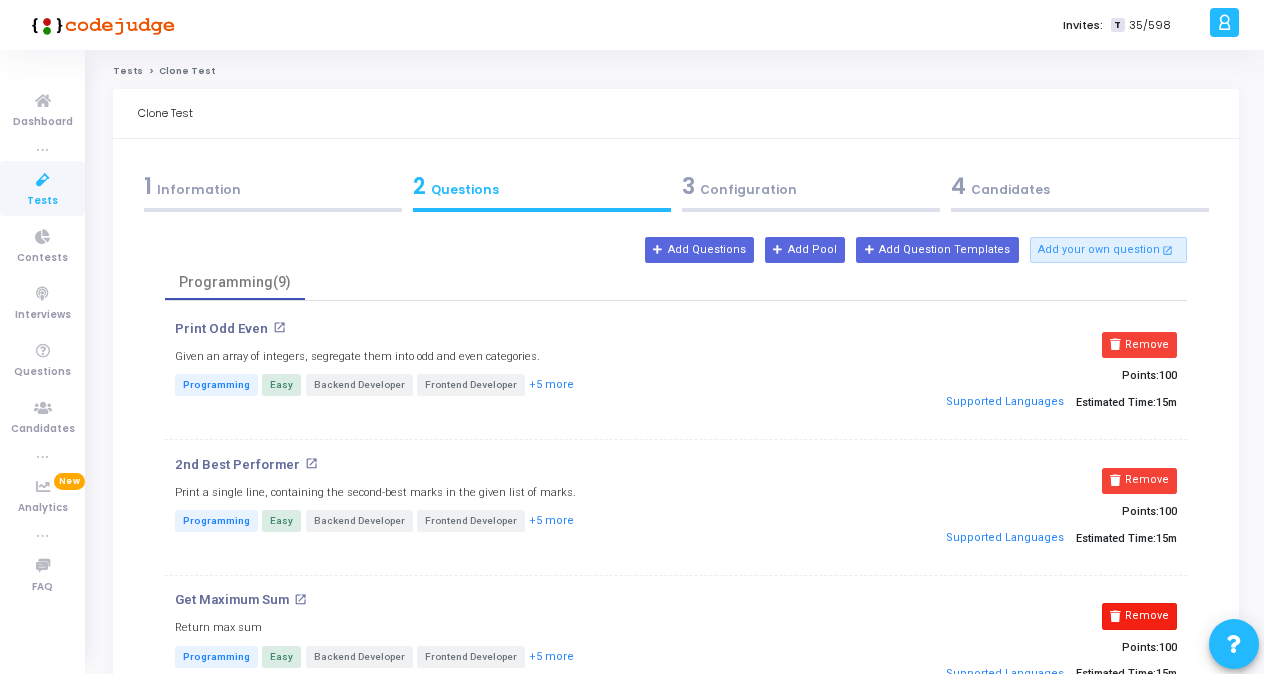 click on "Remove" at bounding box center (1139, 616) 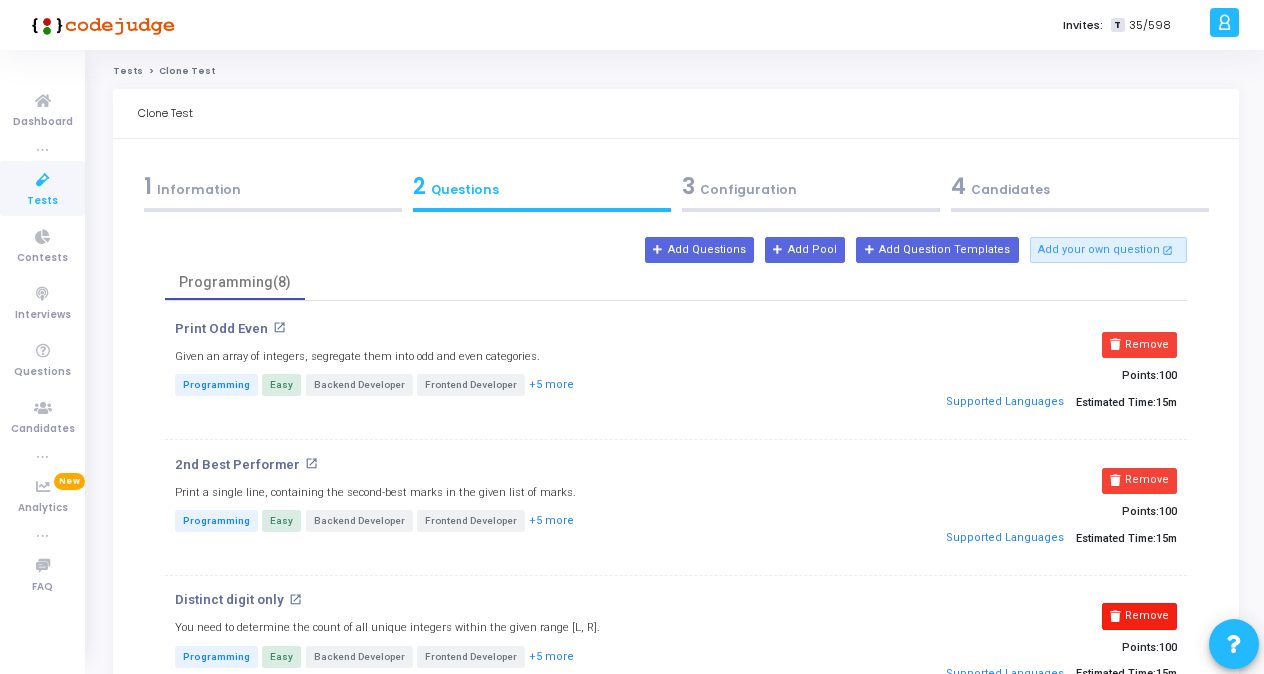 click on "Remove" at bounding box center (1139, 616) 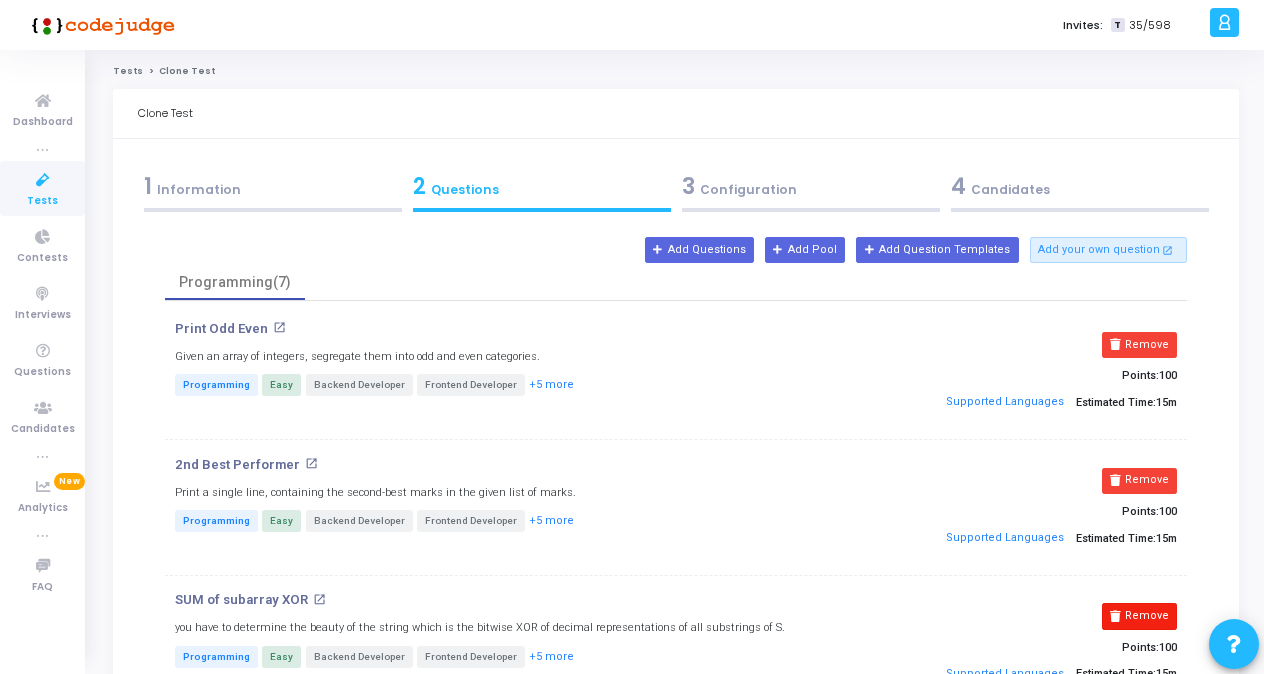 click on "Remove" at bounding box center [1139, 616] 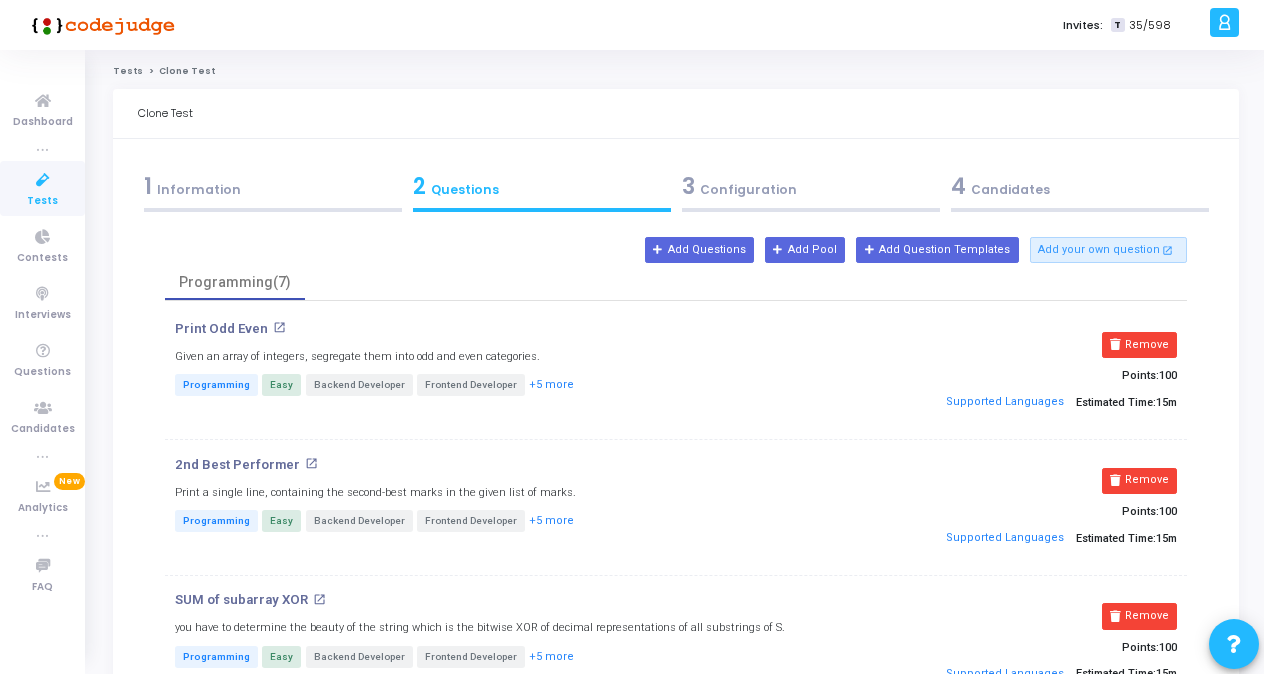 click on "Remove" at bounding box center (1139, 752) 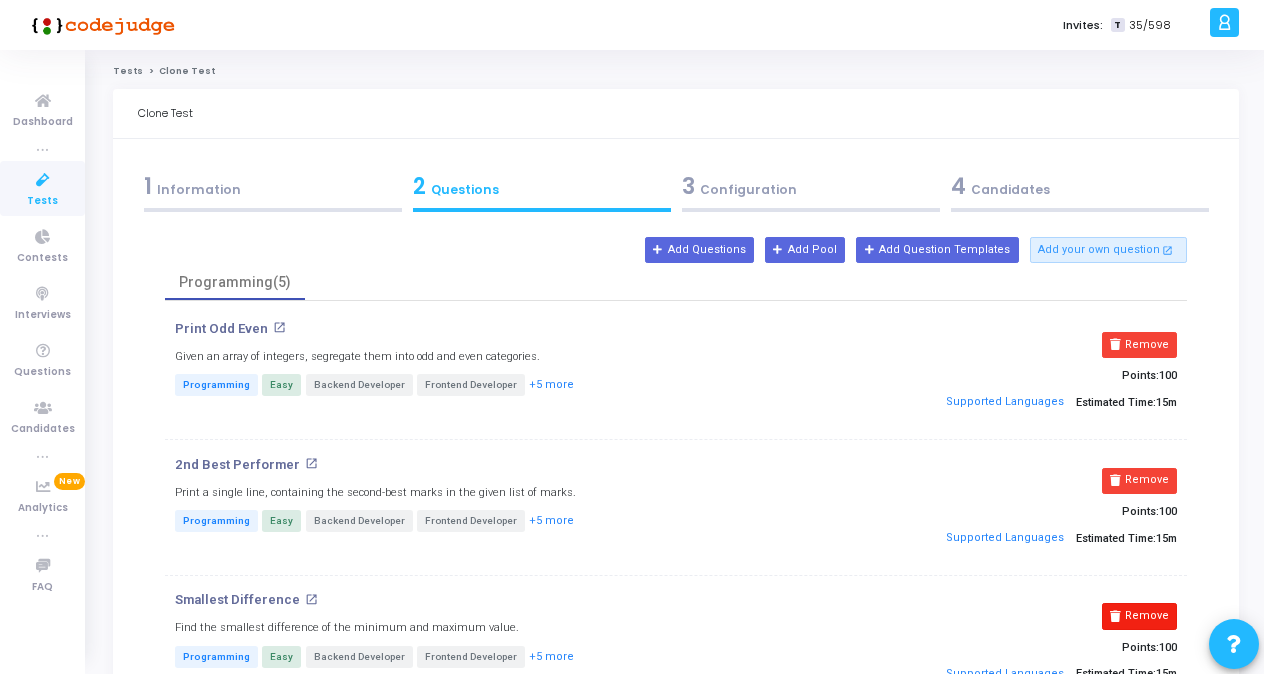 click on "Remove" at bounding box center [1139, 616] 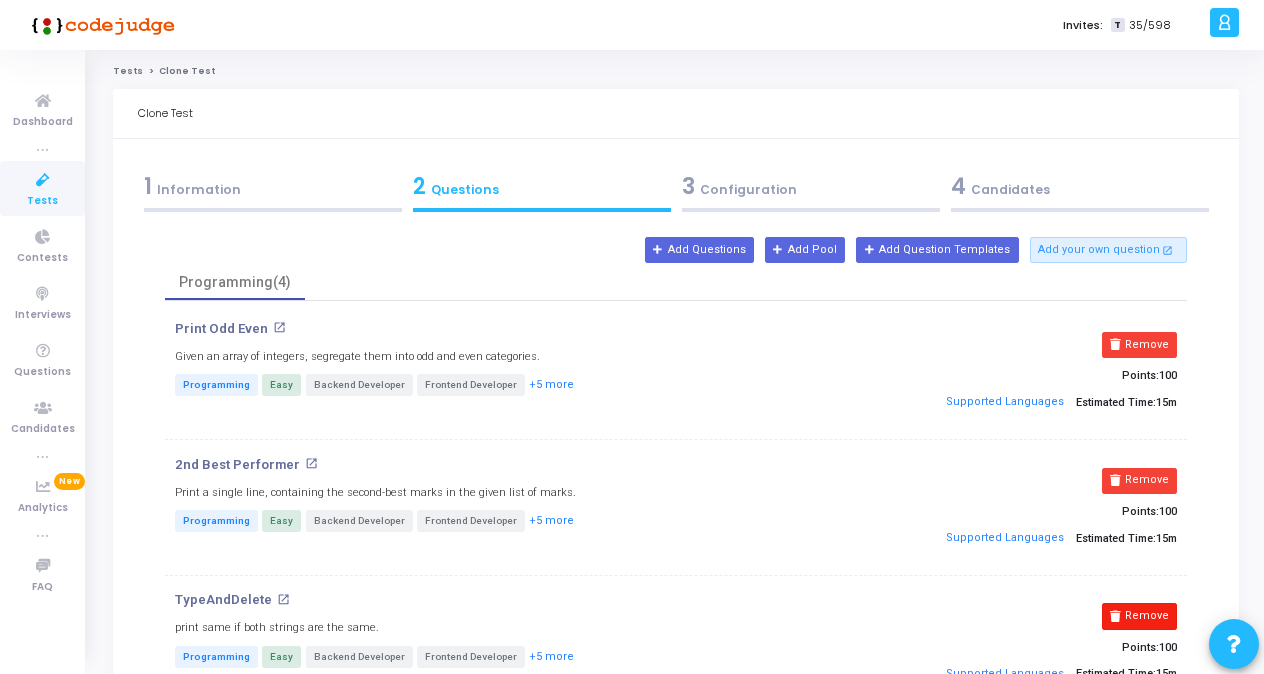 click on "Remove" at bounding box center [1139, 616] 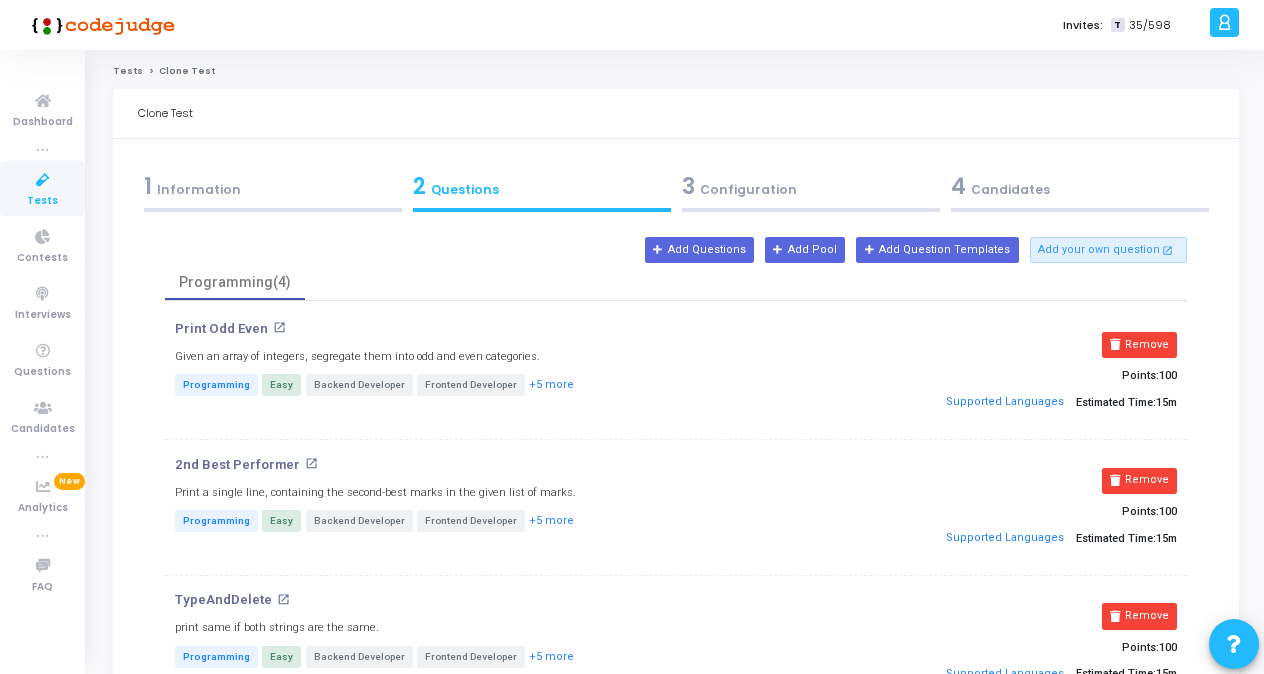 click on "Remove" at bounding box center (1139, 752) 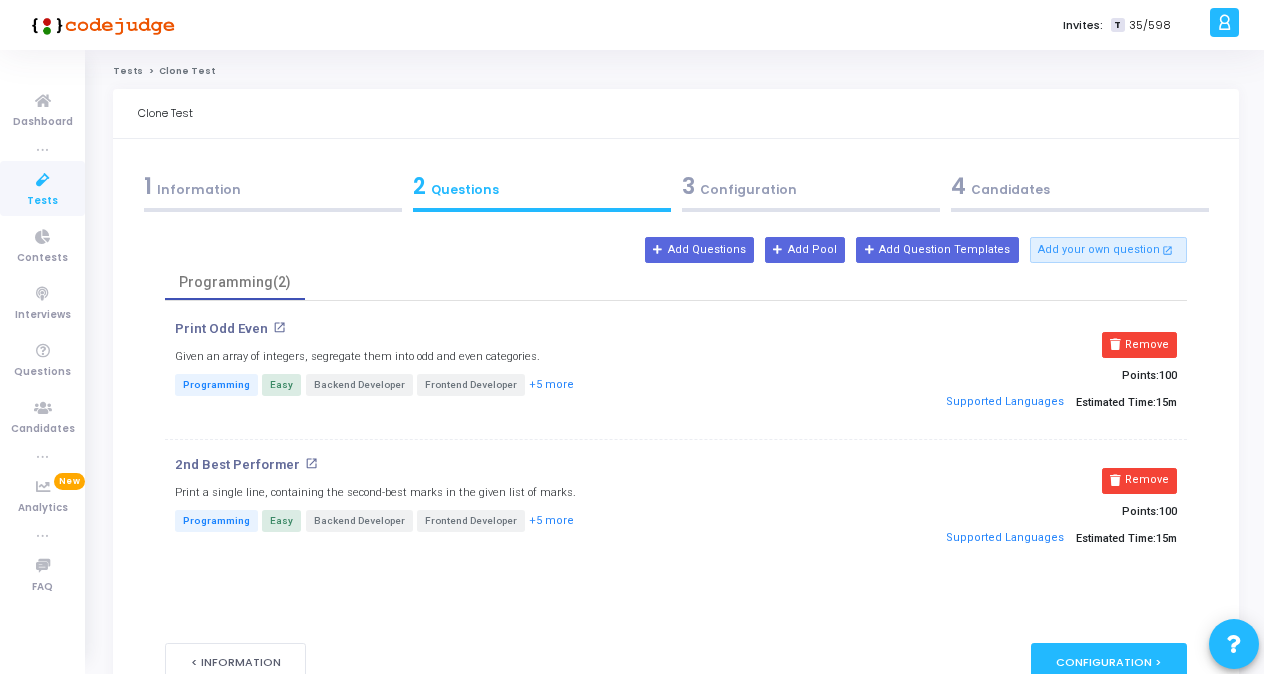 click on "< Information  publish  Publish Now   Configuration >" at bounding box center (676, 661) 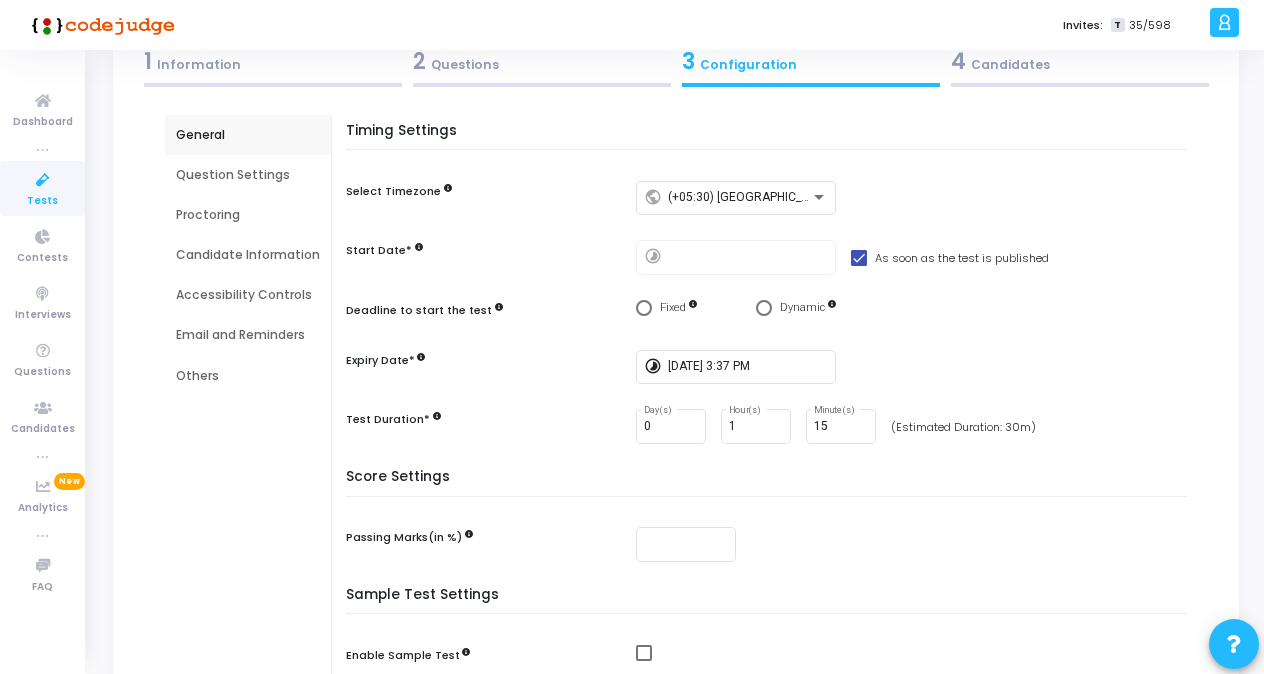 scroll, scrollTop: 144, scrollLeft: 0, axis: vertical 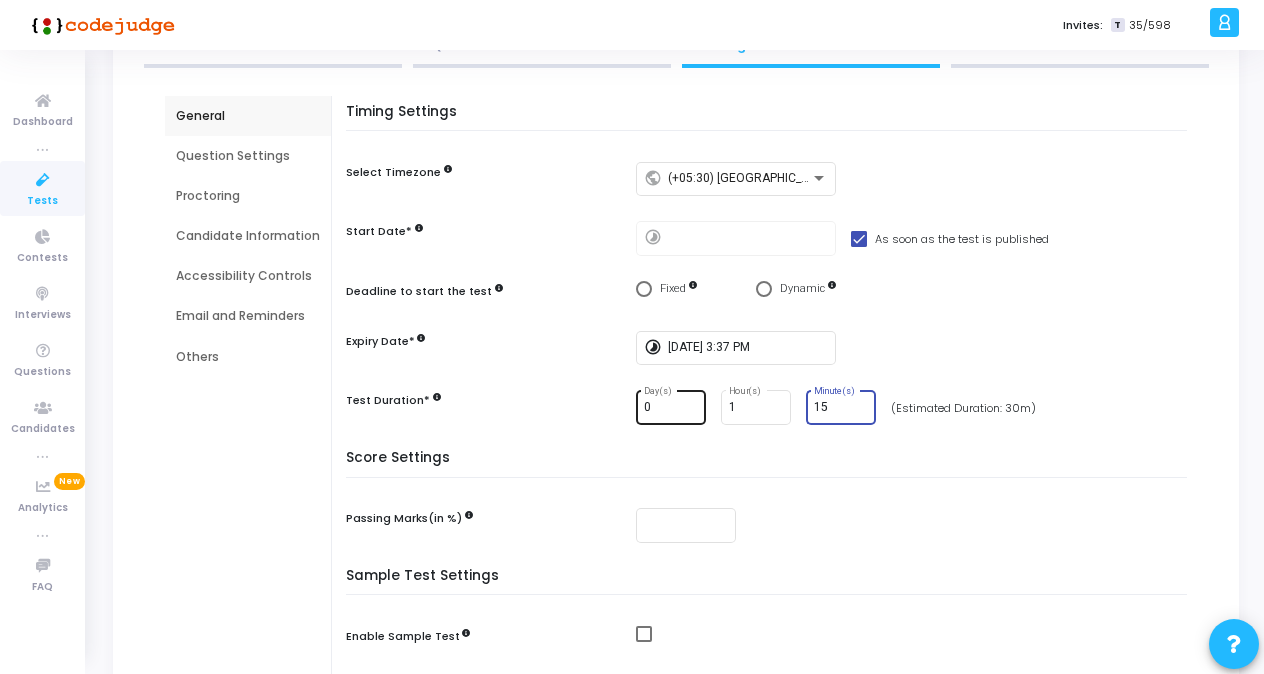 drag, startPoint x: 826, startPoint y: 410, endPoint x: 685, endPoint y: 400, distance: 141.35417 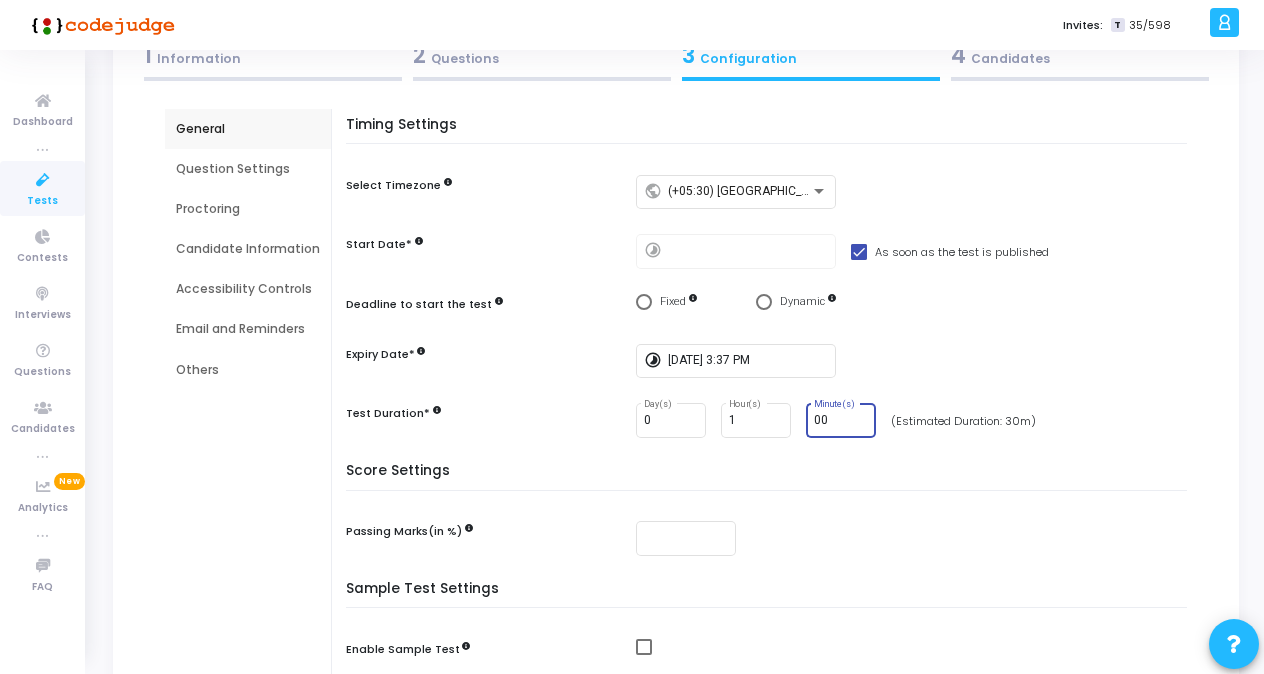scroll, scrollTop: 130, scrollLeft: 0, axis: vertical 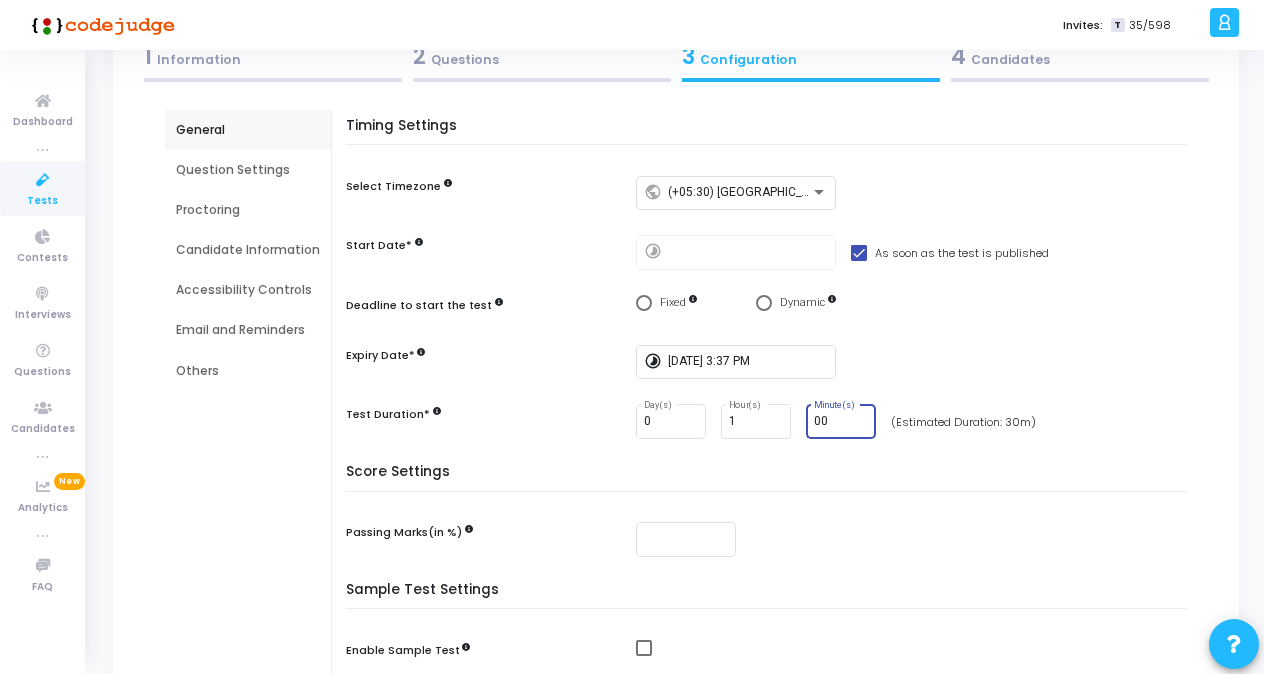 type on "00" 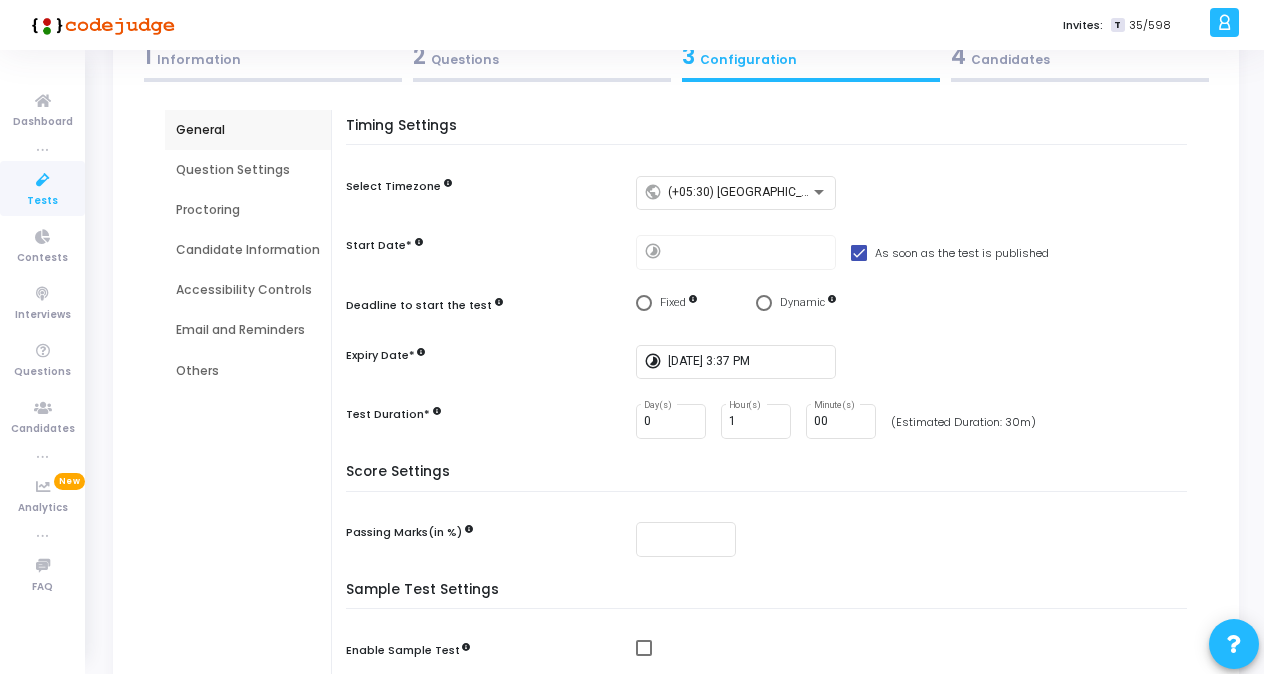 click on "Question Settings" at bounding box center (248, 170) 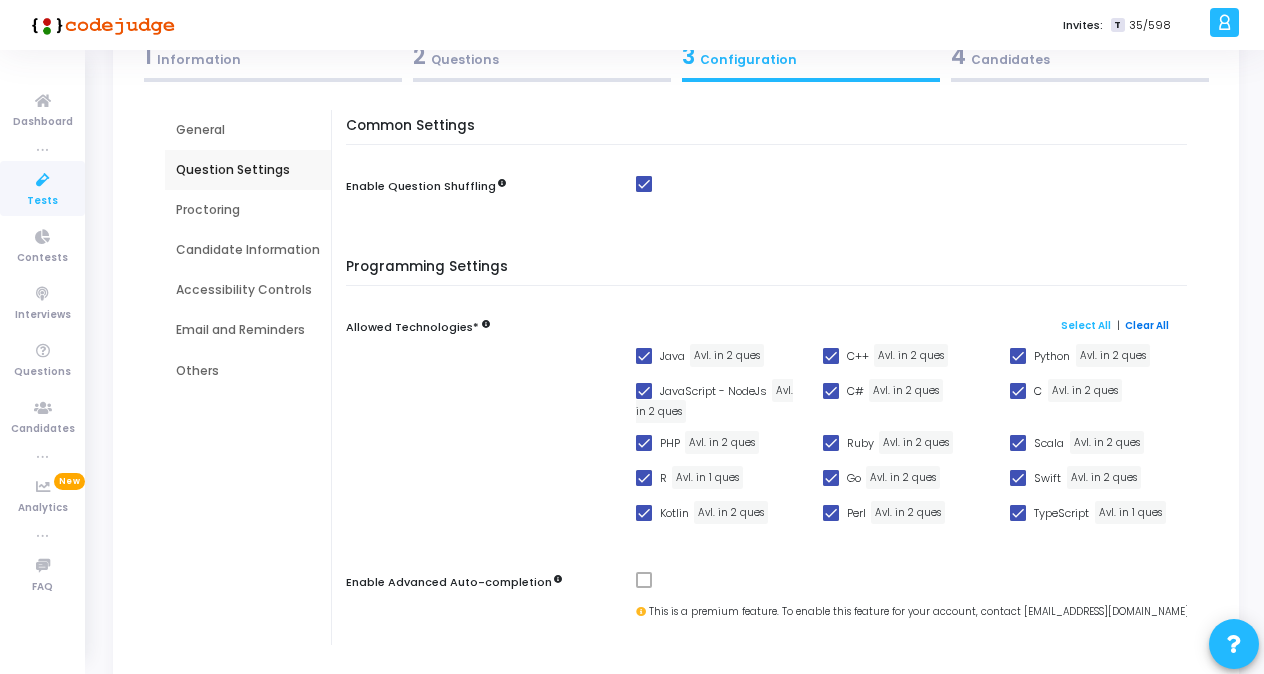 click on "Clear All" at bounding box center (1147, 325) 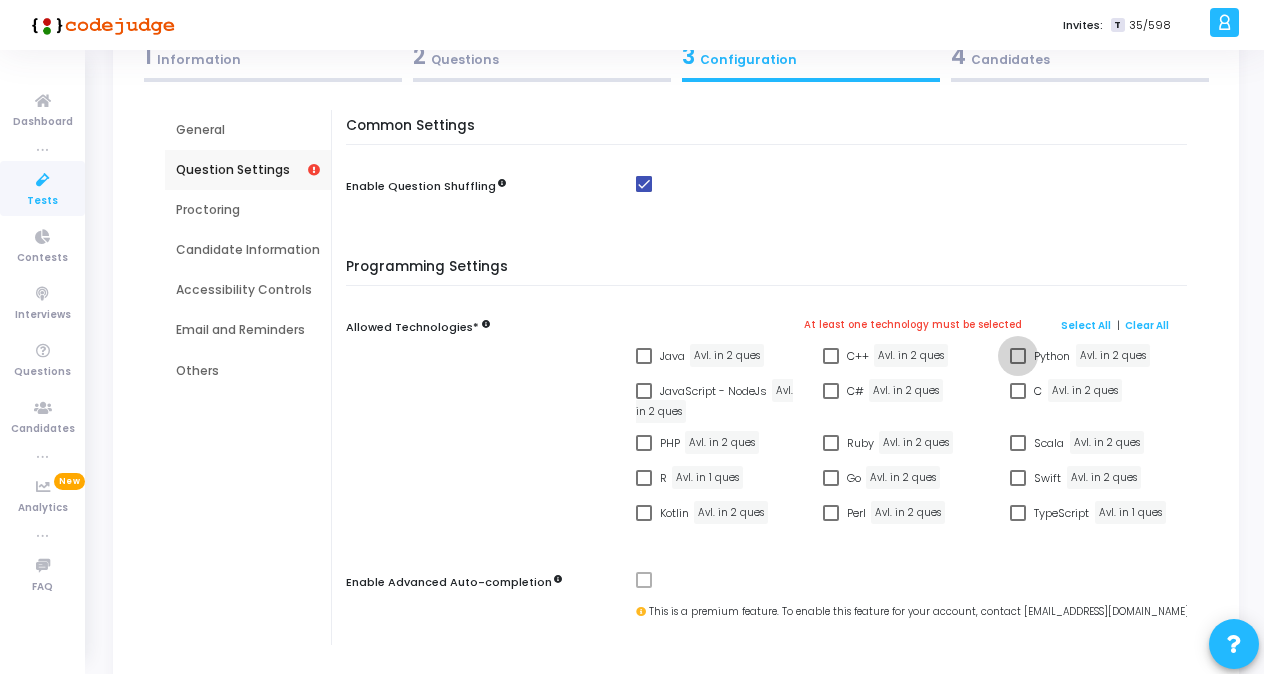 click at bounding box center [1018, 356] 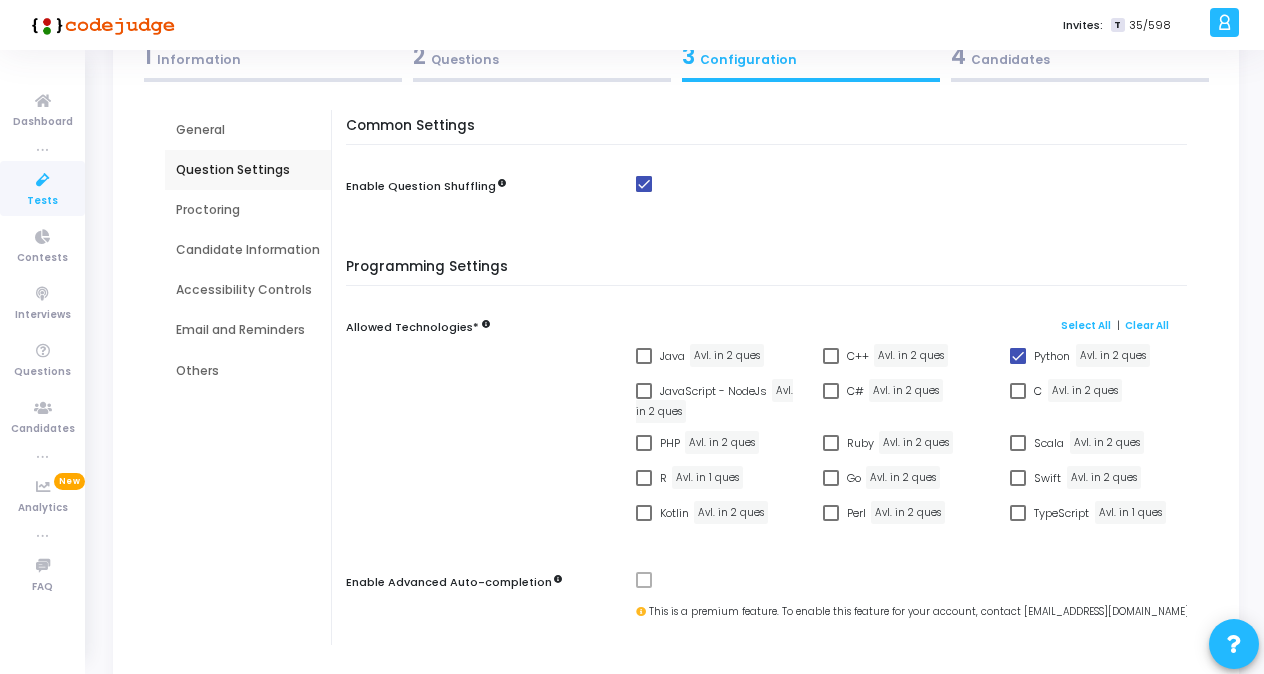 click on "Java   Avl. in 2 ques" at bounding box center (719, 361) 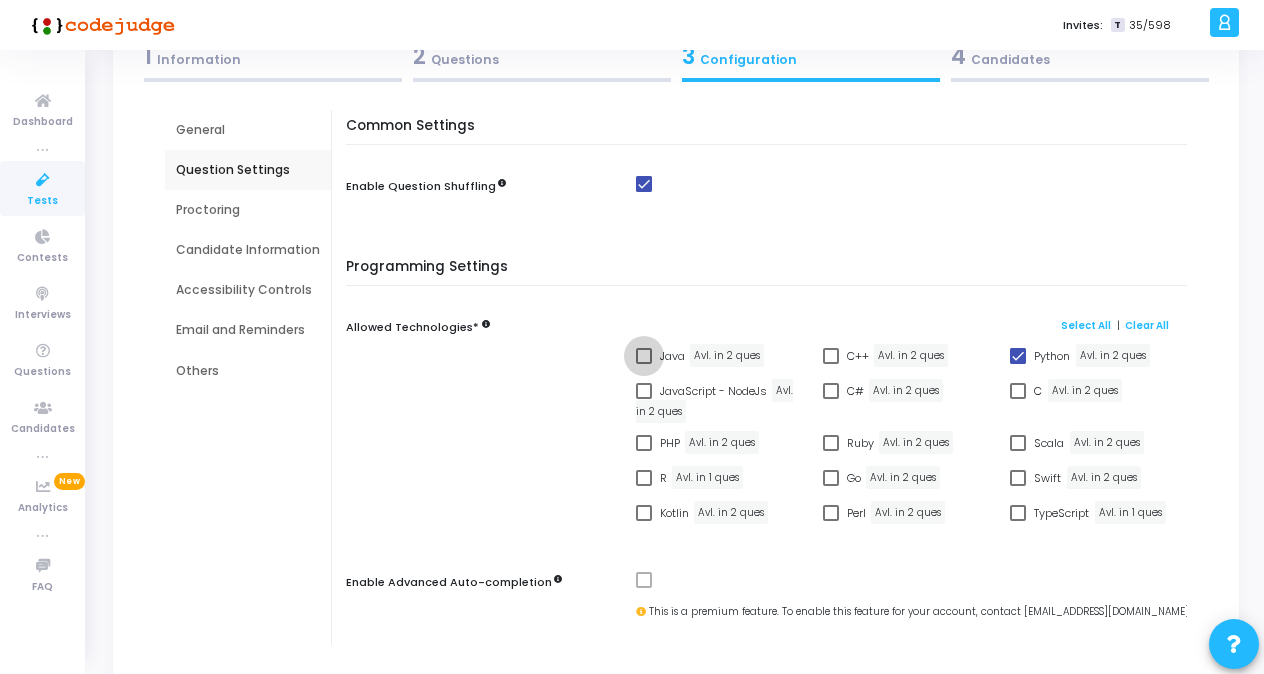 click at bounding box center [644, 356] 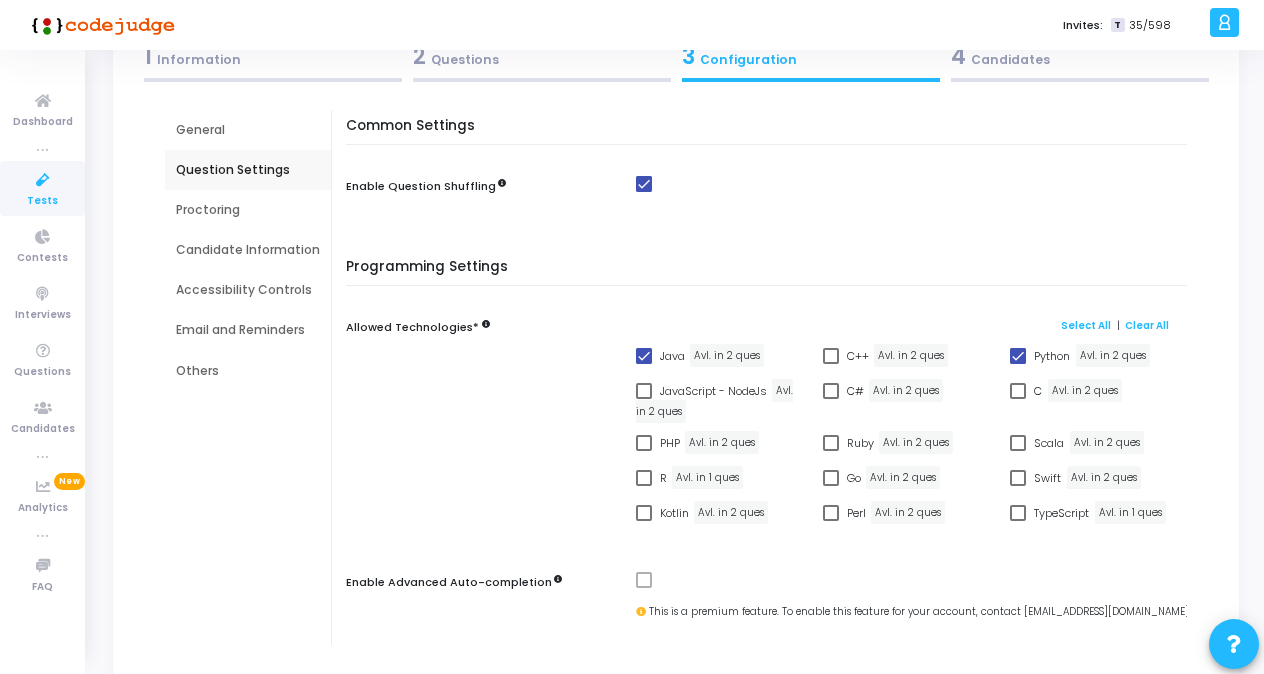 click on "Proctoring" at bounding box center [248, 210] 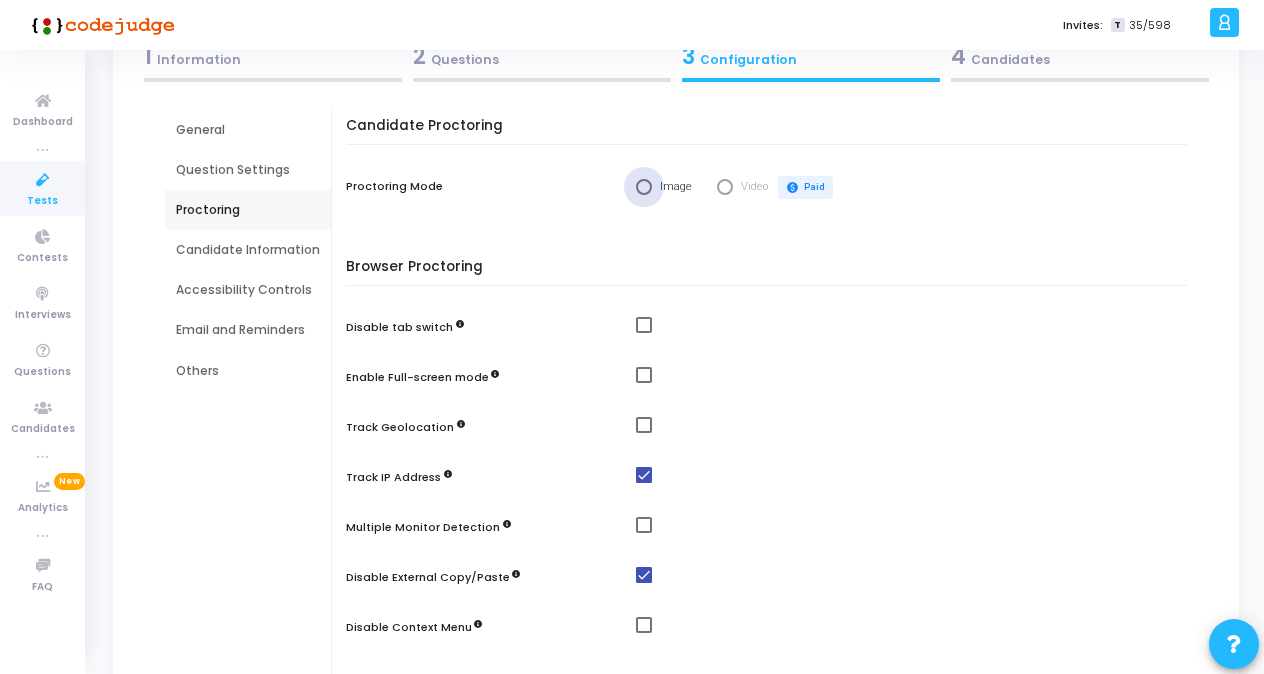 click at bounding box center (644, 187) 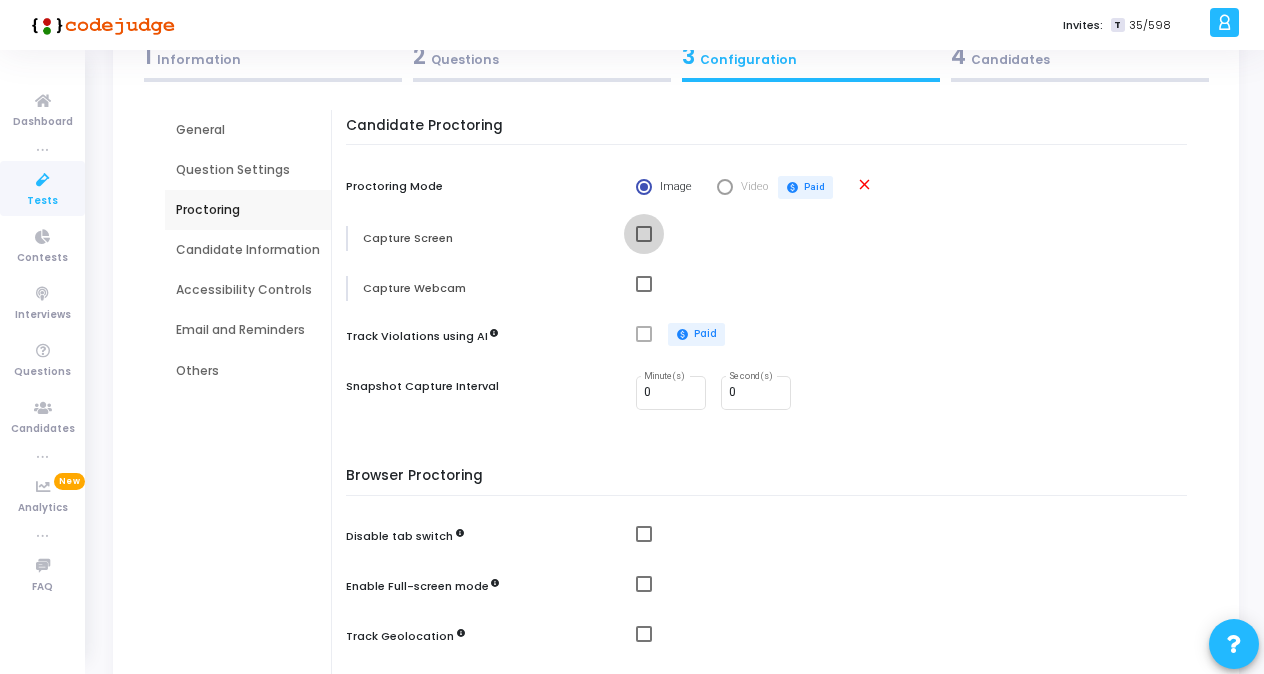 click at bounding box center (644, 234) 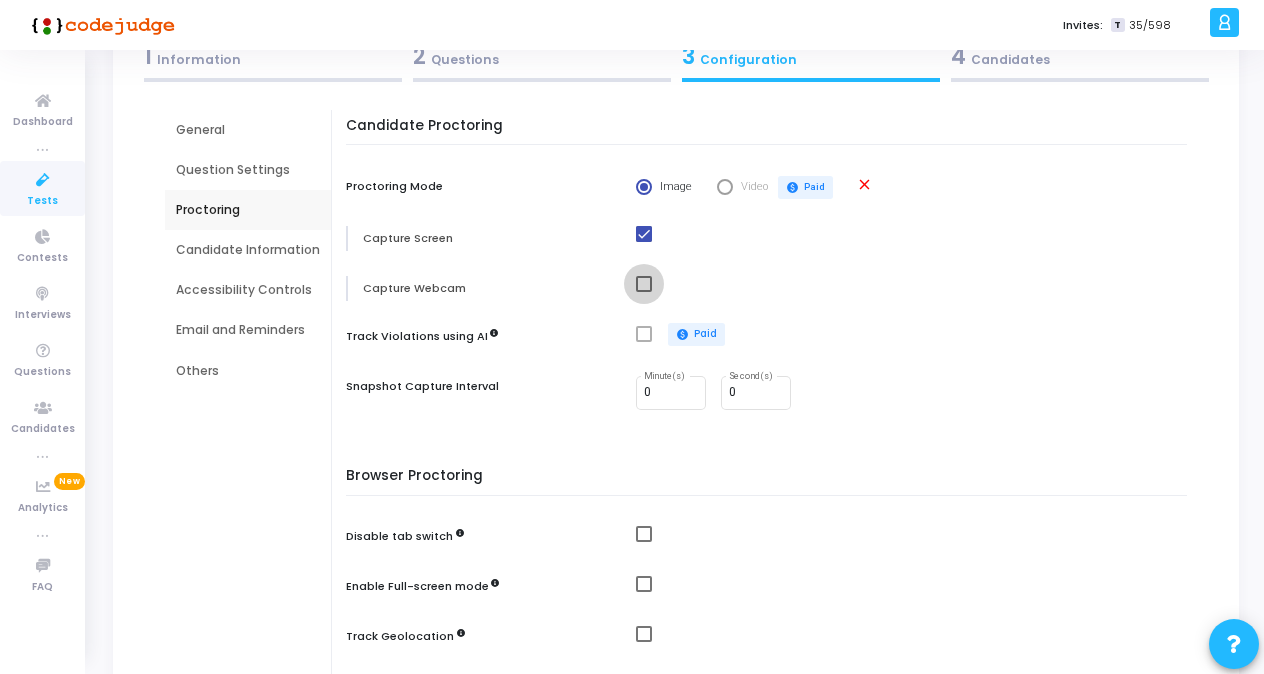 click at bounding box center (644, 284) 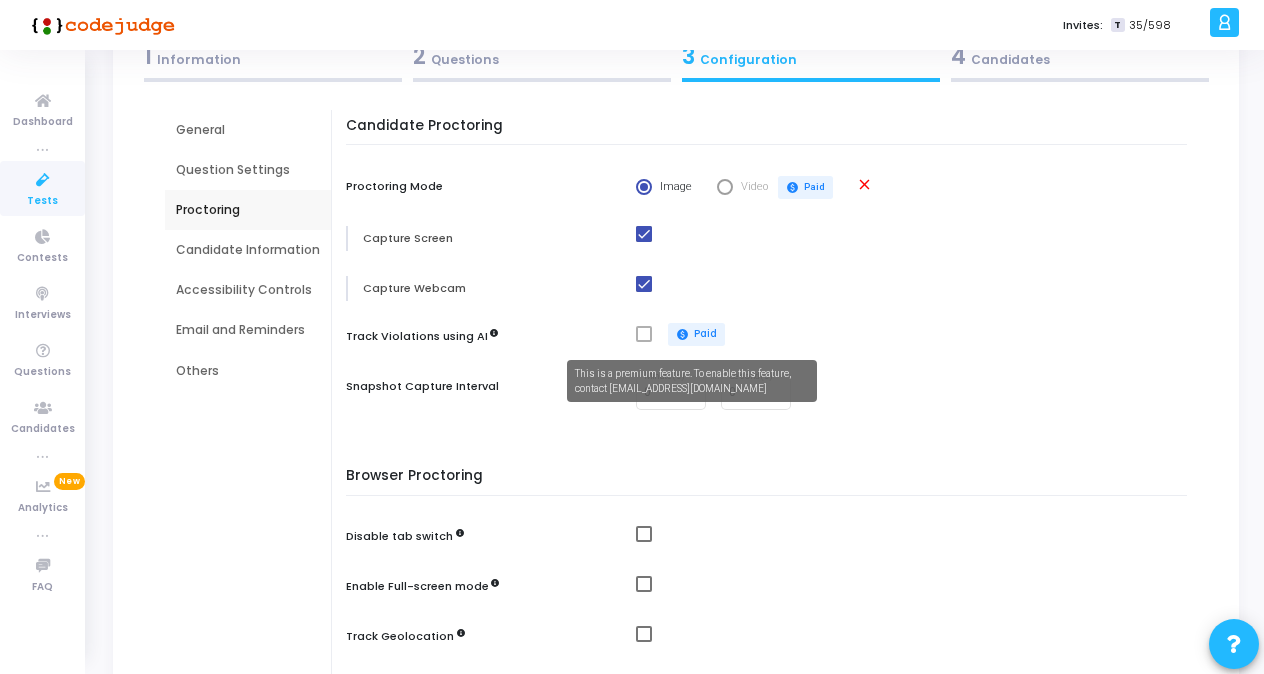 click on "This is a premium feature. To enable this feature, contact [EMAIL_ADDRESS][DOMAIN_NAME]" at bounding box center [692, 381] 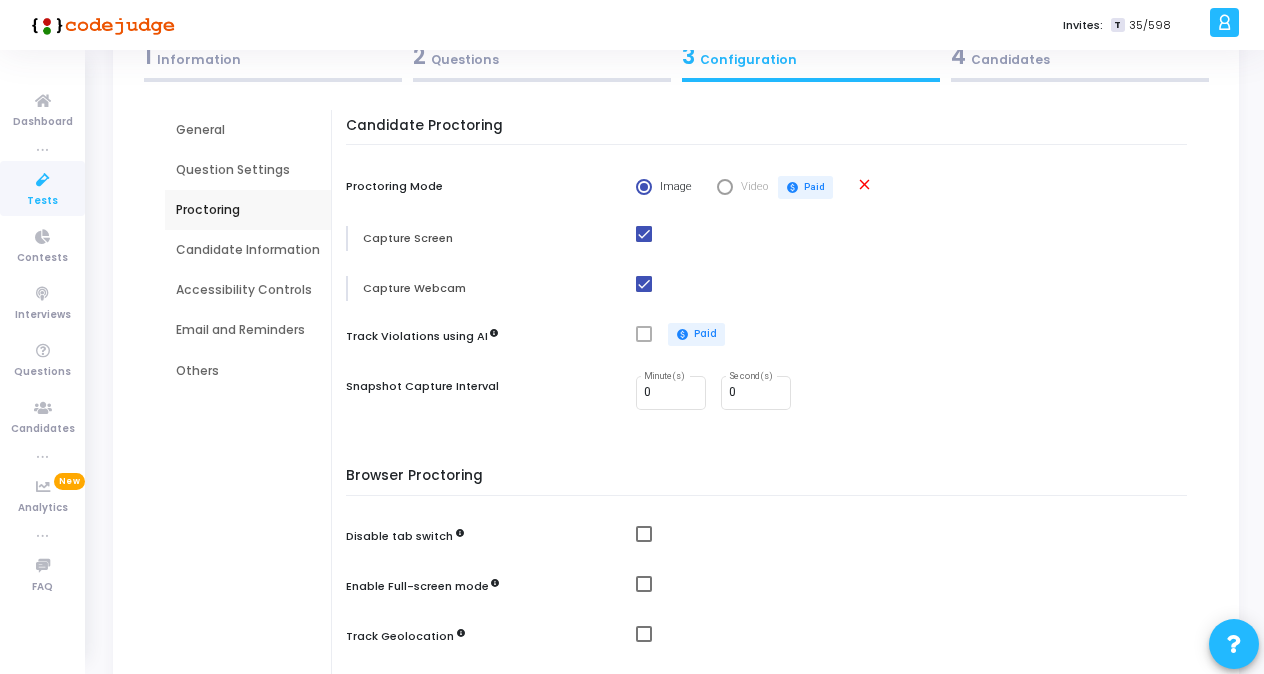 click on "Candidate Proctoring   Proctoring Mode    Image   Video  paid Paid  close  Capture Screen     Capture Webcam     Track Violations using AI    paid Paid   Snapshot Capture Interval  0 Minute(s) 0 Second(s) Browser Proctoring  Disable tab switch     Enable Full-screen mode     Track Geolocation     Track IP Address     Multiple Monitor Detection     Disable External Copy/Paste     Disable Context Menu    Plagiarism Check  Enable Plagiarism" at bounding box center (771, 568) 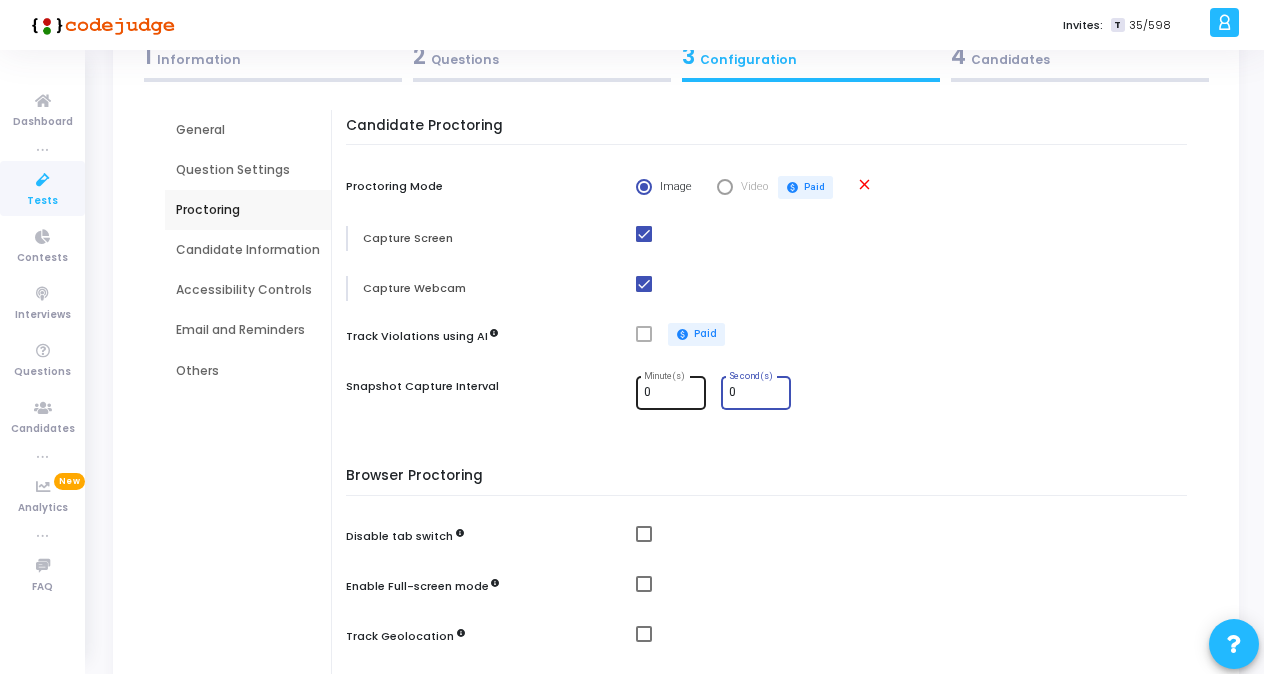 drag, startPoint x: 742, startPoint y: 391, endPoint x: 674, endPoint y: 398, distance: 68.359344 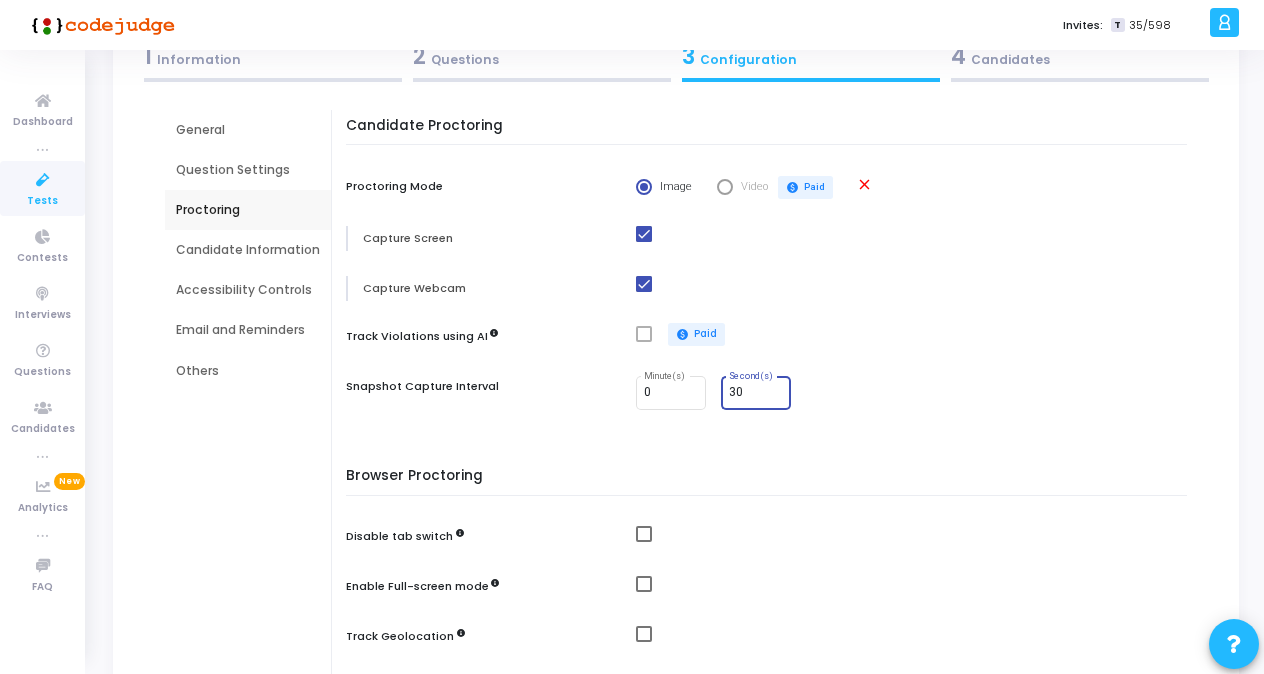 type on "30" 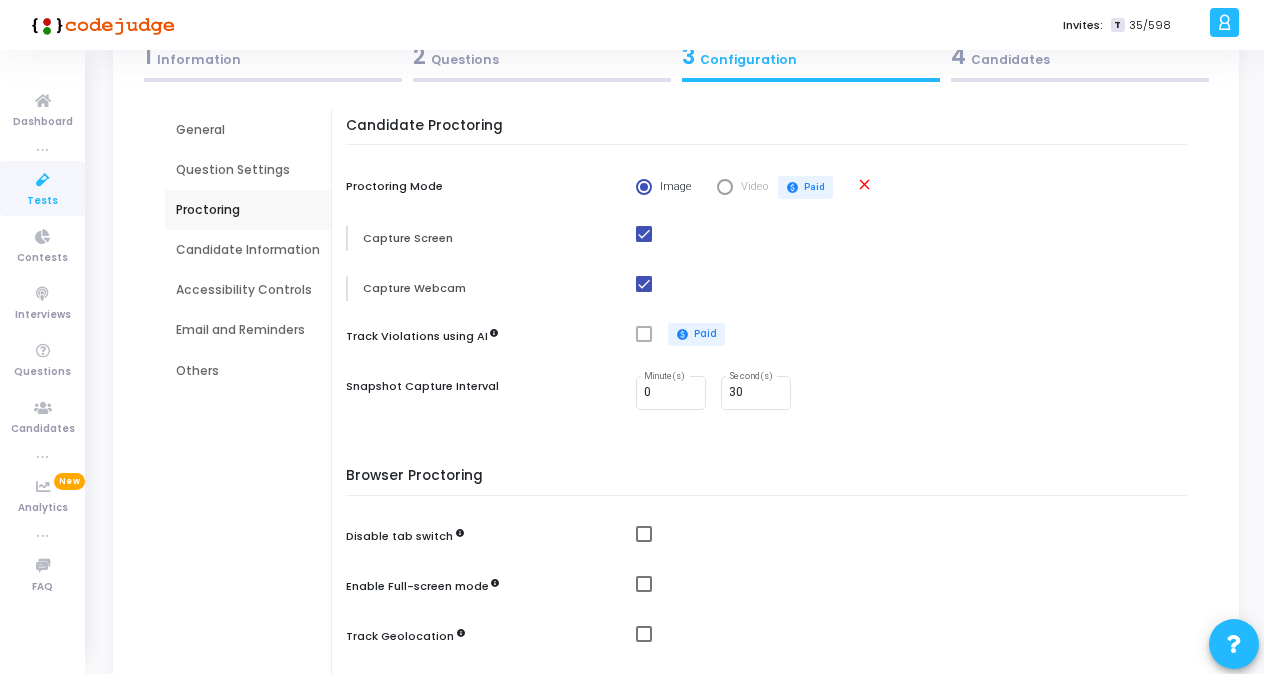 click on "Browser Proctoring  Disable tab switch     Enable Full-screen mode     Track Geolocation     Track IP Address     Multiple Monitor Detection     Disable External Copy/Paste     Disable Context Menu" at bounding box center (771, 672) 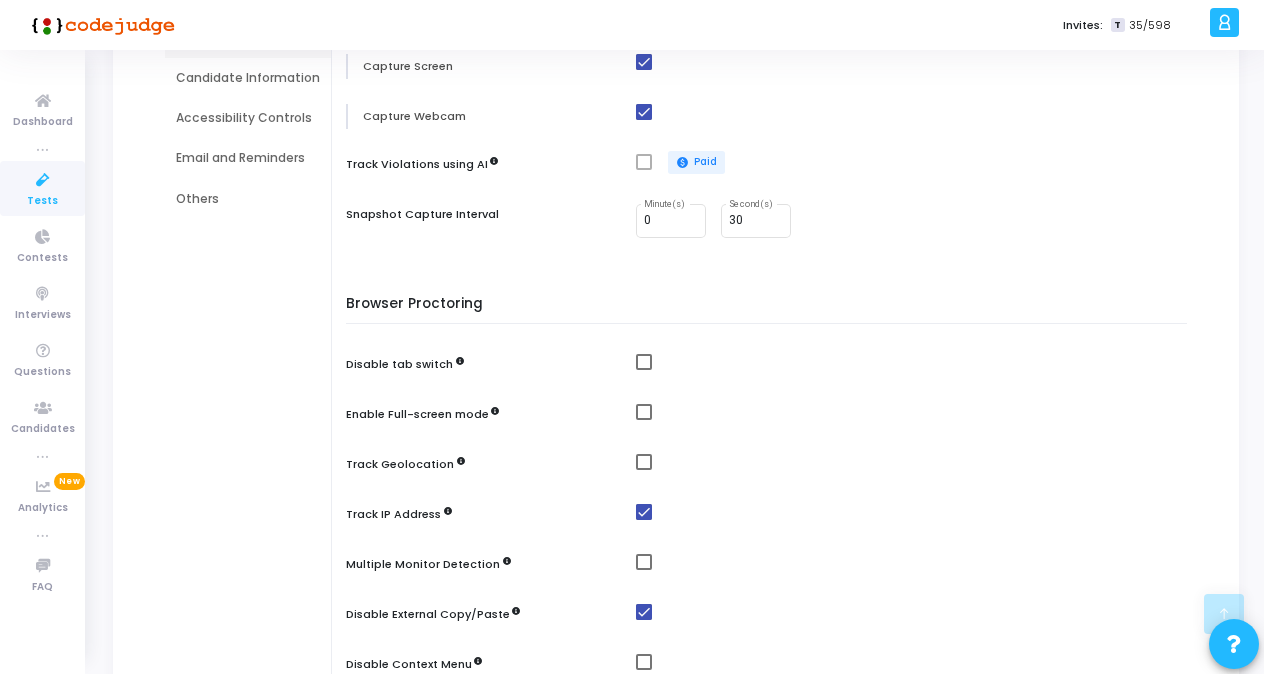 scroll, scrollTop: 365, scrollLeft: 0, axis: vertical 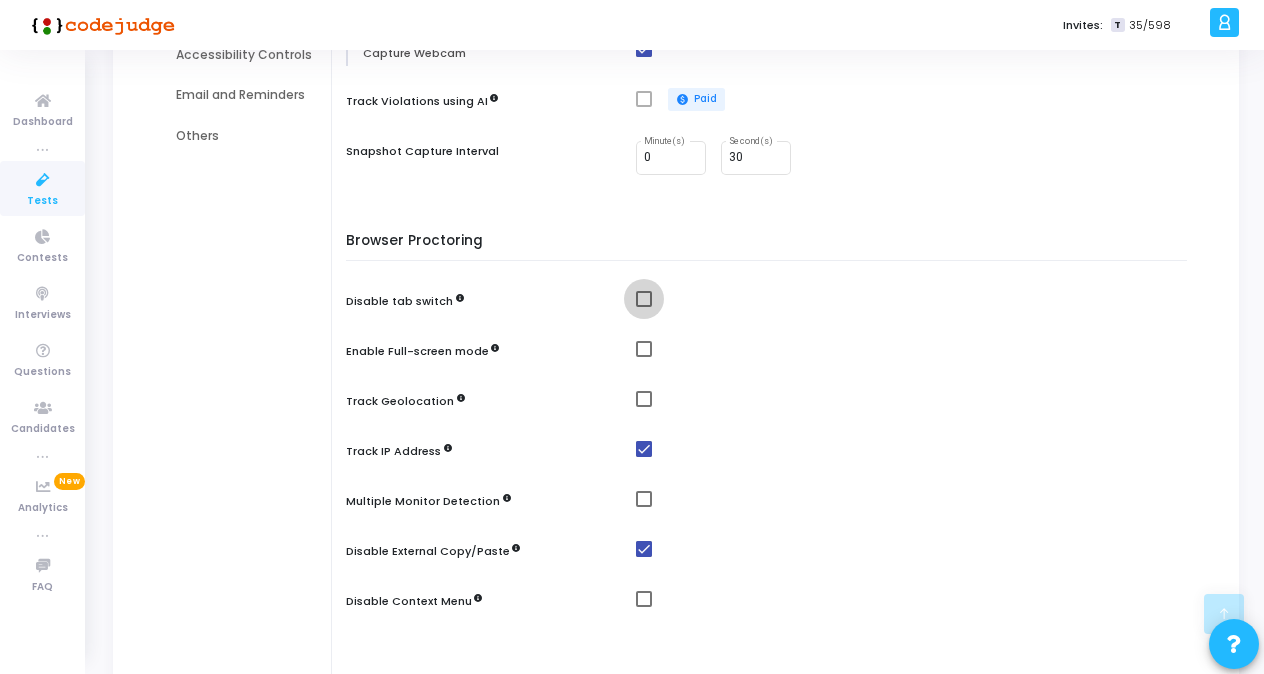 click at bounding box center (644, 299) 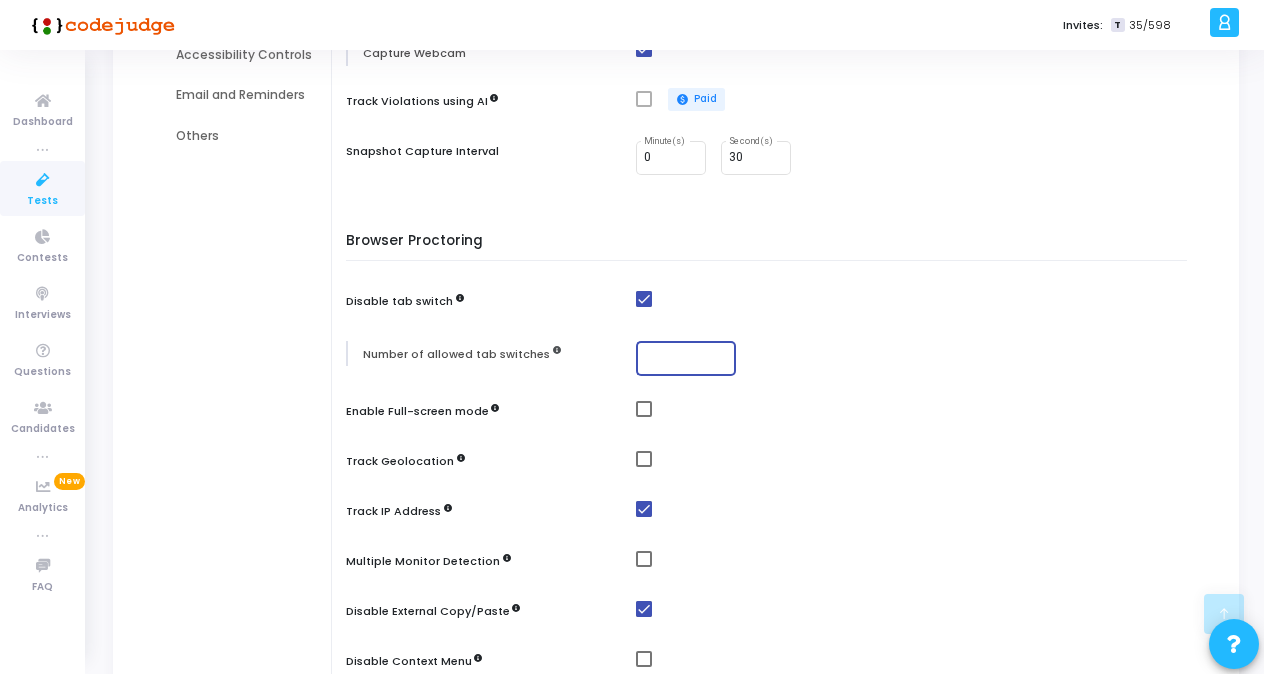 click at bounding box center [686, 358] 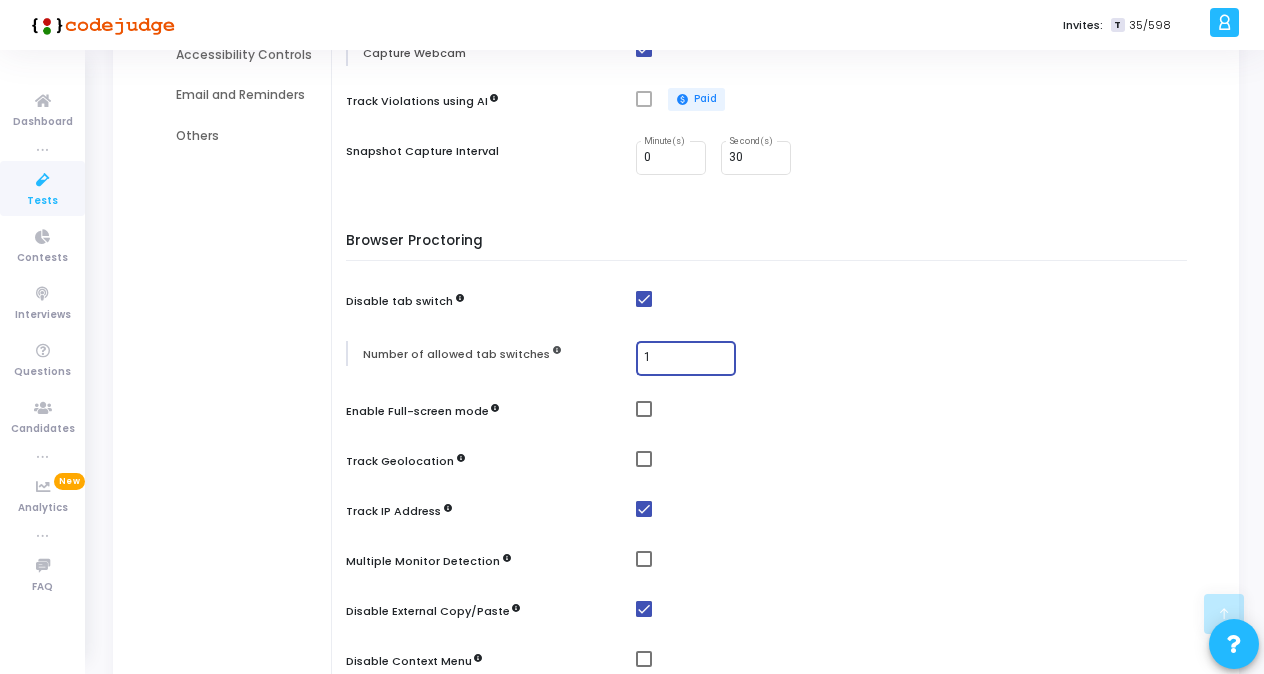 type on "1" 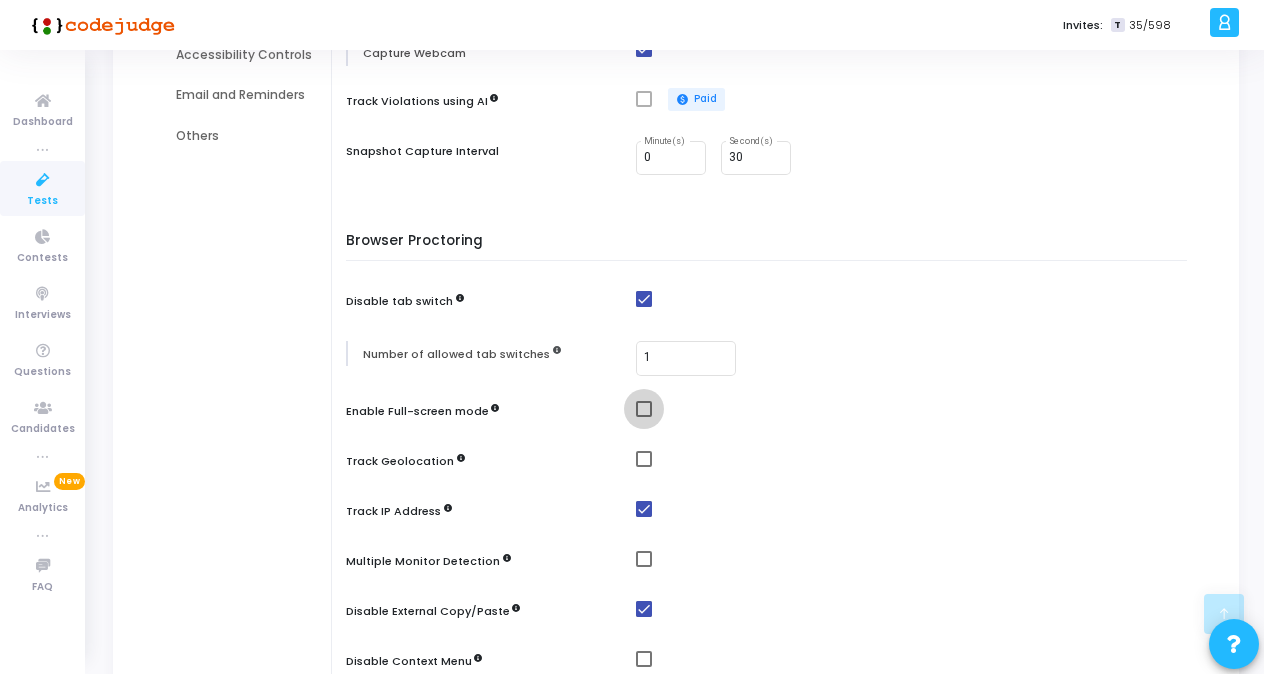 click at bounding box center (644, 409) 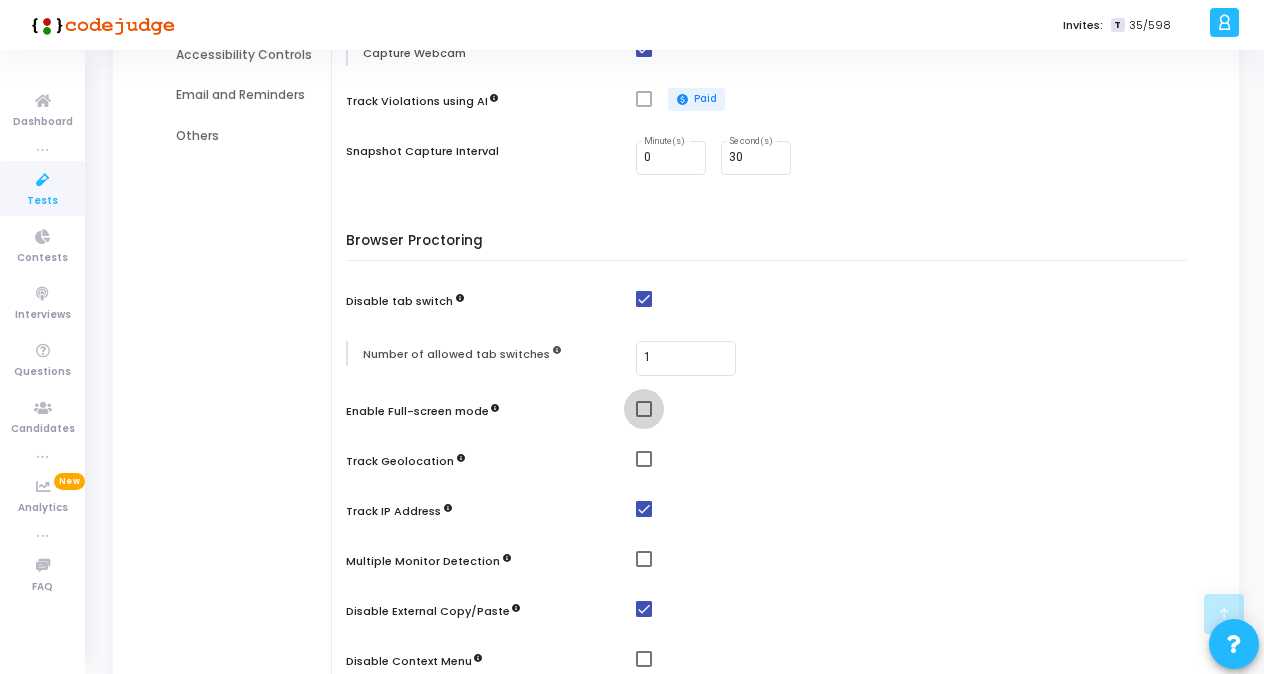 click at bounding box center [643, 417] 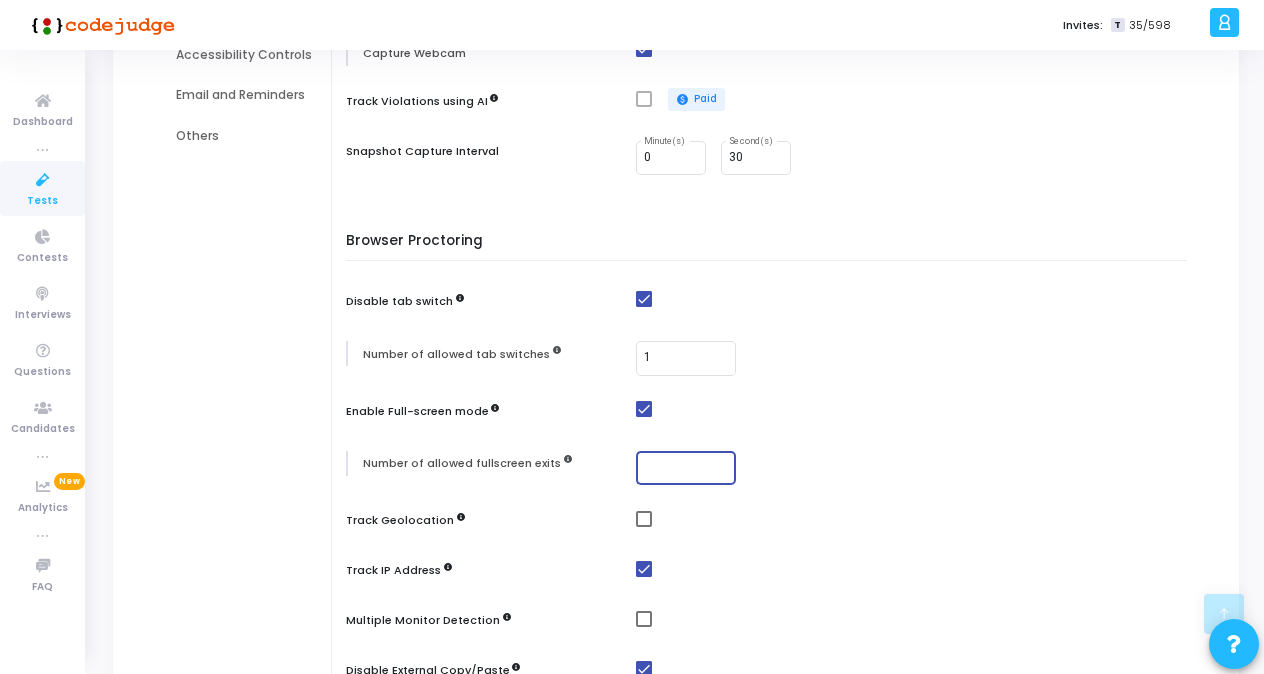 click at bounding box center [686, 468] 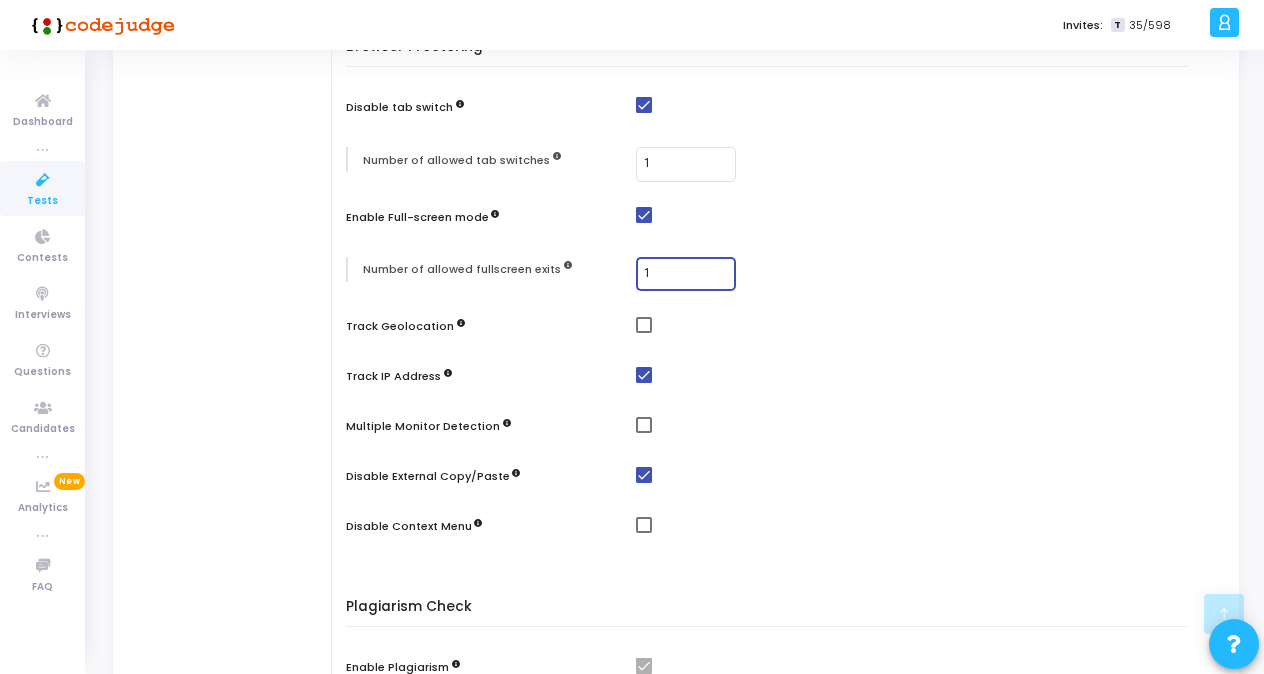scroll, scrollTop: 561, scrollLeft: 0, axis: vertical 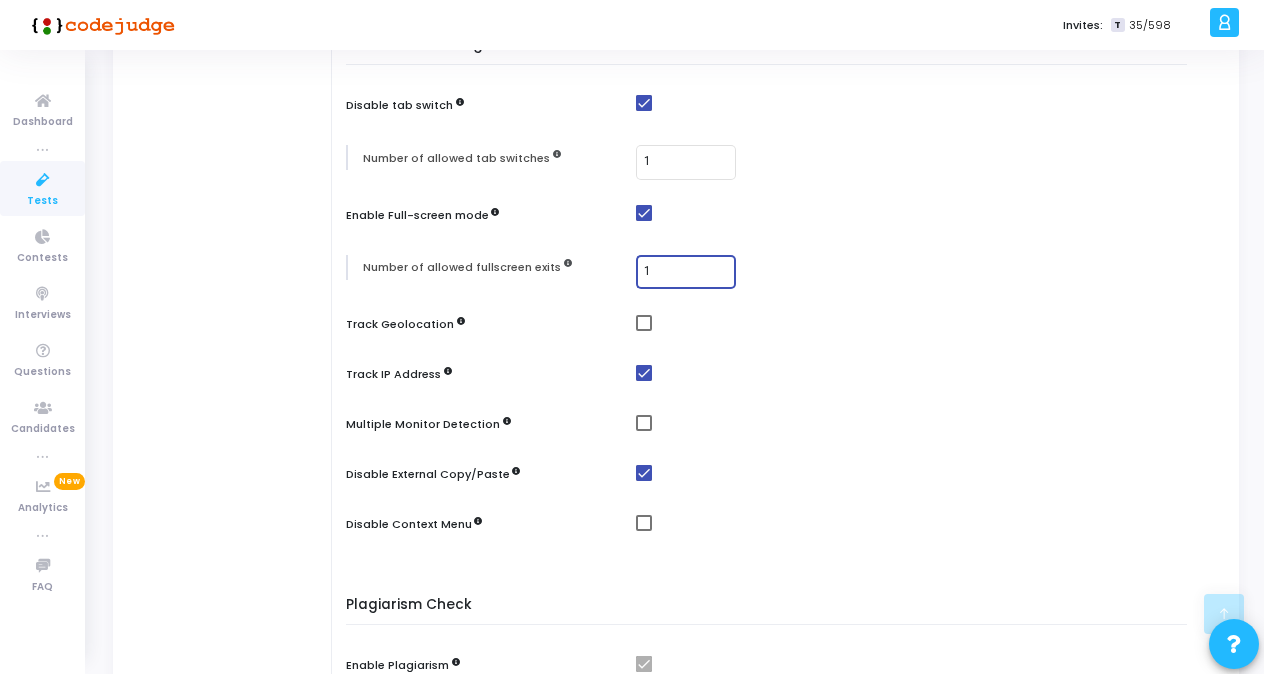 type on "1" 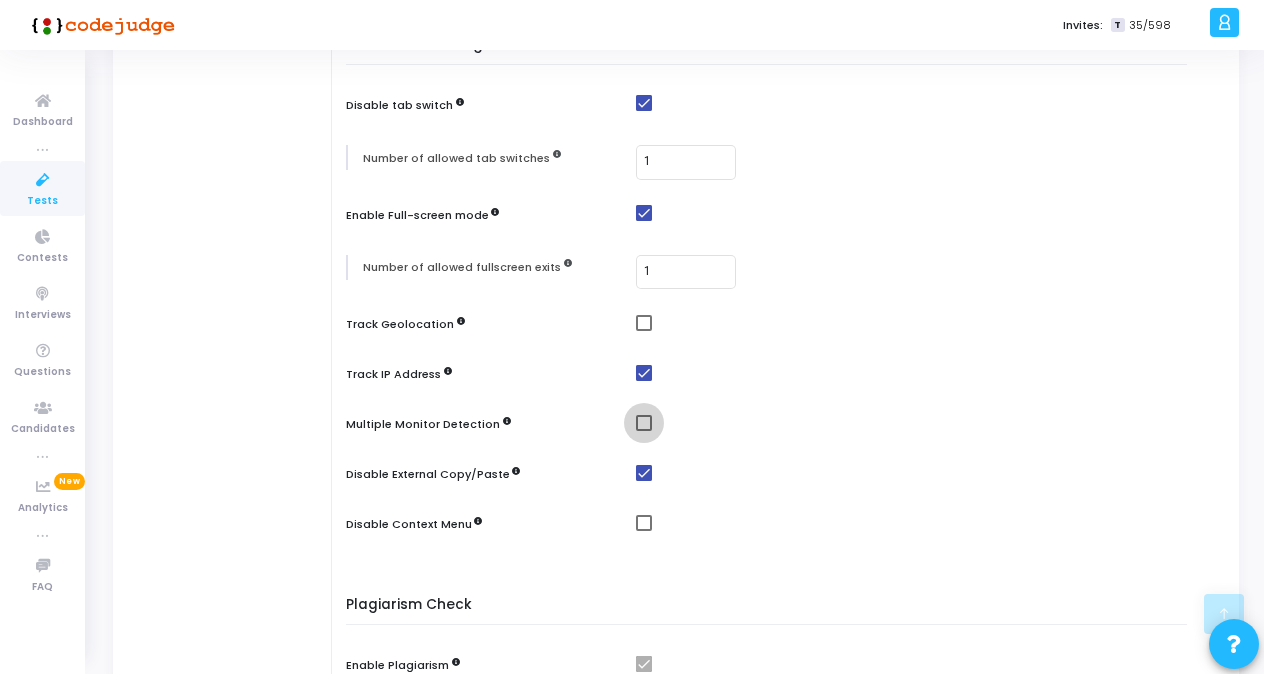 click at bounding box center (644, 423) 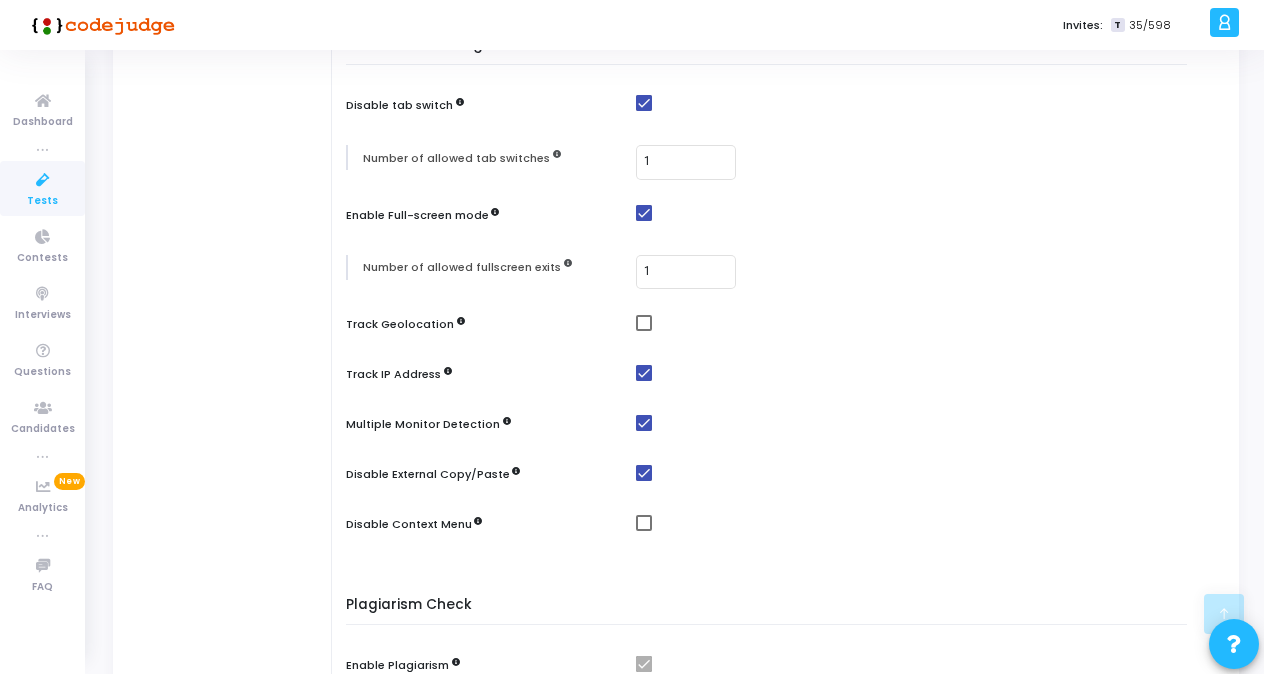 click on "Browser Proctoring  Disable tab switch     Number of allowed tab switches  1  Enable Full-screen mode     Number of allowed fullscreen exits  1  Track Geolocation     Track IP Address     Multiple Monitor Detection     Disable External Copy/Paste     Disable Context Menu" at bounding box center (771, 300) 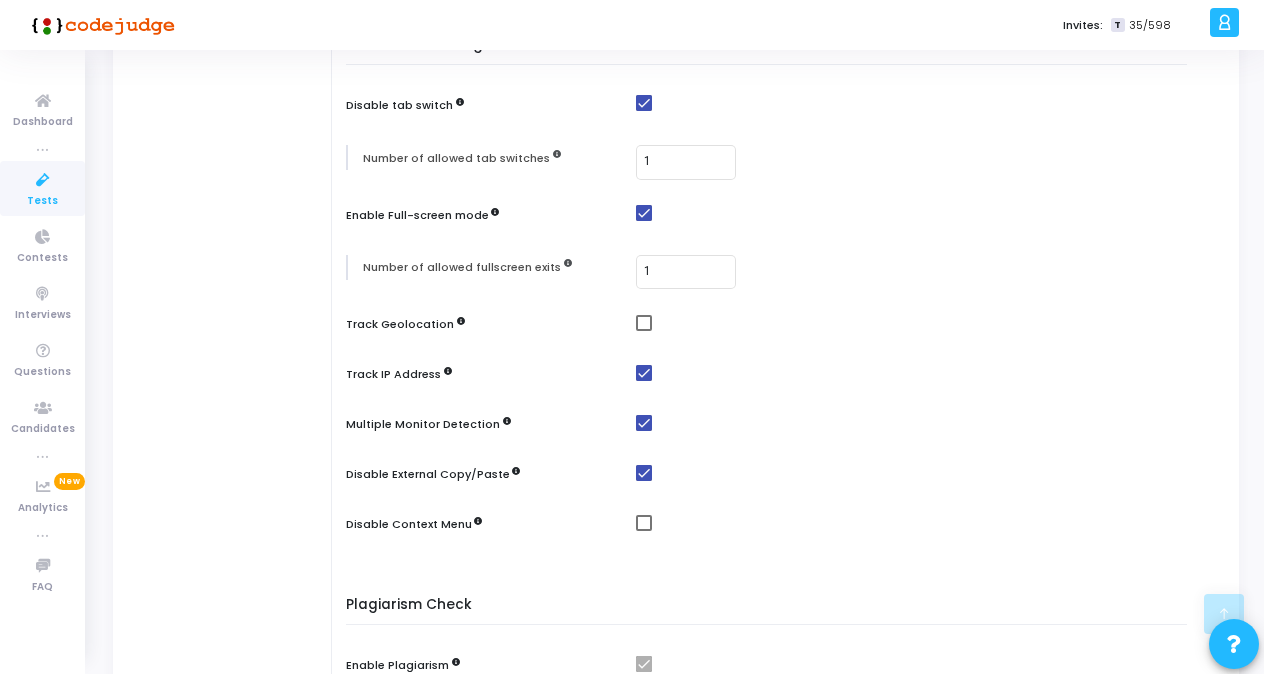 scroll, scrollTop: 786, scrollLeft: 0, axis: vertical 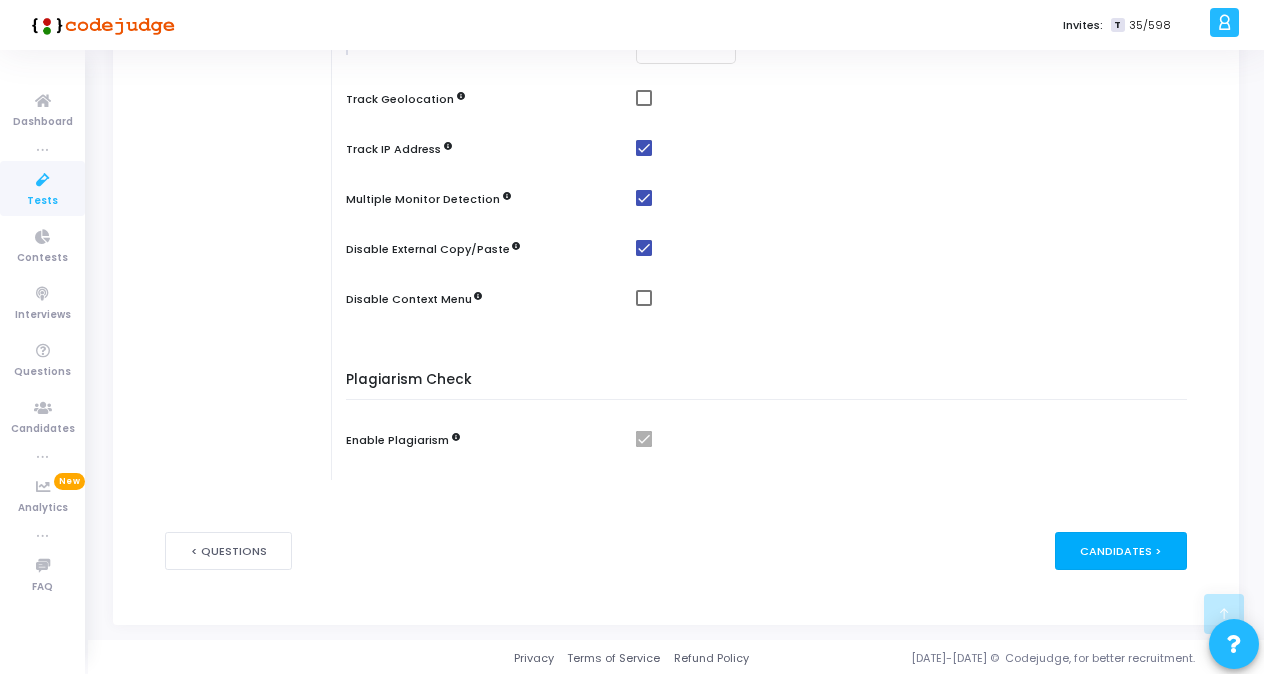 click on "Candidates >" at bounding box center [1121, 550] 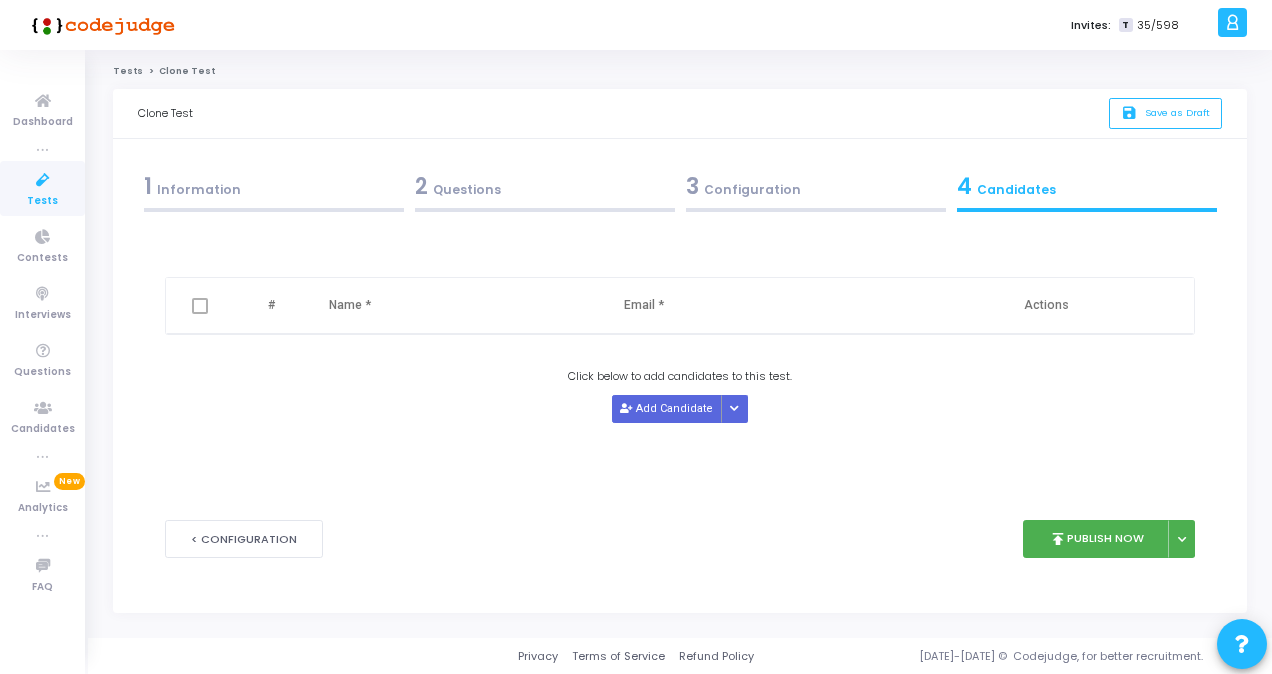 click on "3  Configuration" at bounding box center [815, 191] 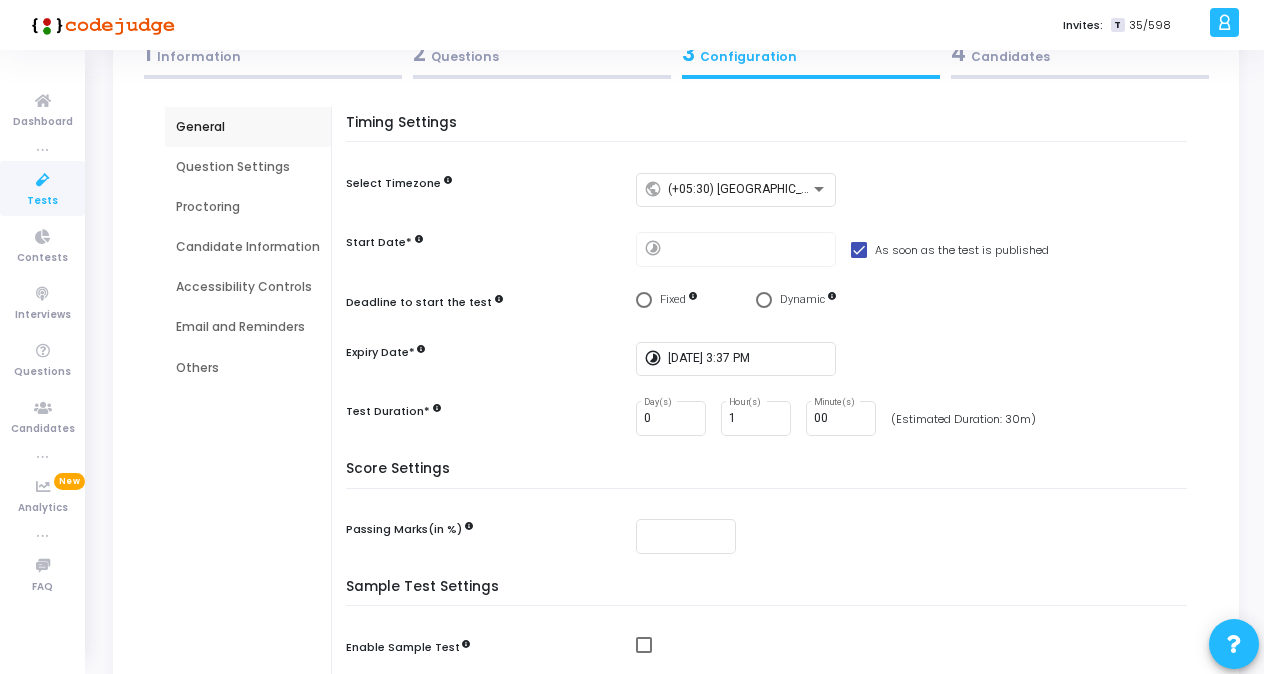 scroll, scrollTop: 134, scrollLeft: 0, axis: vertical 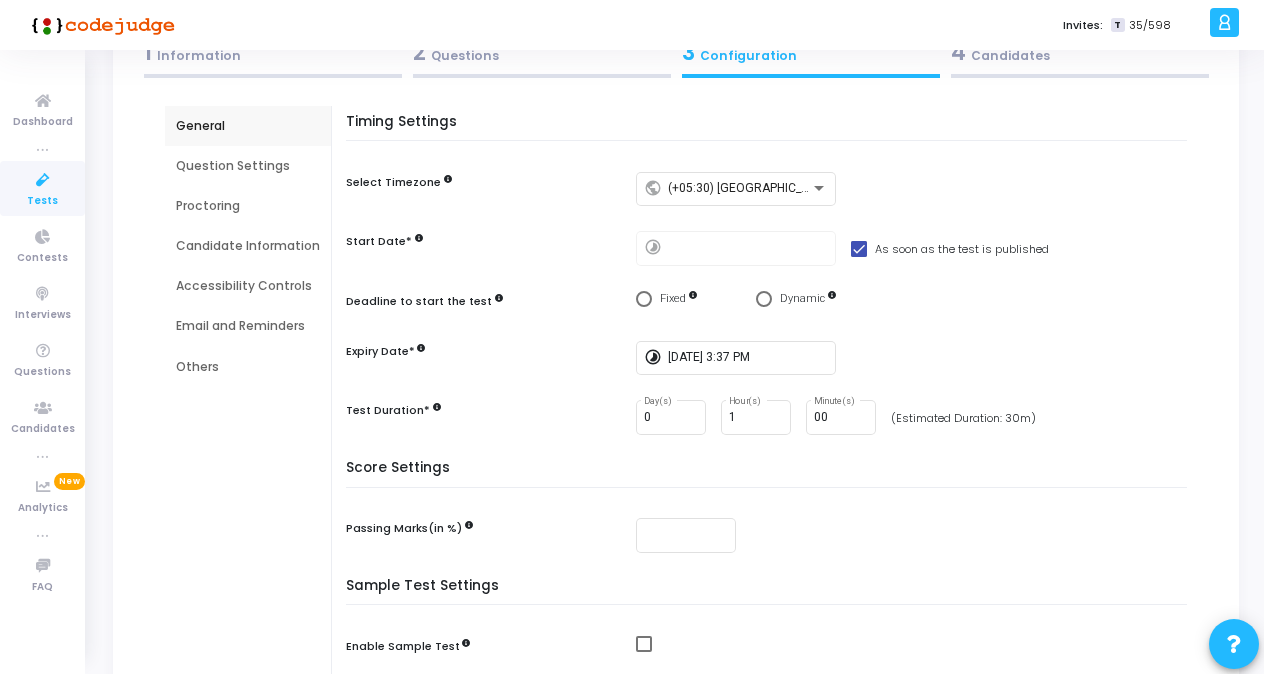 click on "Proctoring" at bounding box center (248, 206) 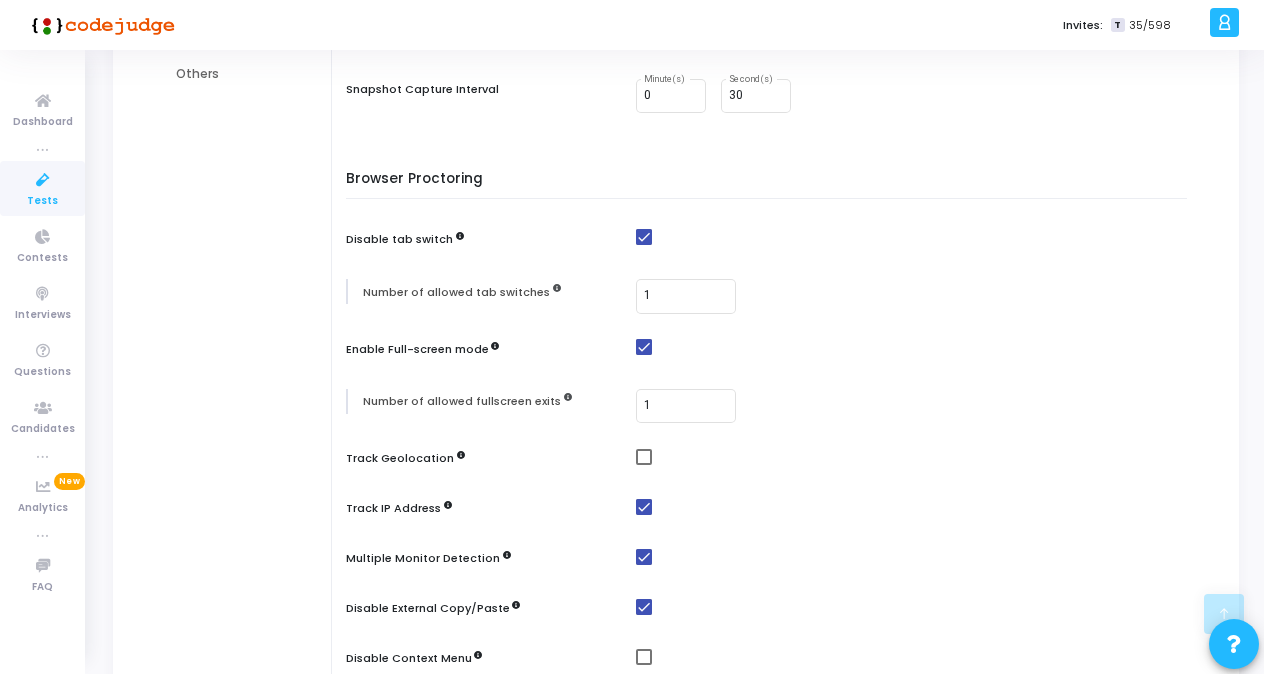 scroll, scrollTop: 288, scrollLeft: 0, axis: vertical 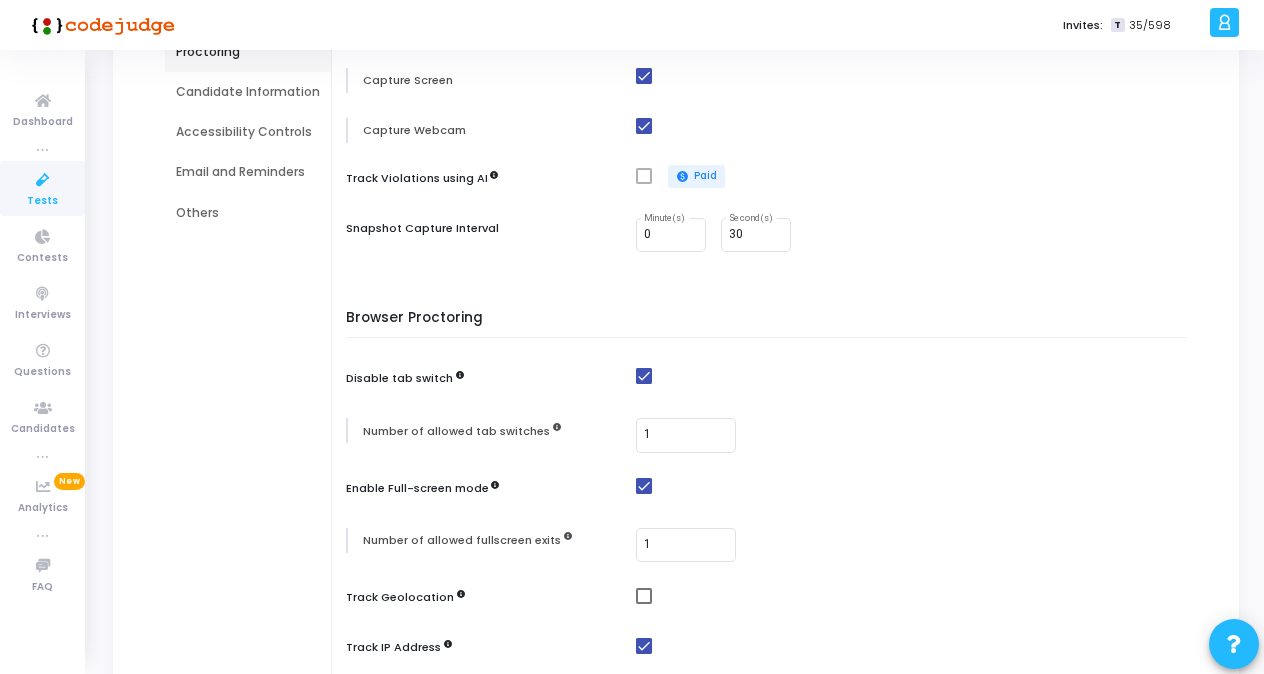 click on "Candidate Information" at bounding box center [248, 92] 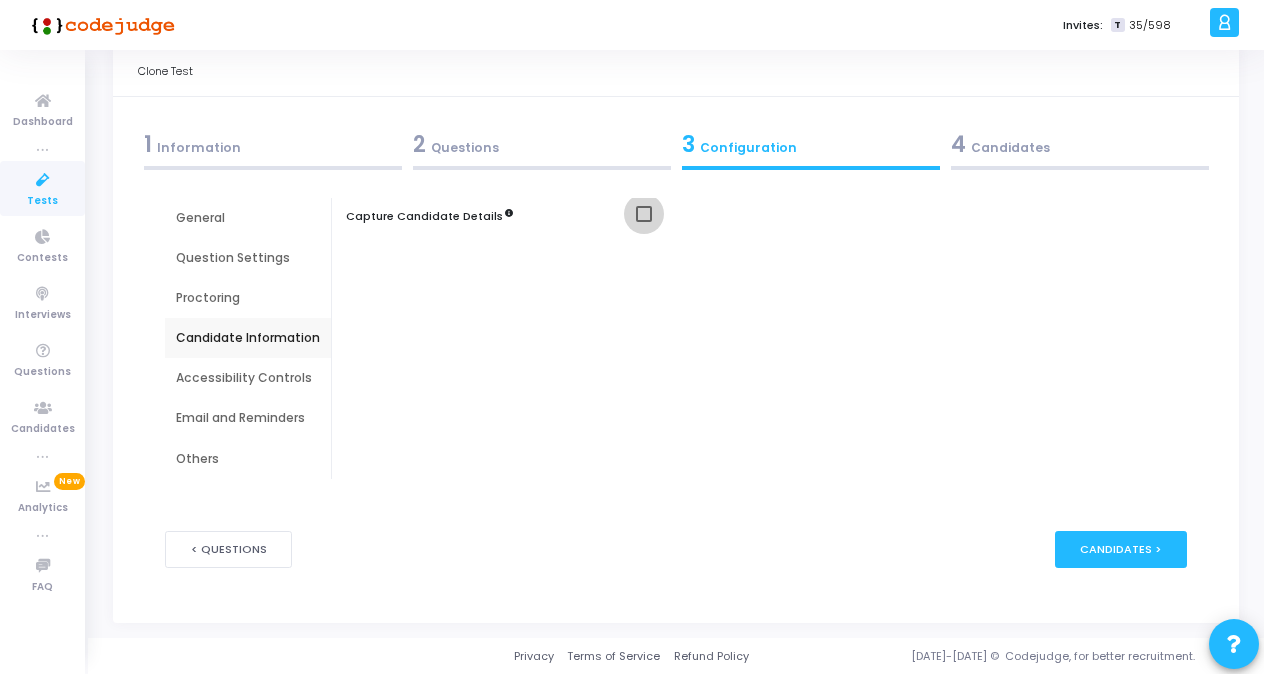click at bounding box center (644, 214) 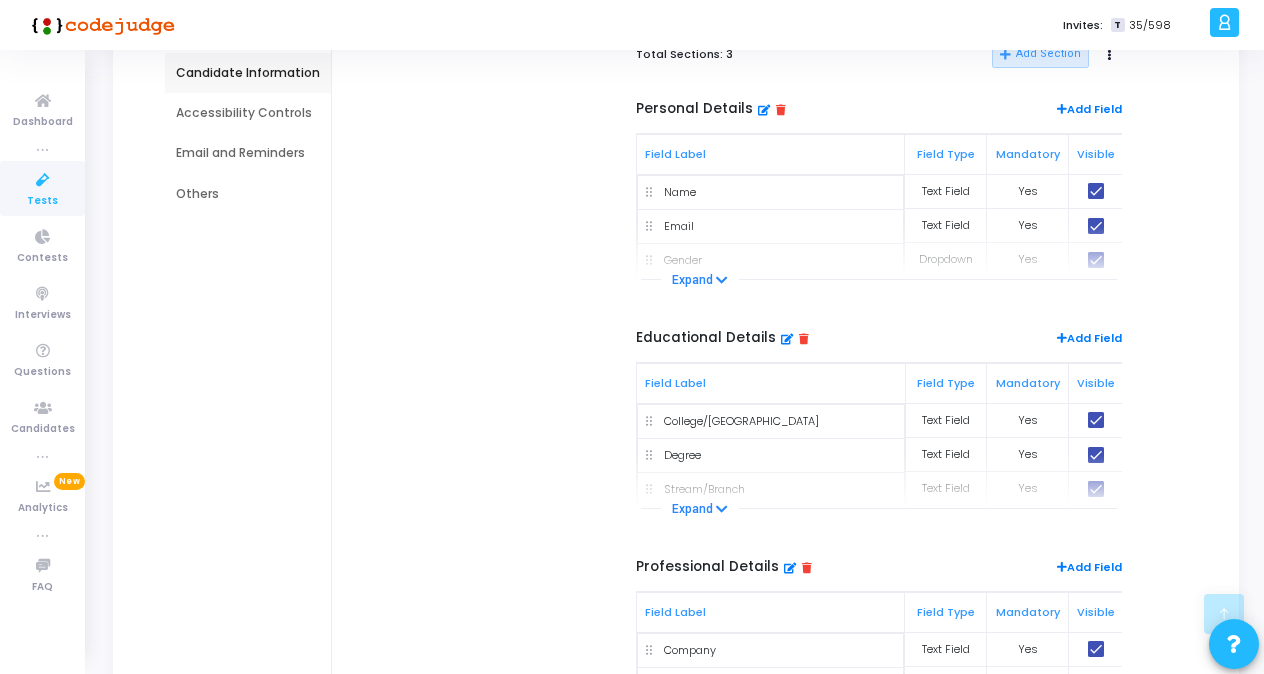 scroll, scrollTop: 328, scrollLeft: 0, axis: vertical 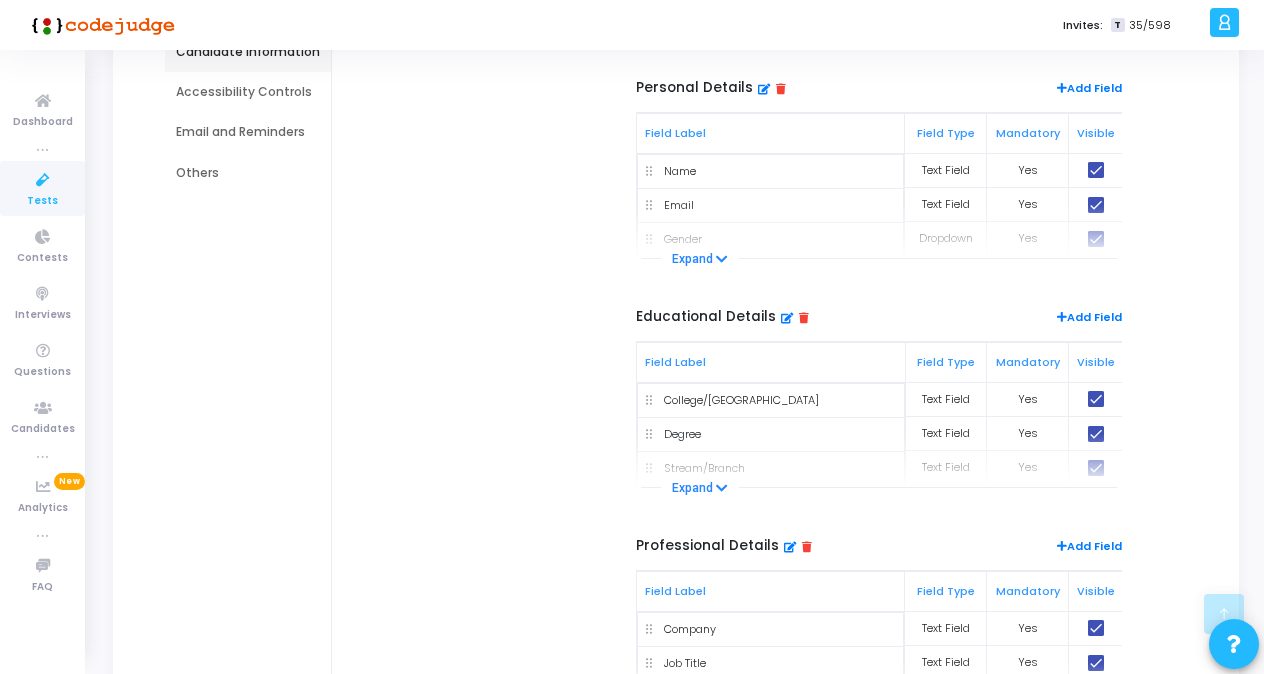 click at bounding box center (804, 317) 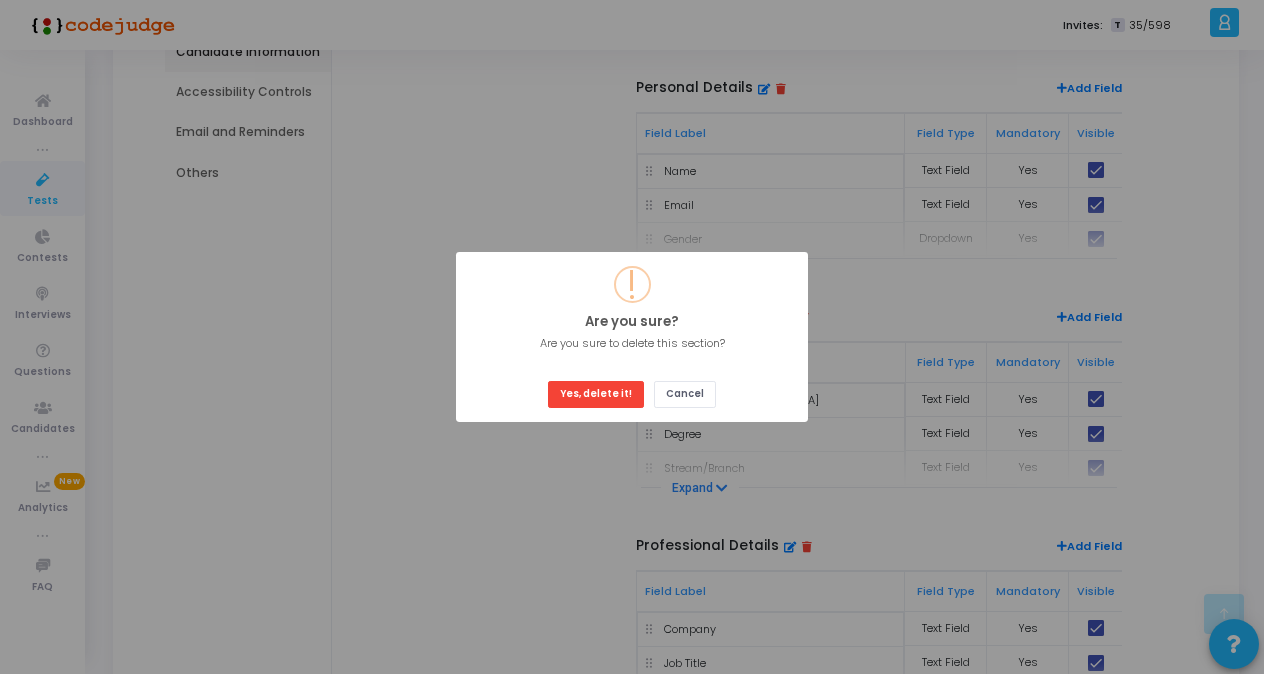 click on "? ! i     Are you sure? × Are you sure to delete this section? Yes, delete it! Cancel" at bounding box center (632, 337) 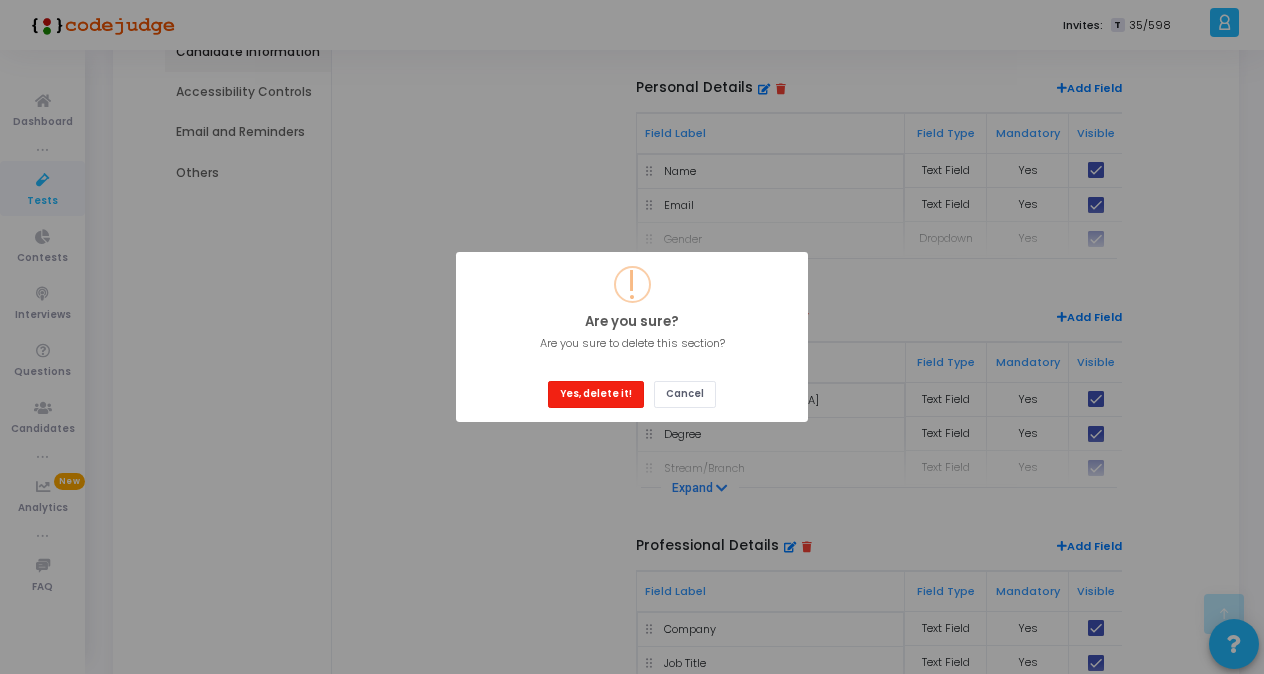 click on "Yes, delete it!" at bounding box center [596, 394] 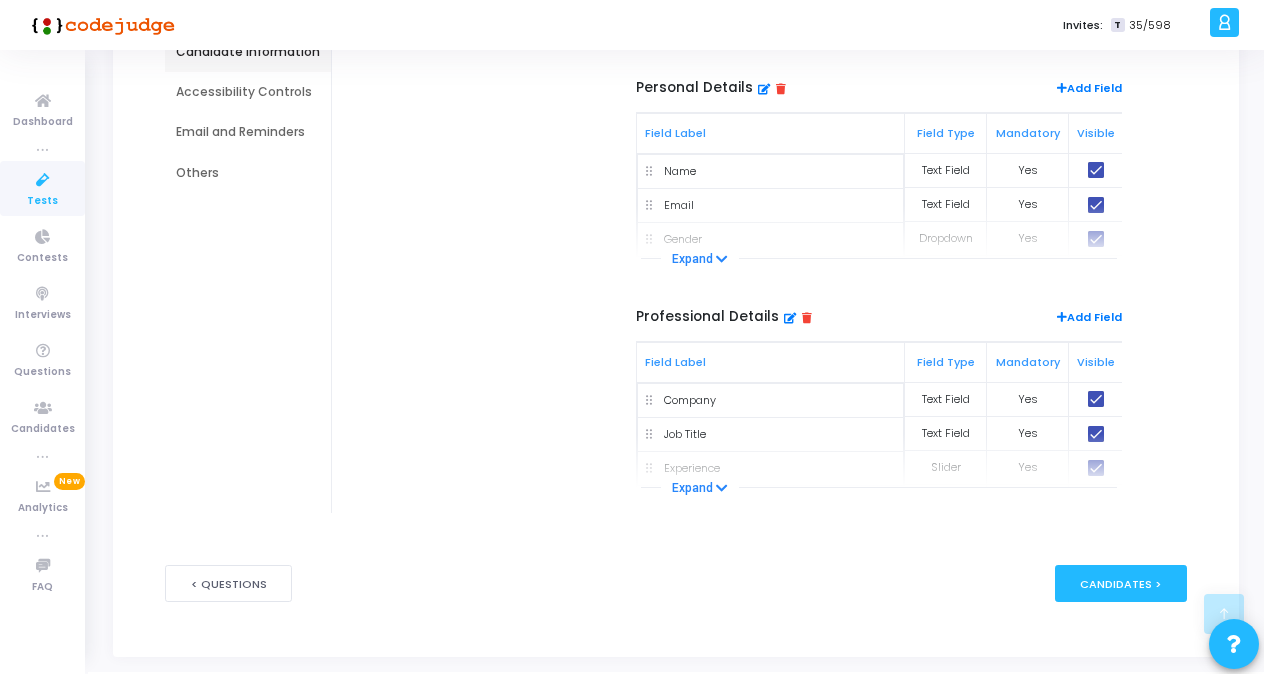 click on "Professional Details" at bounding box center [724, 317] 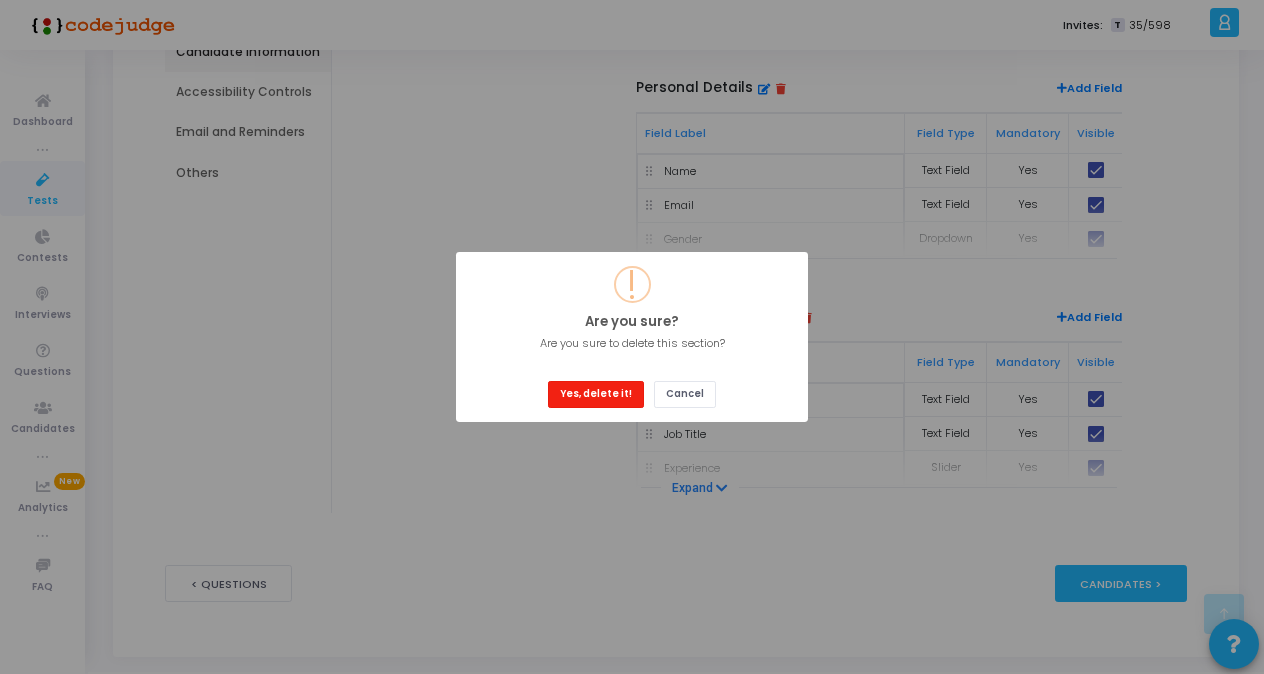 click on "Yes, delete it!" at bounding box center [596, 394] 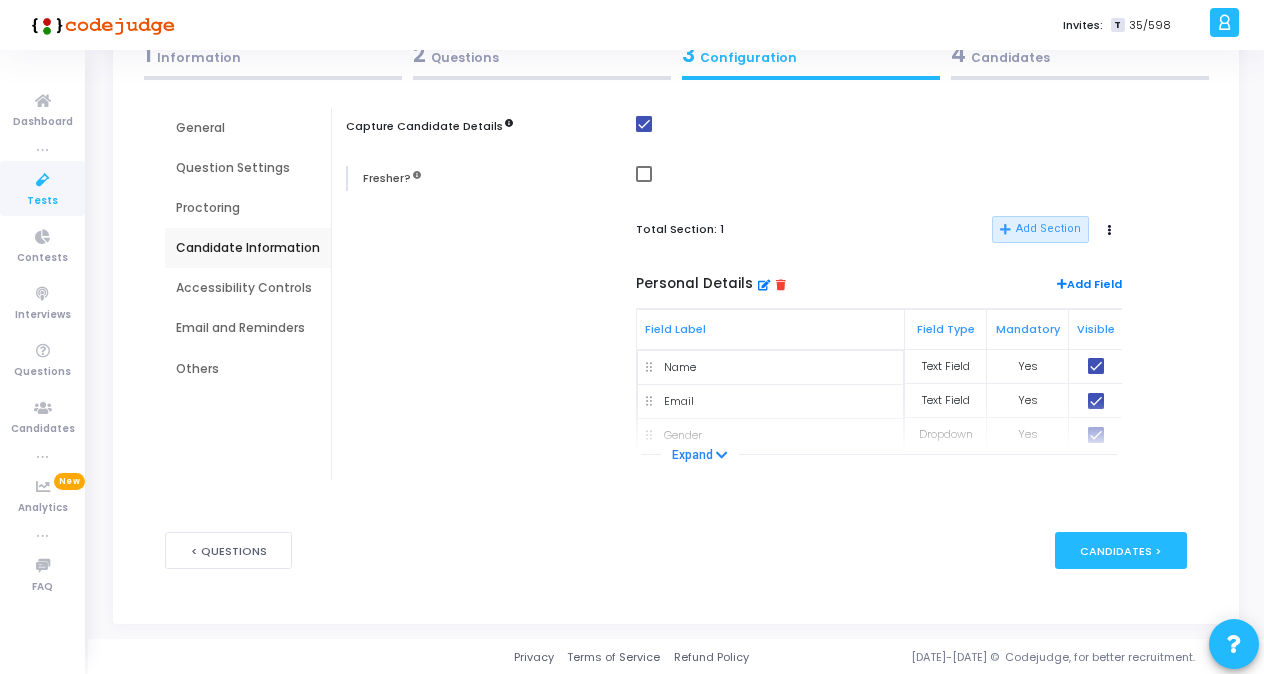 click on "Accessibility Controls" at bounding box center [248, 288] 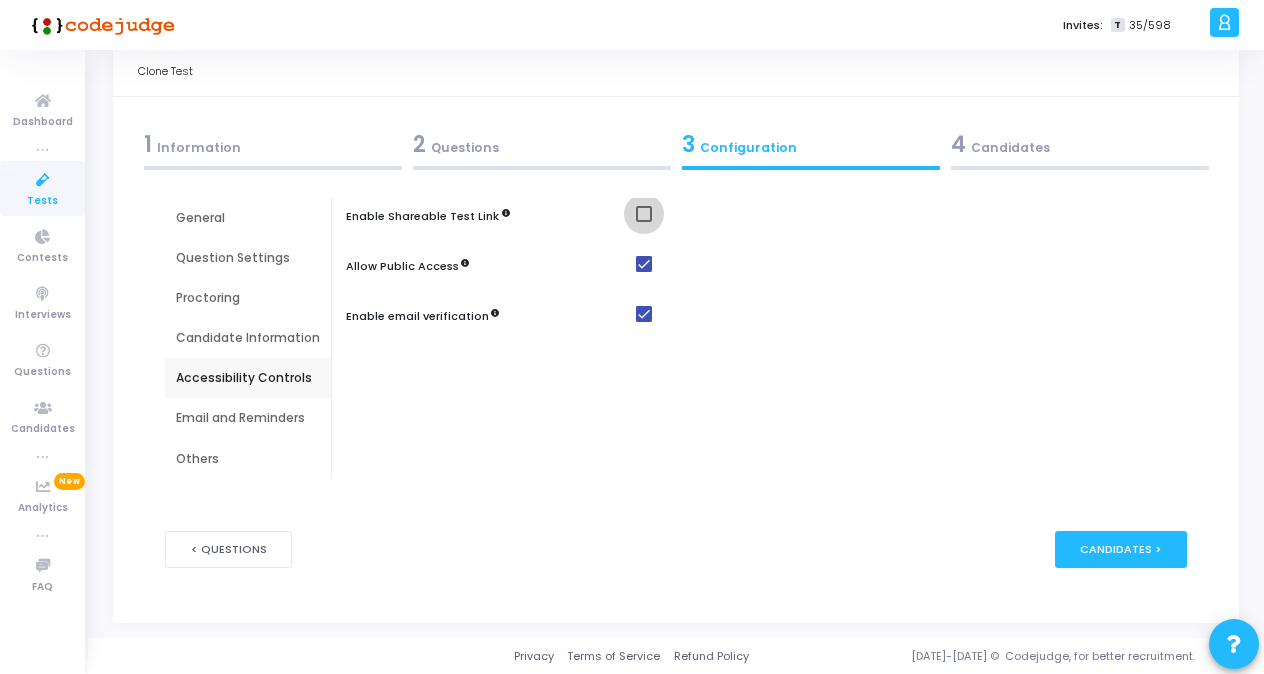 click at bounding box center (644, 214) 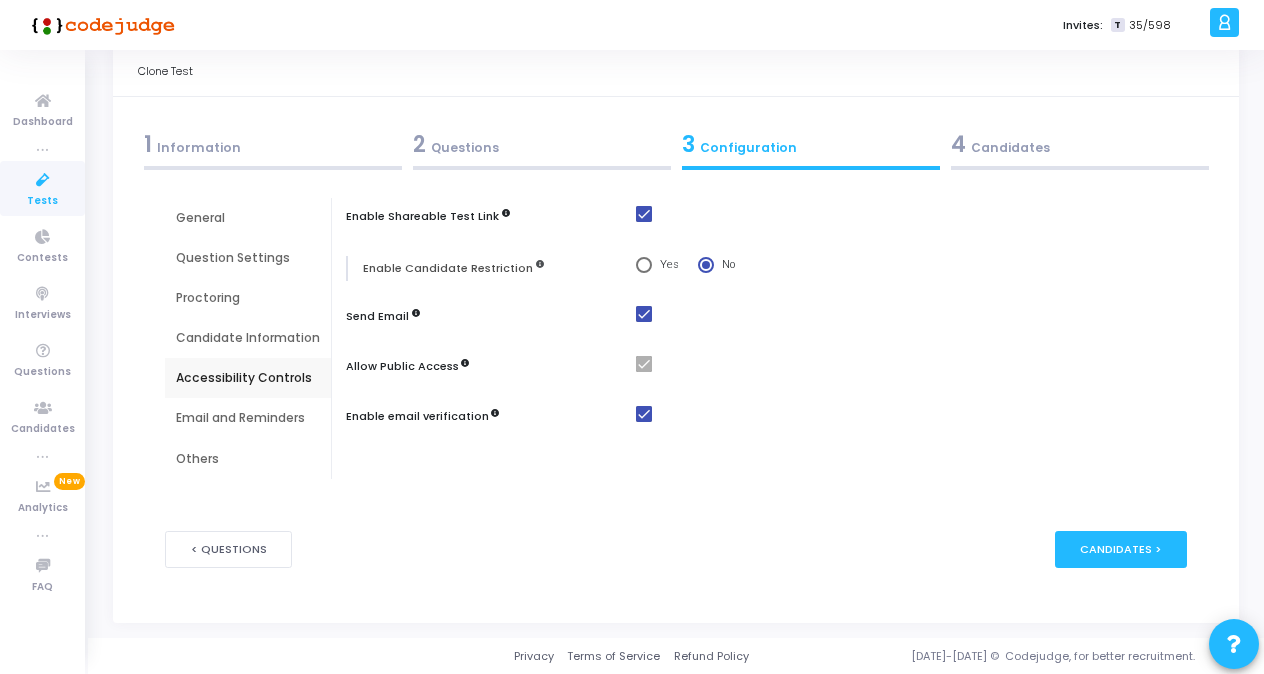click on "Email and Reminders" at bounding box center (248, 418) 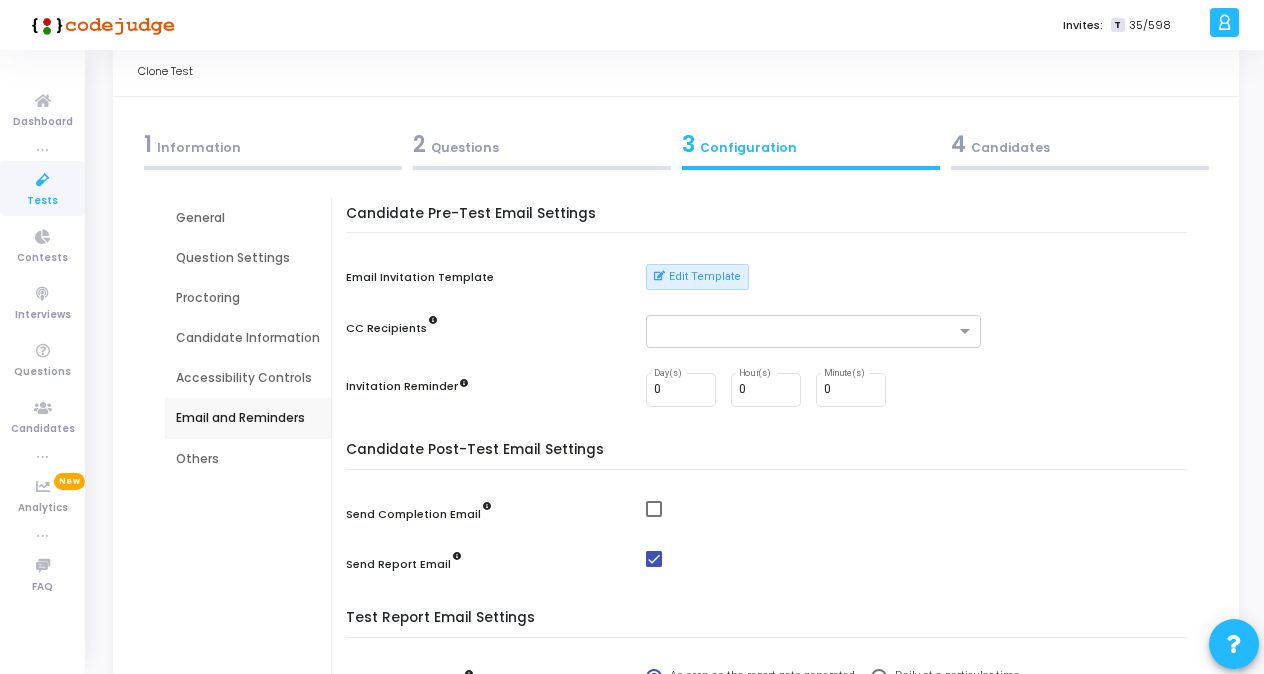scroll, scrollTop: 348, scrollLeft: 0, axis: vertical 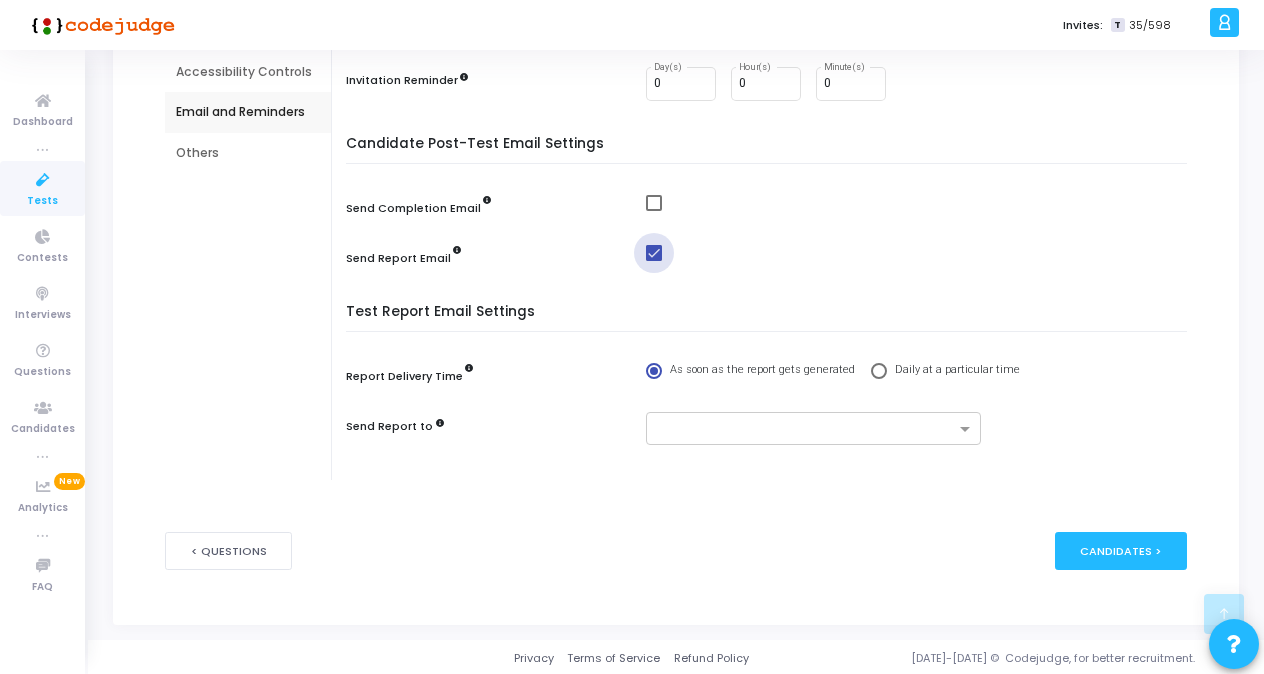 click at bounding box center (654, 253) 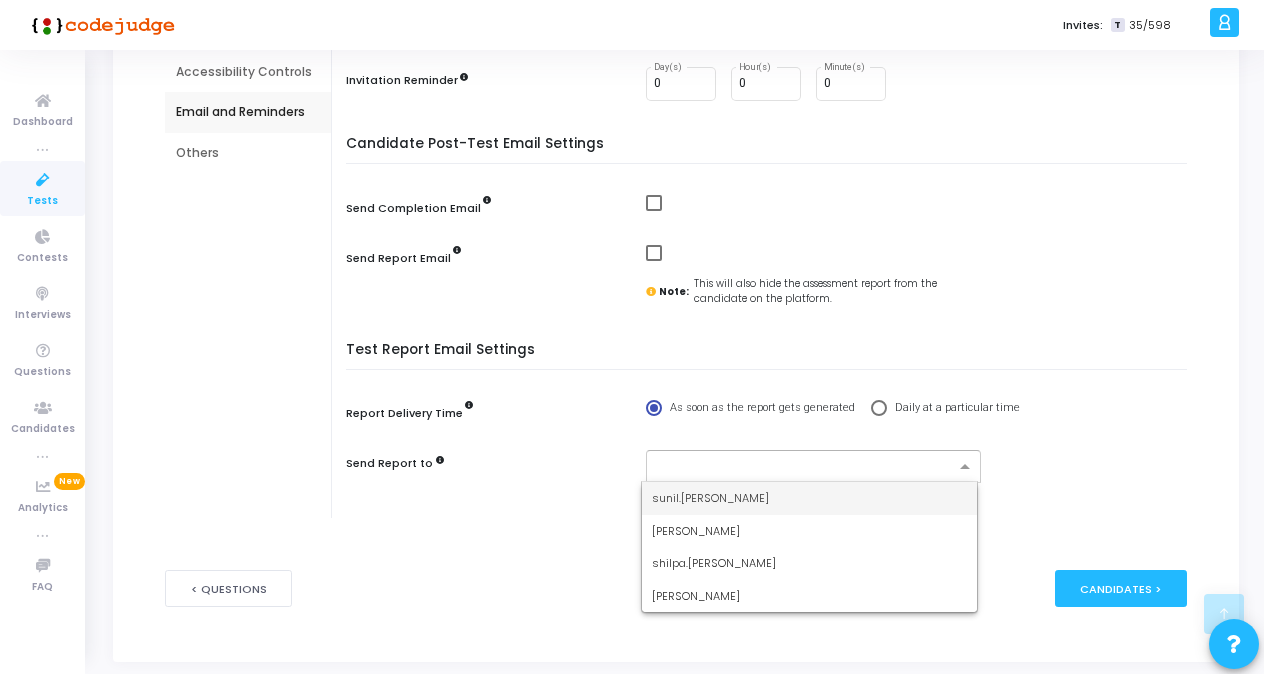 click at bounding box center (967, 467) 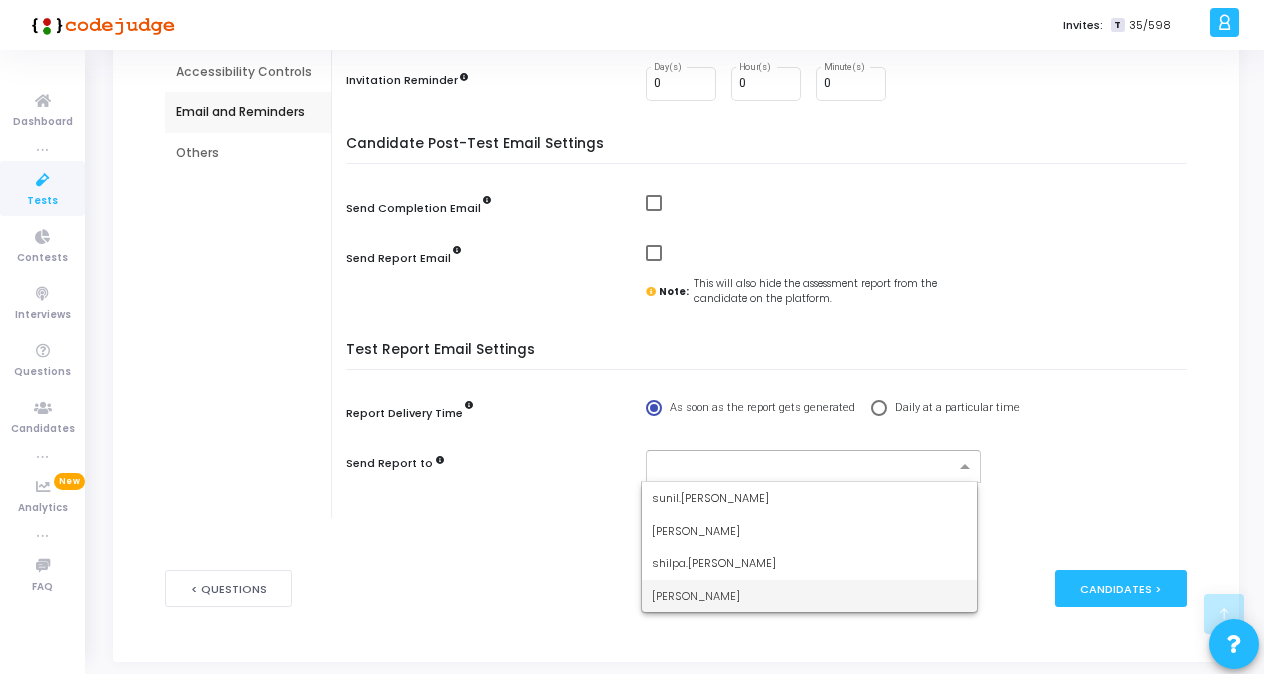 click on "[PERSON_NAME]" at bounding box center [809, 596] 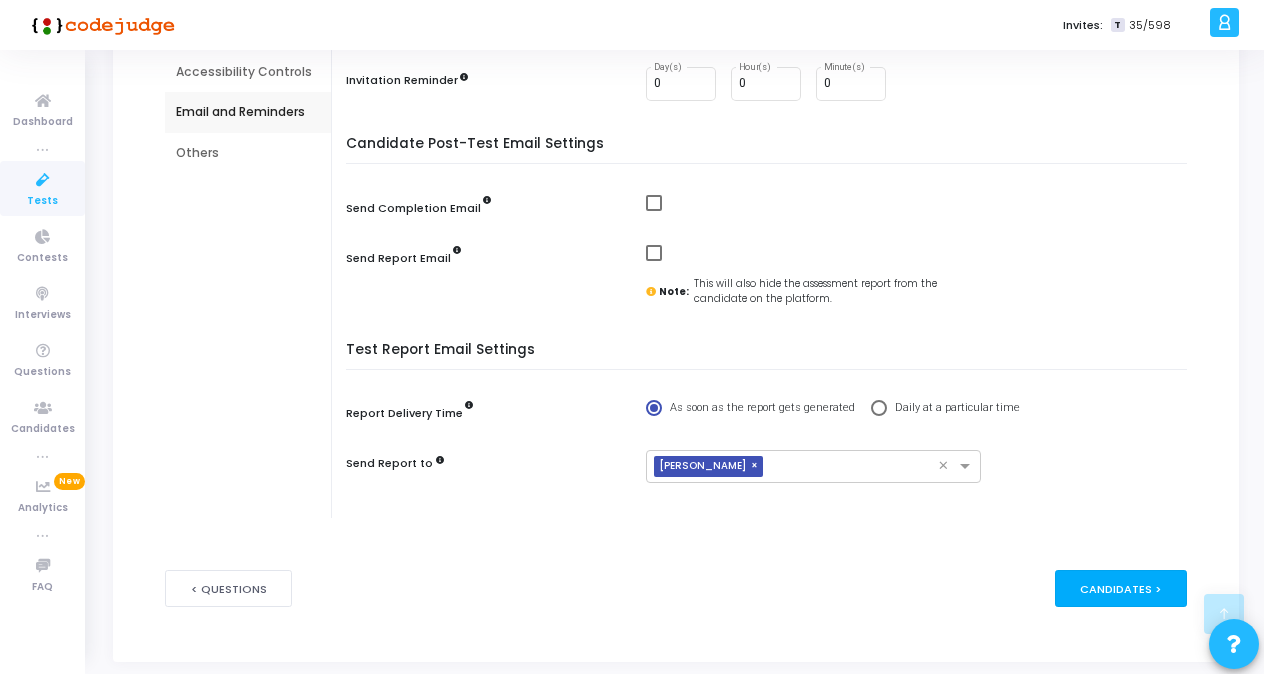 click on "Candidates >" at bounding box center [1121, 588] 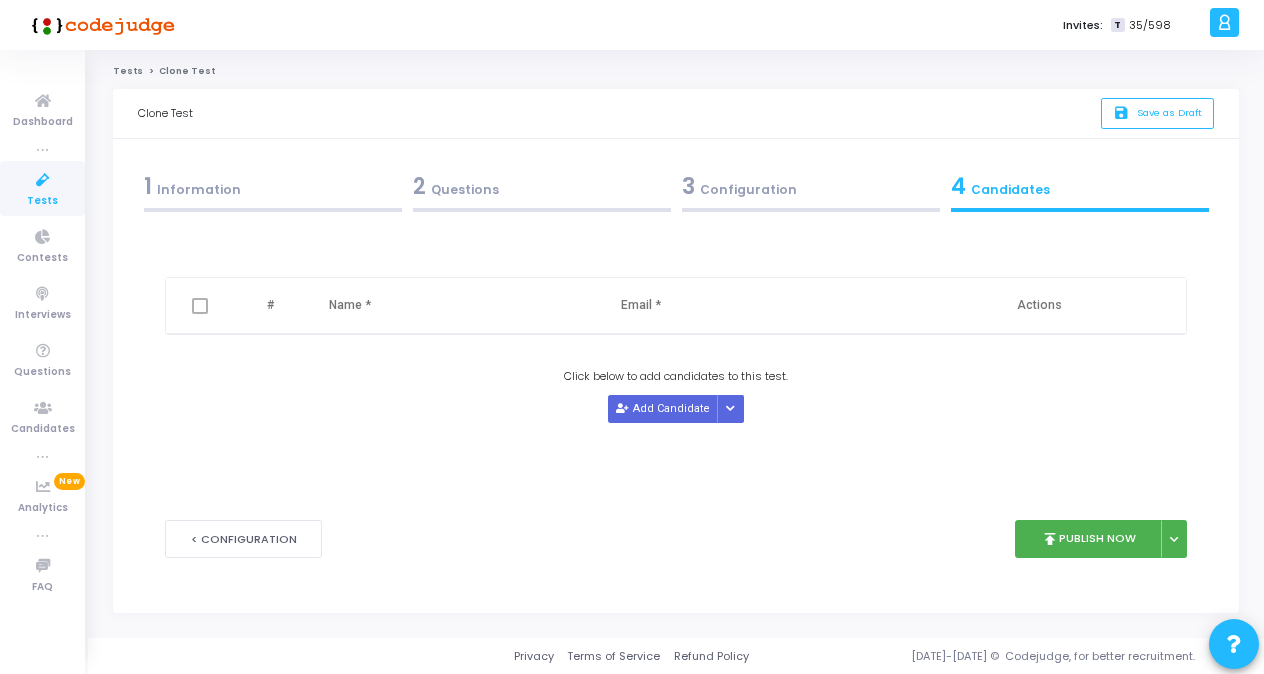 scroll, scrollTop: 0, scrollLeft: 0, axis: both 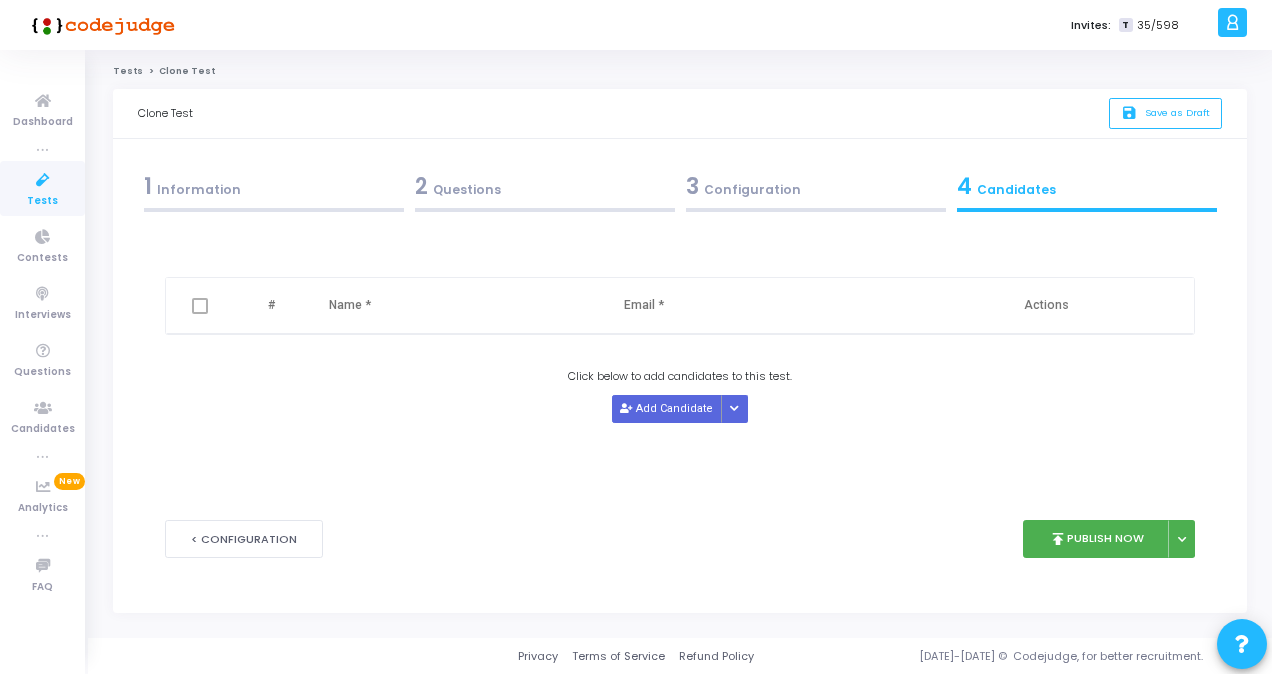 click on "1  Information" at bounding box center (274, 186) 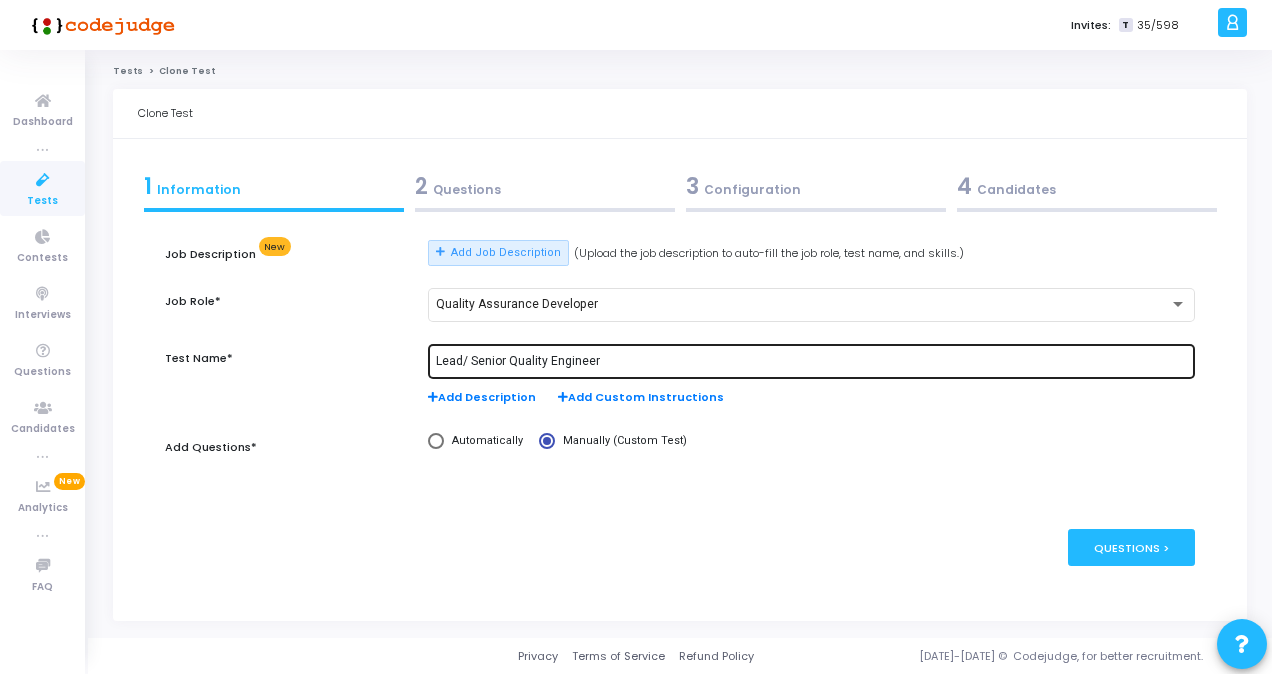 click on "Lead/ Senior Quality Engineer" at bounding box center (811, 360) 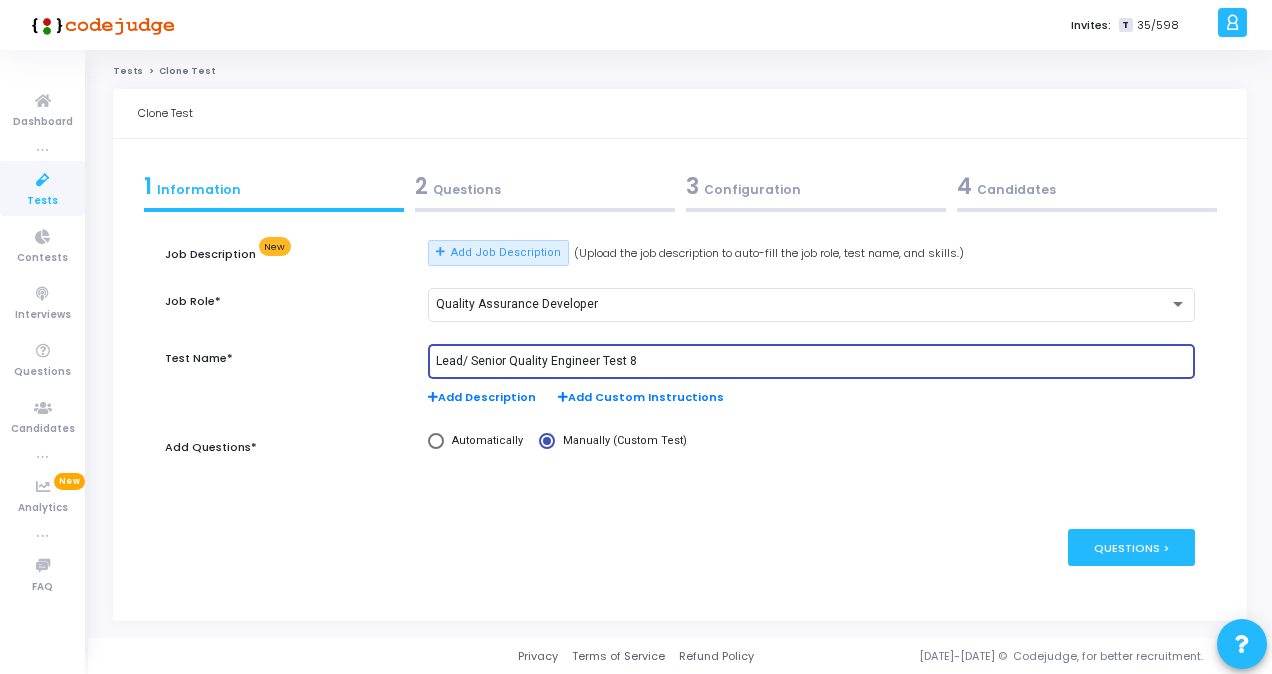 type on "Lead/ Senior Quality Engineer Test 8" 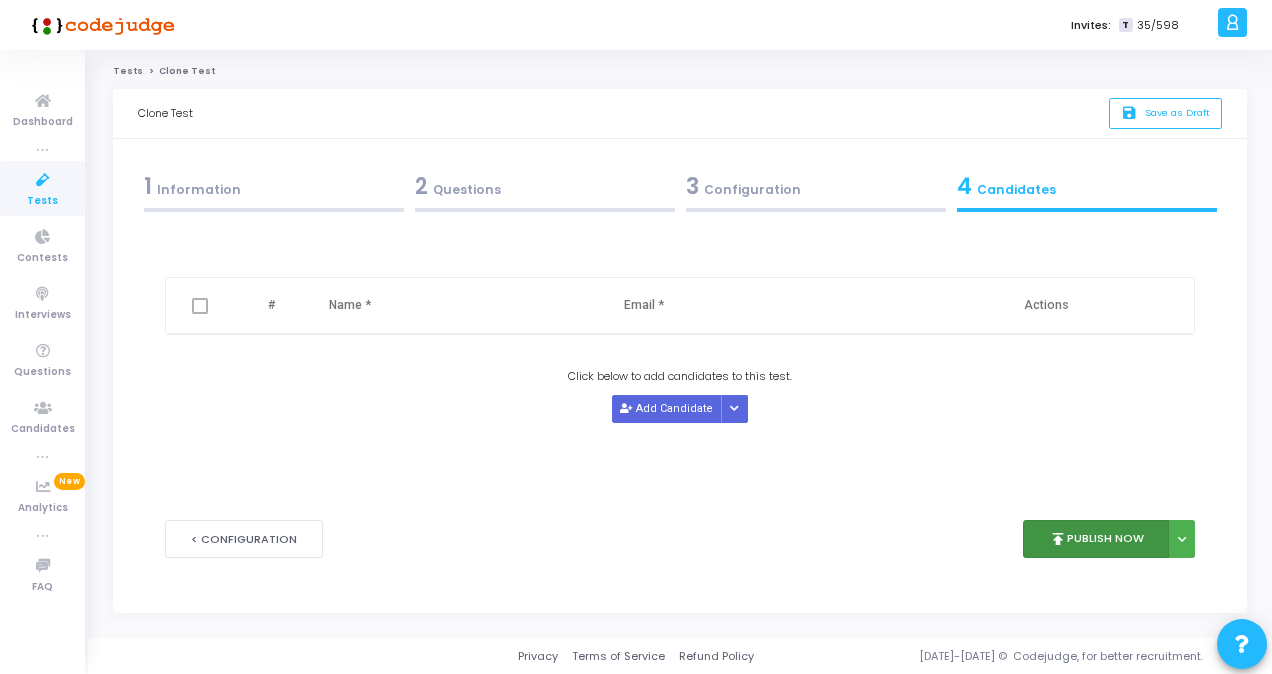 click on "publish  Publish Now" at bounding box center (1096, 539) 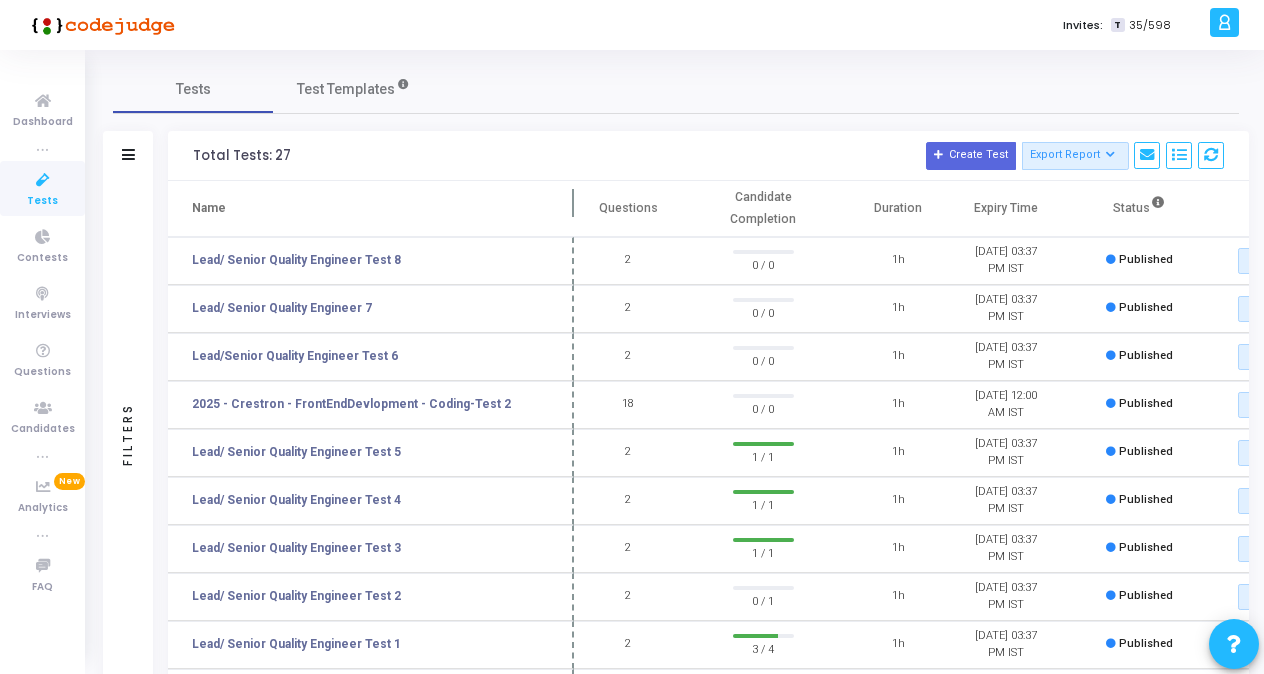 drag, startPoint x: 387, startPoint y: 204, endPoint x: 576, endPoint y: 200, distance: 189.04233 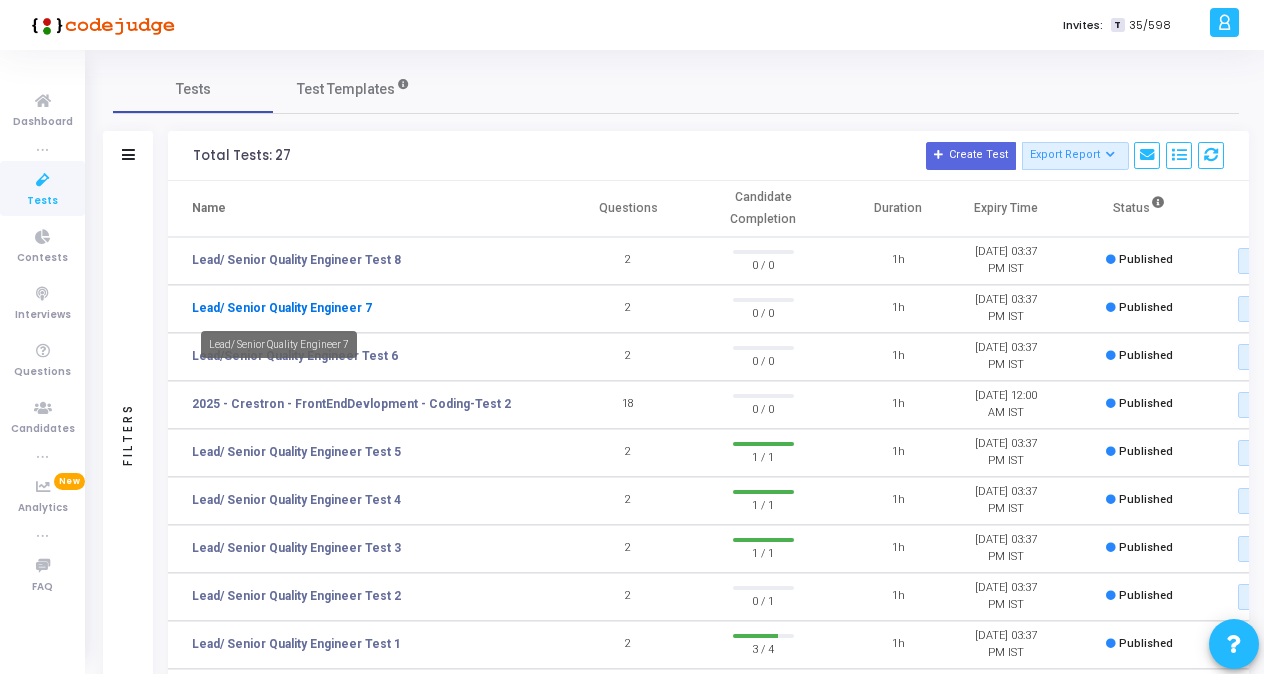 click on "Lead/ Senior Quality Engineer 7" 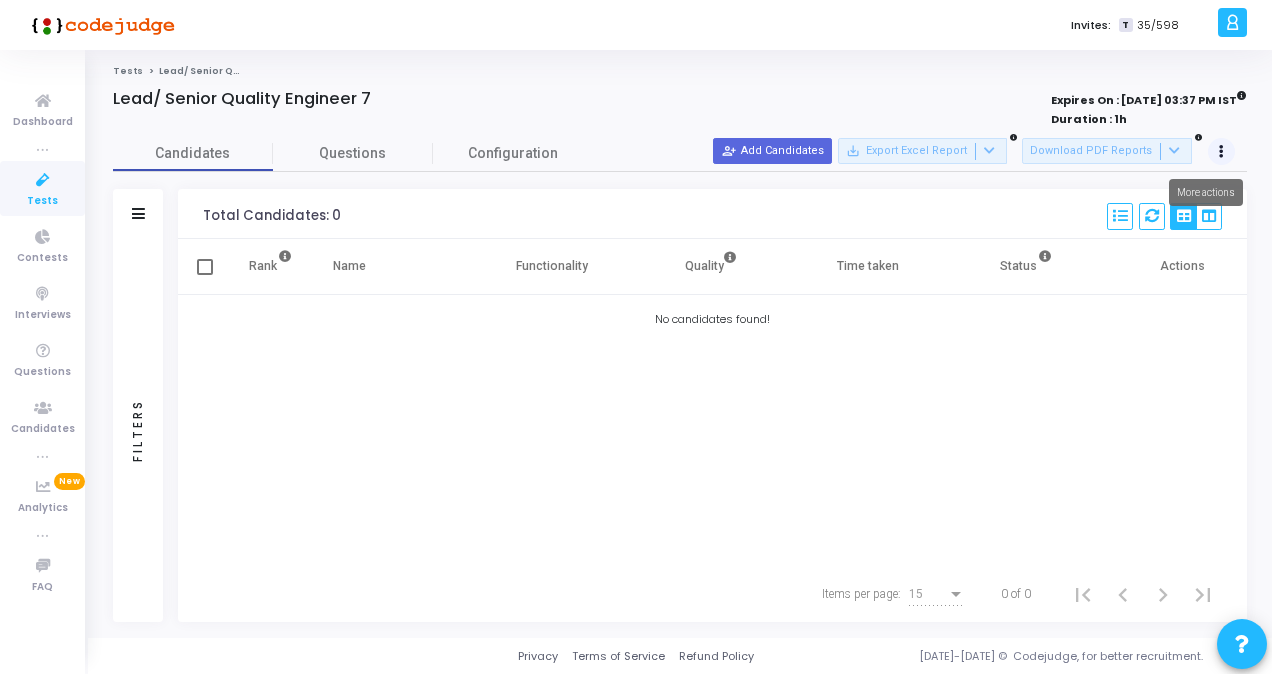 click at bounding box center [1221, 152] 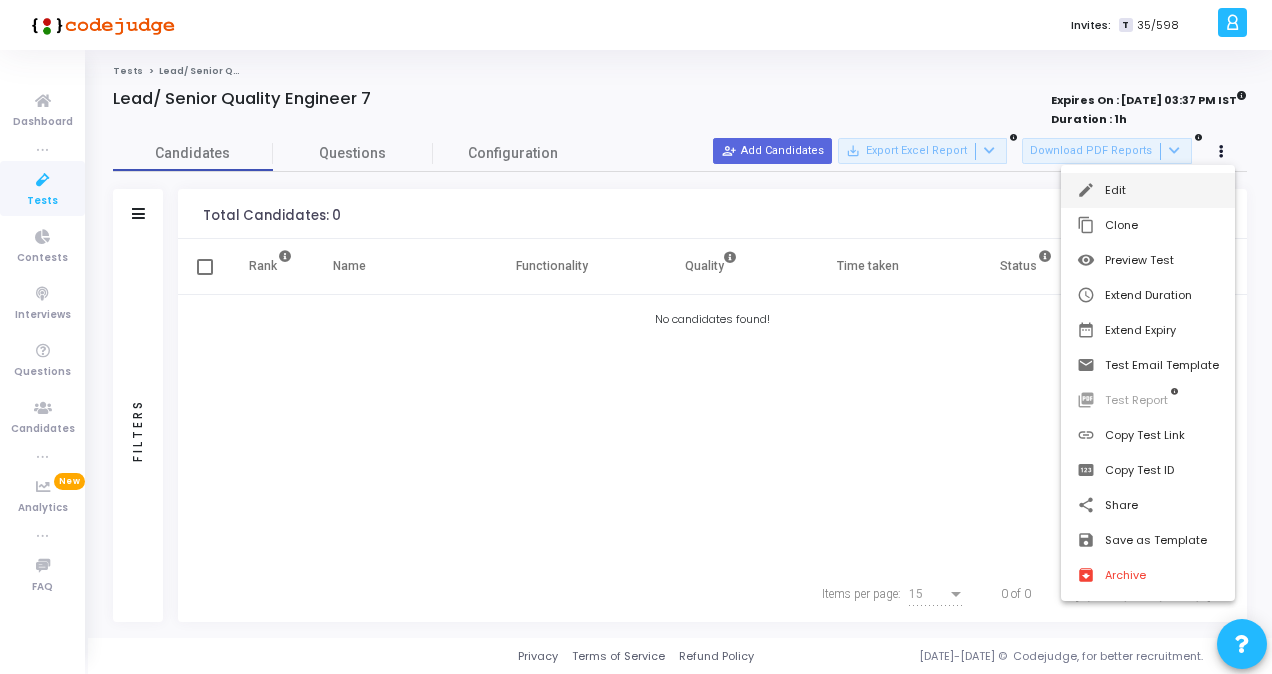 click on "edit  Edit" at bounding box center (1148, 190) 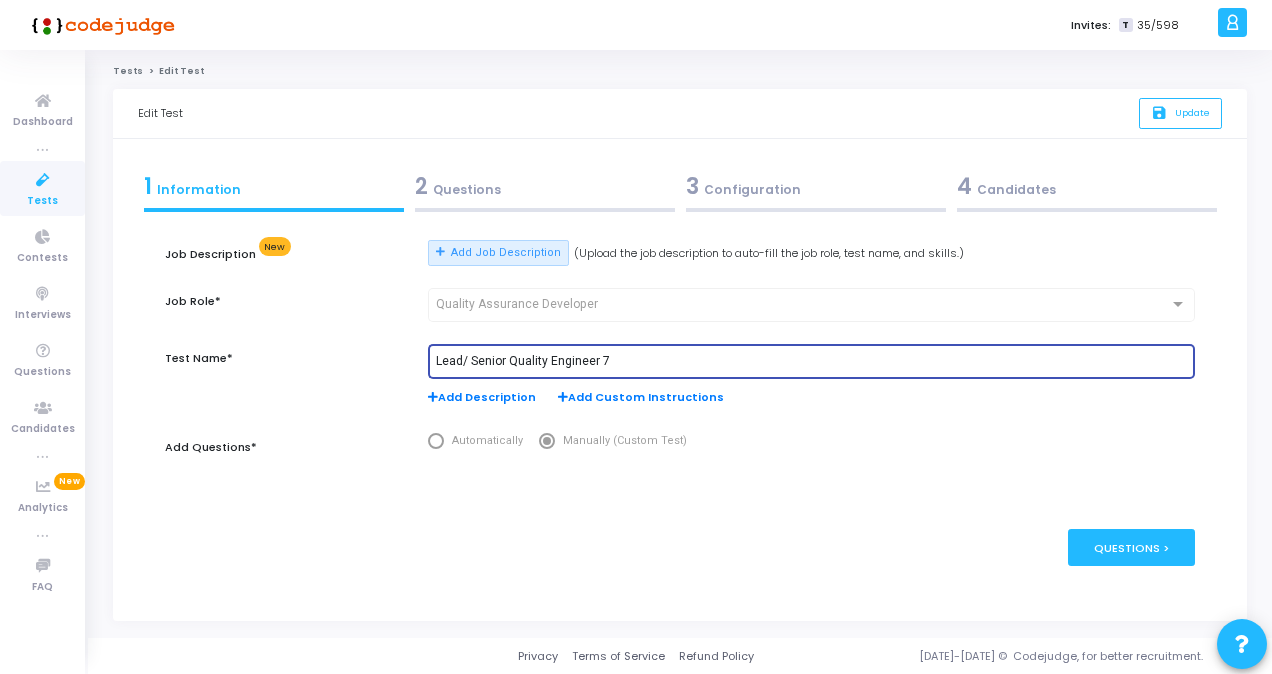click on "Lead/ Senior Quality Engineer 7" at bounding box center (811, 362) 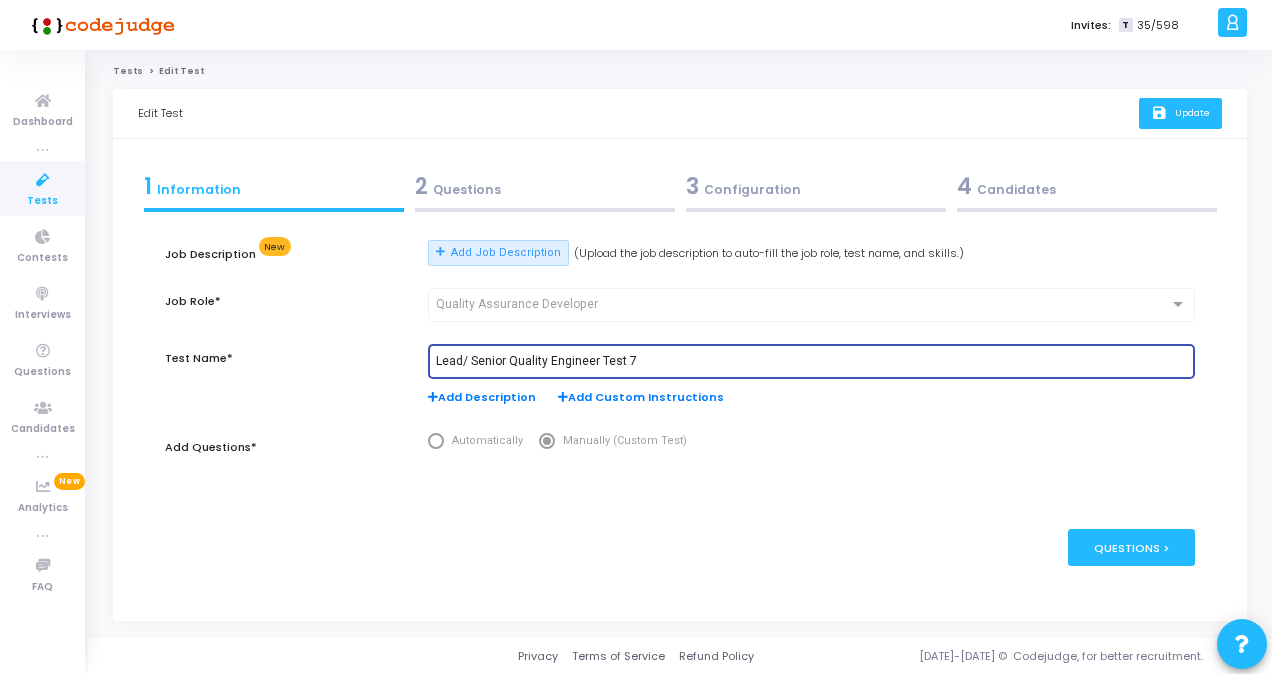 type on "Lead/ Senior Quality Engineer Test 7" 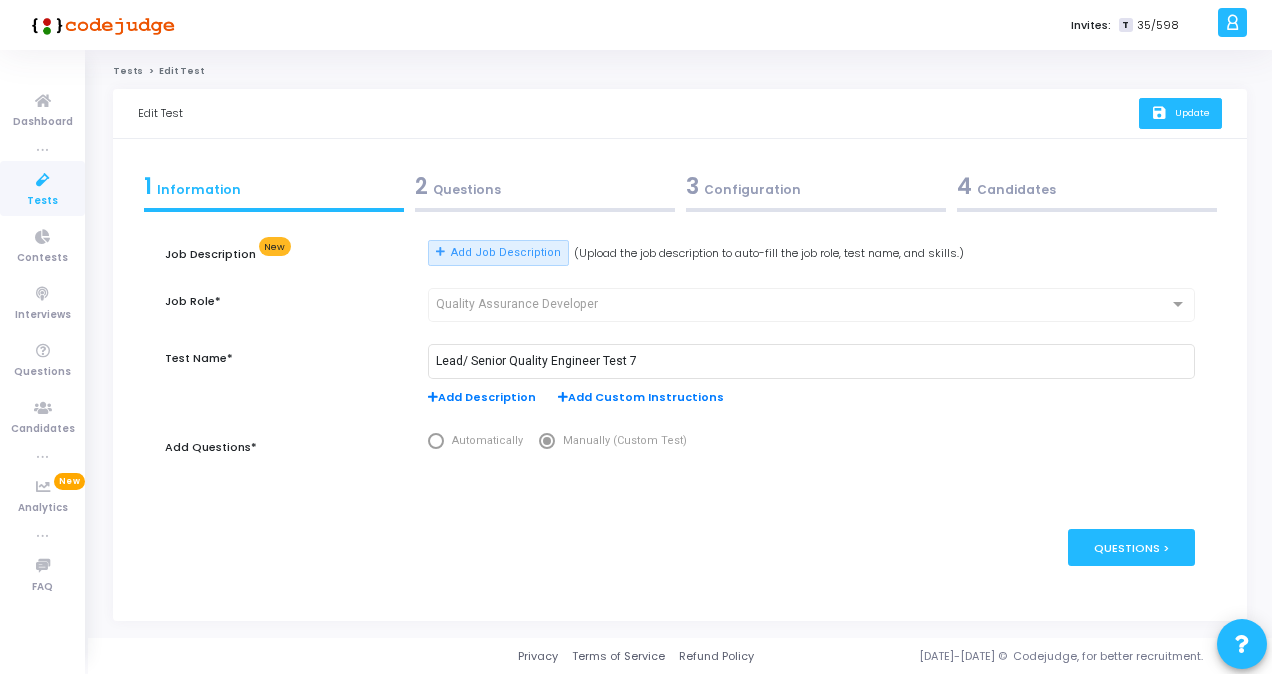 click on "Update" 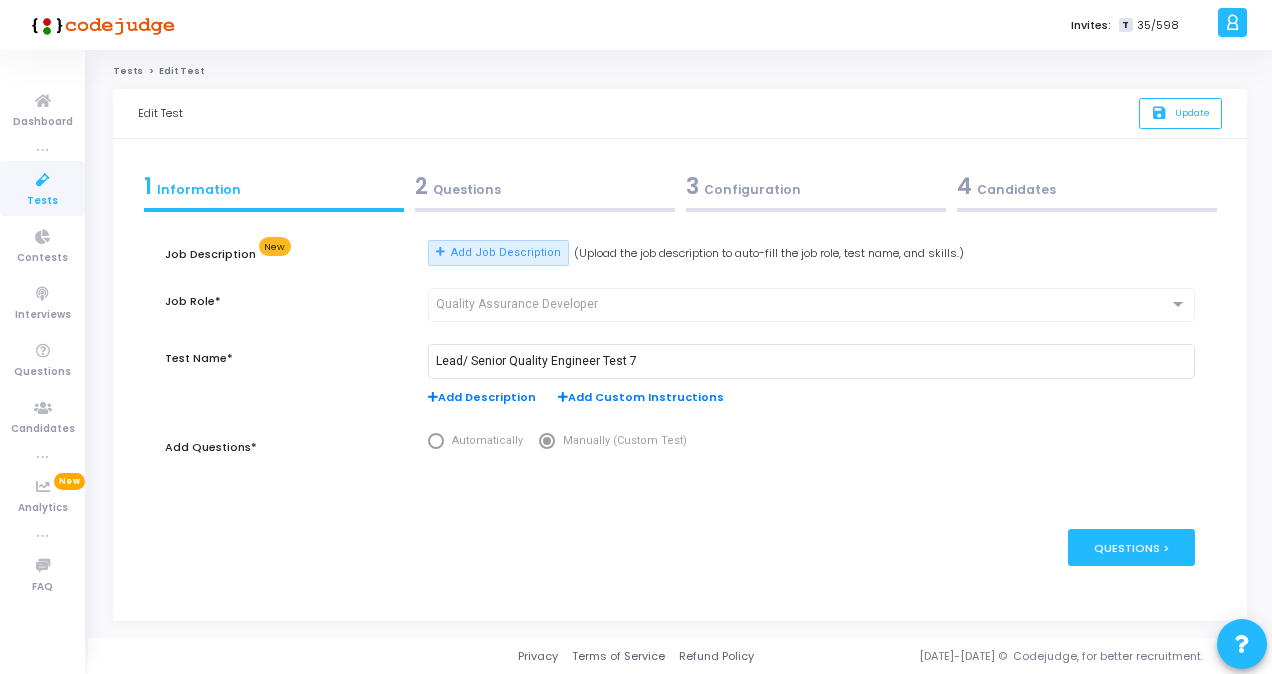 click at bounding box center (43, 180) 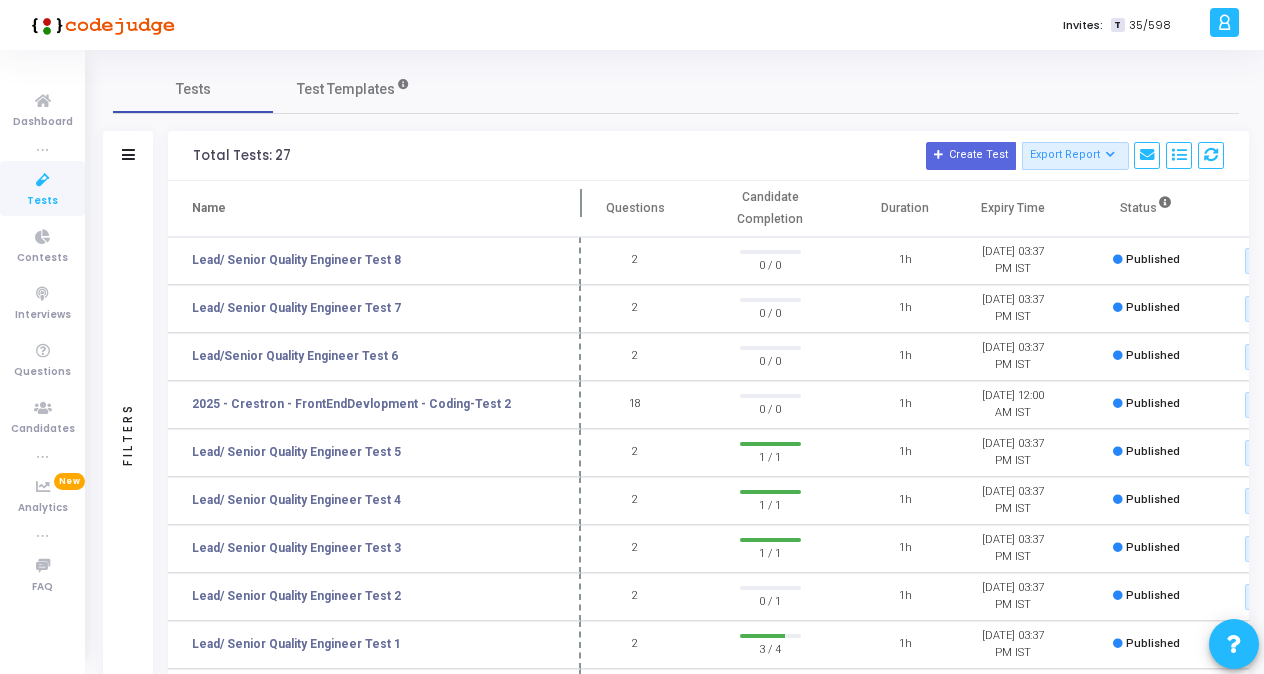 drag, startPoint x: 388, startPoint y: 204, endPoint x: 584, endPoint y: 214, distance: 196.25494 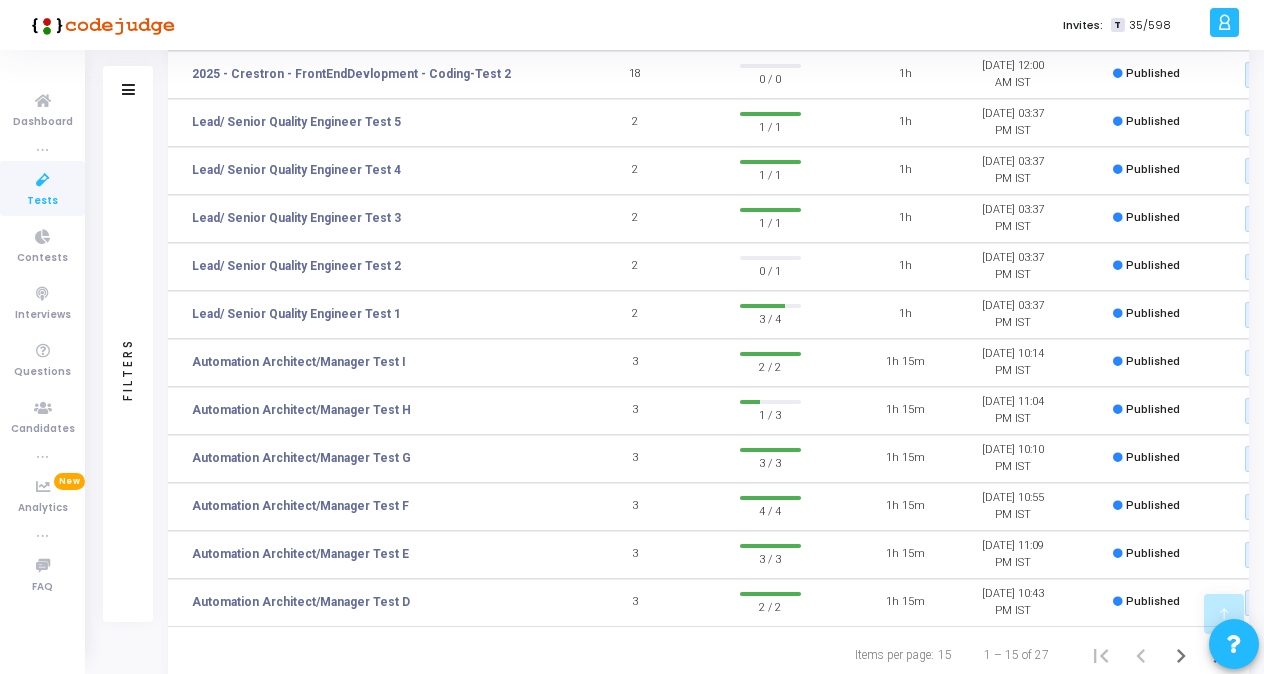 scroll, scrollTop: 332, scrollLeft: 0, axis: vertical 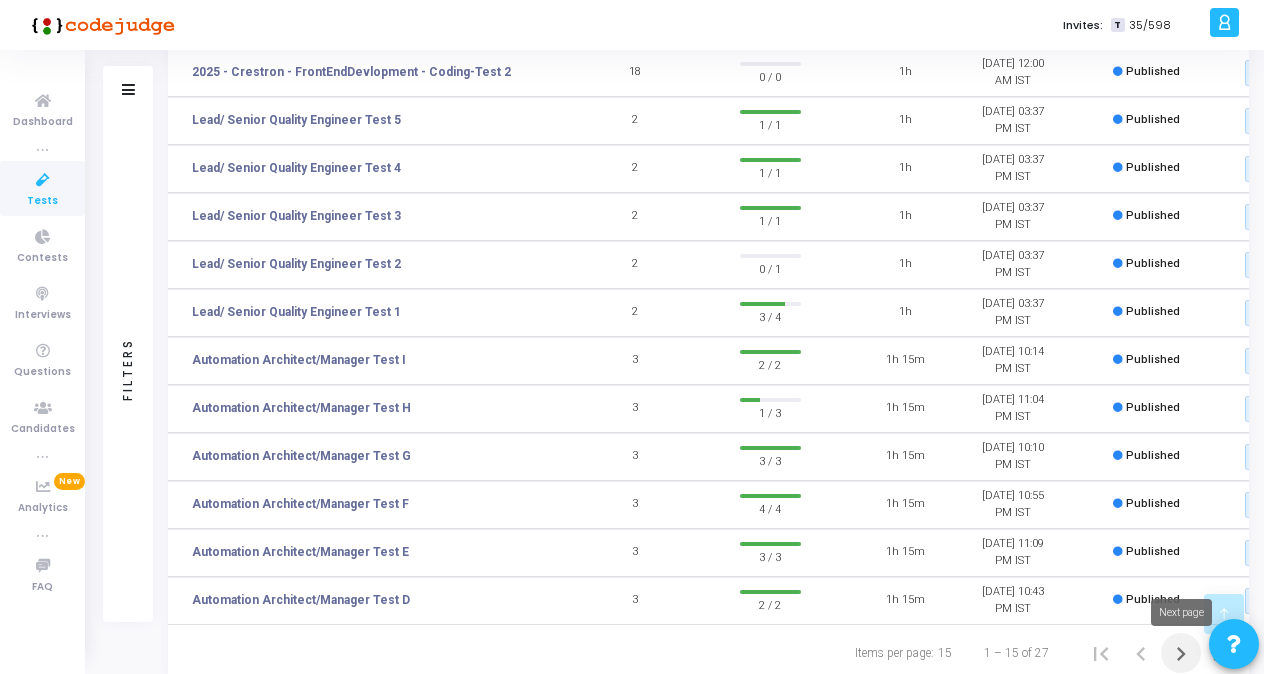 click 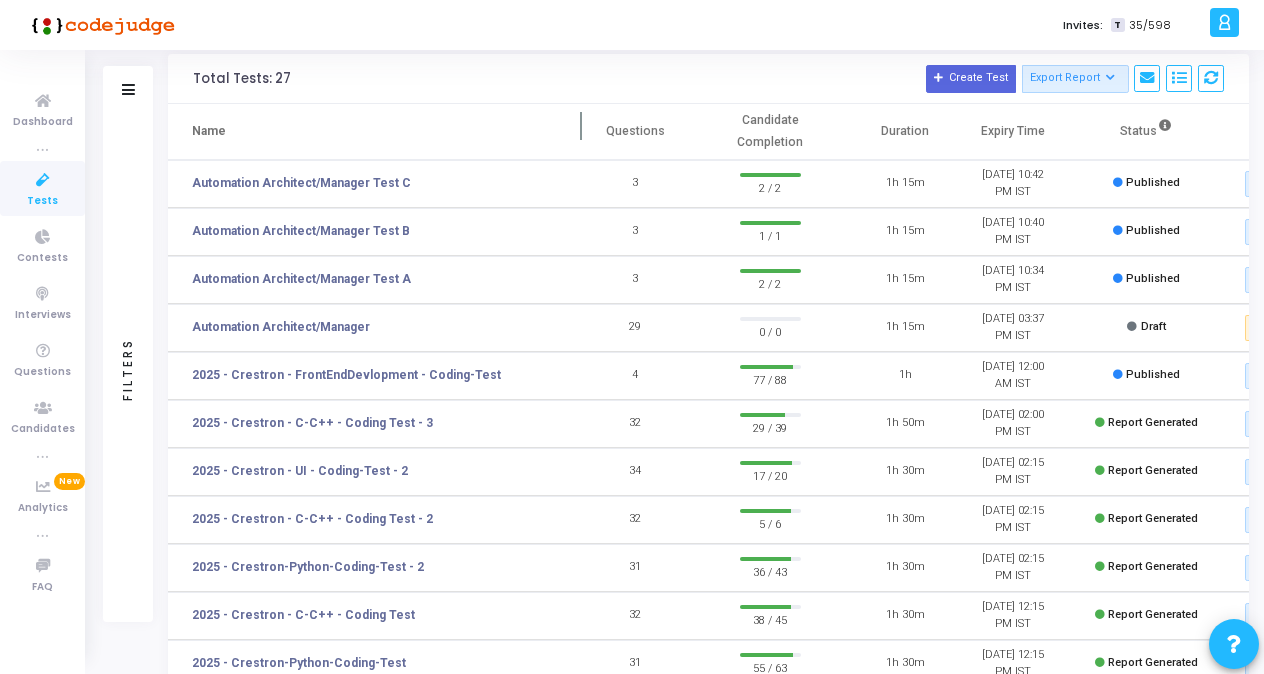 scroll, scrollTop: 70, scrollLeft: 0, axis: vertical 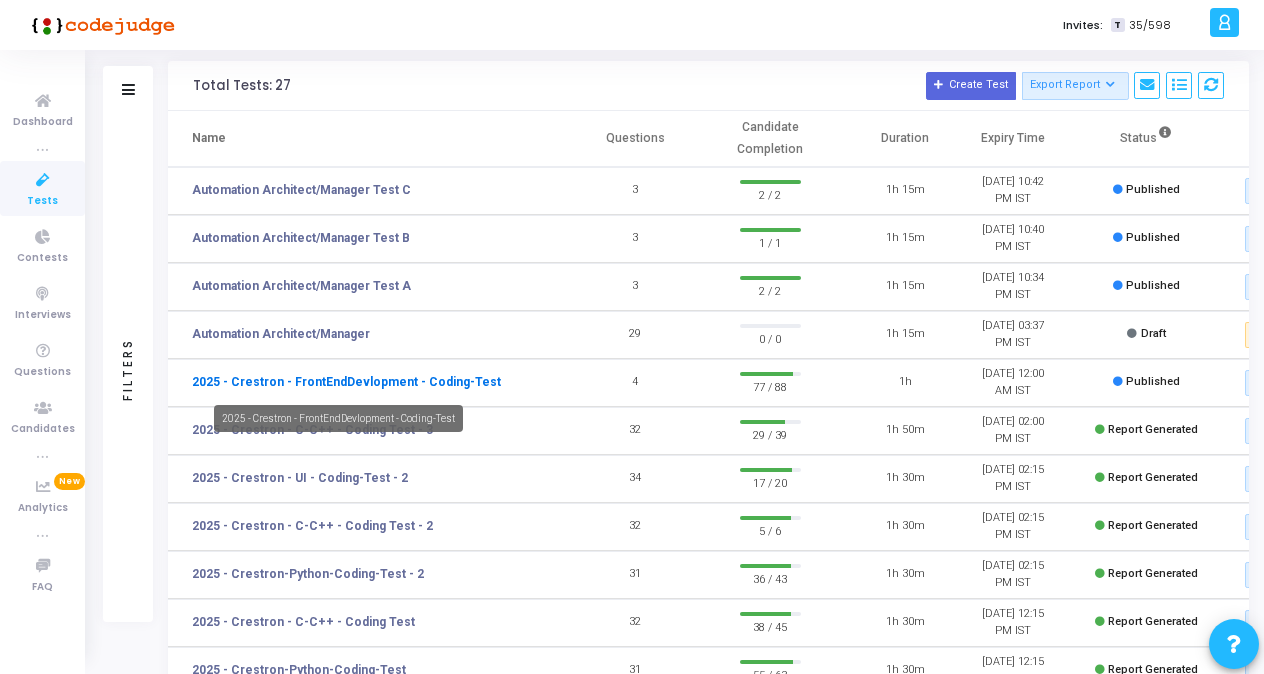 click on "2025 - Crestron - FrontEndDevlopment - Coding-Test" 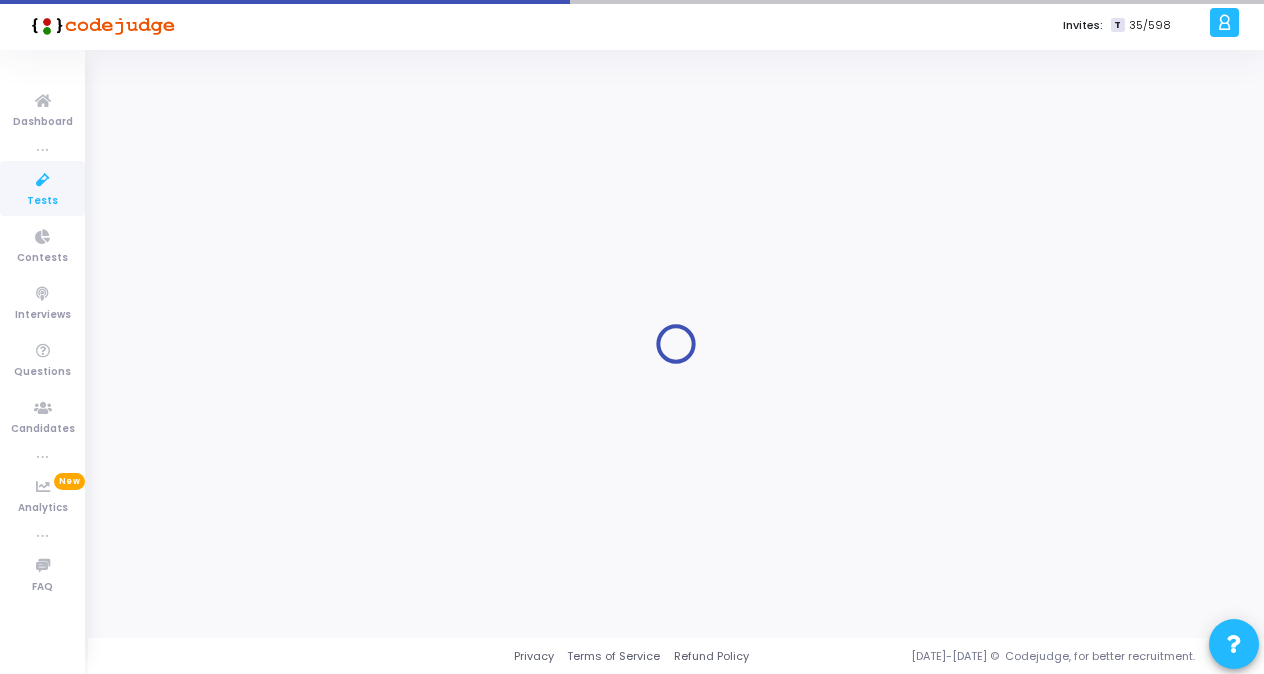 scroll, scrollTop: 0, scrollLeft: 0, axis: both 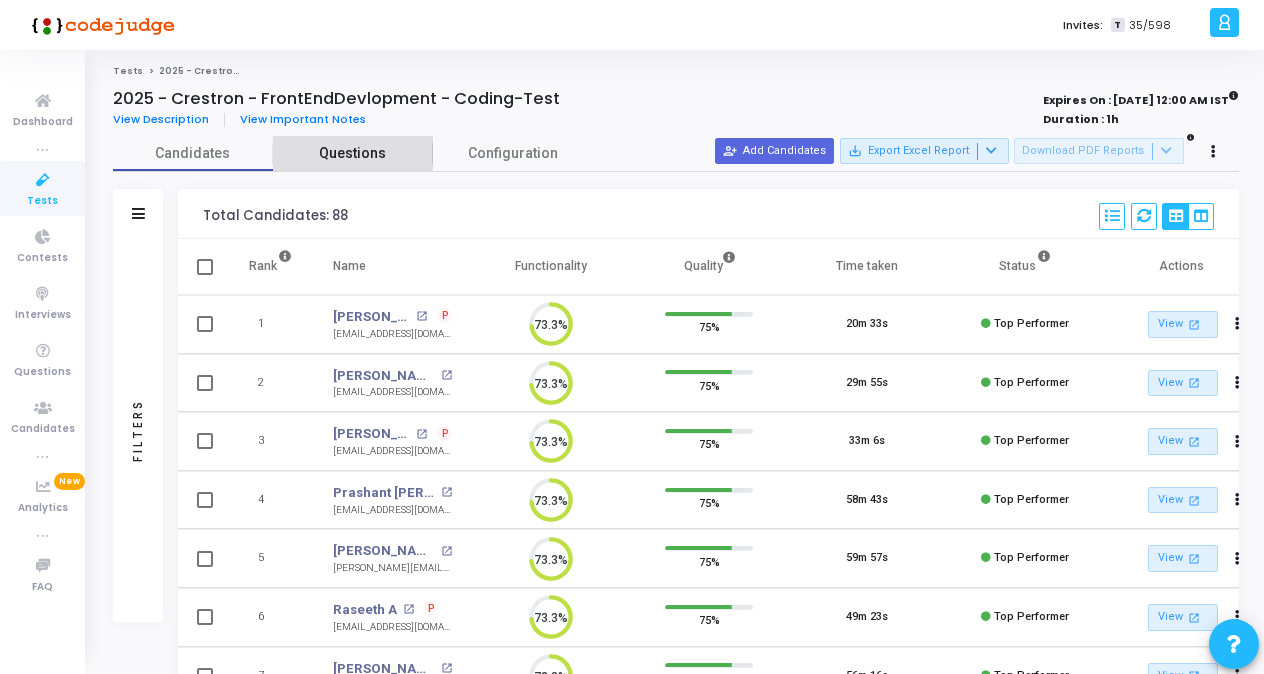 click on "Questions" at bounding box center (353, 153) 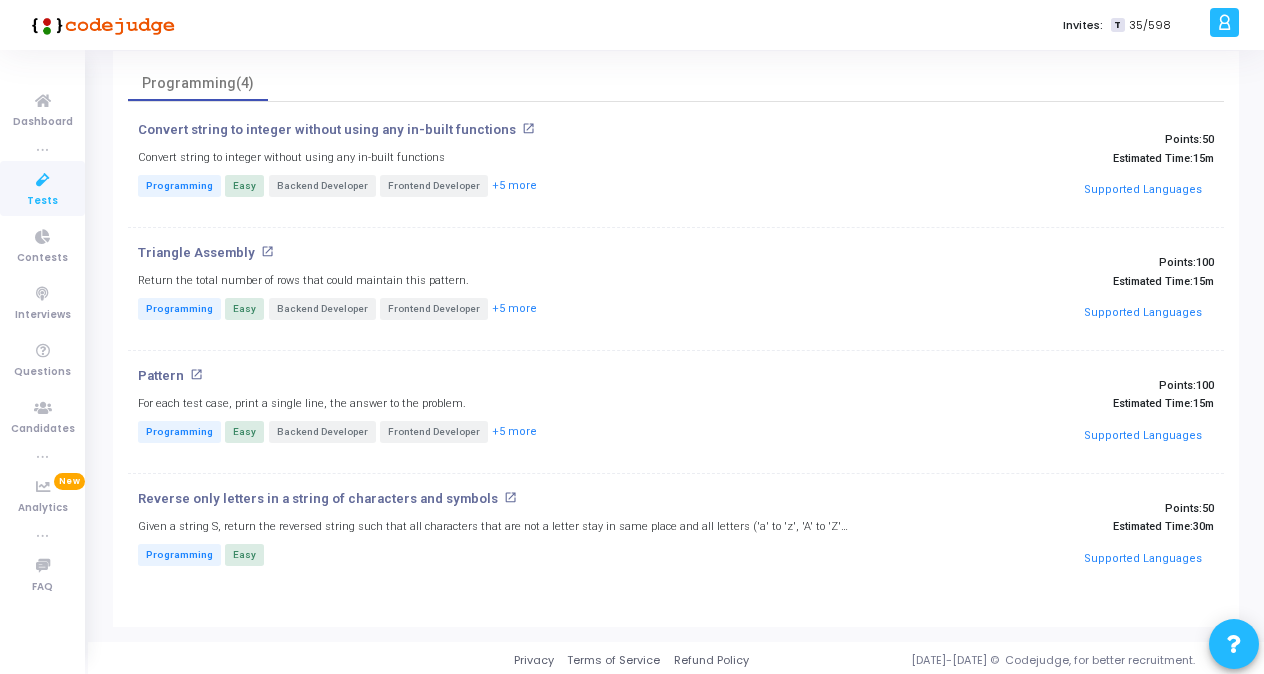 click on "Tests" at bounding box center [42, 201] 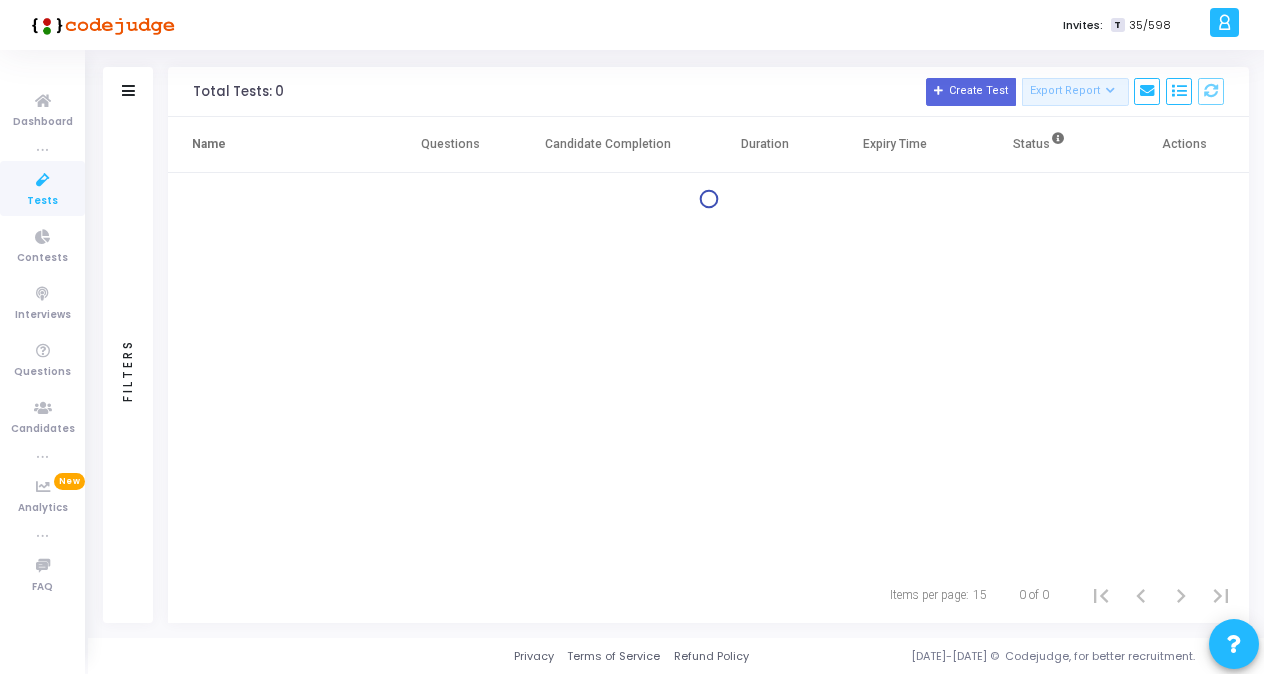 scroll, scrollTop: 0, scrollLeft: 0, axis: both 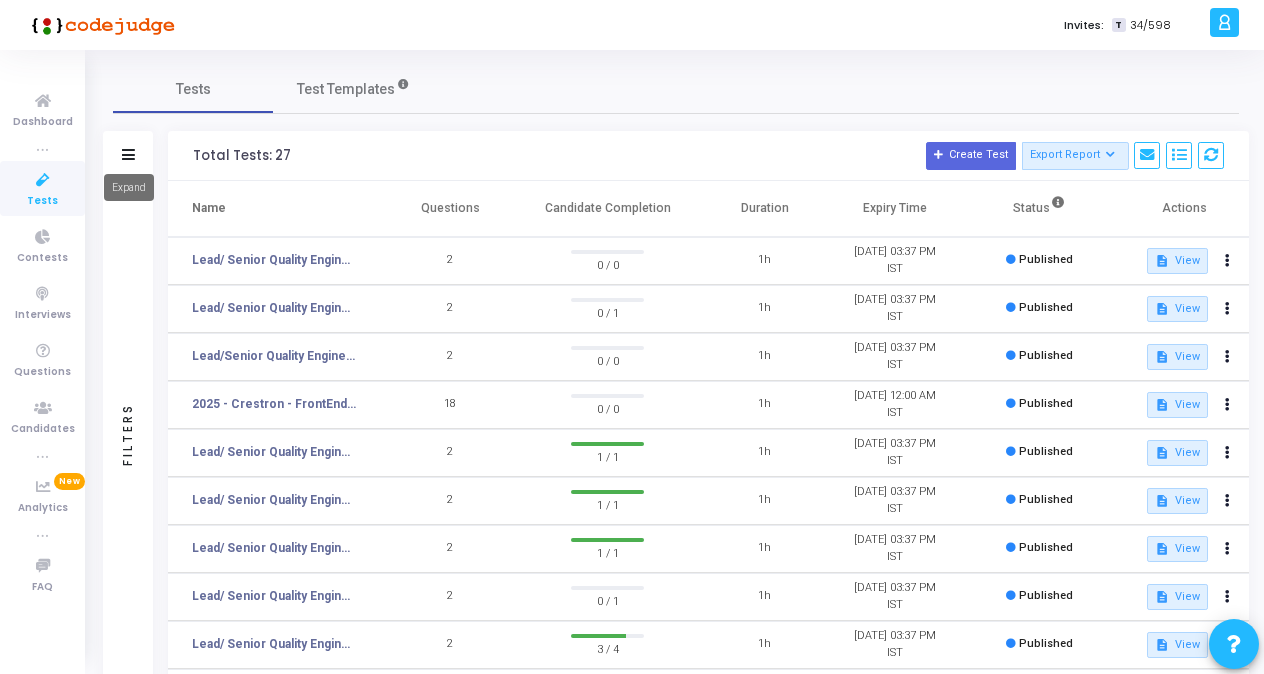 click 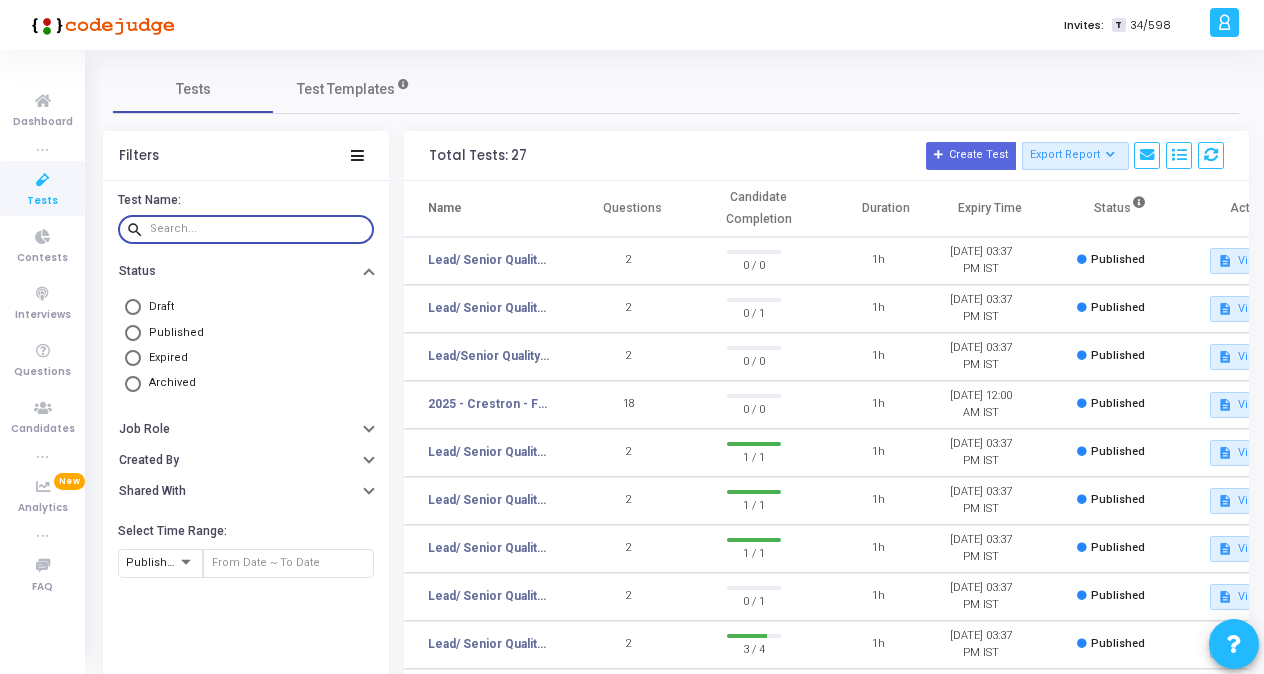 click at bounding box center (258, 229) 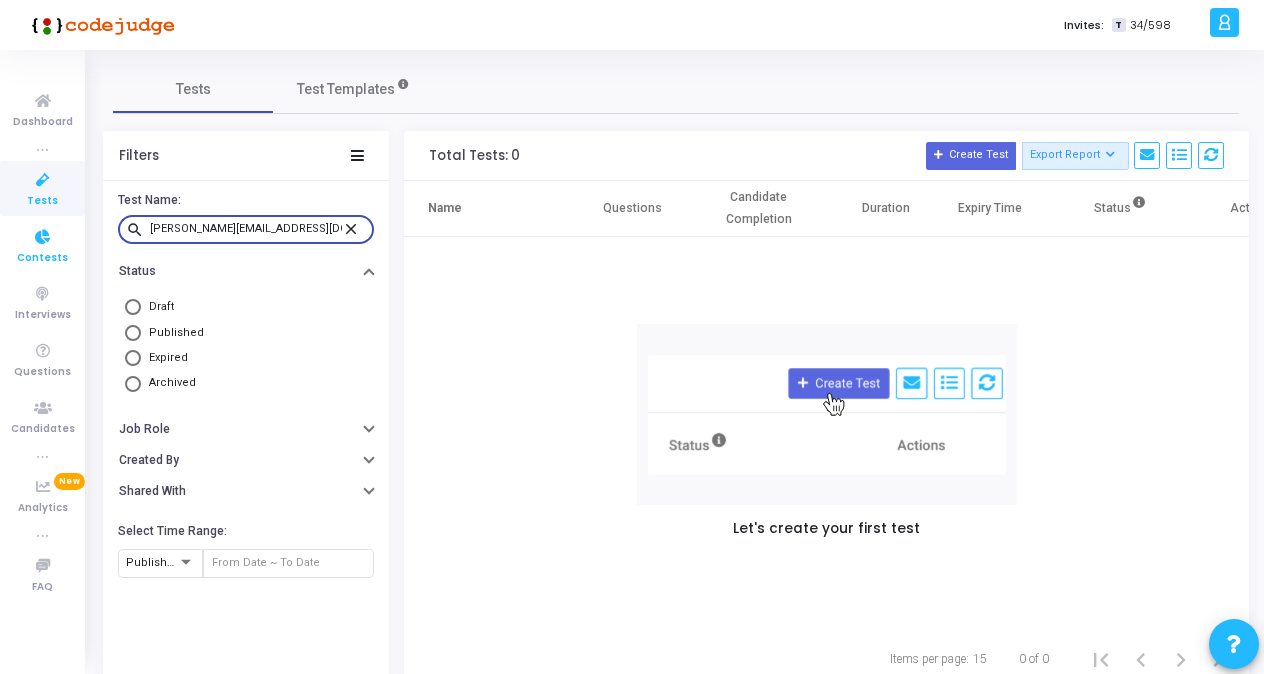 drag, startPoint x: 310, startPoint y: 230, endPoint x: 0, endPoint y: 243, distance: 310.27246 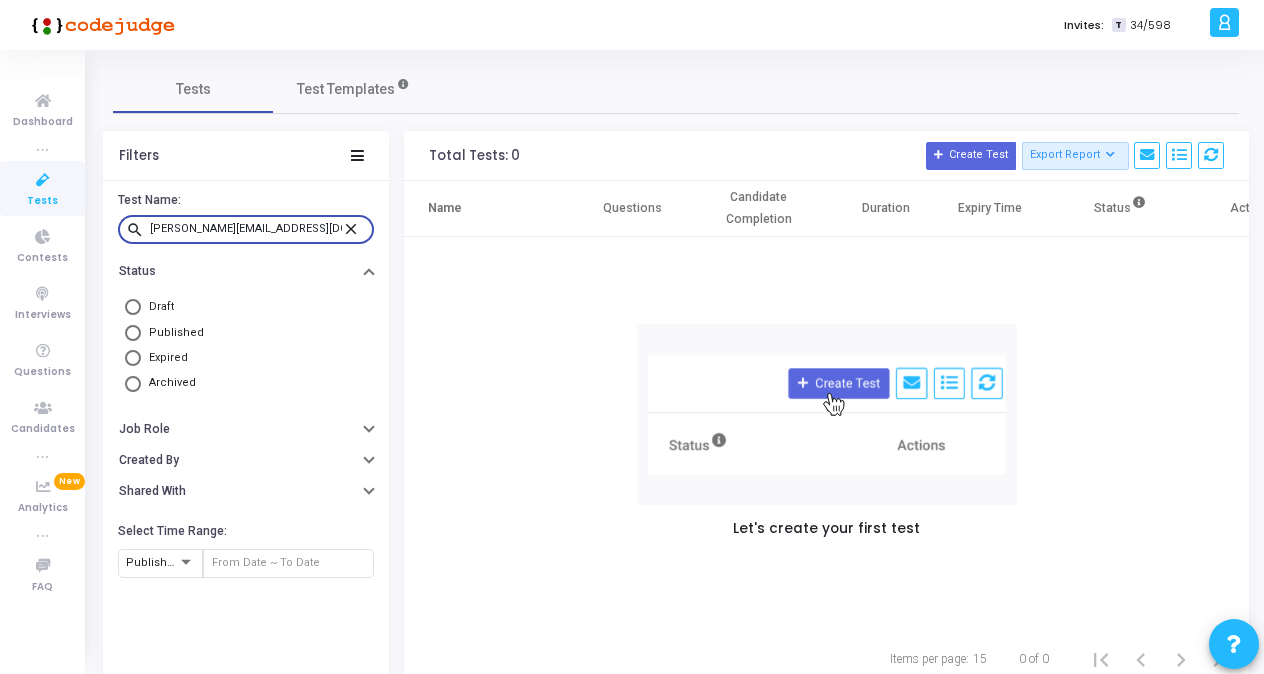 drag, startPoint x: 316, startPoint y: 231, endPoint x: 0, endPoint y: 212, distance: 316.57068 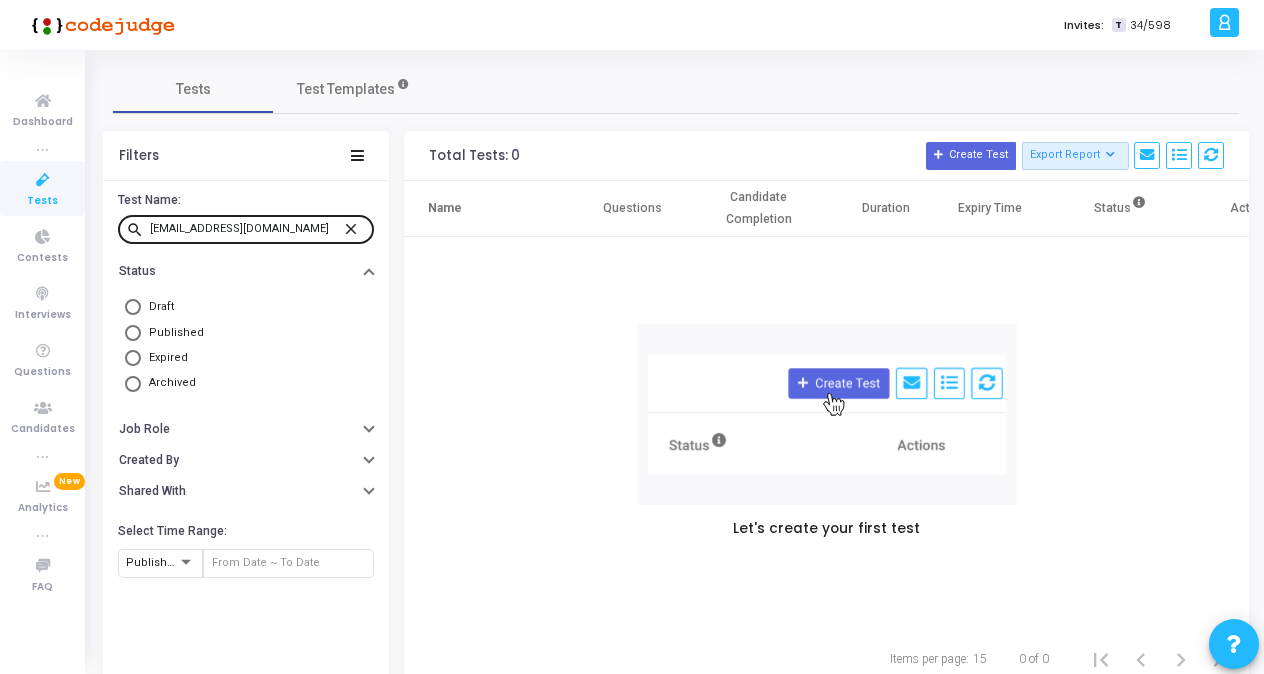 click on "[EMAIL_ADDRESS][DOMAIN_NAME]" 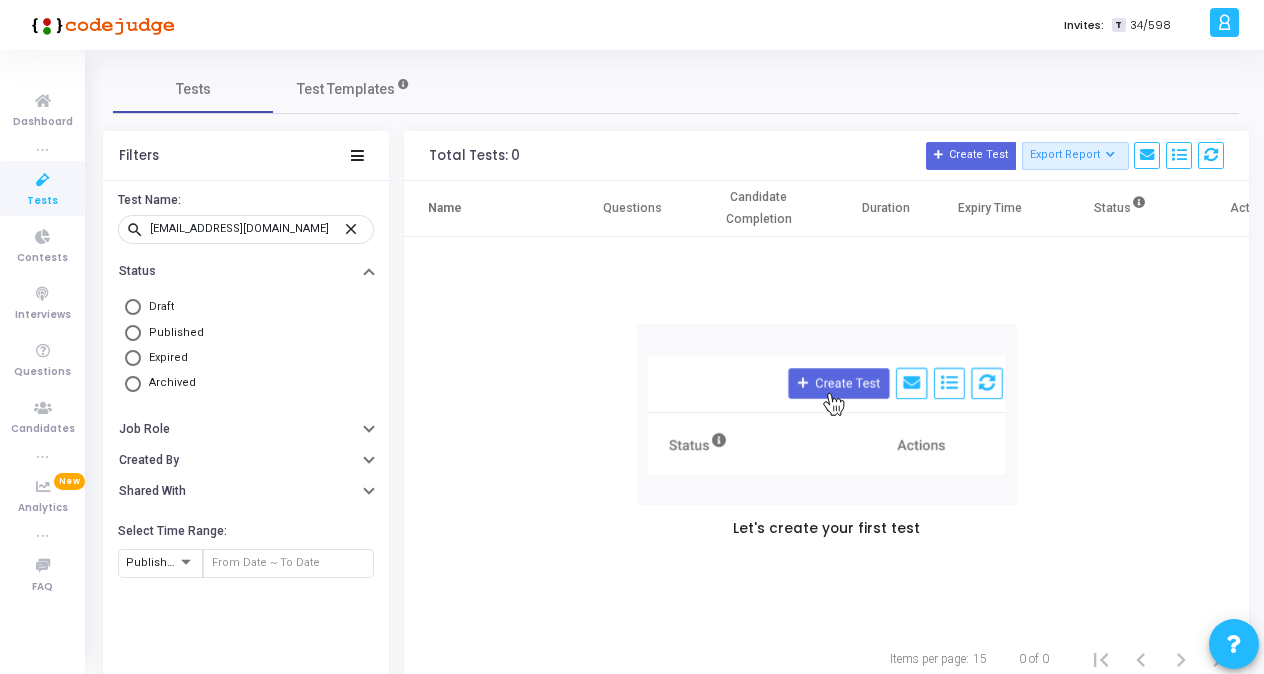 drag, startPoint x: 308, startPoint y: 236, endPoint x: 16, endPoint y: 214, distance: 292.8276 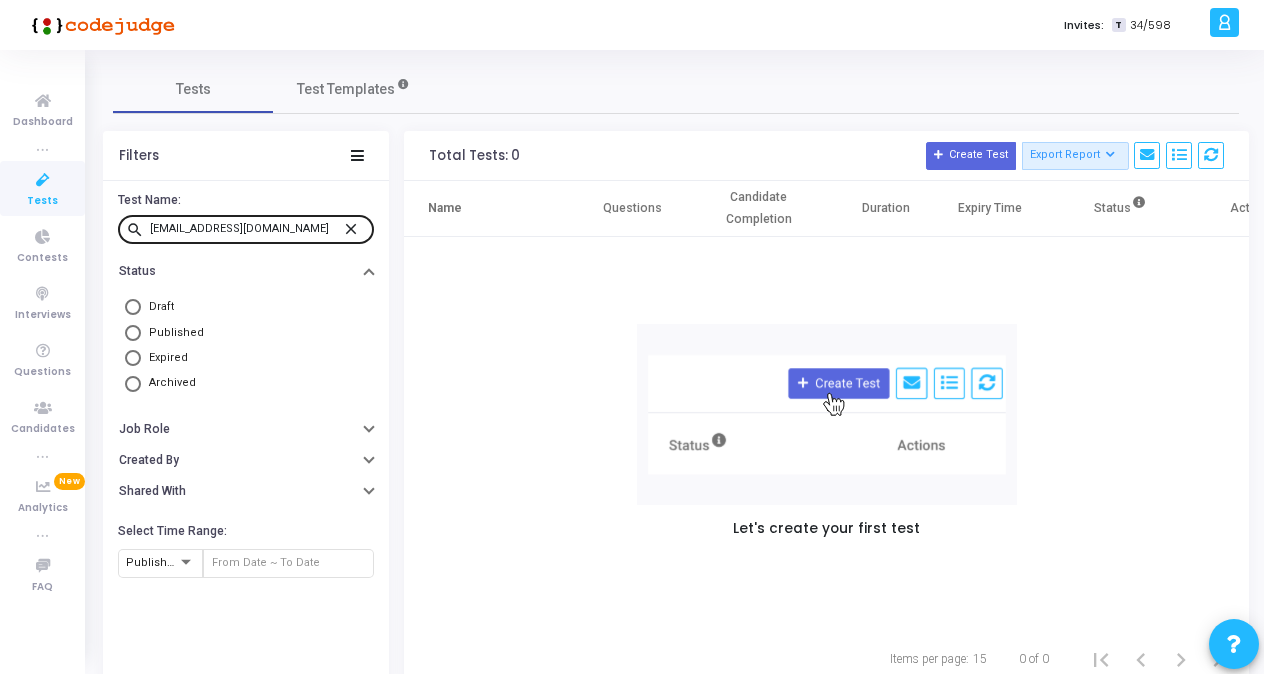 click on "[EMAIL_ADDRESS][DOMAIN_NAME]" at bounding box center [246, 229] 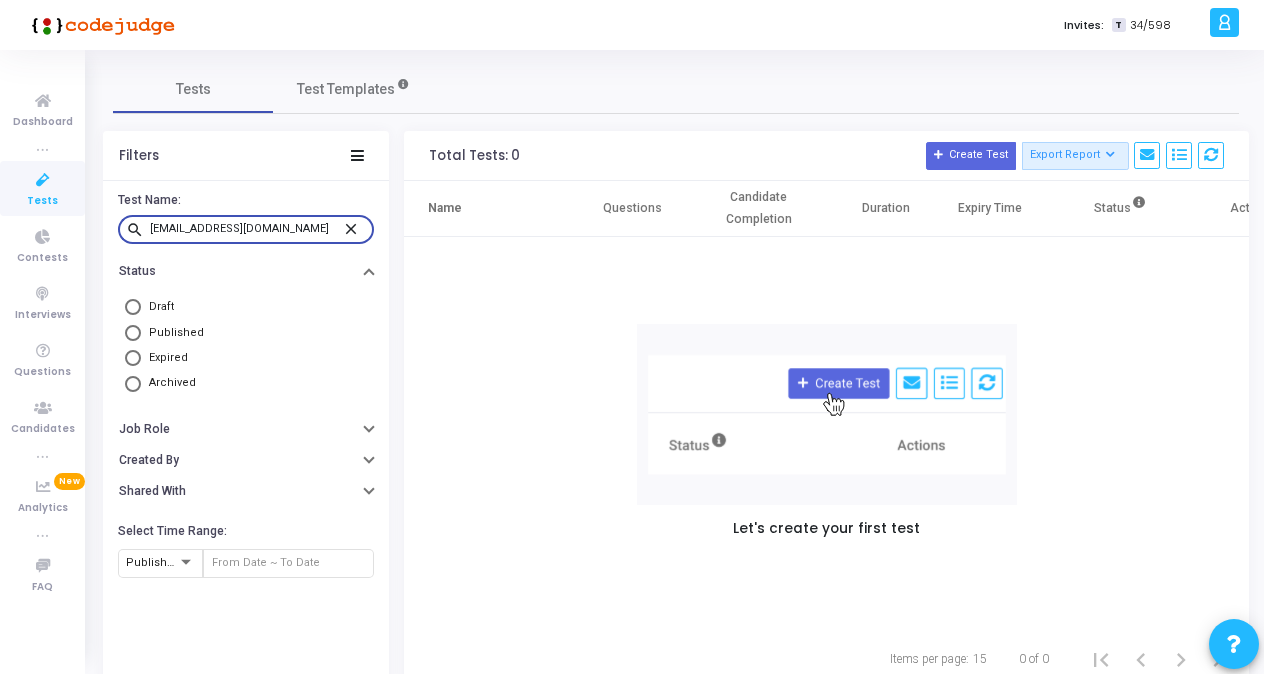 drag, startPoint x: 300, startPoint y: 225, endPoint x: 119, endPoint y: 226, distance: 181.00276 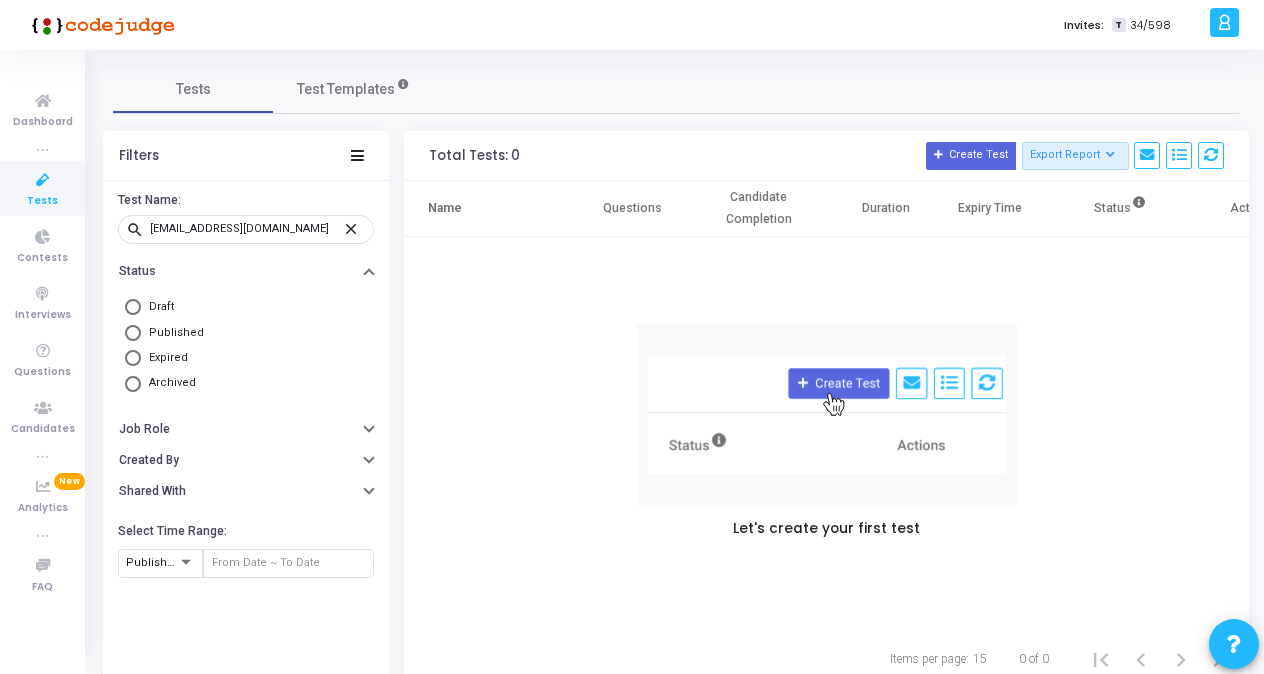 click on "Tests" at bounding box center [42, 201] 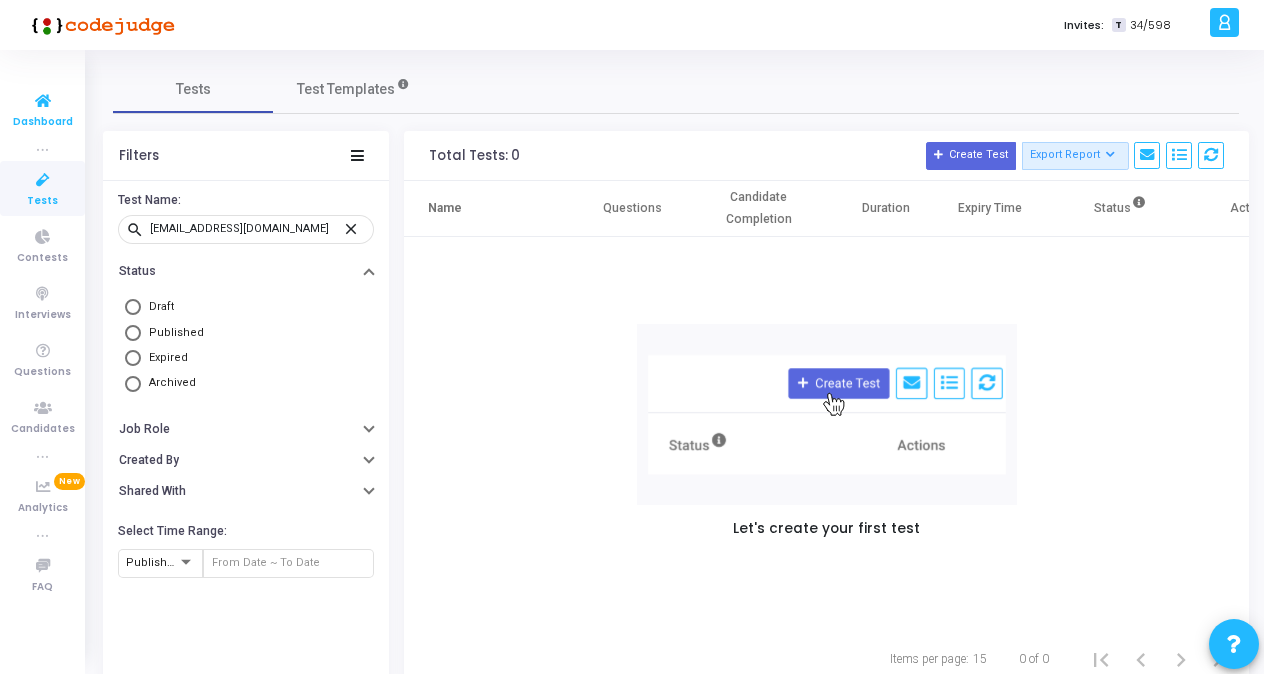 click on "Dashboard" at bounding box center (43, 122) 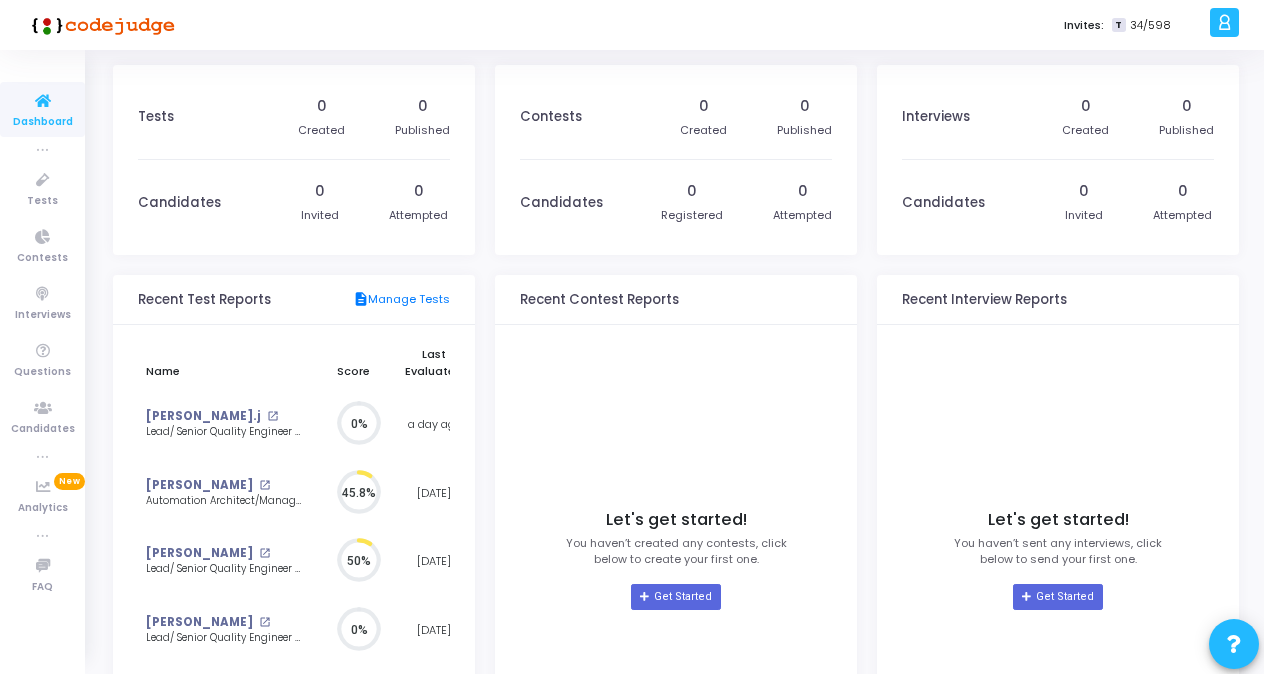 scroll, scrollTop: 9, scrollLeft: 10, axis: both 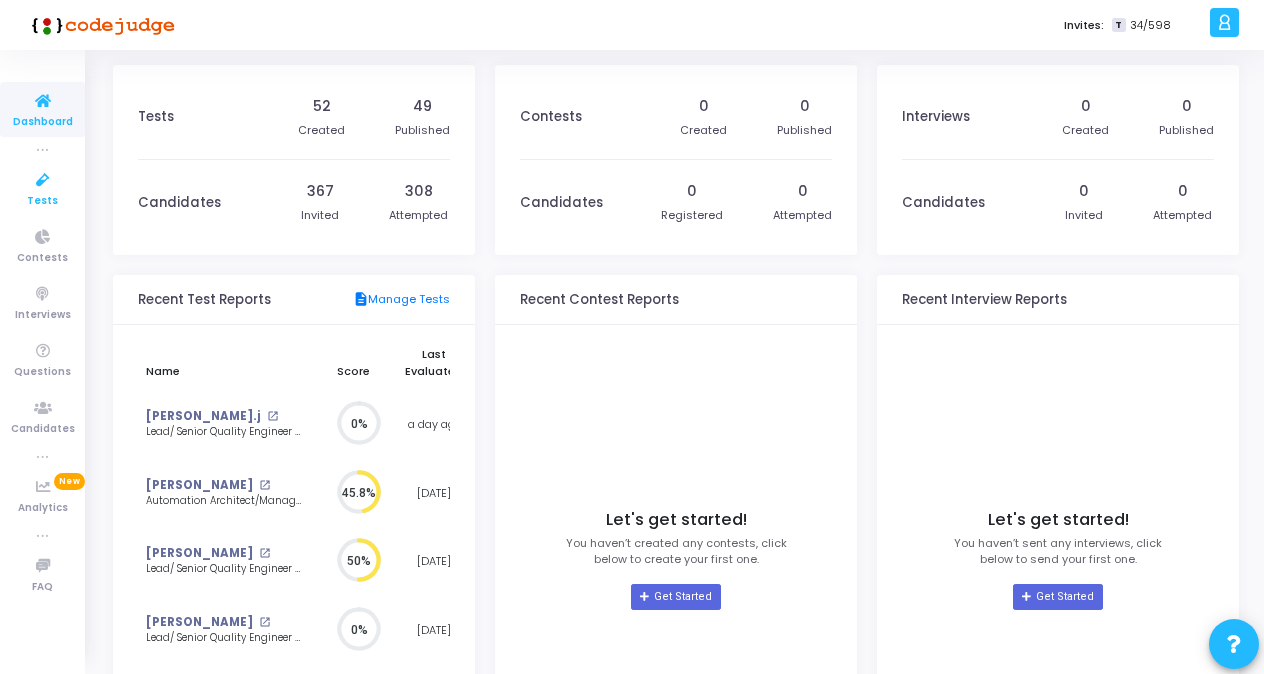click on "Tests" at bounding box center (42, 201) 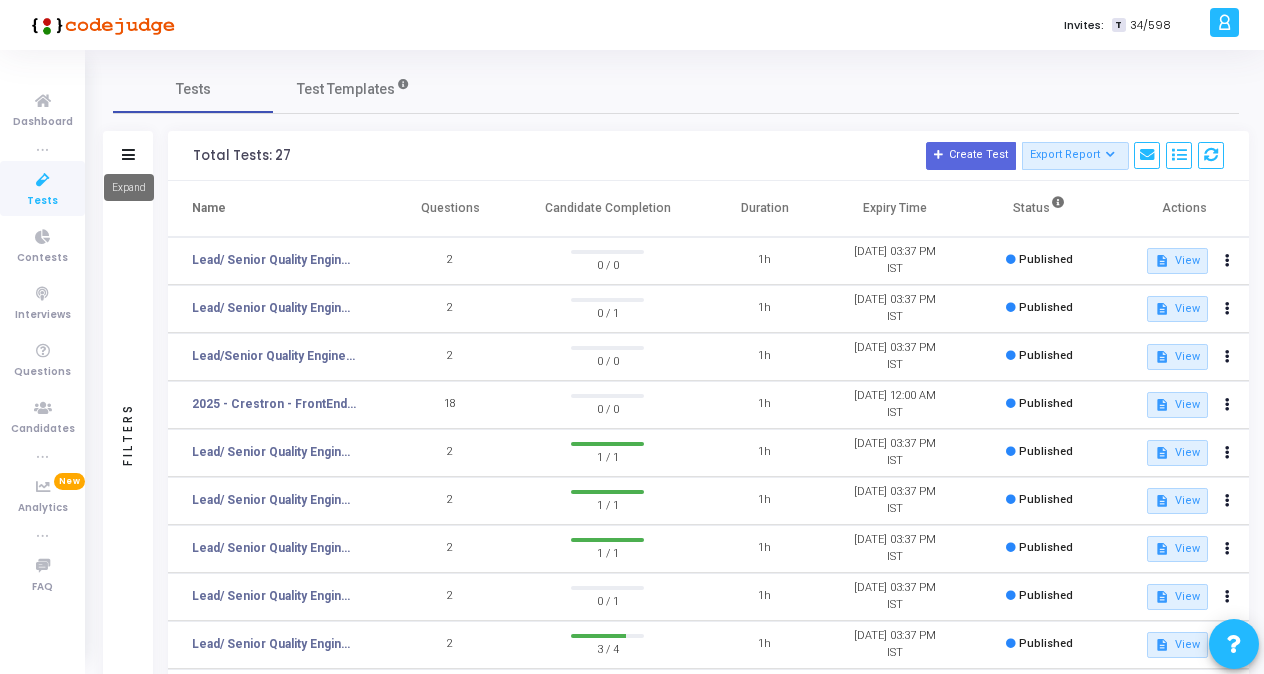click 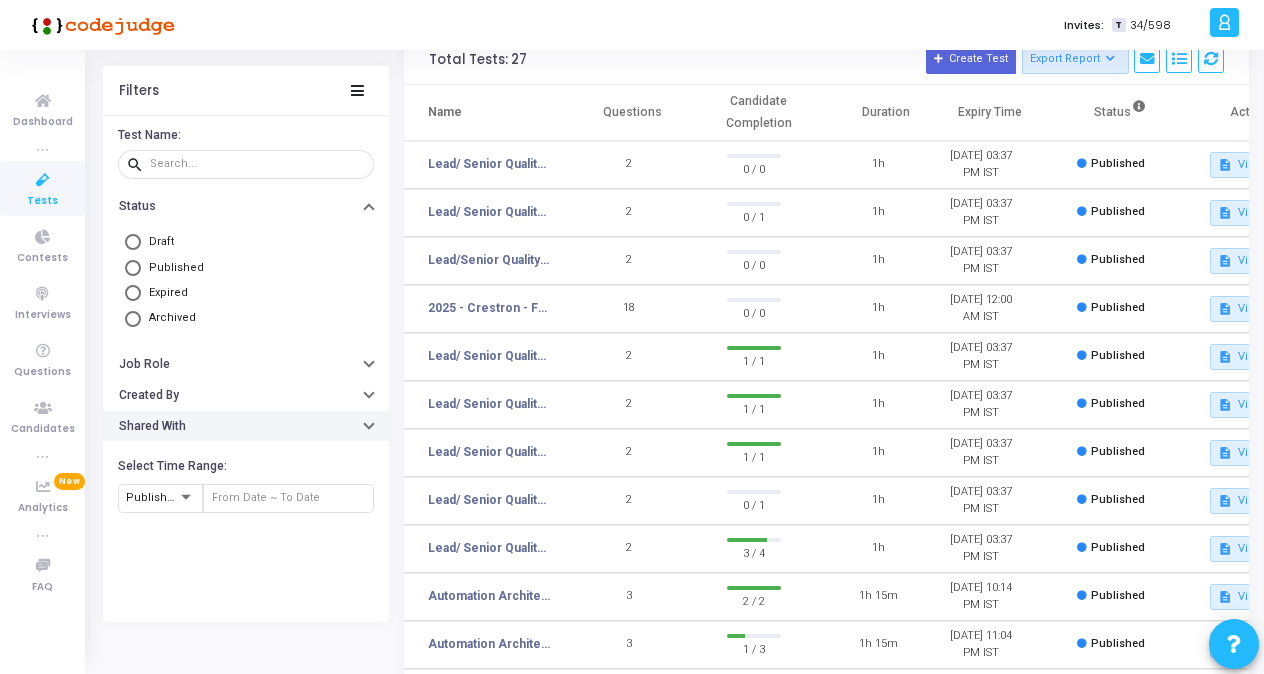 scroll, scrollTop: 0, scrollLeft: 0, axis: both 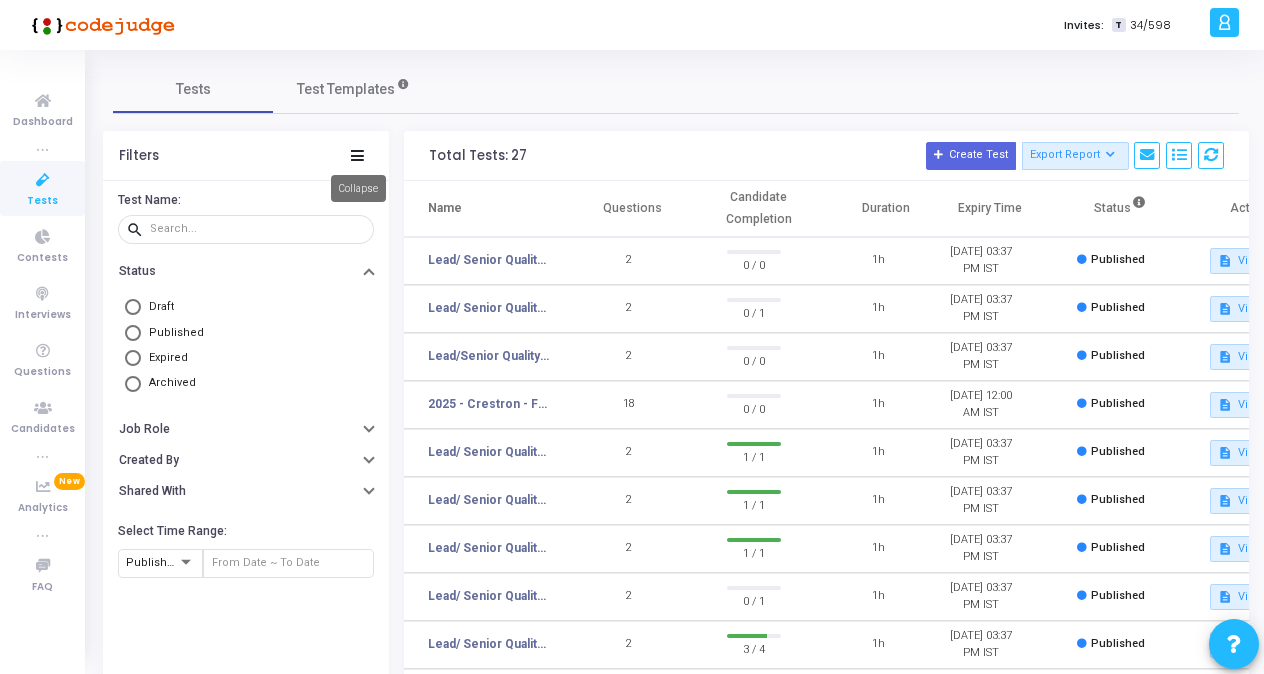 click 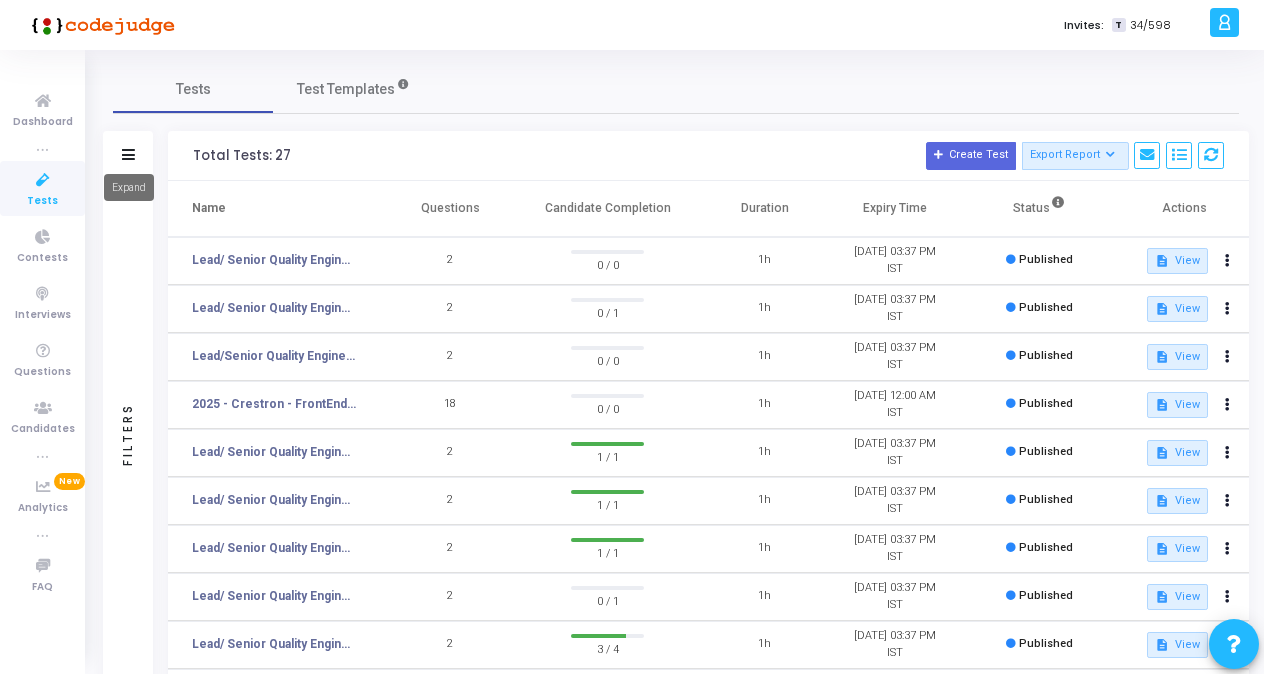 click 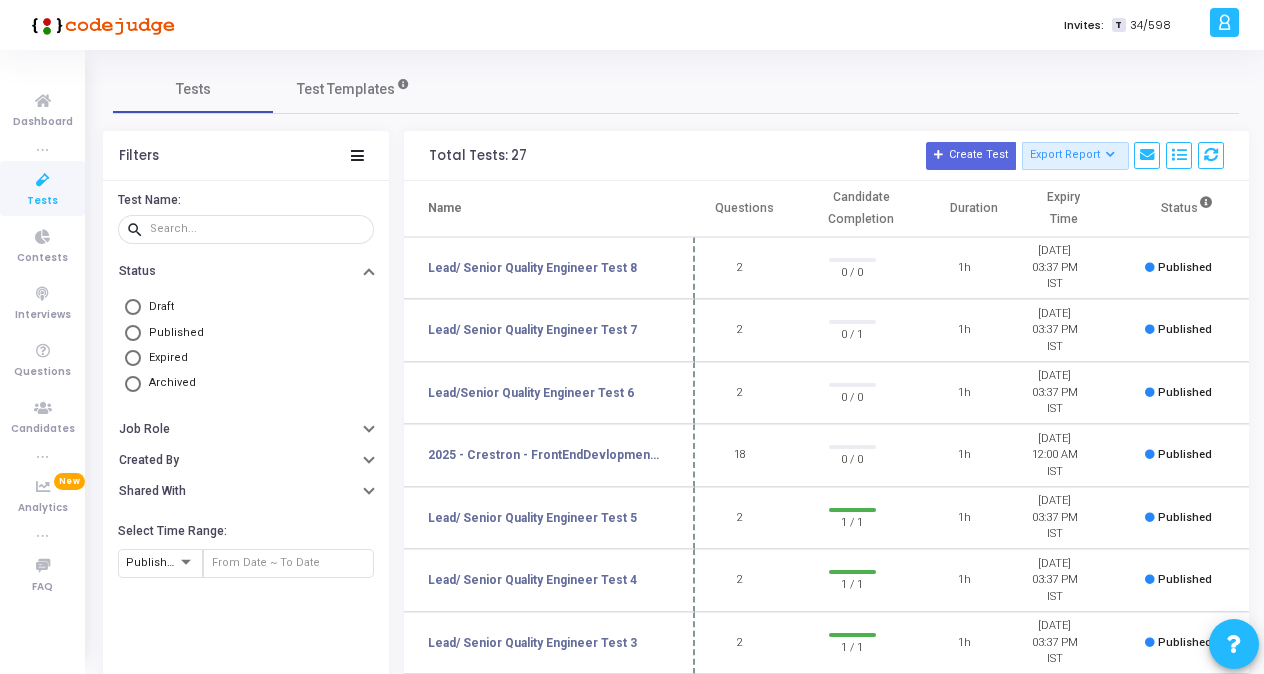 drag, startPoint x: 588, startPoint y: 212, endPoint x: 687, endPoint y: 254, distance: 107.54069 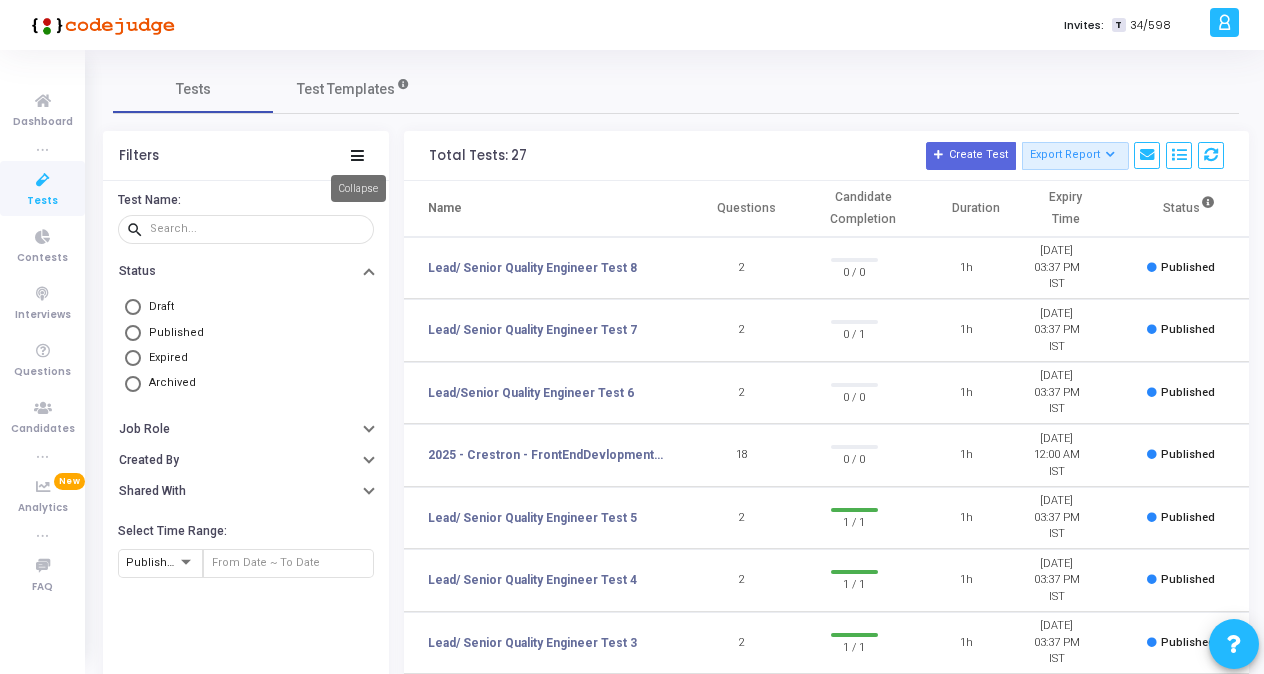 click 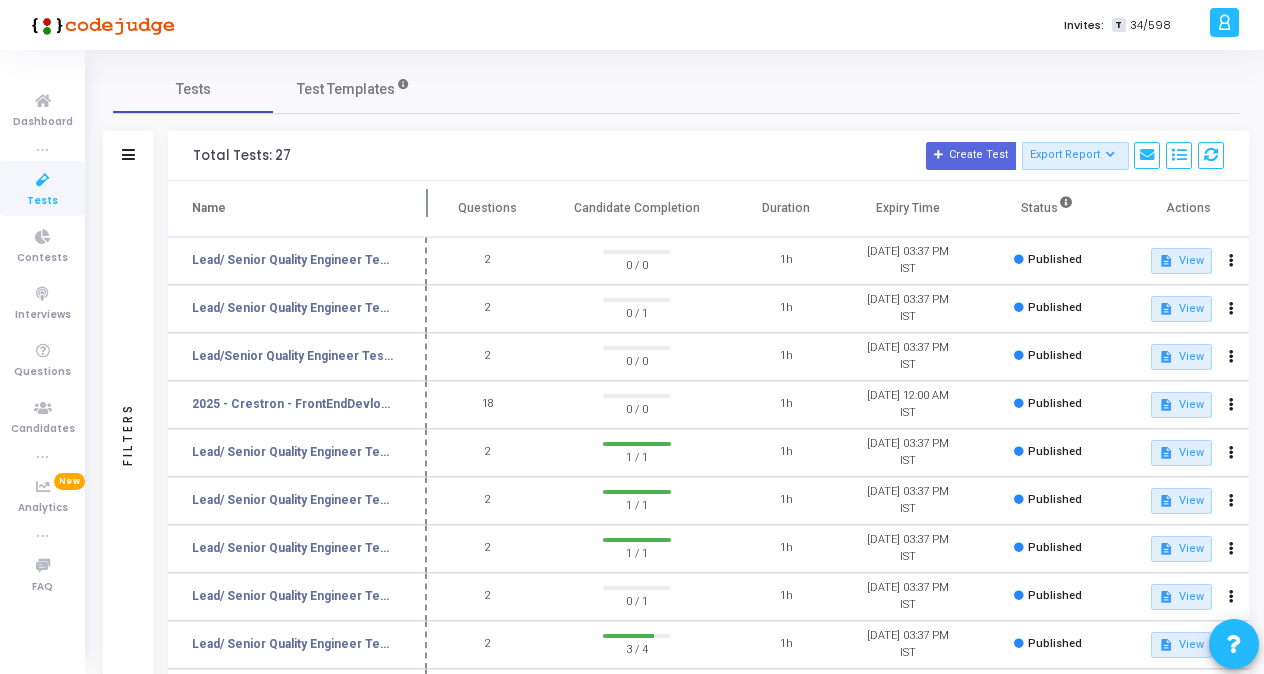 drag, startPoint x: 526, startPoint y: 207, endPoint x: 433, endPoint y: 202, distance: 93.13431 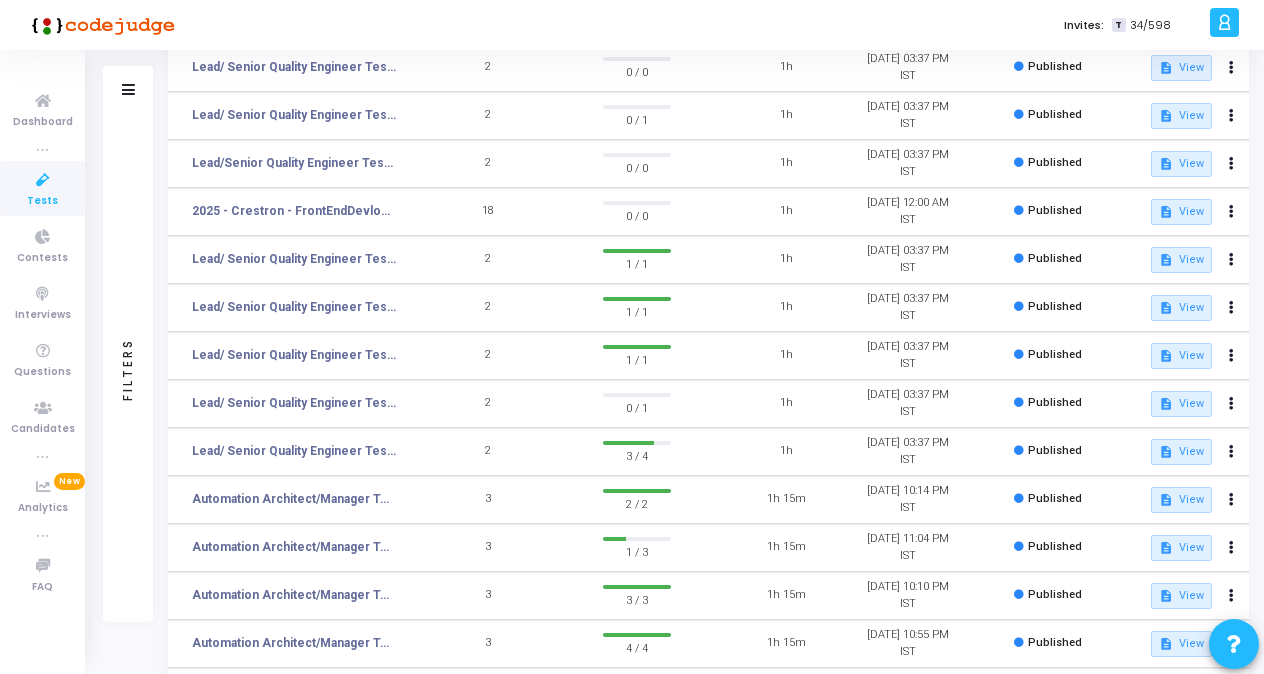 scroll, scrollTop: 194, scrollLeft: 0, axis: vertical 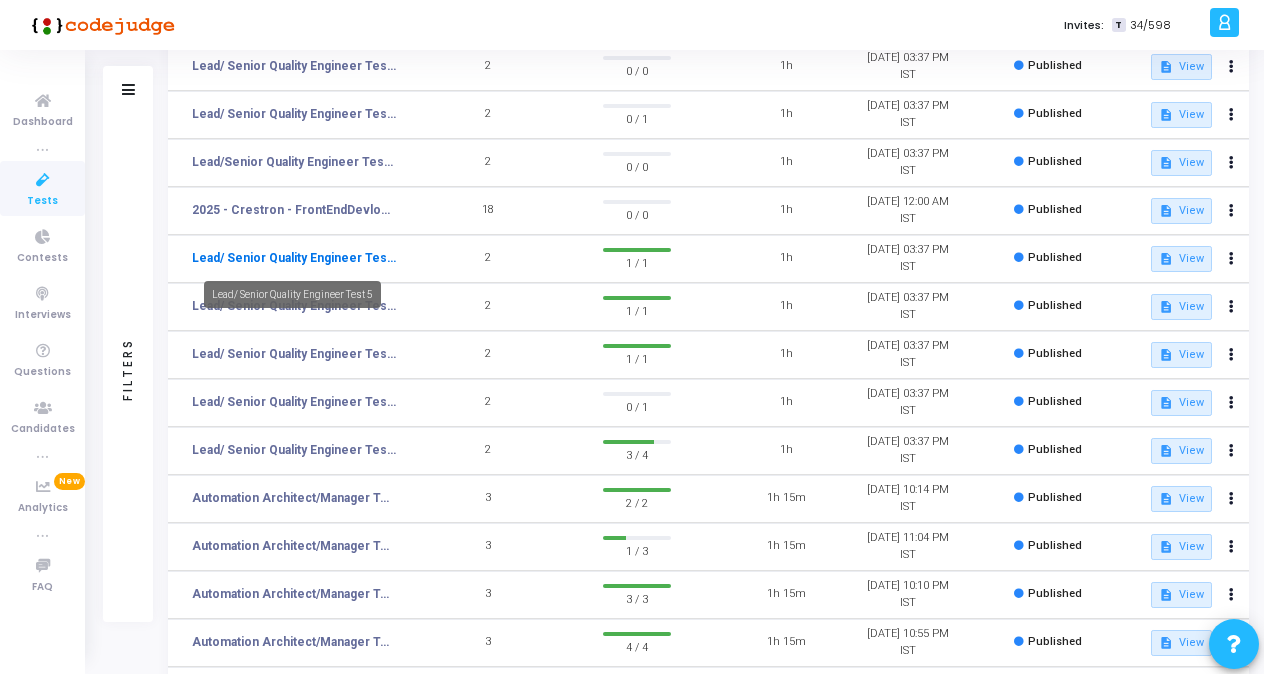 click on "Lead/ Senior Quality Engineer Test 5" 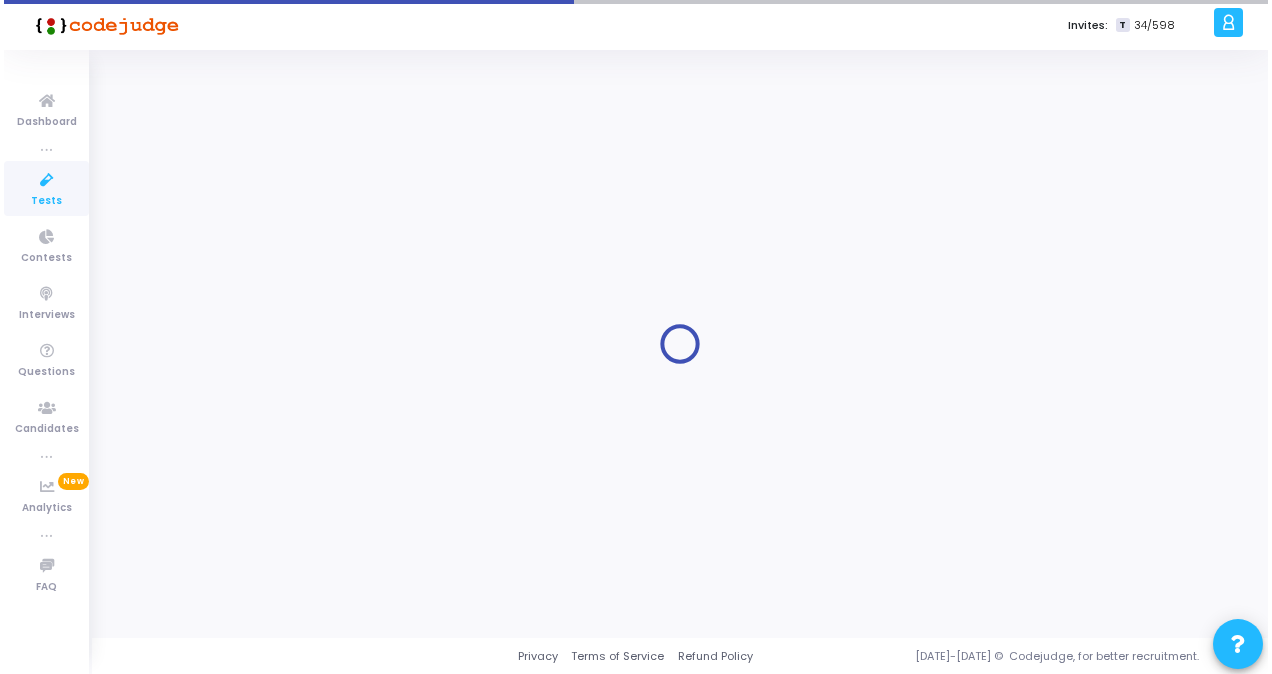 scroll, scrollTop: 0, scrollLeft: 0, axis: both 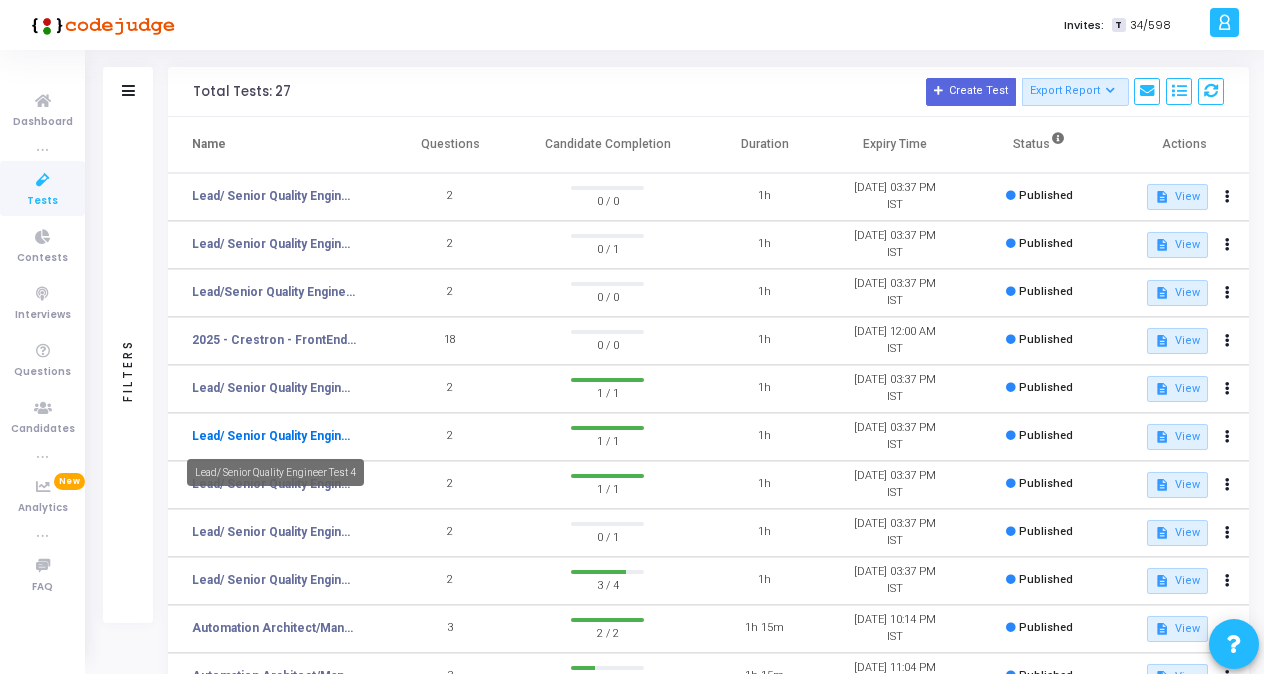 click on "Lead/ Senior Quality Engineer Test 4" 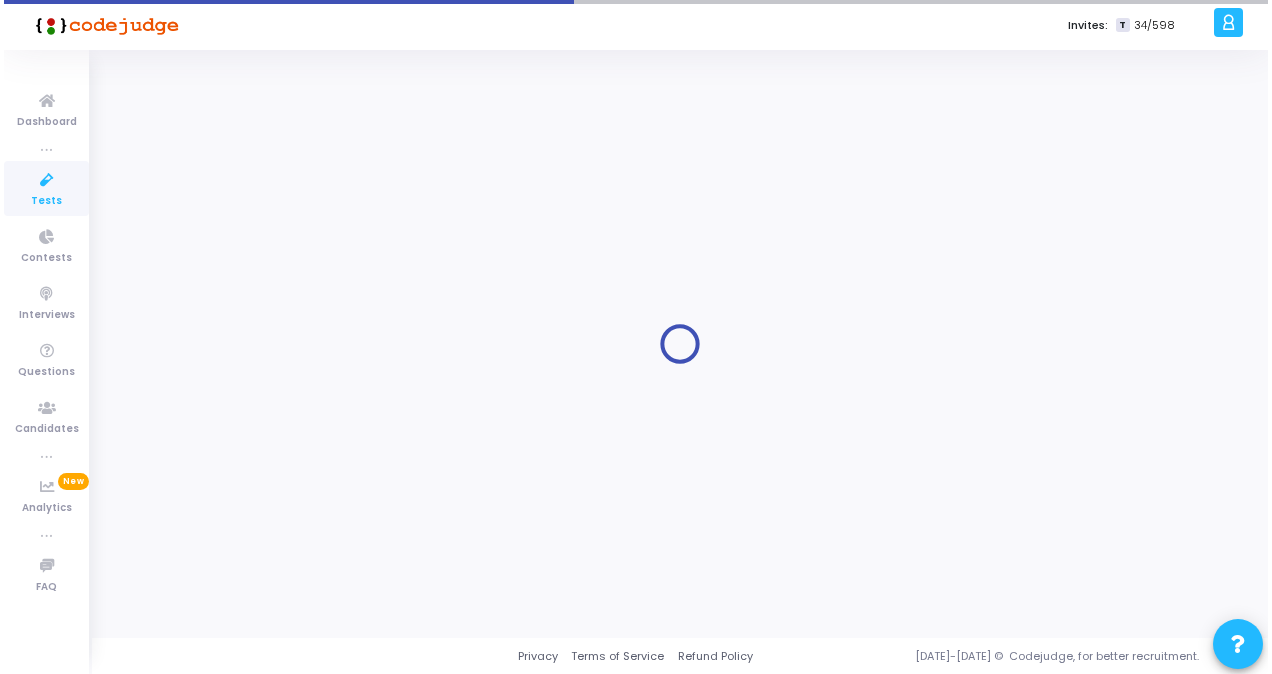 scroll, scrollTop: 0, scrollLeft: 0, axis: both 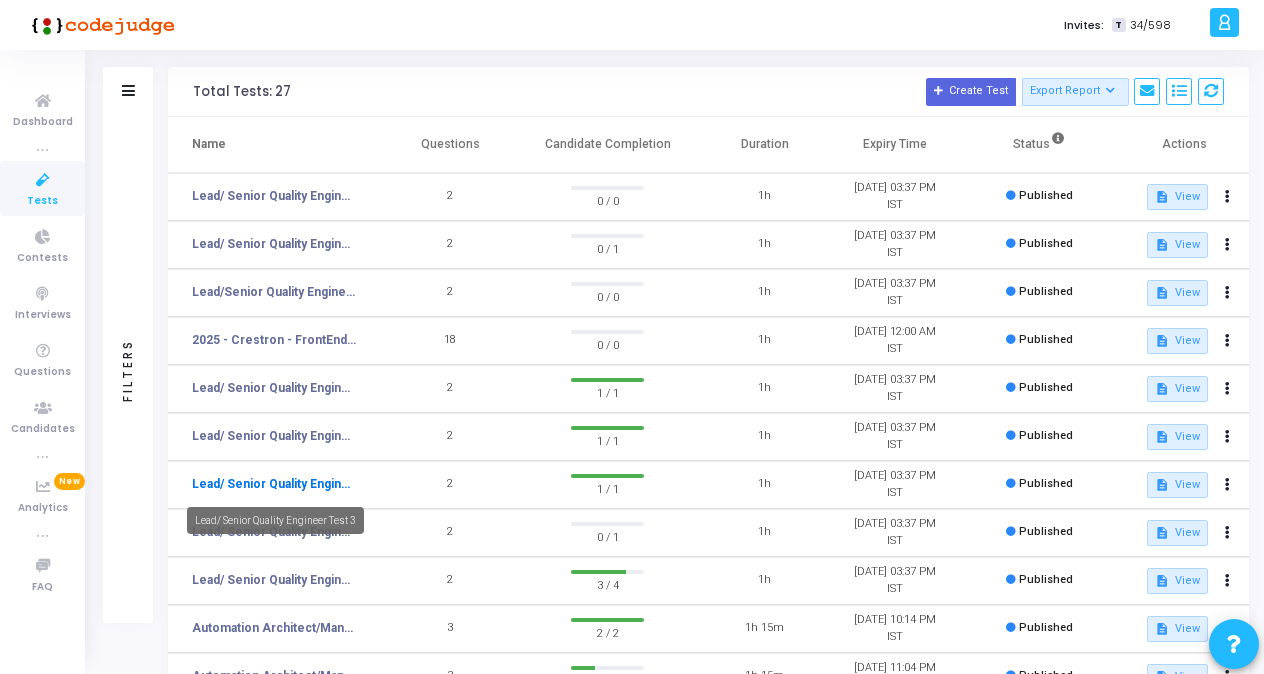 click on "Lead/ Senior Quality Engineer Test 3" 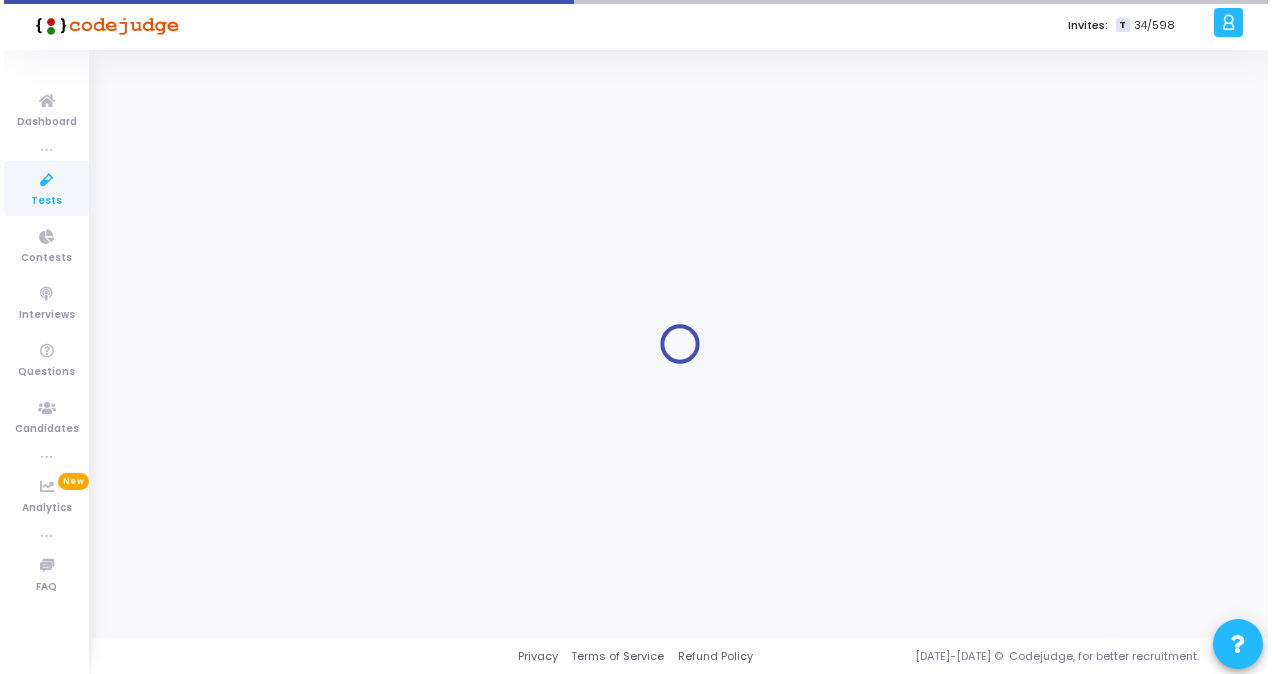 scroll, scrollTop: 0, scrollLeft: 0, axis: both 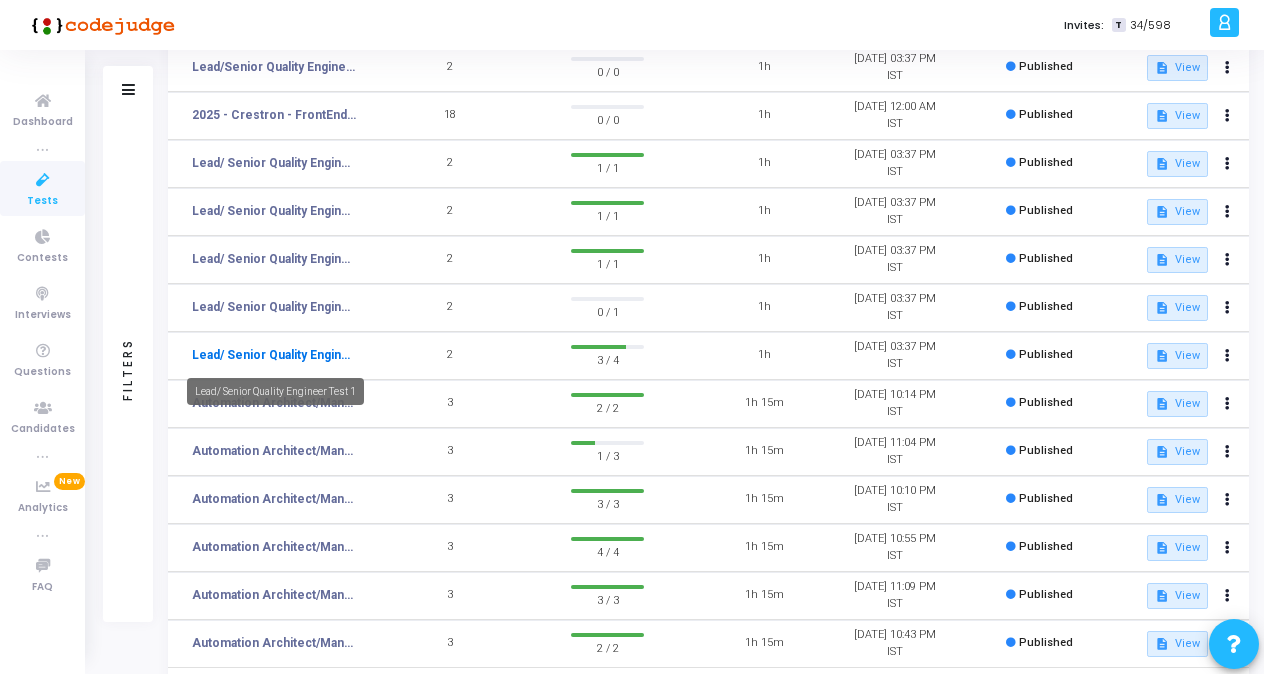 click on "Lead/ Senior Quality Engineer Test 1" 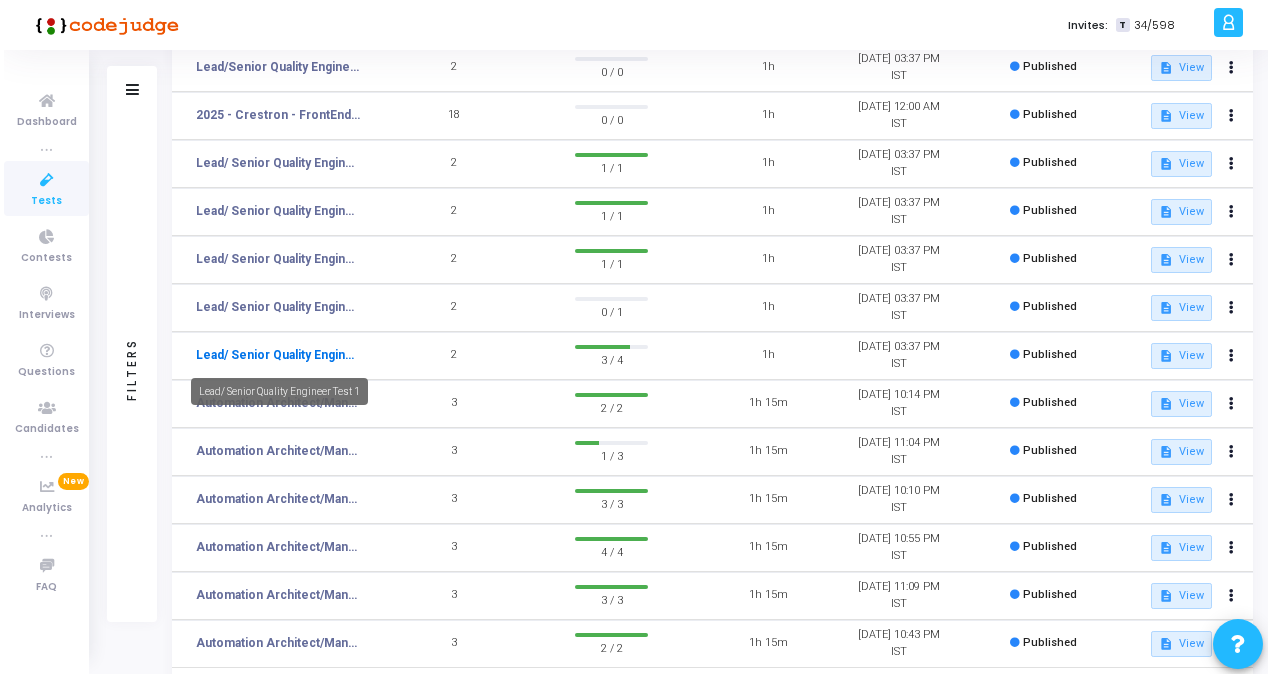 scroll, scrollTop: 0, scrollLeft: 0, axis: both 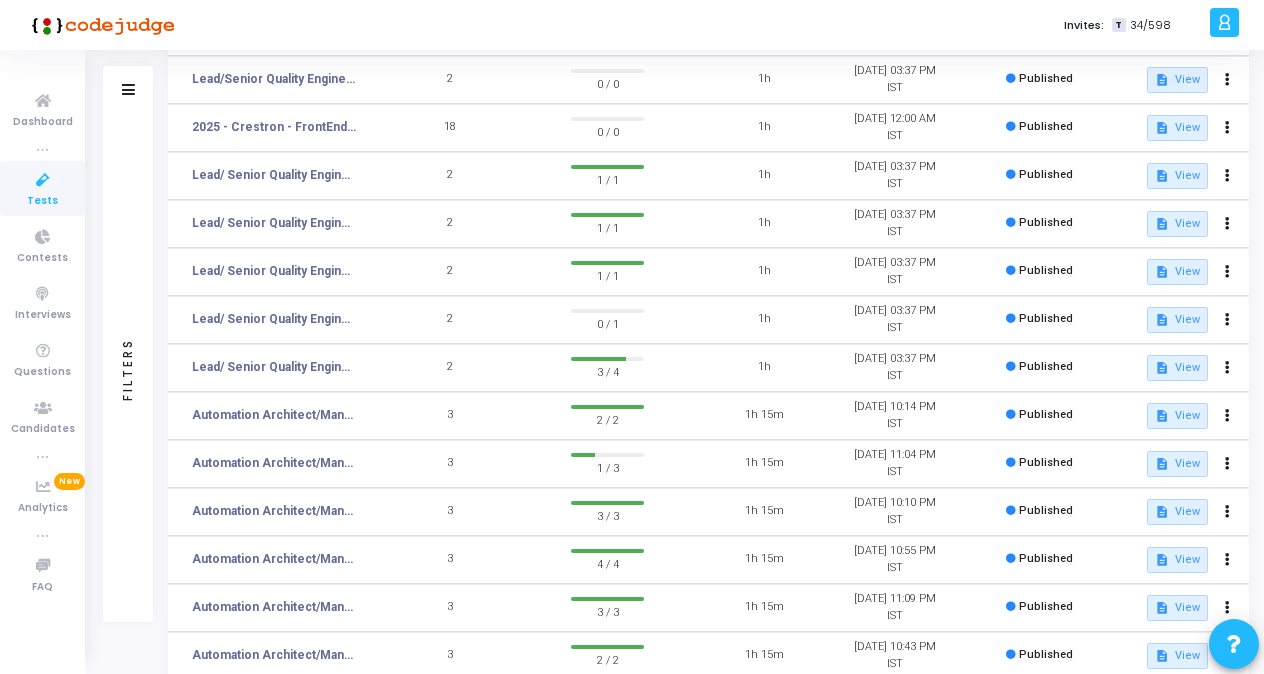 click on "2 / 2" 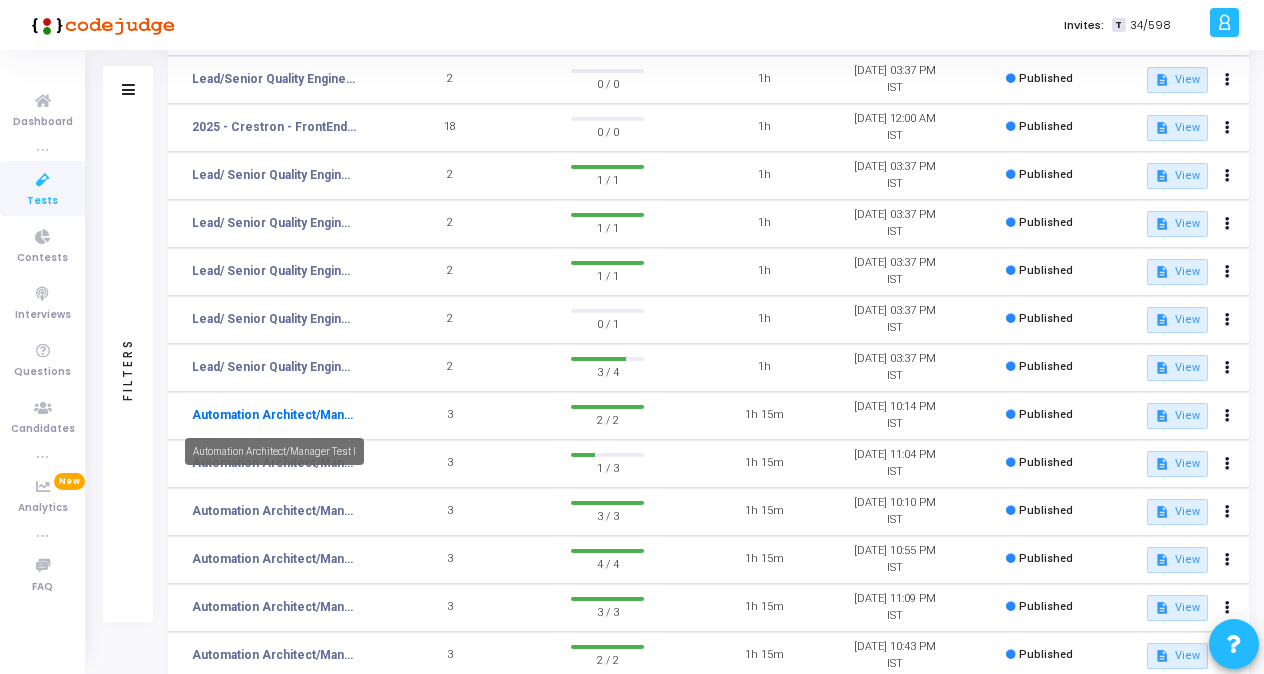 click on "Automation Architect/Manager Test I" 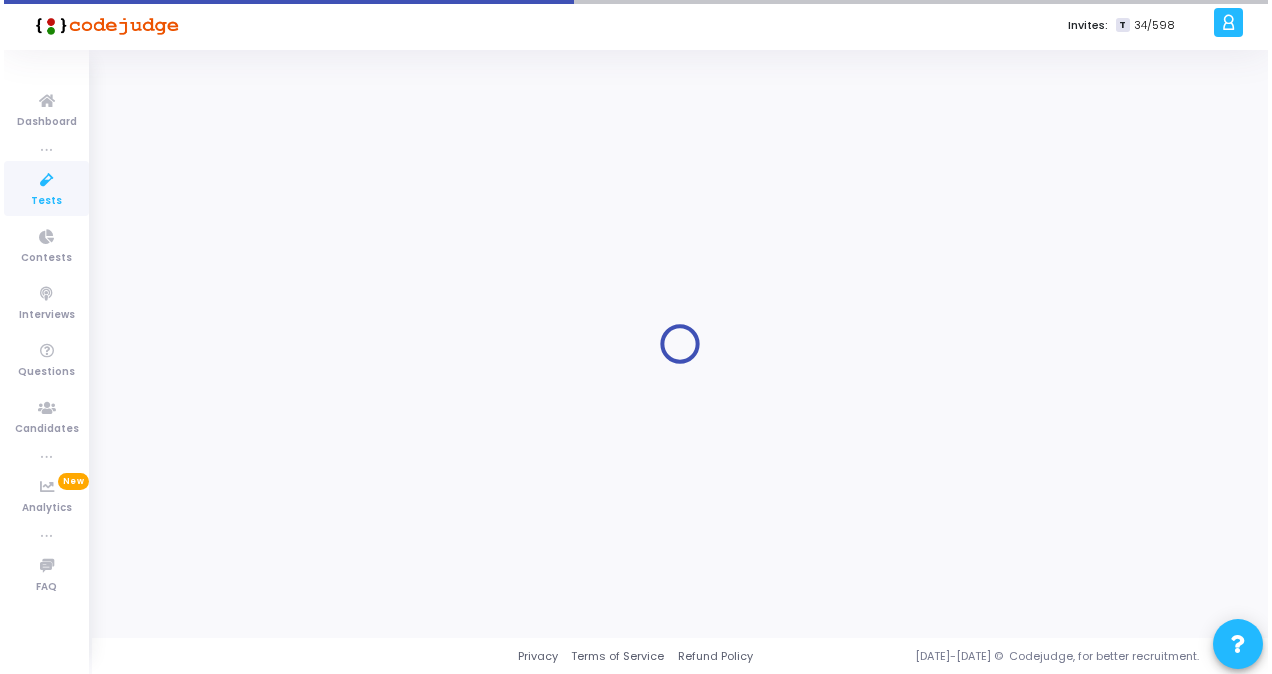 scroll, scrollTop: 0, scrollLeft: 0, axis: both 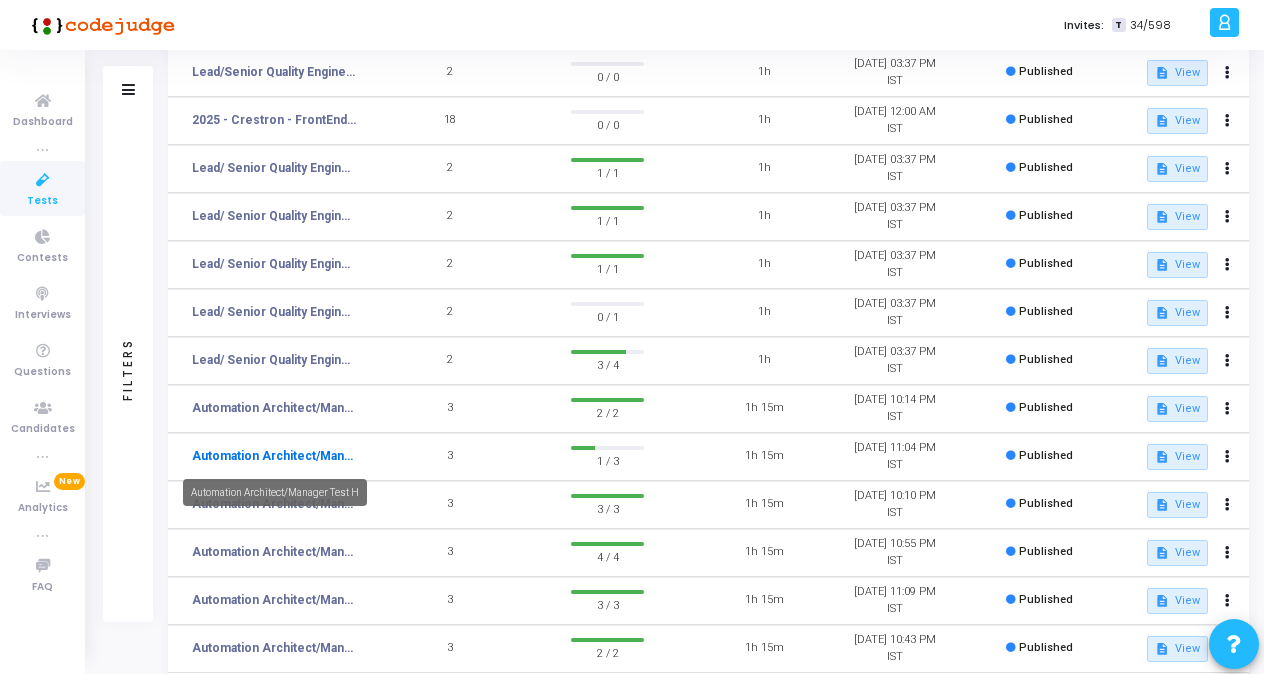 click on "Automation Architect/Manager Test H" 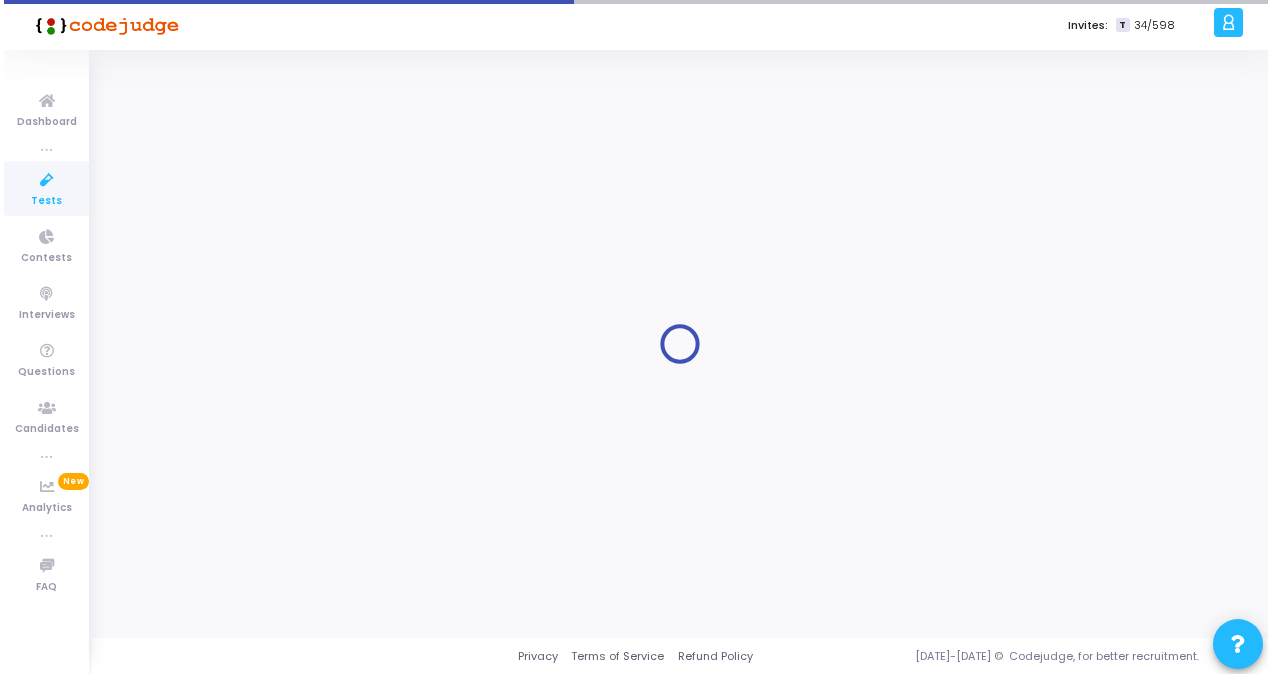 scroll, scrollTop: 0, scrollLeft: 0, axis: both 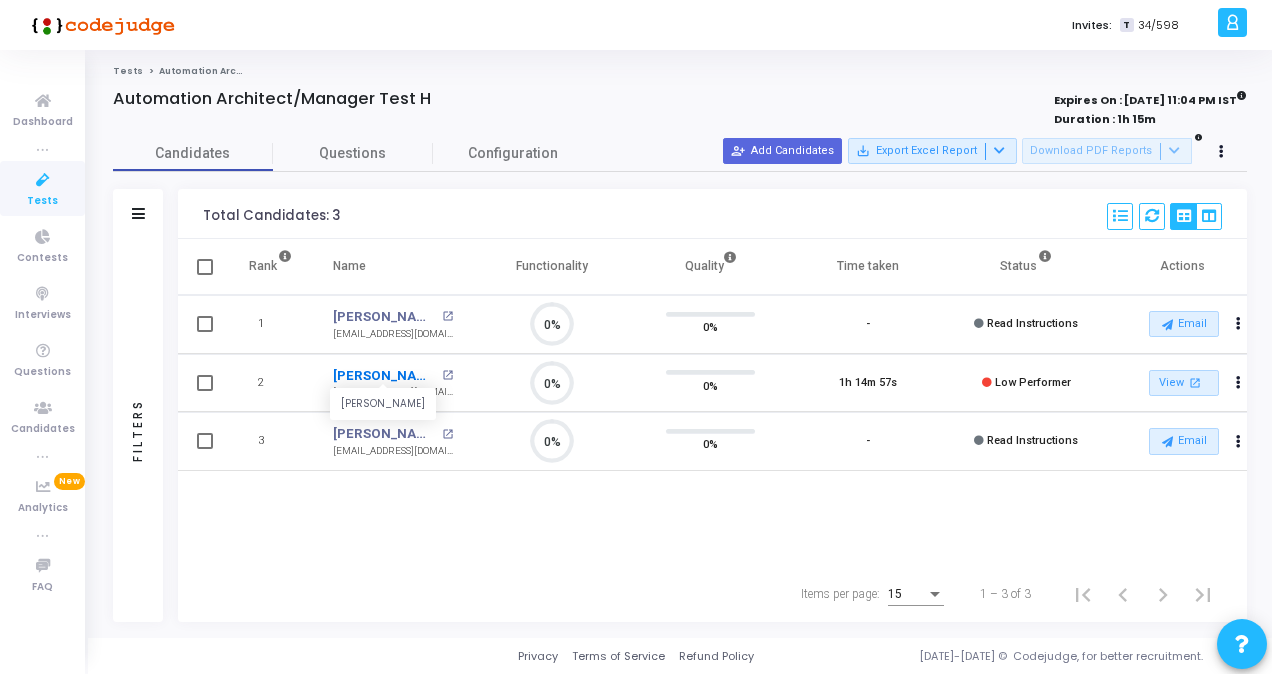 click on "[PERSON_NAME]" at bounding box center (385, 376) 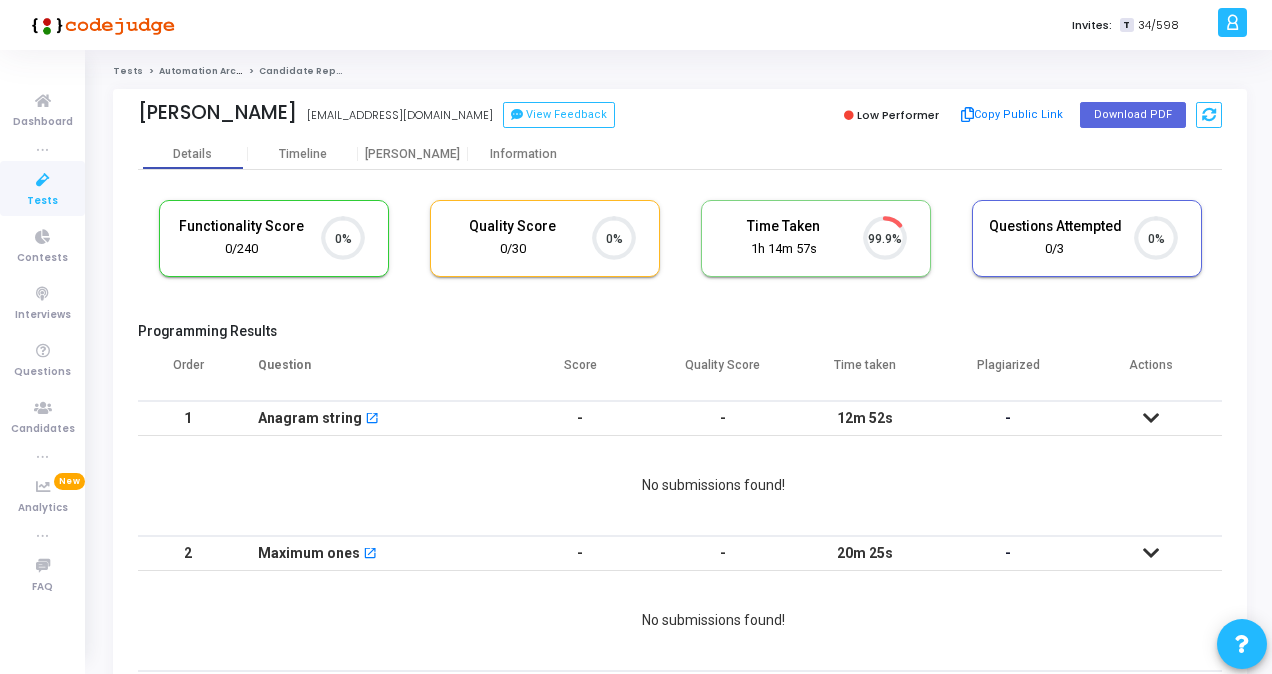 scroll, scrollTop: 9, scrollLeft: 8, axis: both 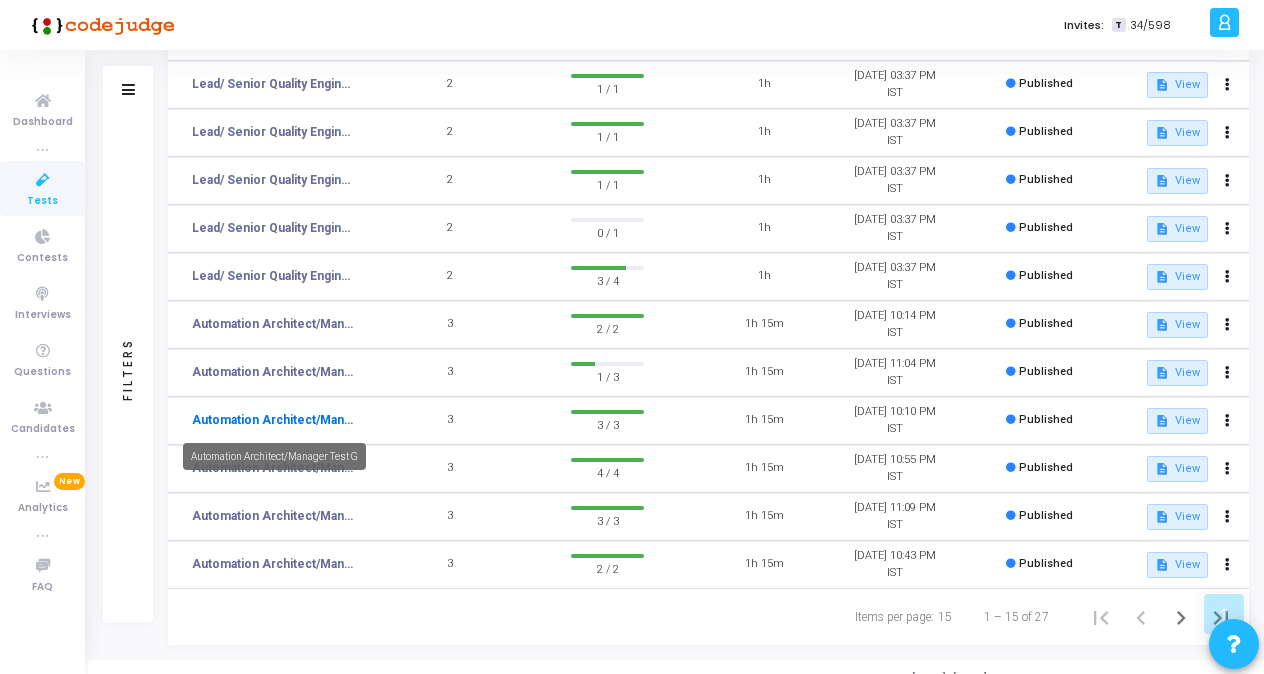 click on "Automation Architect/Manager Test G" 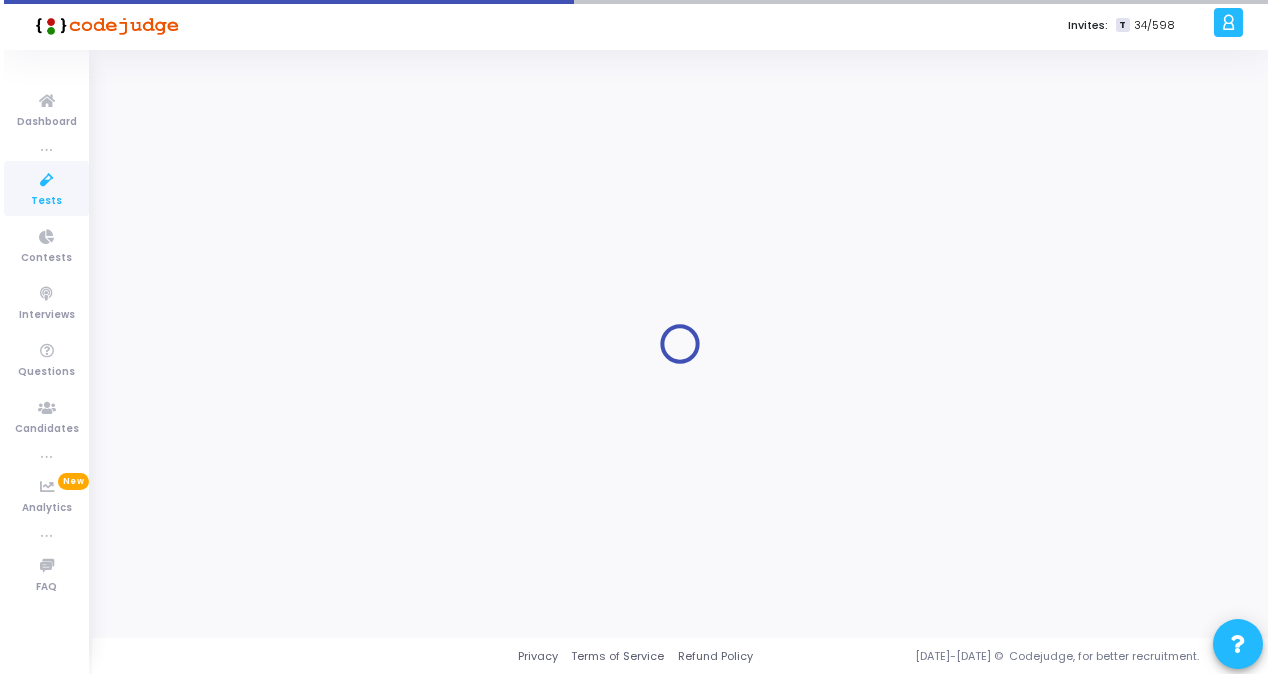 scroll, scrollTop: 0, scrollLeft: 0, axis: both 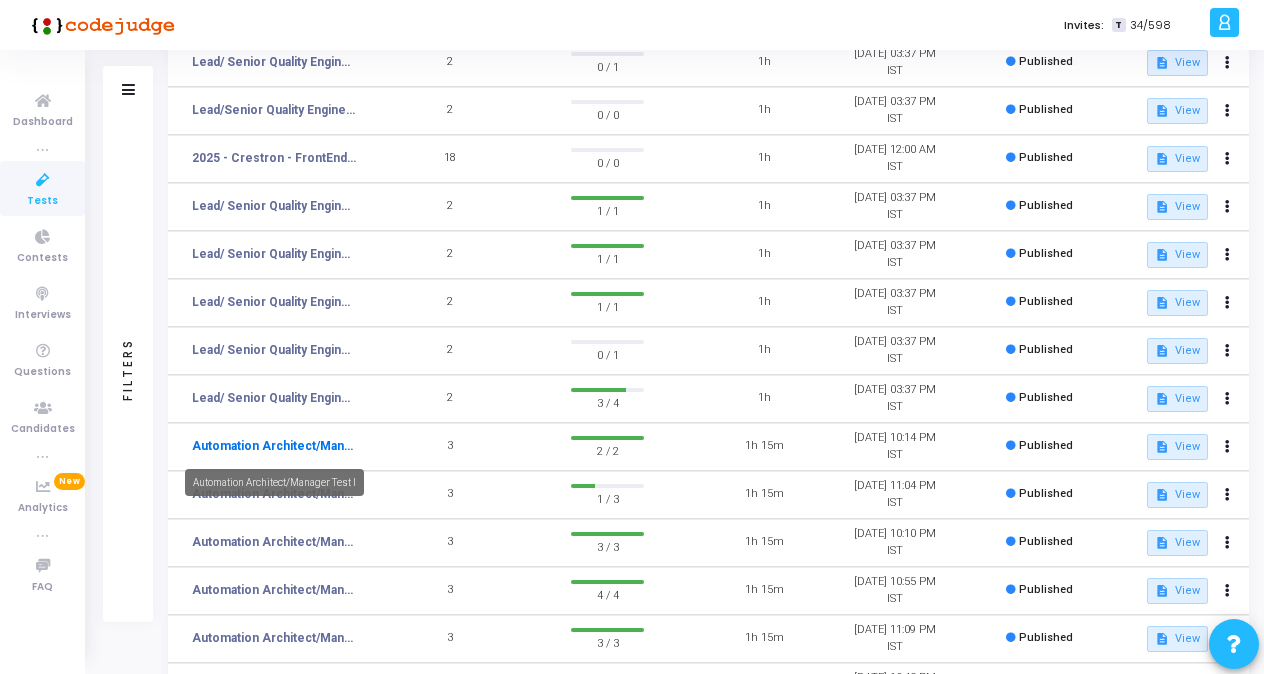 click on "Automation Architect/Manager Test I" 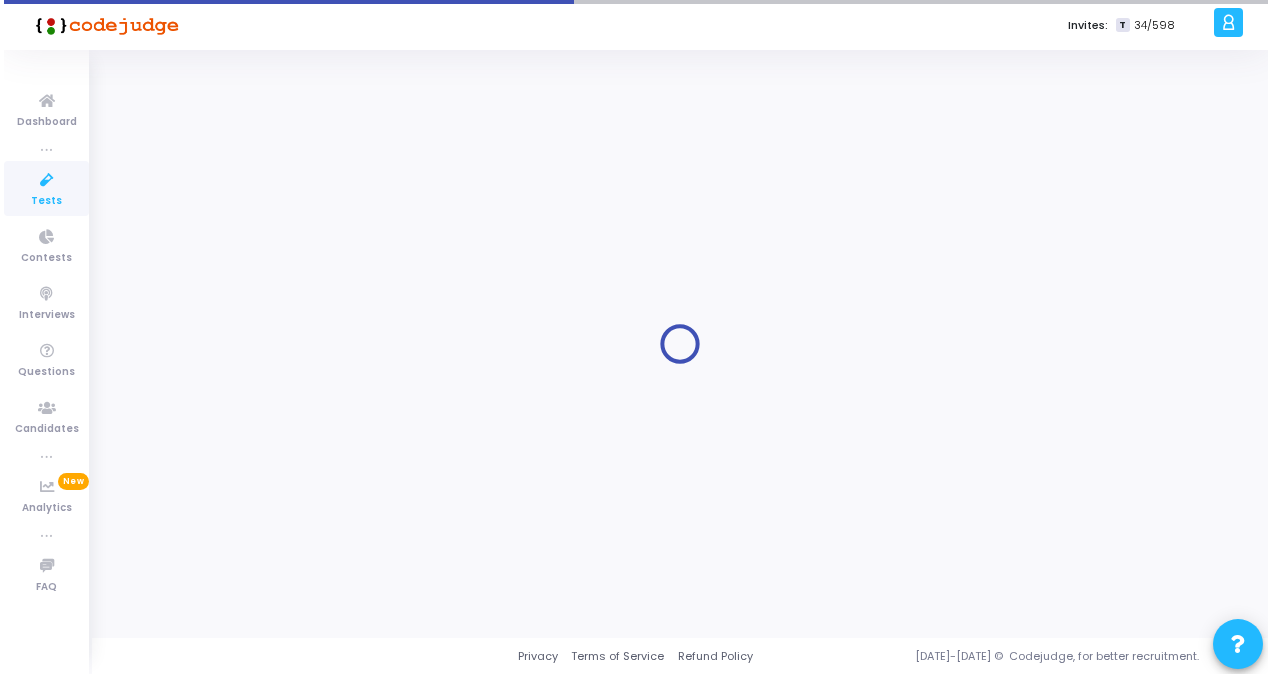 scroll, scrollTop: 0, scrollLeft: 0, axis: both 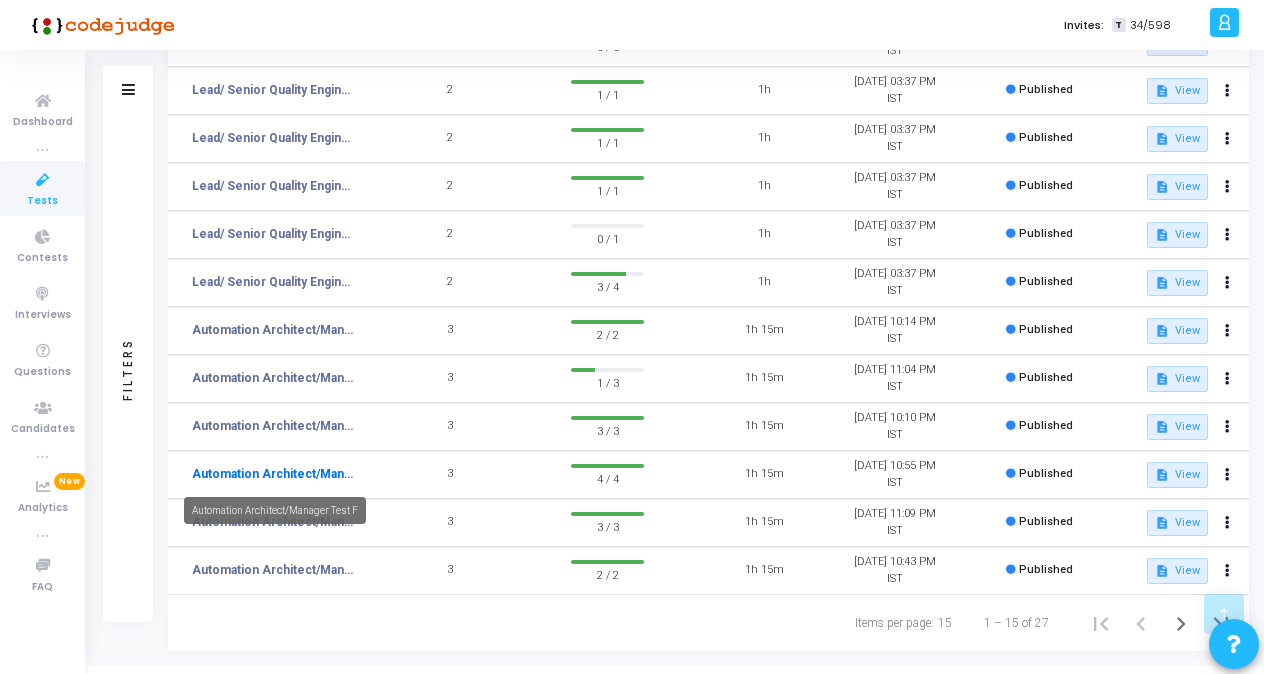 click on "Automation Architect/Manager Test F" 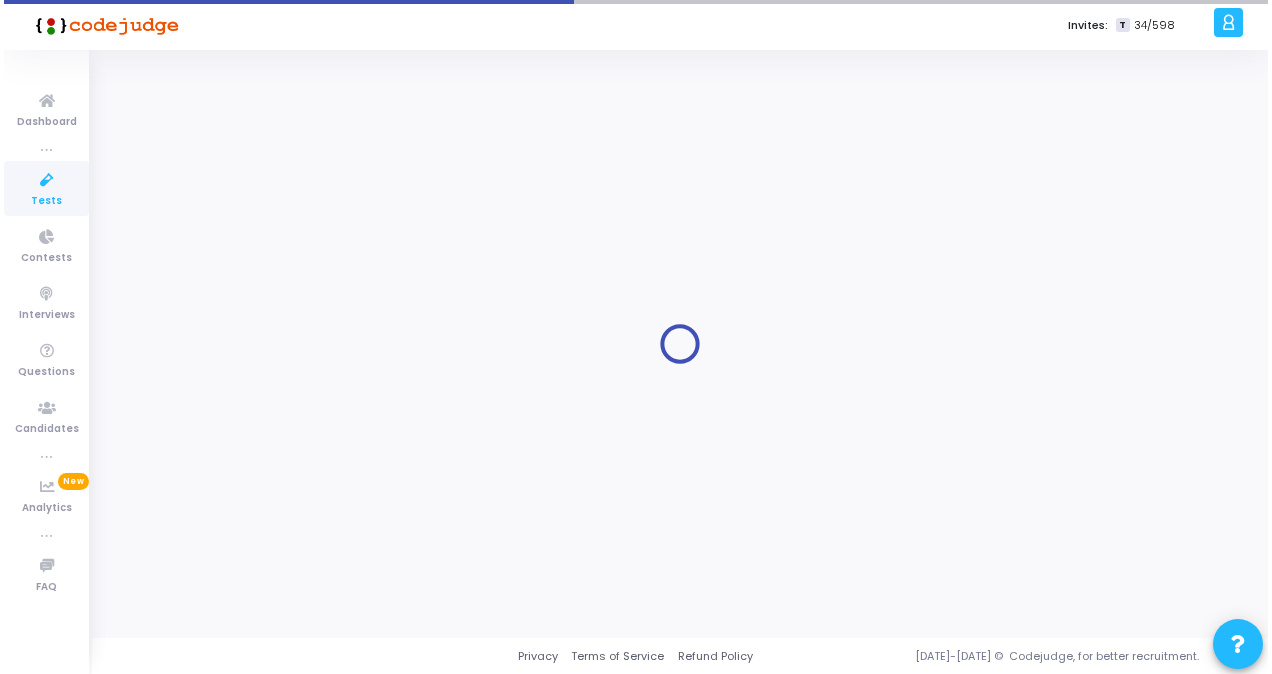 scroll, scrollTop: 0, scrollLeft: 0, axis: both 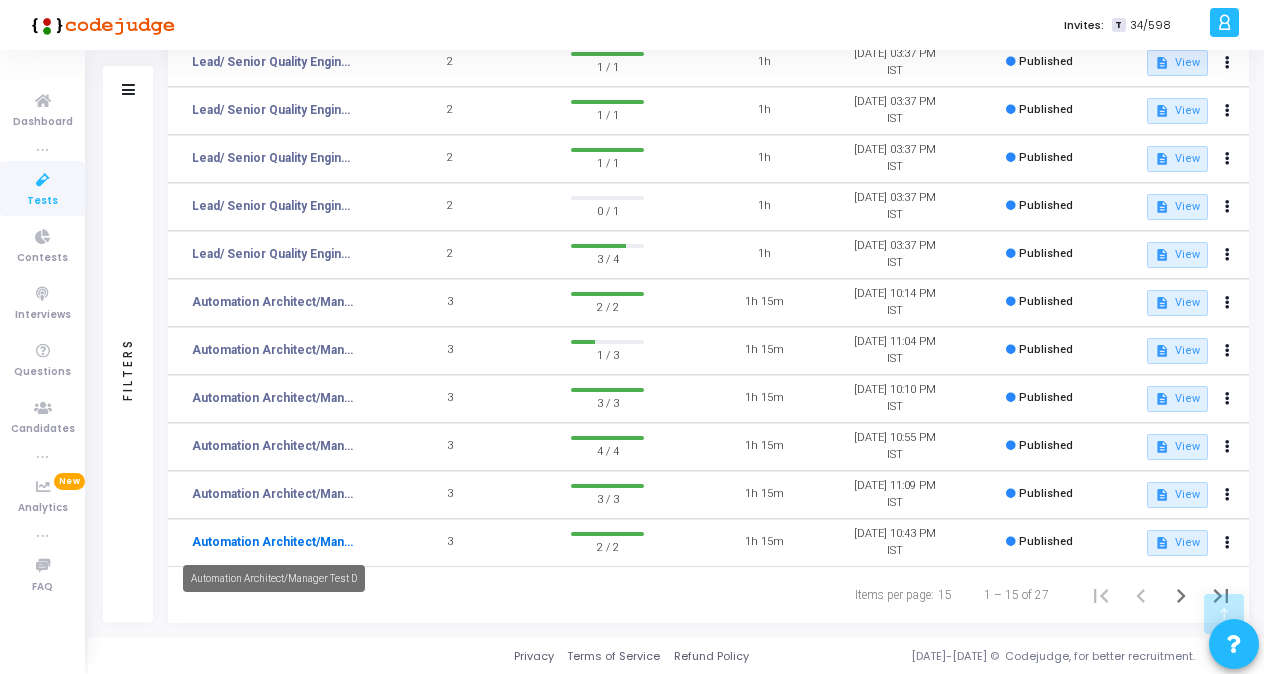 click on "Automation Architect/Manager Test D" 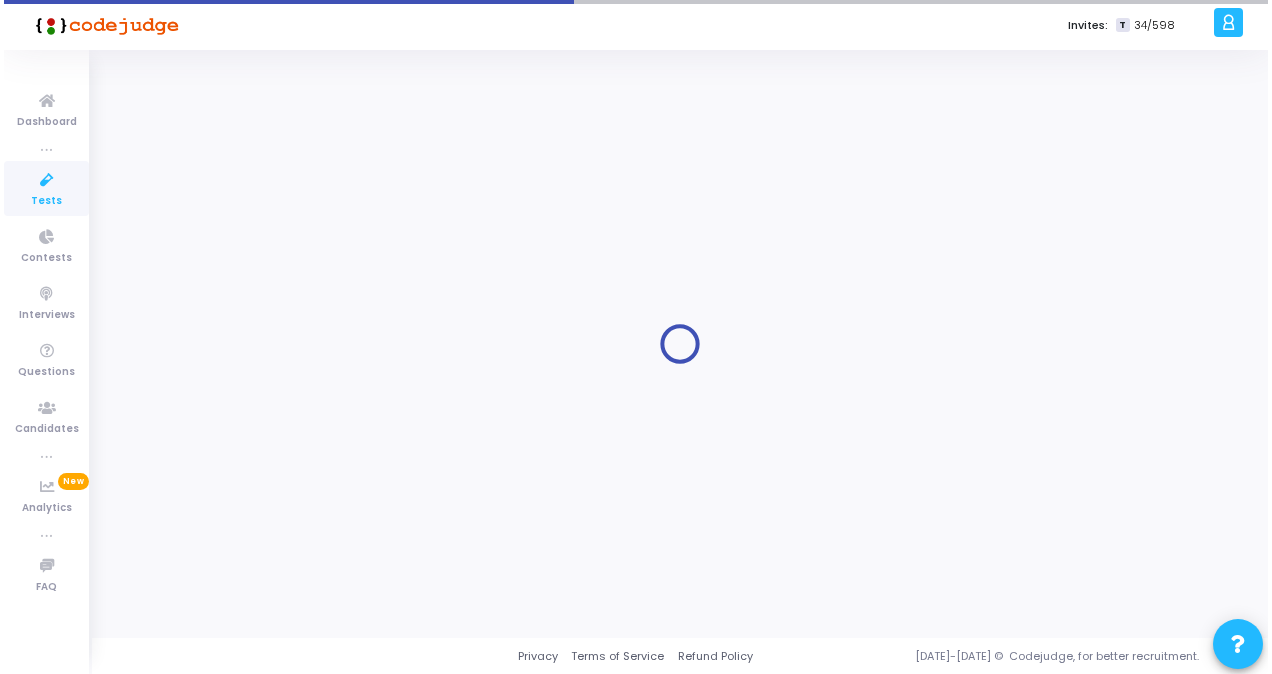 scroll, scrollTop: 0, scrollLeft: 0, axis: both 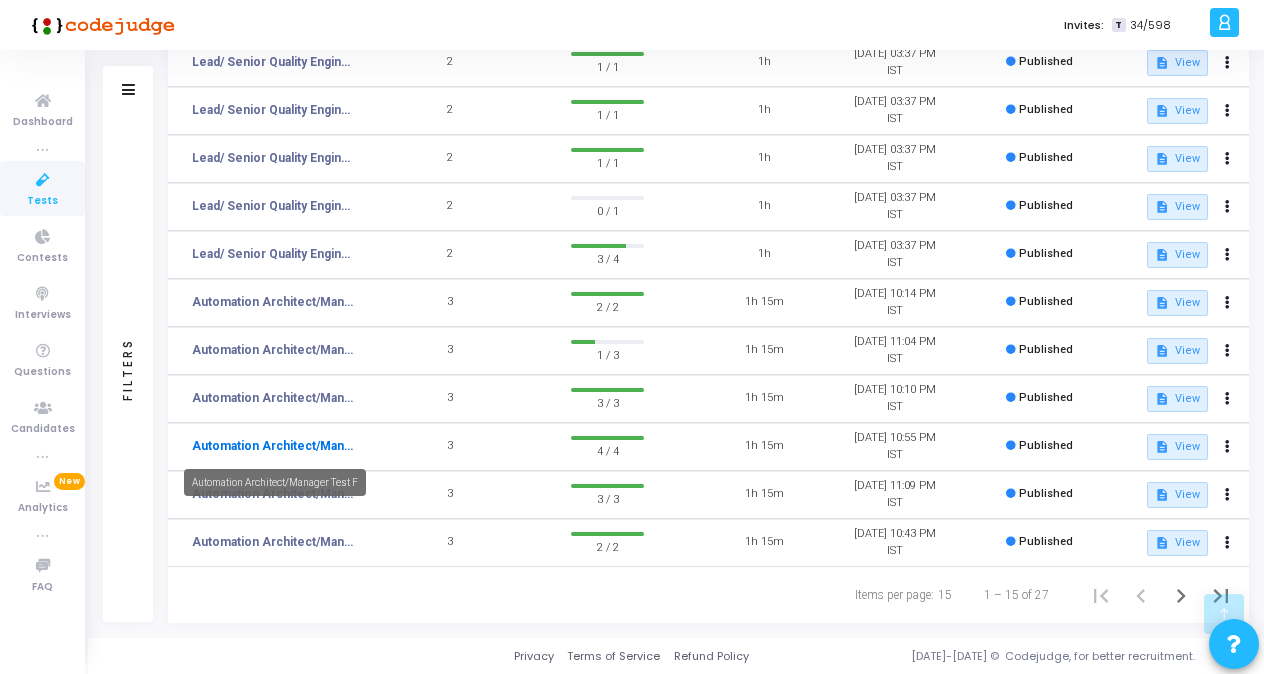 click on "Automation Architect/Manager Test F" 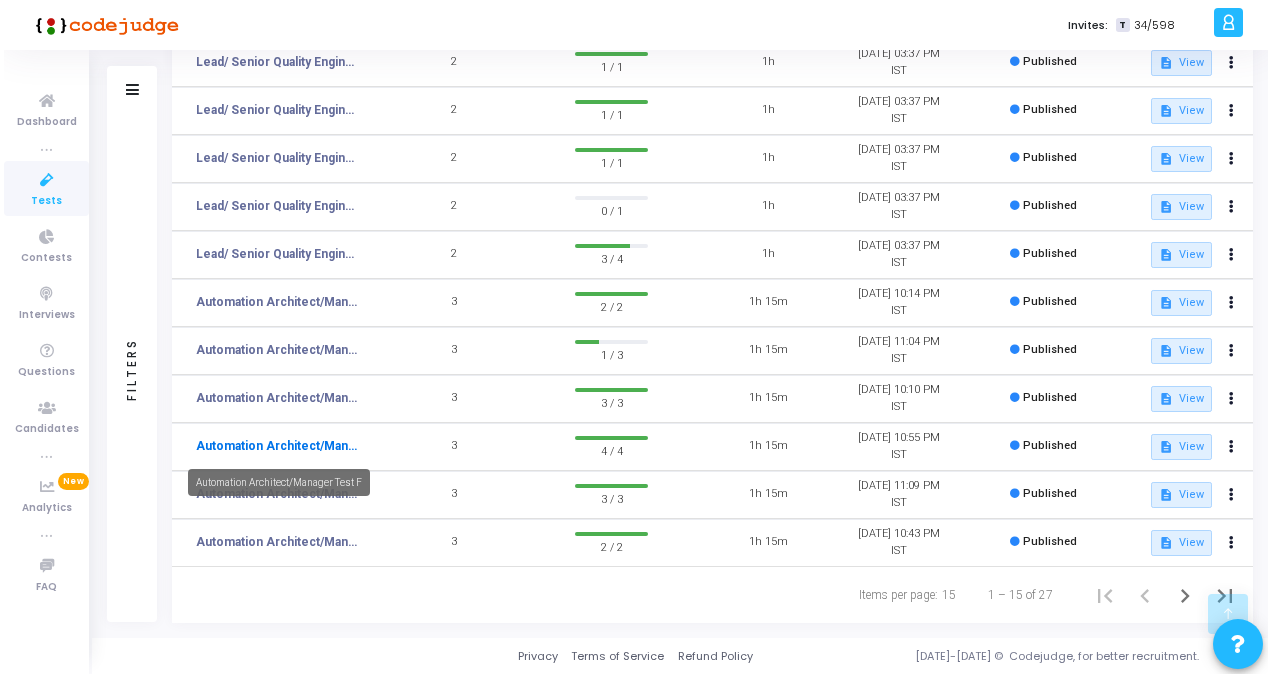 scroll, scrollTop: 0, scrollLeft: 0, axis: both 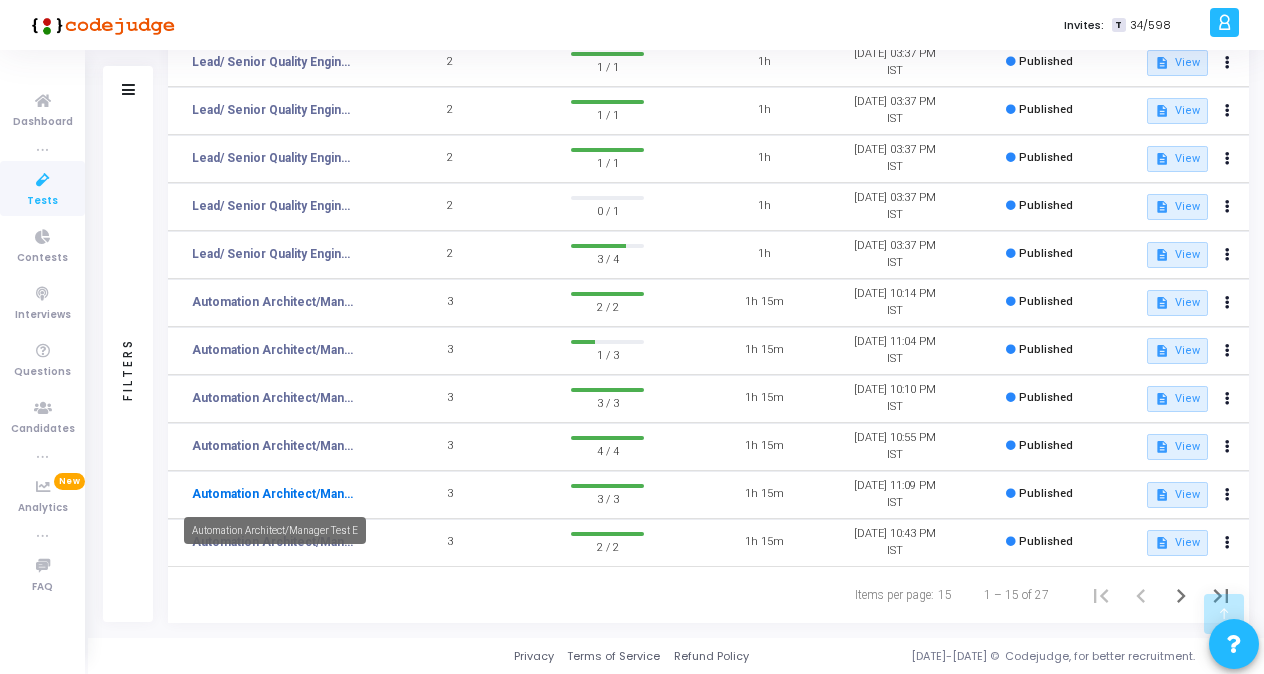 click on "Automation Architect/Manager Test E" 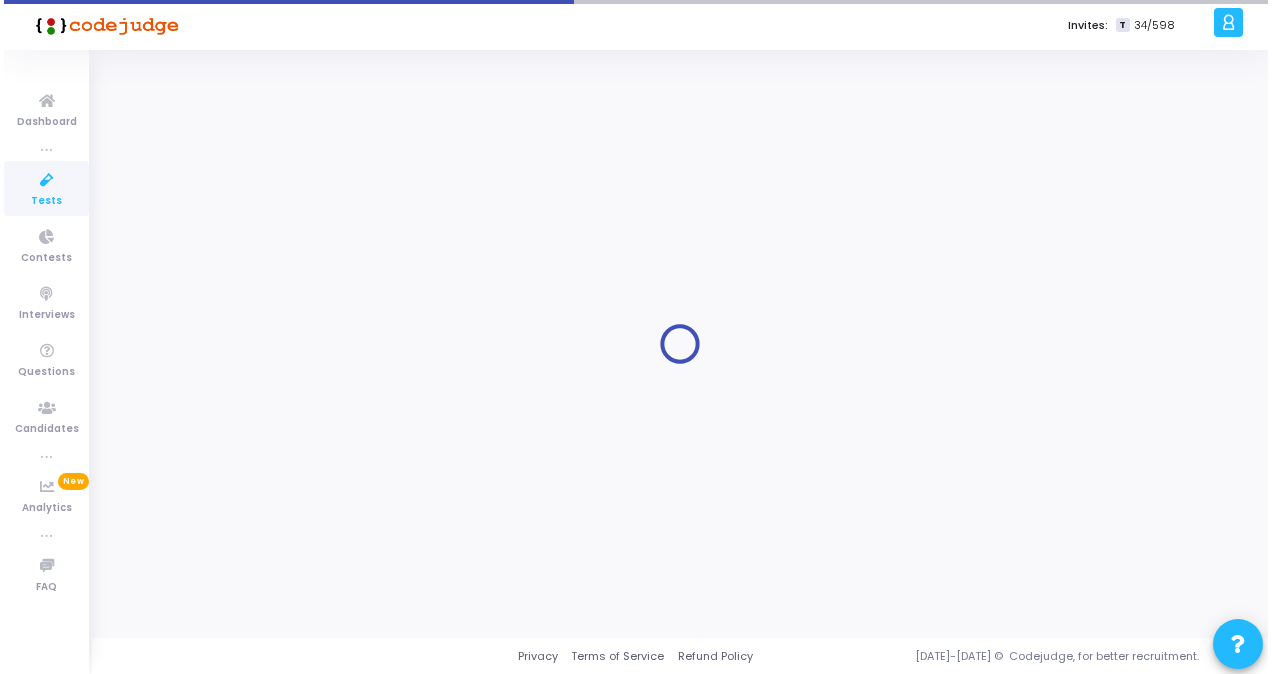 scroll, scrollTop: 0, scrollLeft: 0, axis: both 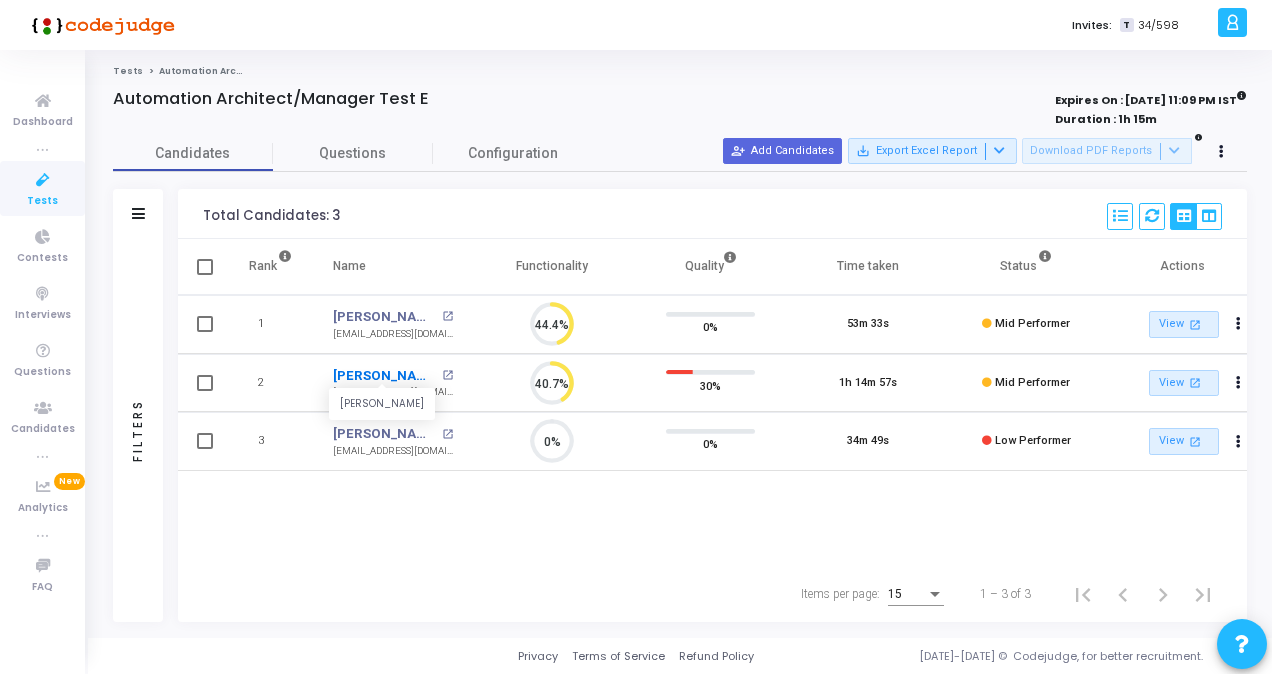 click on "[PERSON_NAME]" at bounding box center (385, 376) 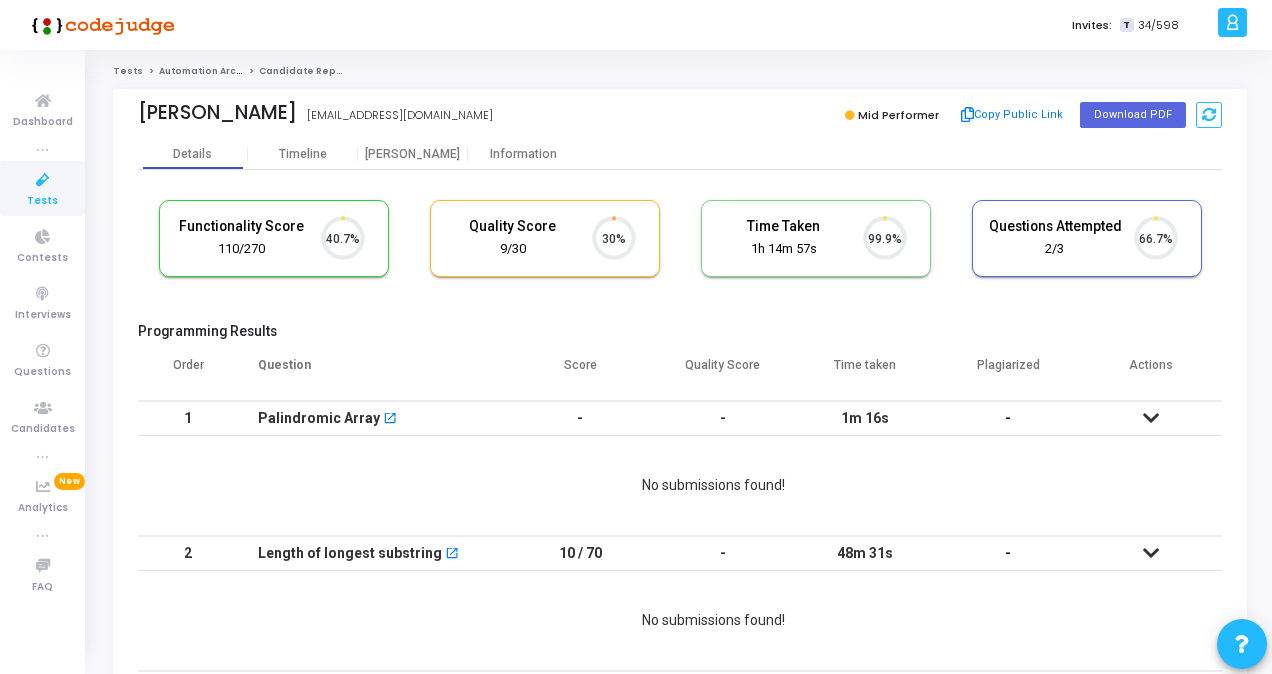 scroll, scrollTop: 9, scrollLeft: 8, axis: both 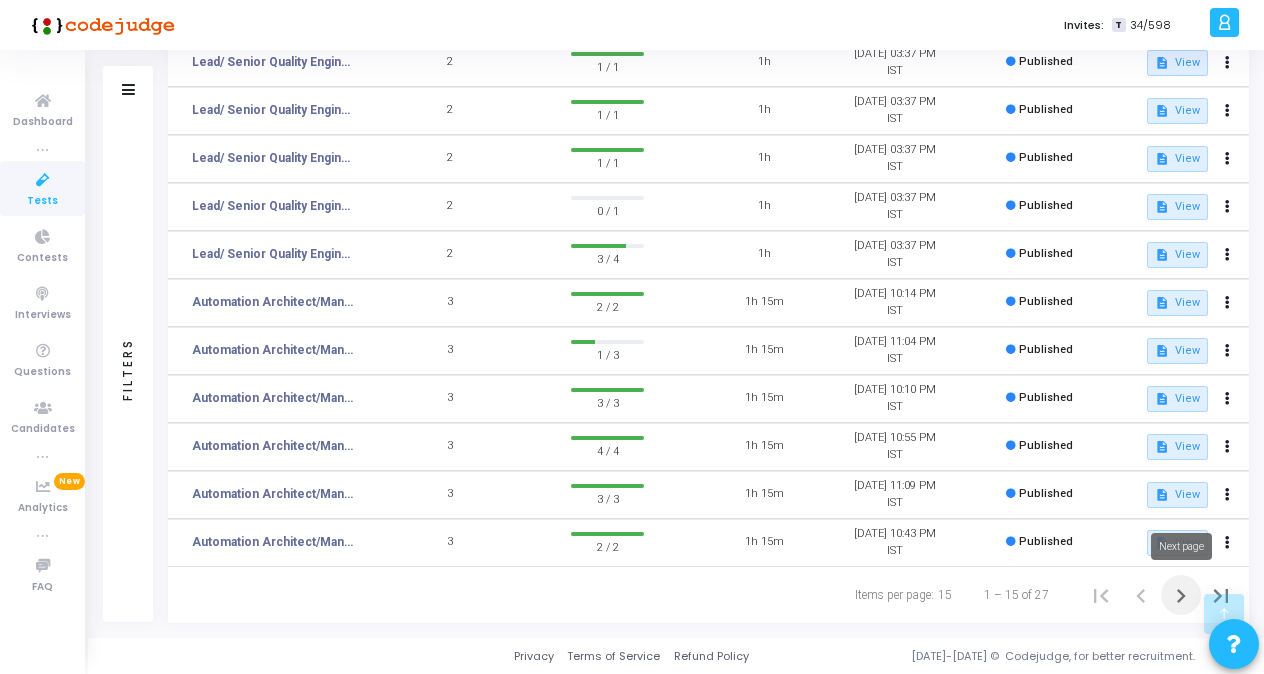 click 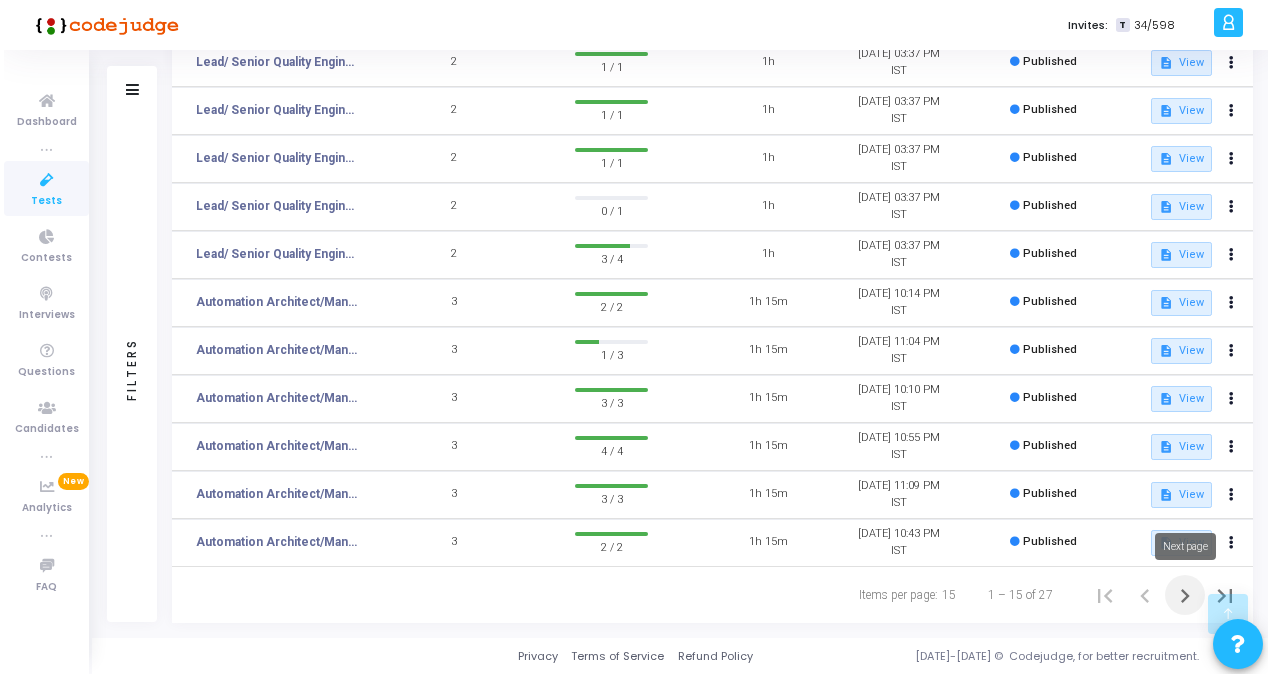 scroll, scrollTop: 0, scrollLeft: 0, axis: both 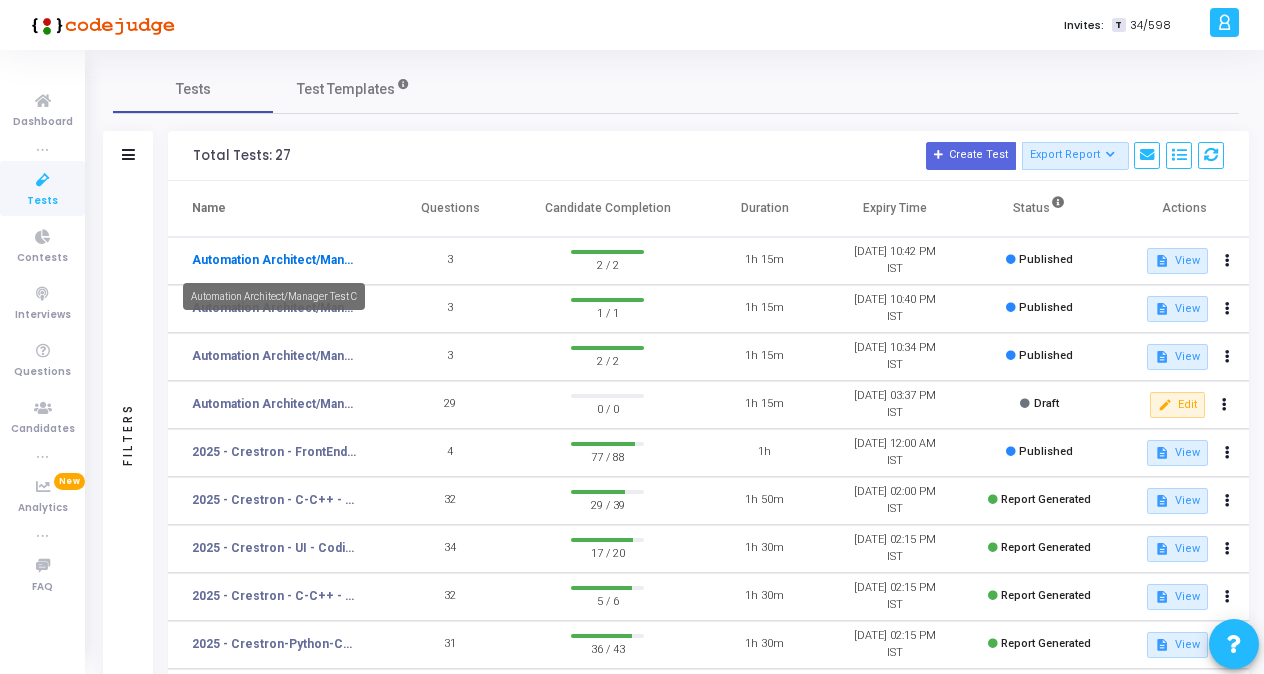 click on "Automation Architect/Manager Test C" at bounding box center (274, 260) 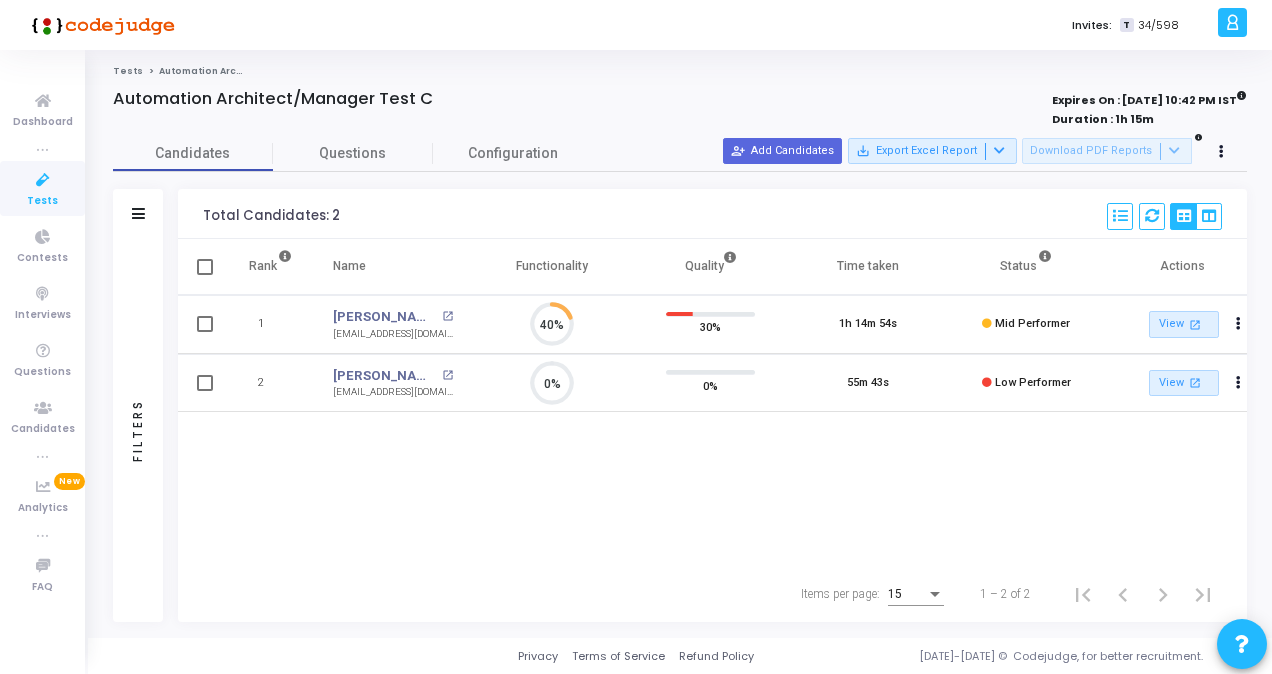 scroll, scrollTop: 9, scrollLeft: 8, axis: both 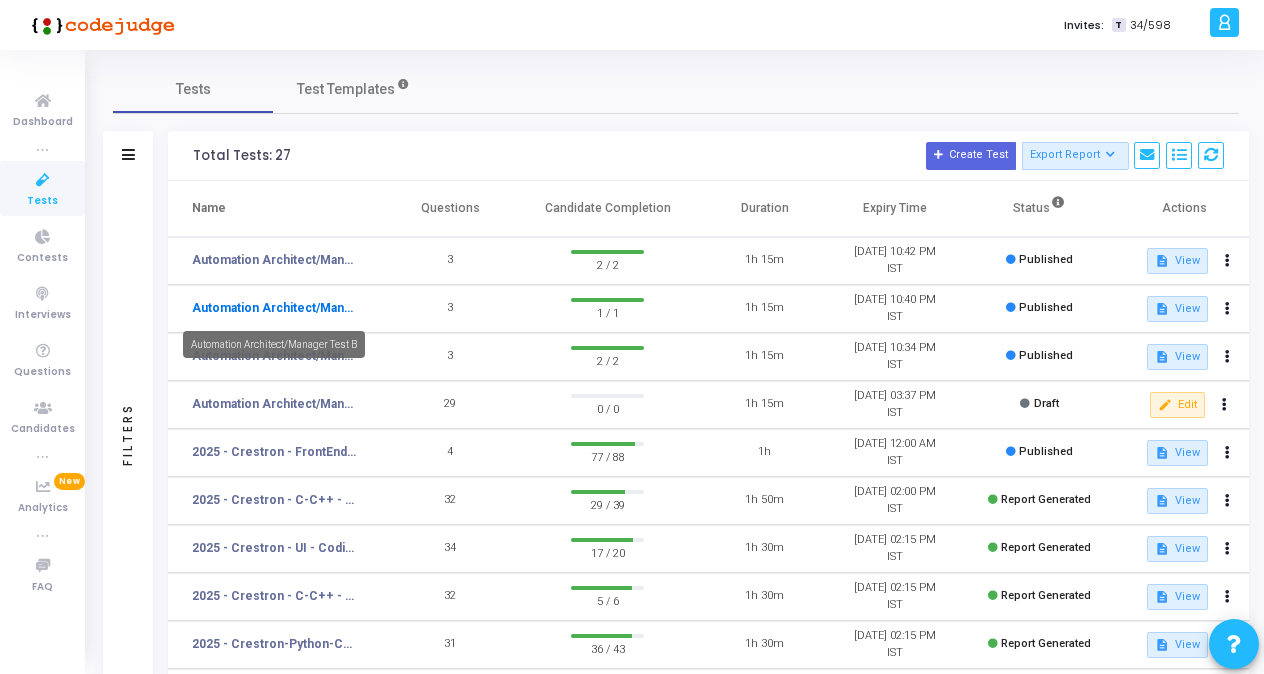 click on "Automation Architect/Manager Test B" 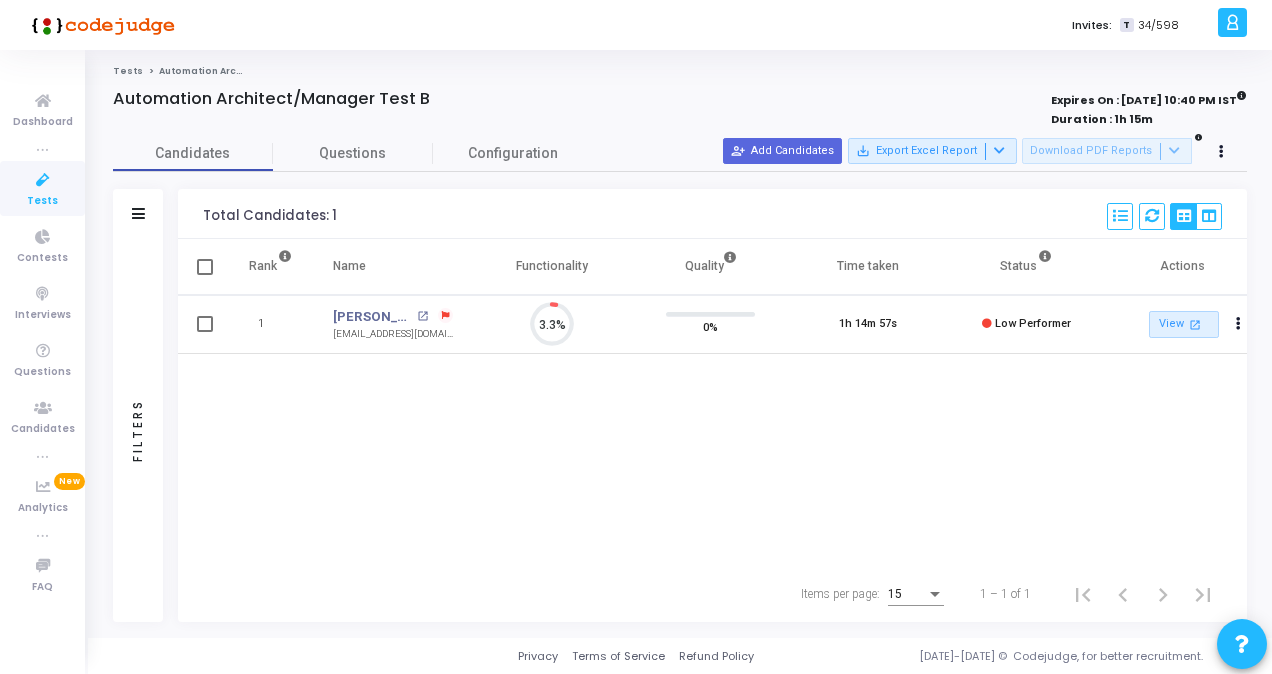 scroll, scrollTop: 9, scrollLeft: 8, axis: both 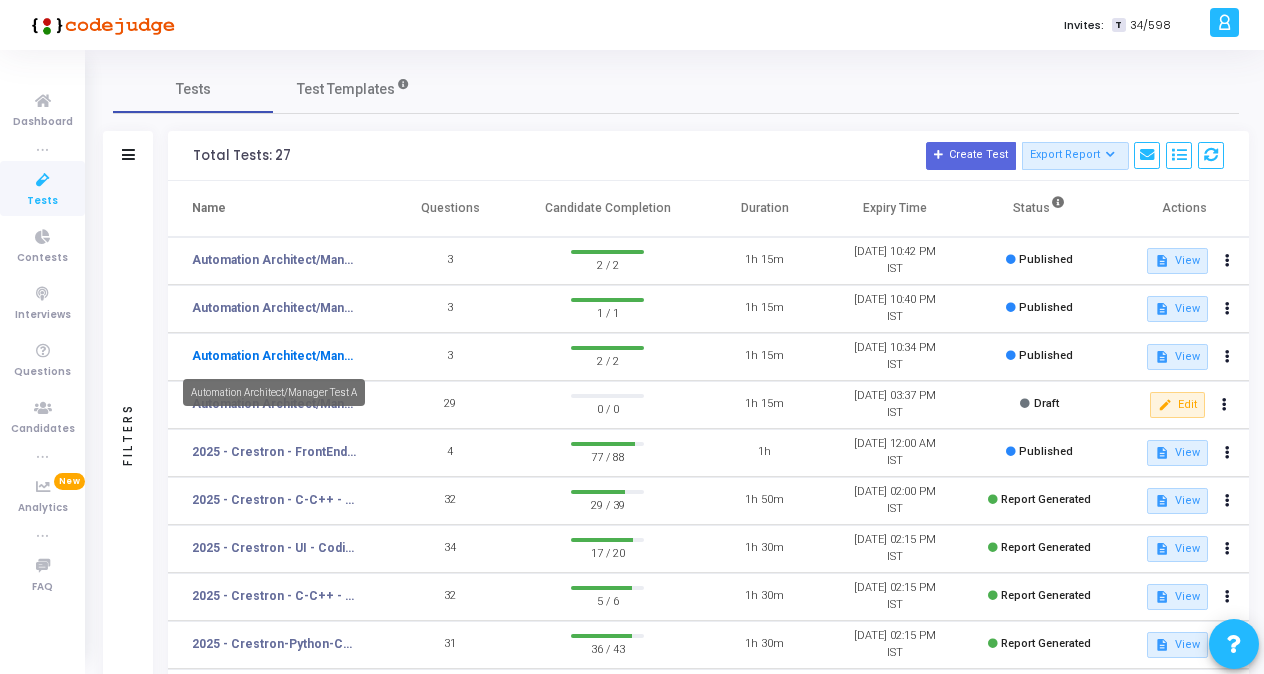 click on "Automation Architect/Manager Test A" 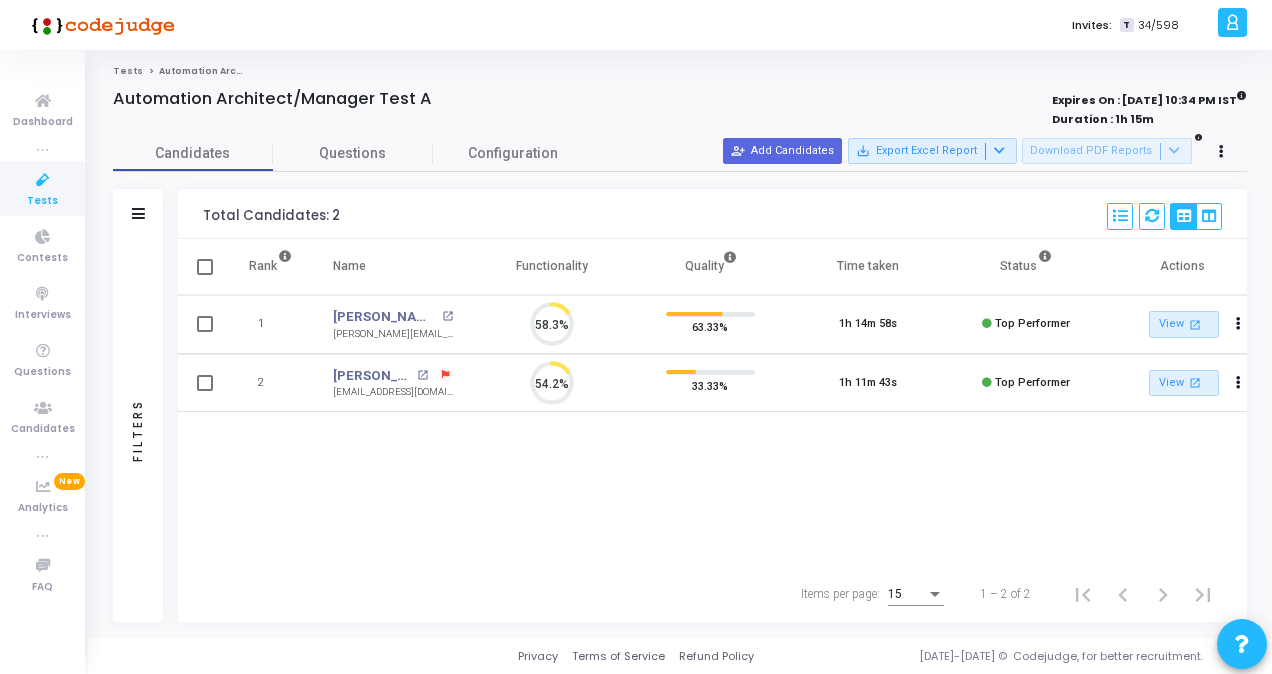 scroll, scrollTop: 9, scrollLeft: 8, axis: both 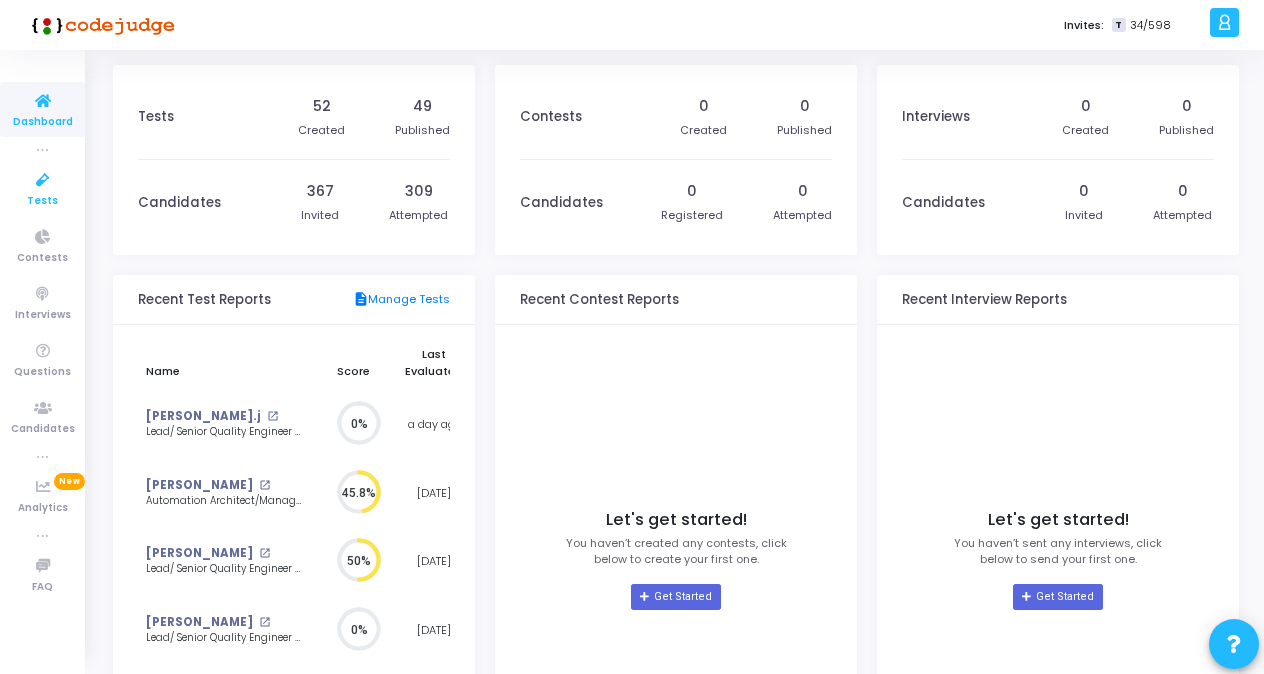 click at bounding box center (43, 180) 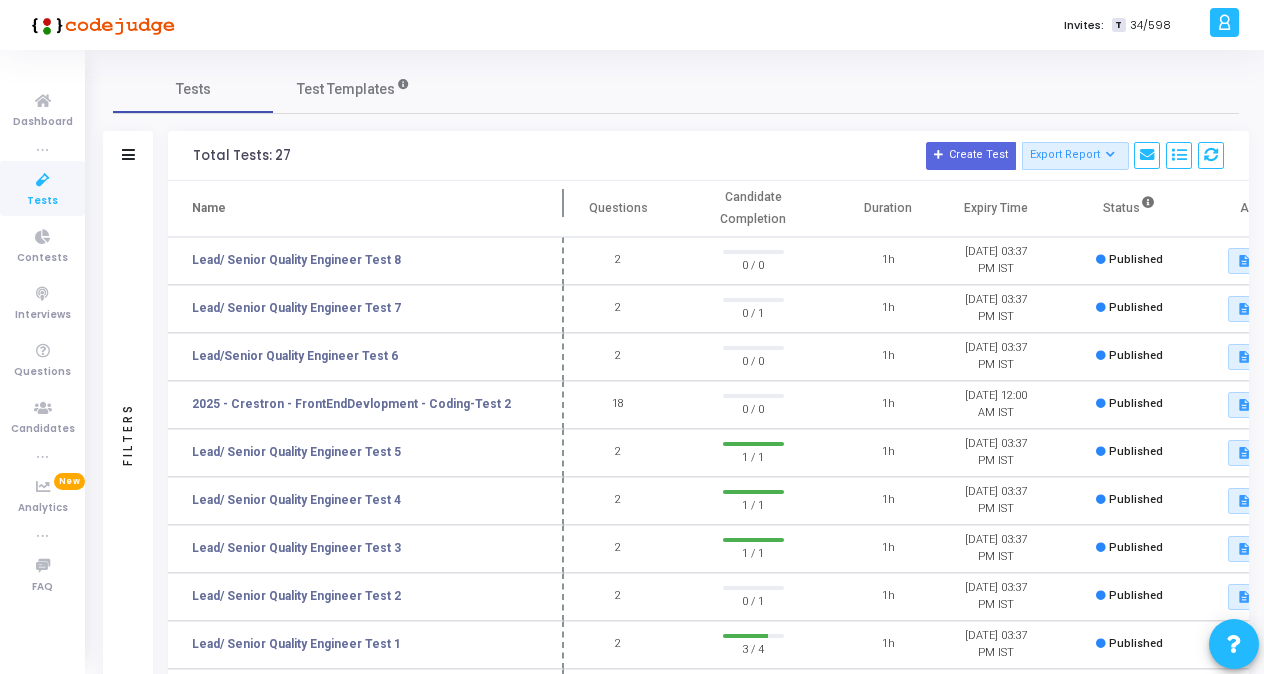 drag, startPoint x: 384, startPoint y: 208, endPoint x: 563, endPoint y: 216, distance: 179.17868 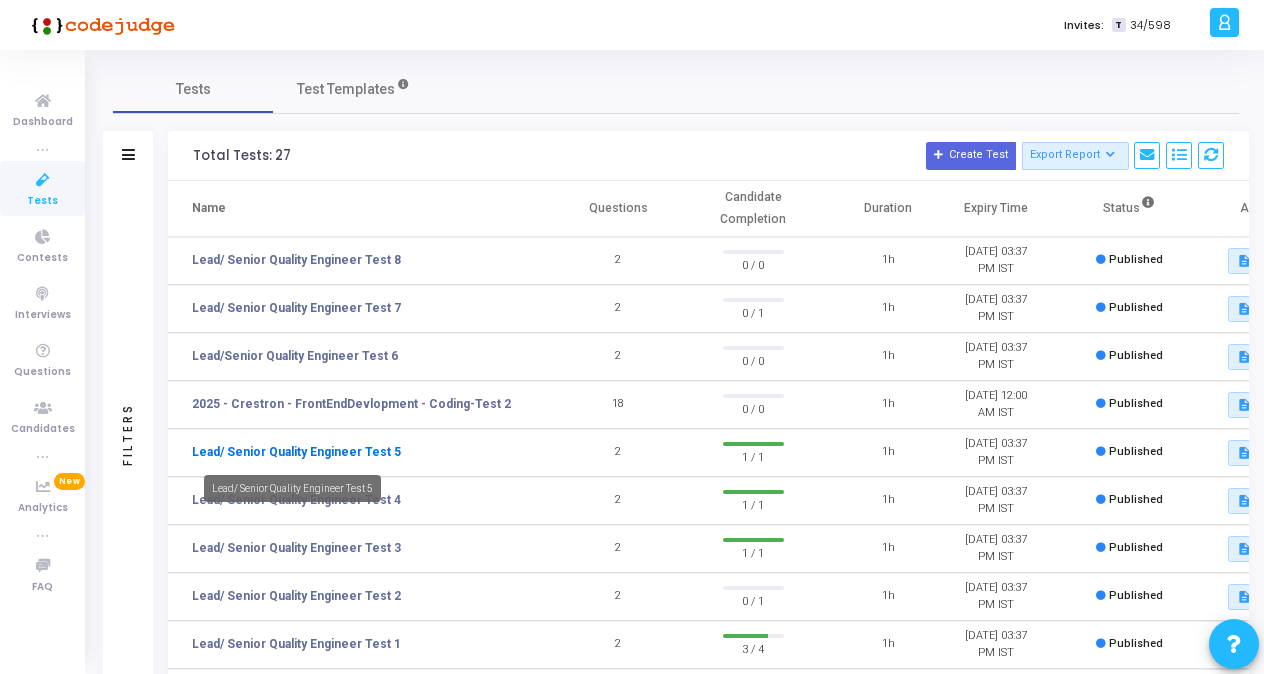 click on "Lead/ Senior Quality Engineer Test 5" 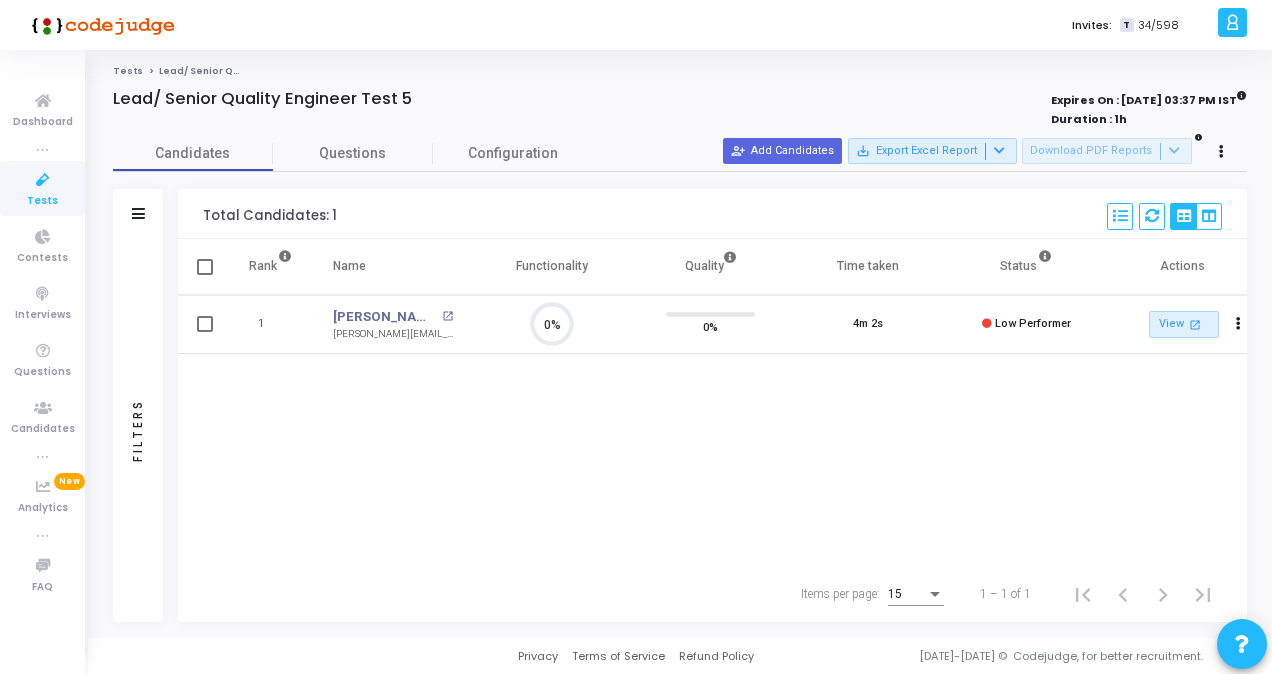scroll, scrollTop: 9, scrollLeft: 8, axis: both 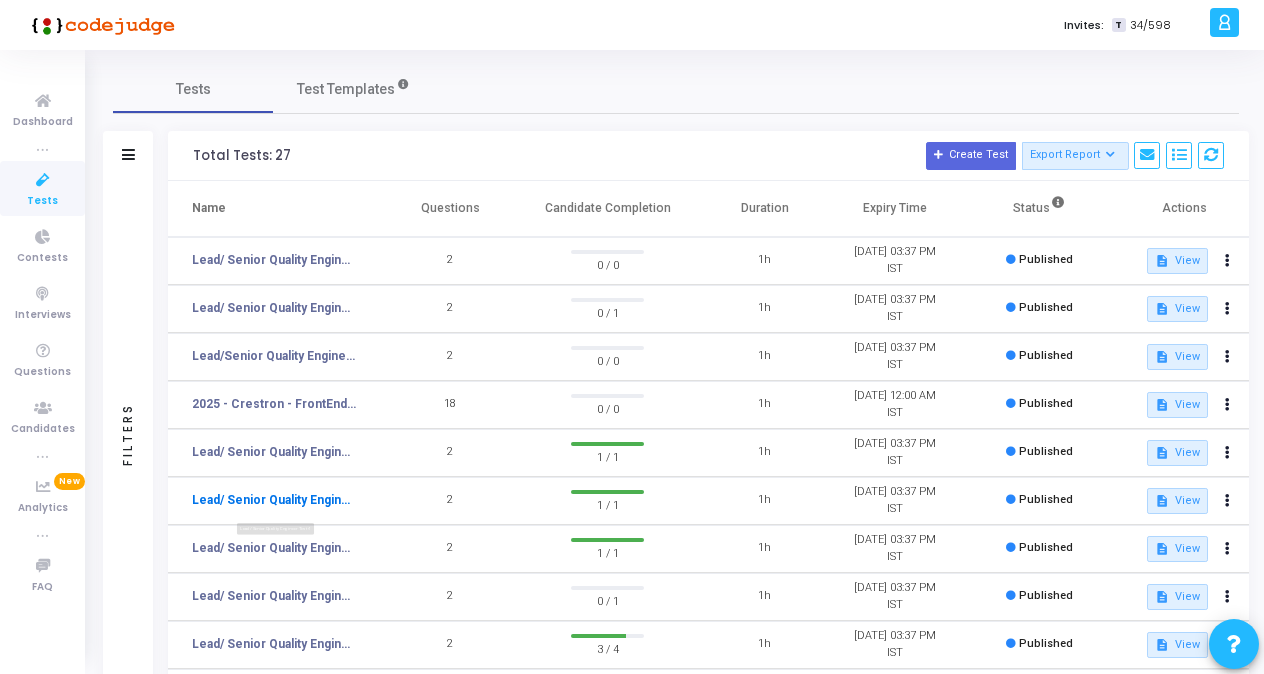 click on "Lead/ Senior Quality Engineer Test 4" 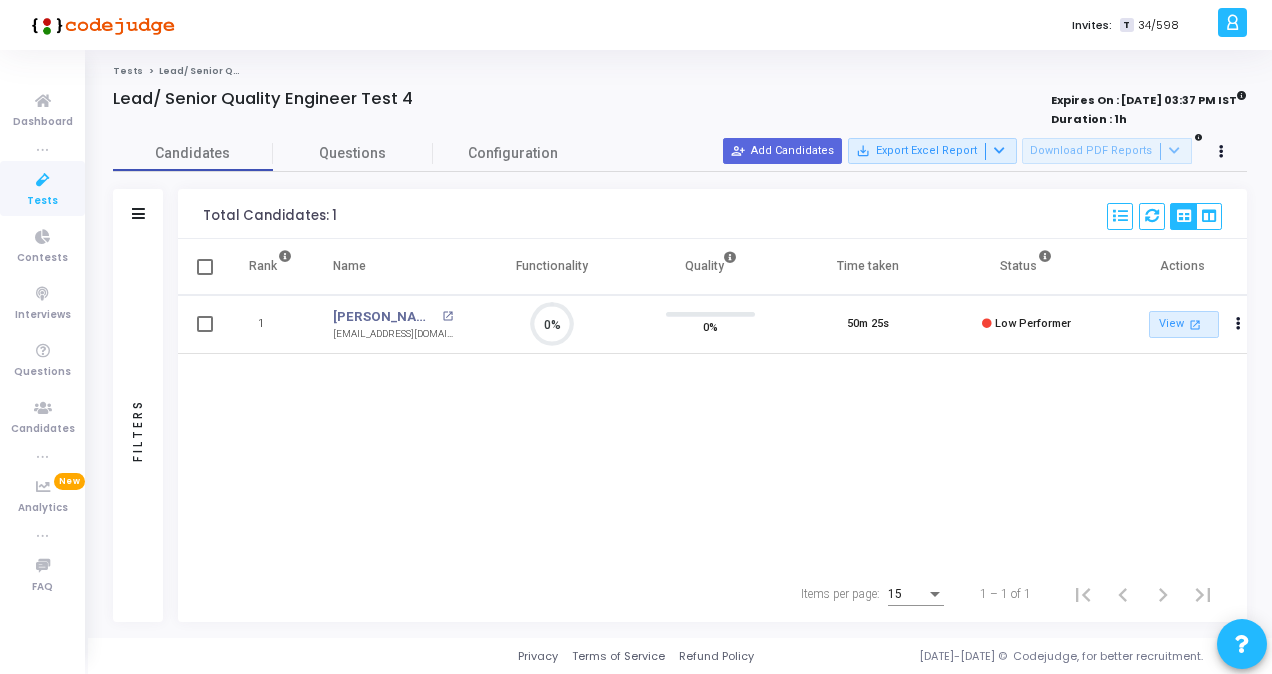 scroll, scrollTop: 9, scrollLeft: 8, axis: both 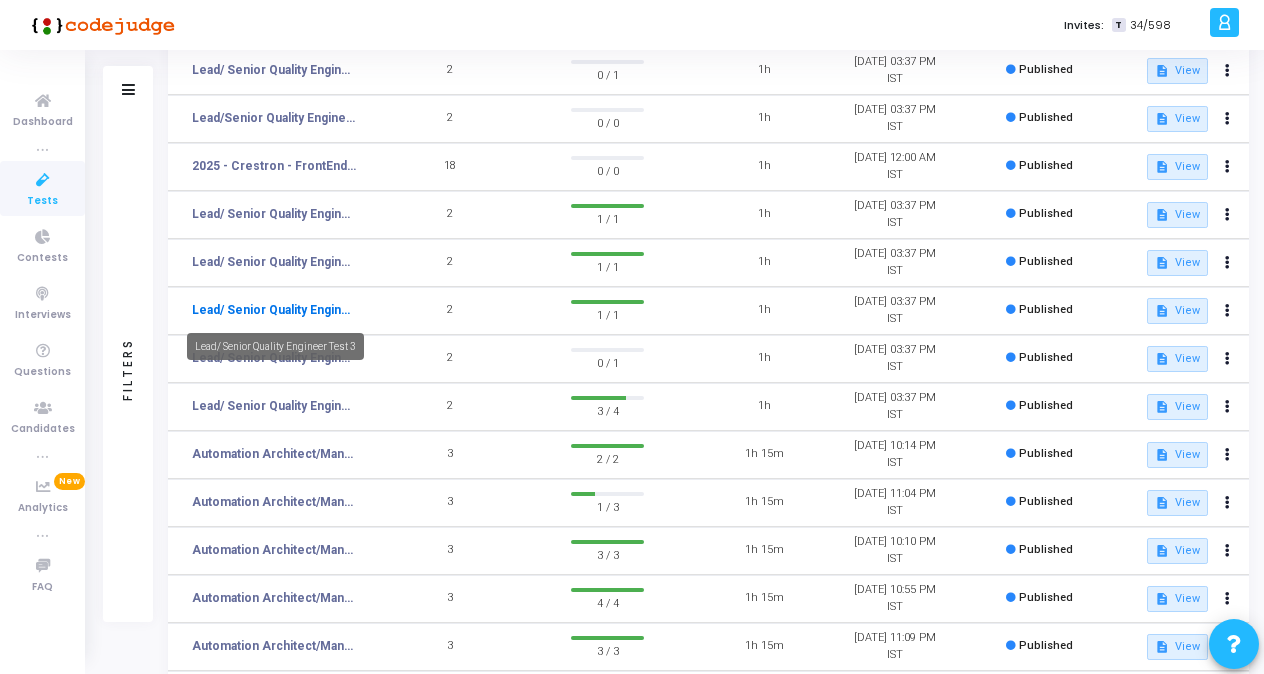 click on "Lead/ Senior Quality Engineer Test 3" 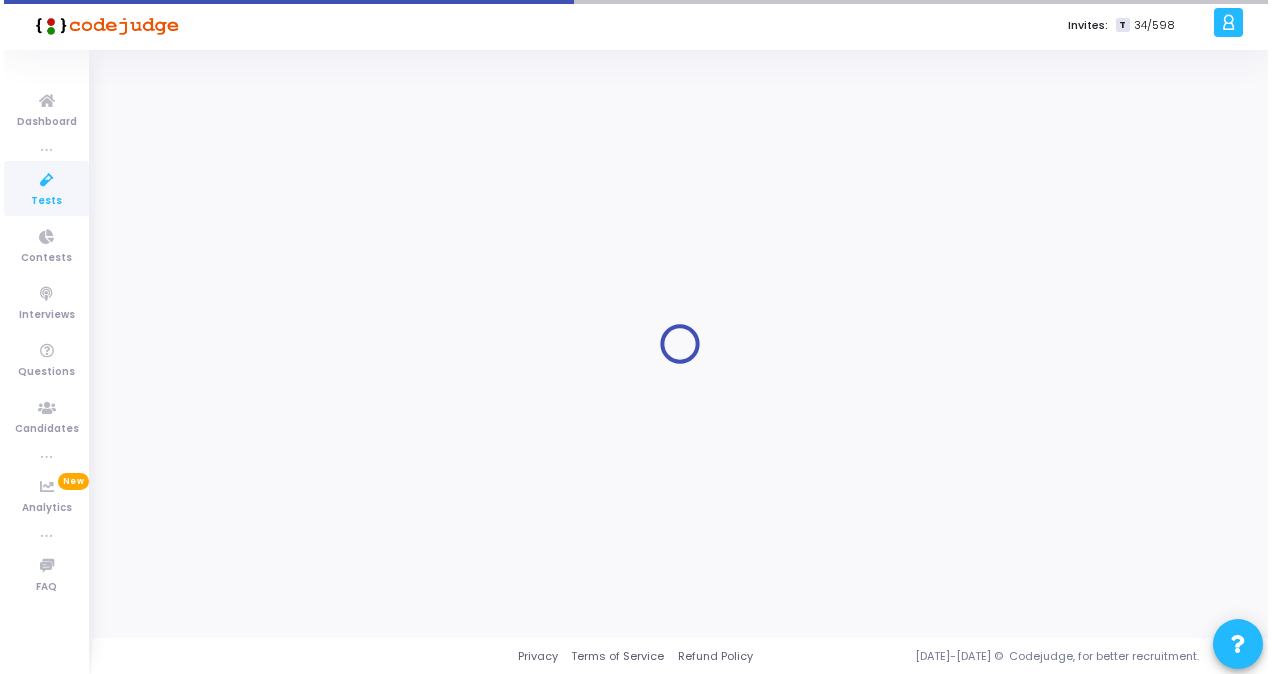 scroll, scrollTop: 0, scrollLeft: 0, axis: both 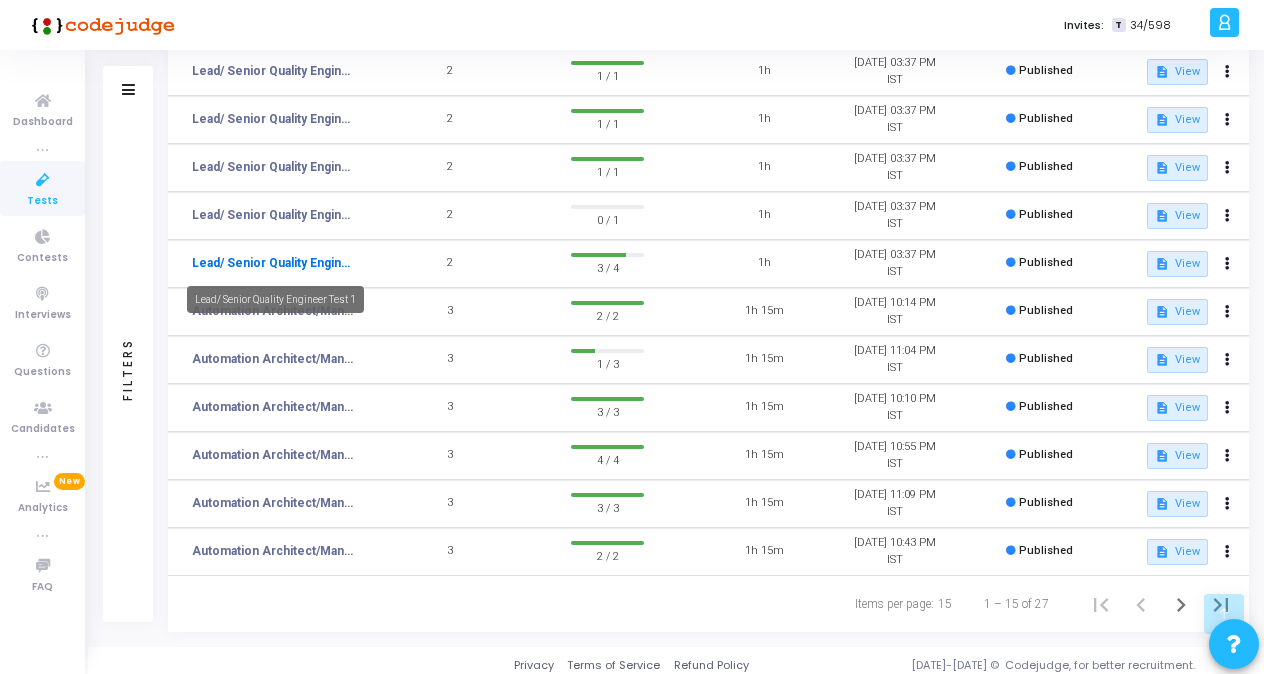click on "Lead/ Senior Quality Engineer Test 1" 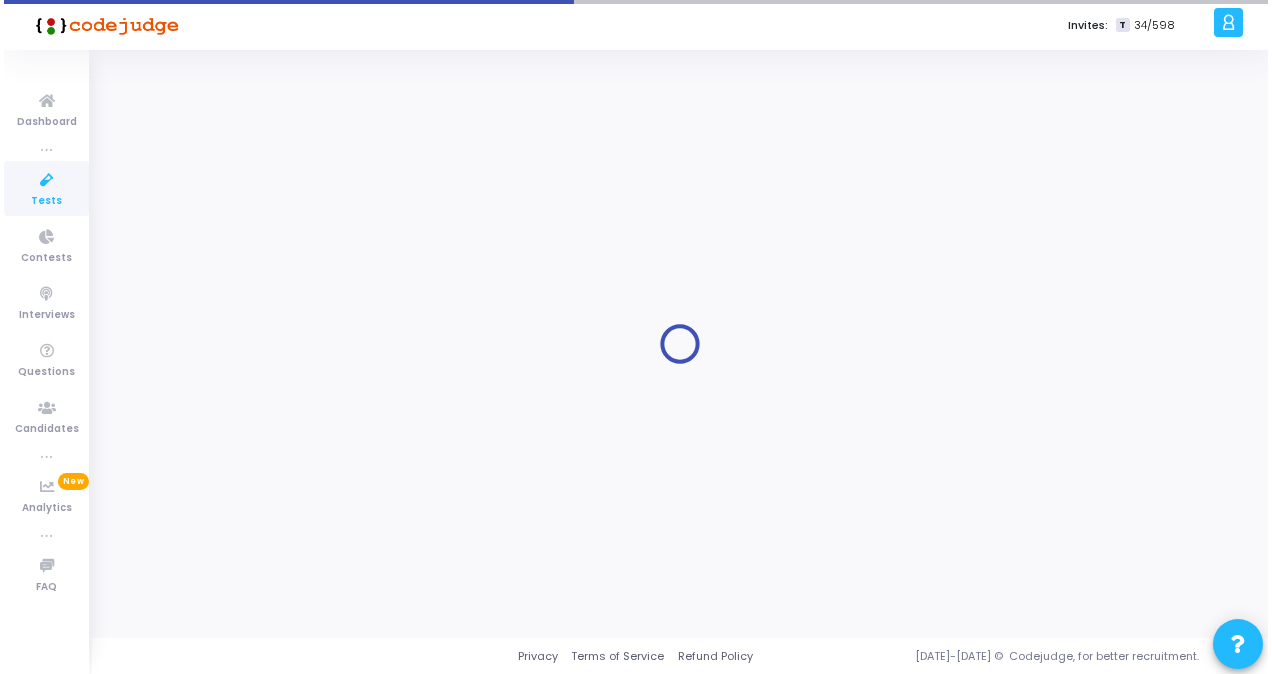 scroll, scrollTop: 0, scrollLeft: 0, axis: both 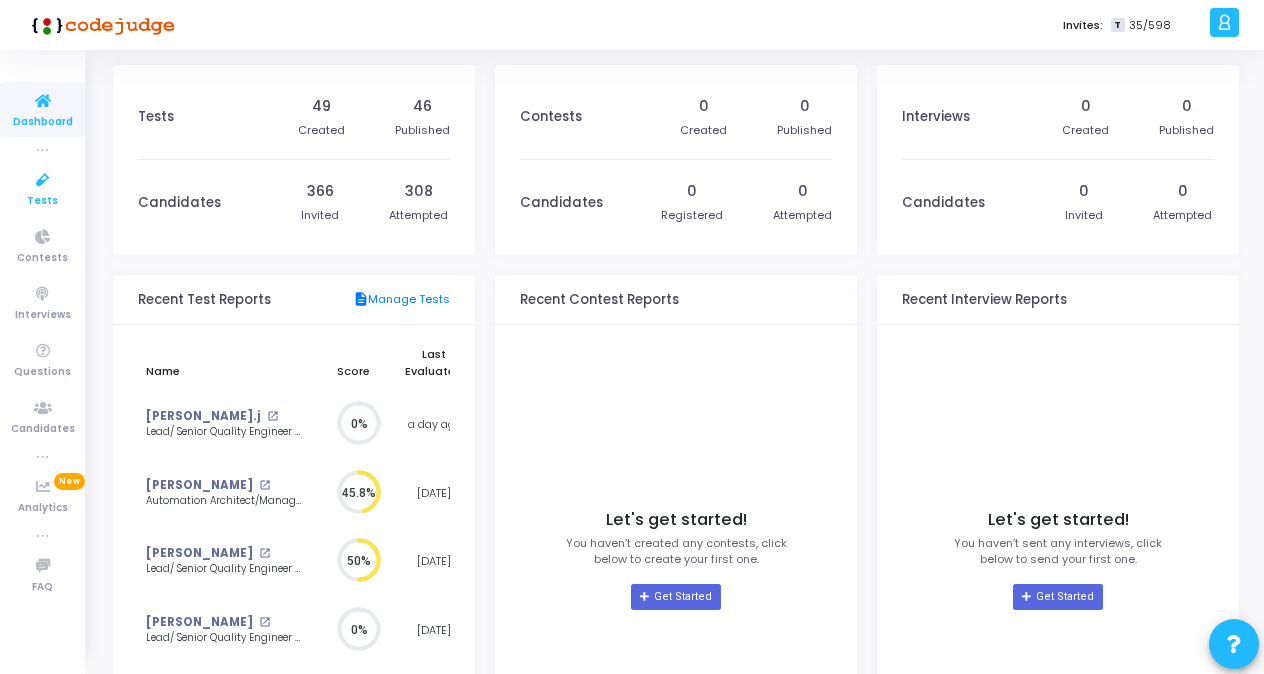 click on "Tests" at bounding box center (42, 201) 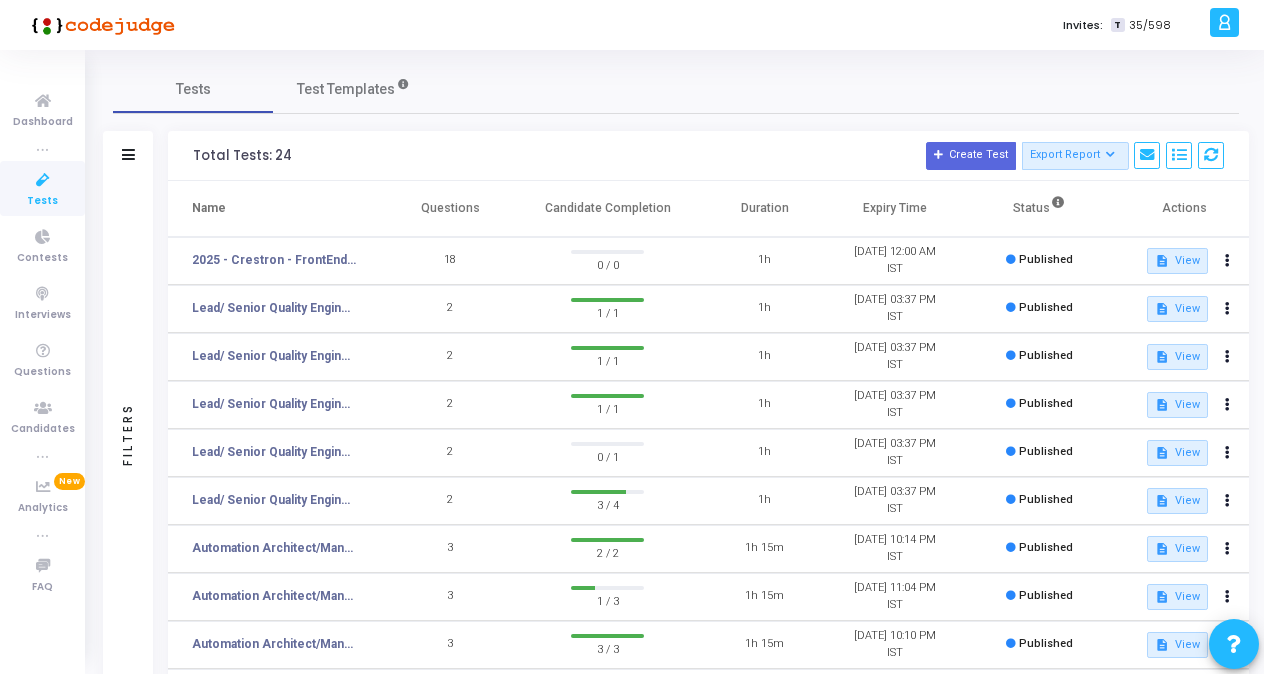 scroll, scrollTop: 390, scrollLeft: 0, axis: vertical 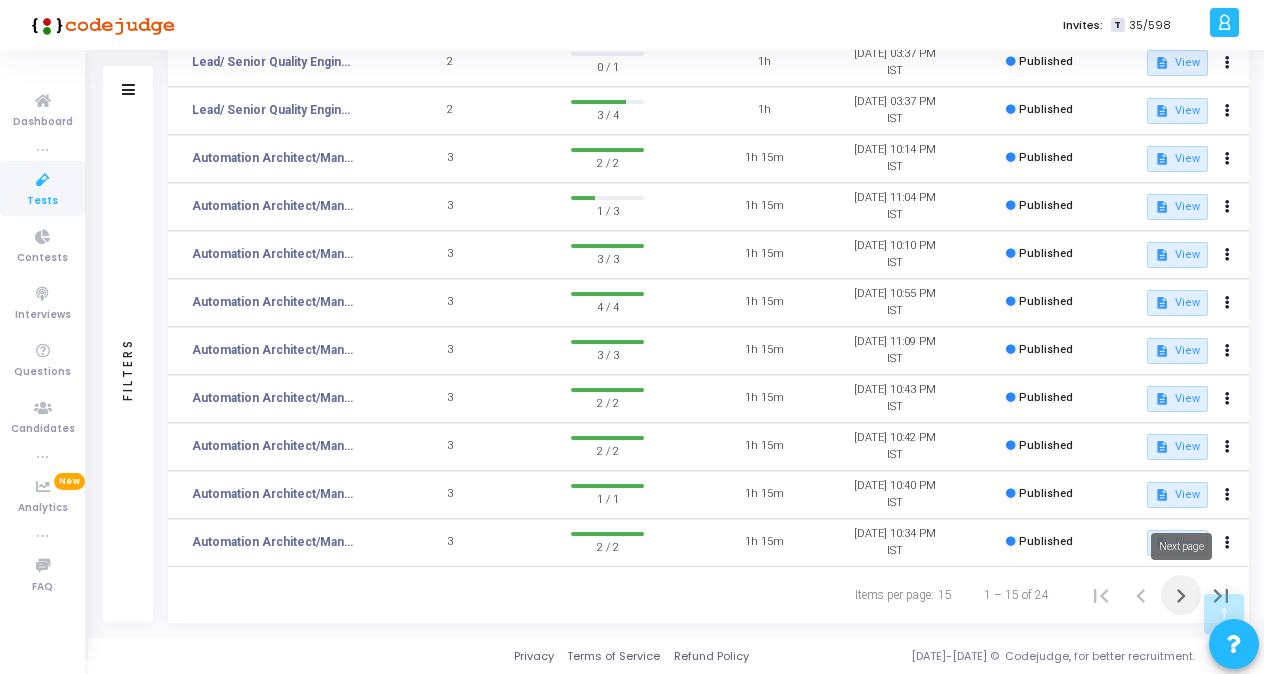 click 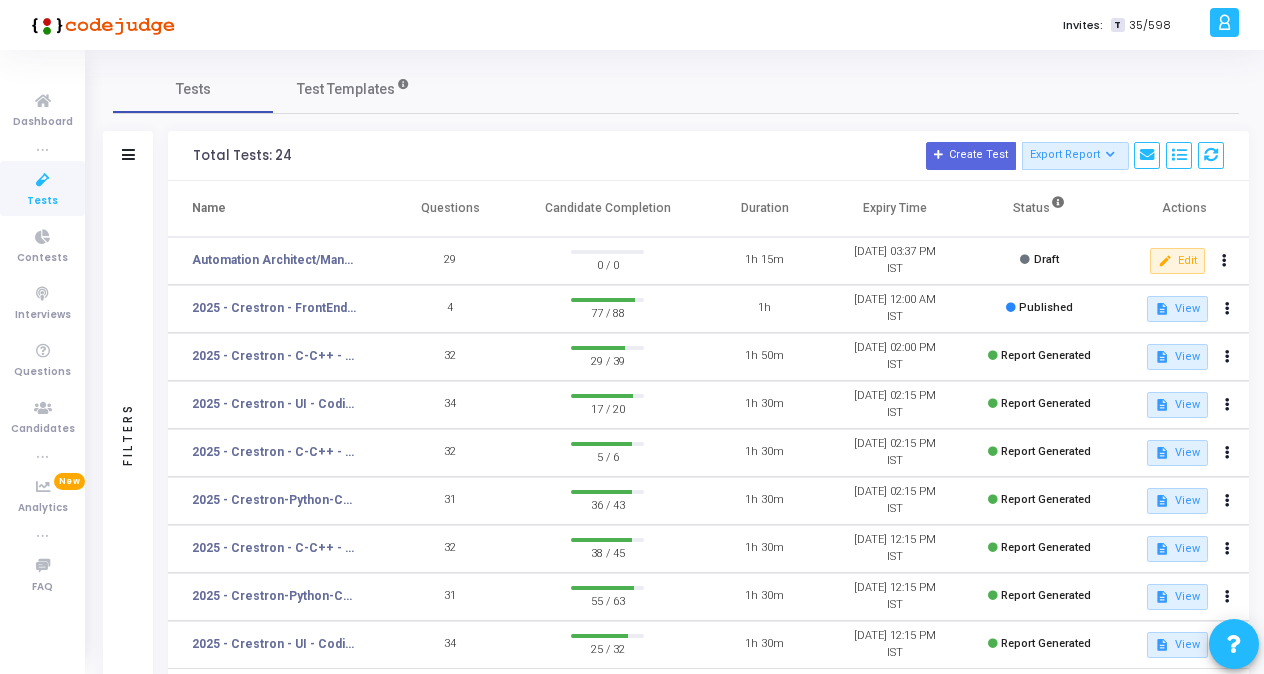 scroll, scrollTop: 102, scrollLeft: 0, axis: vertical 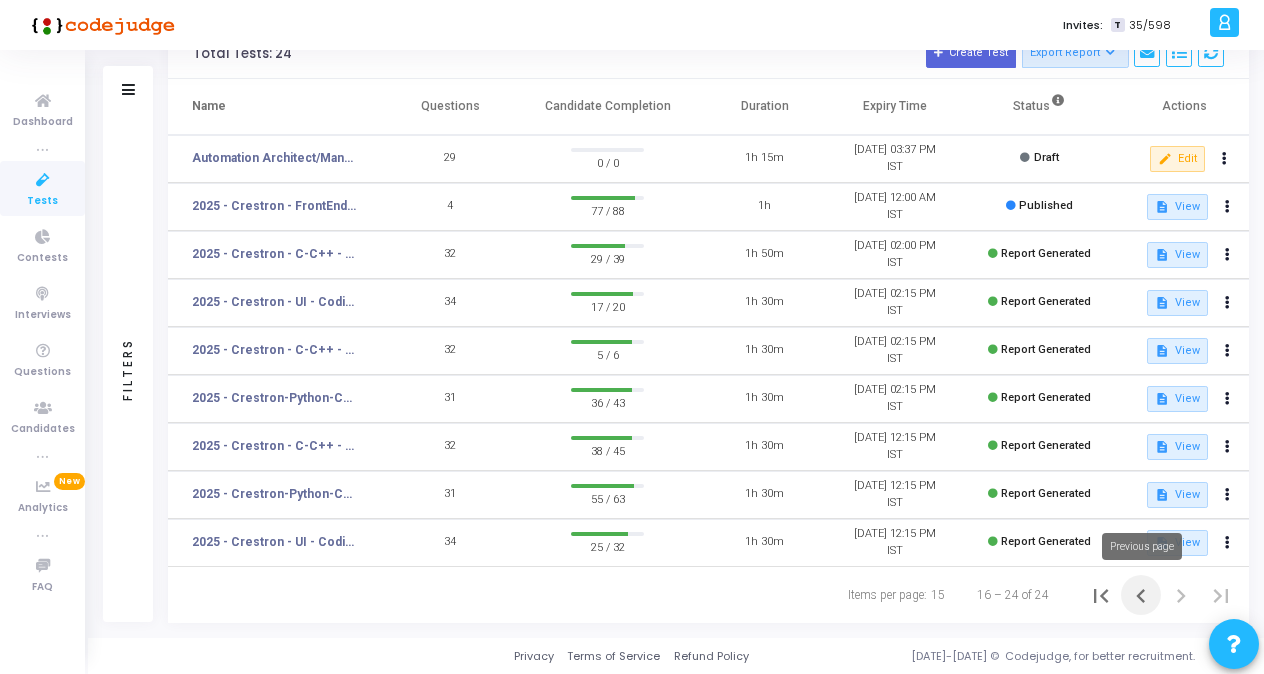 click 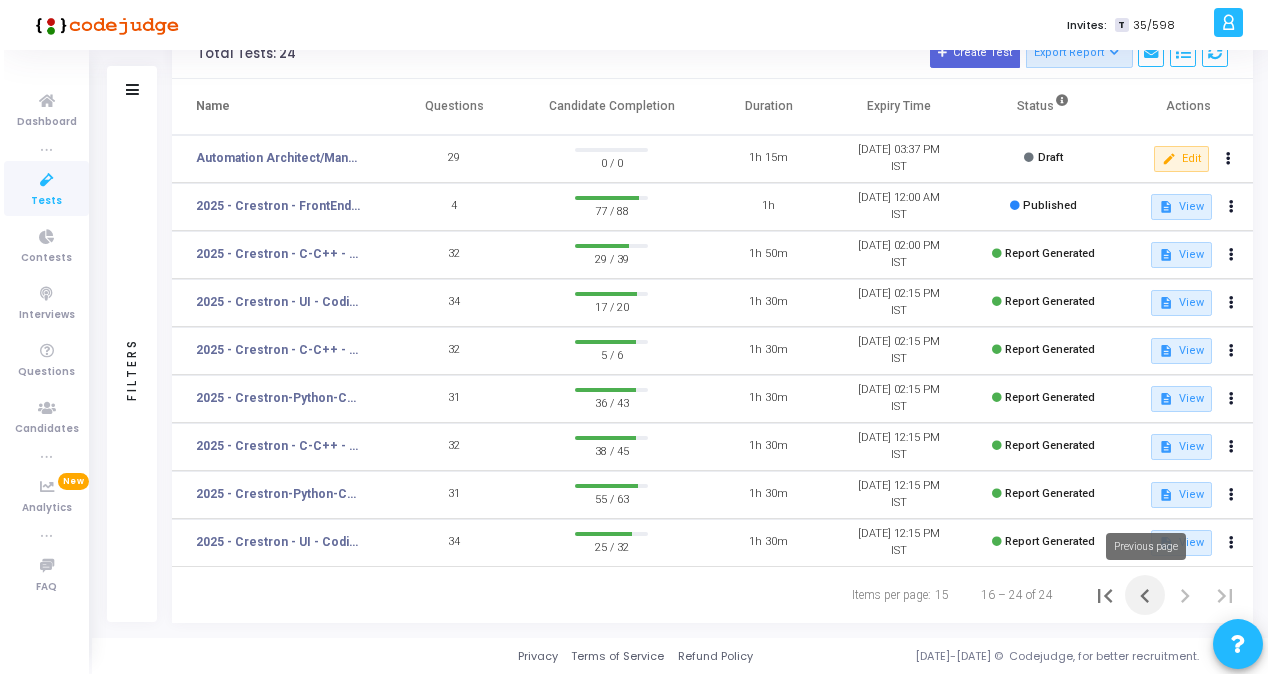 scroll, scrollTop: 0, scrollLeft: 0, axis: both 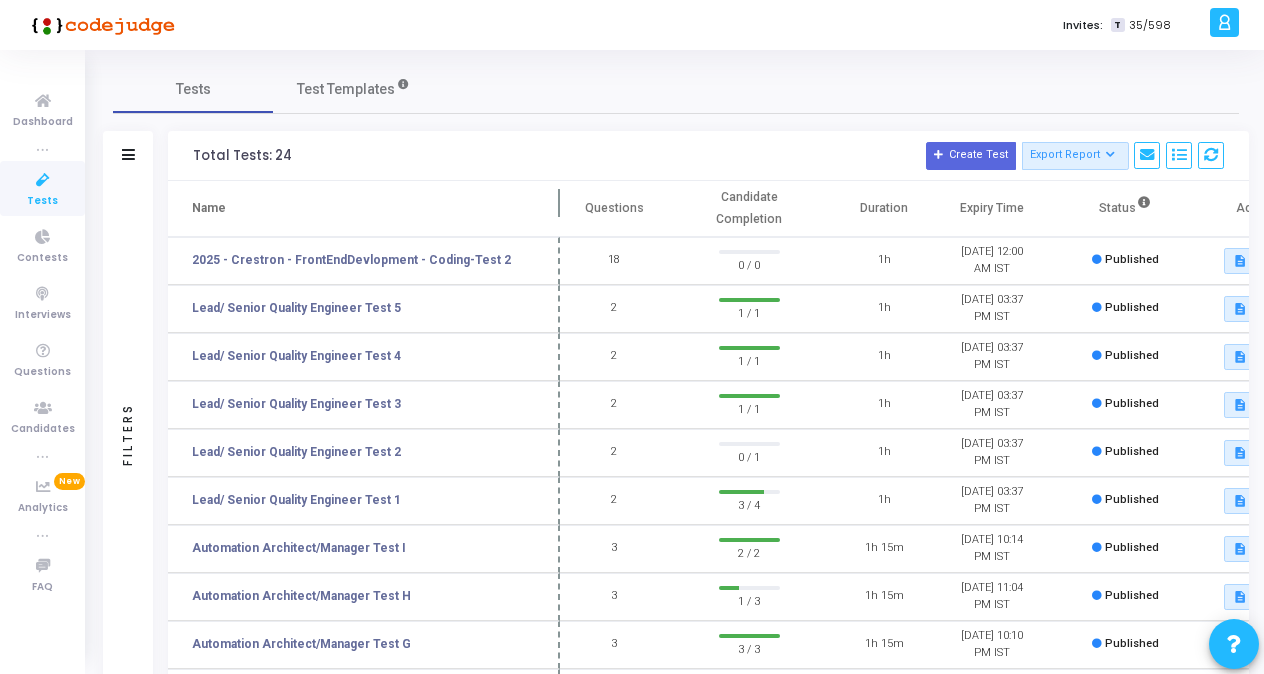 drag, startPoint x: 386, startPoint y: 206, endPoint x: 561, endPoint y: 228, distance: 176.37744 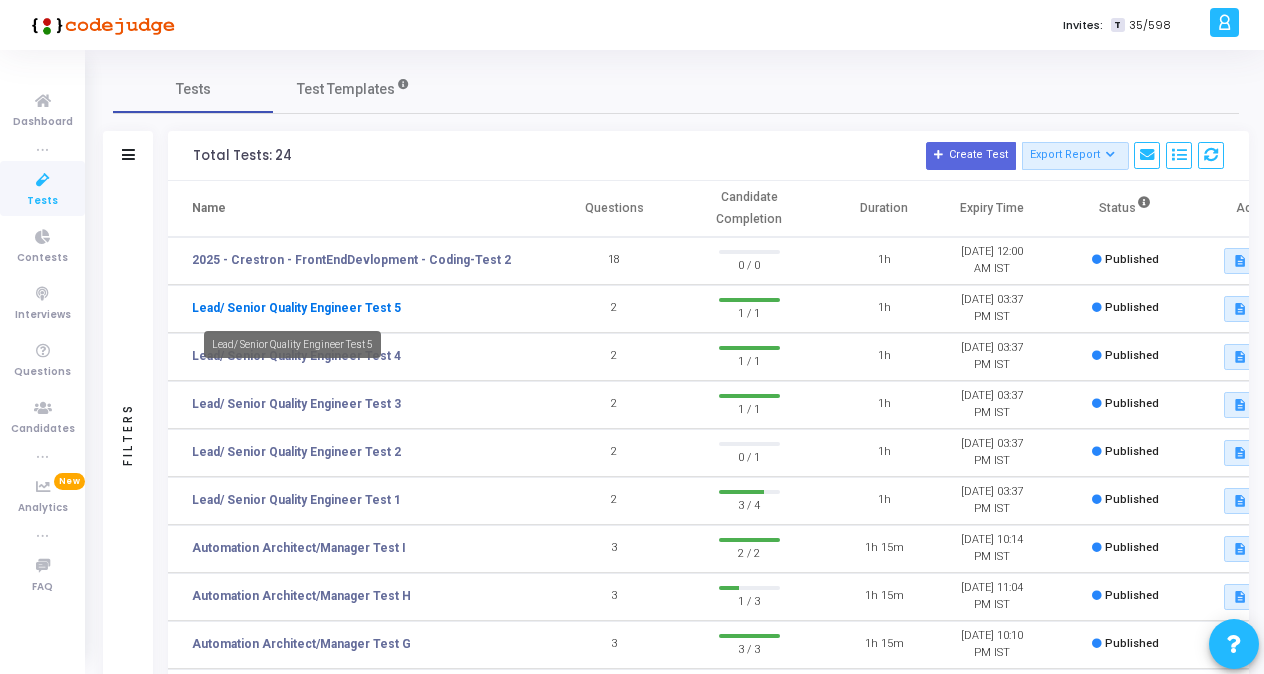 click on "Lead/ Senior Quality Engineer Test 5" 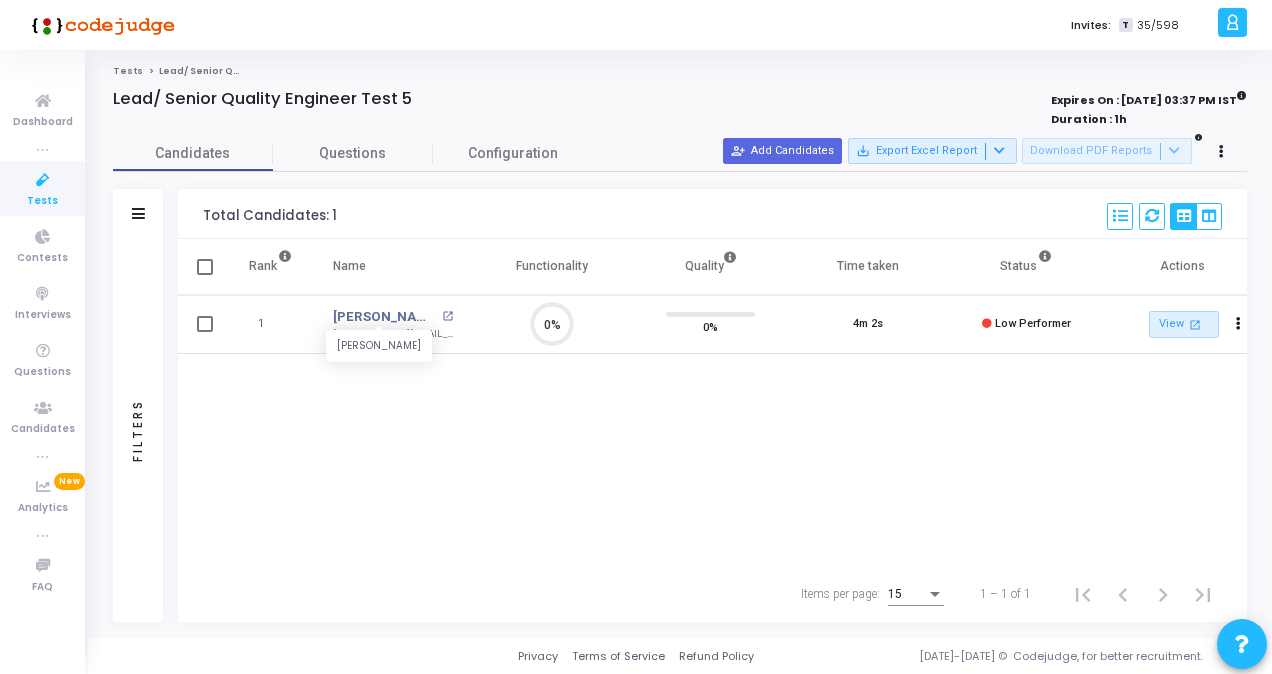 scroll, scrollTop: 9, scrollLeft: 8, axis: both 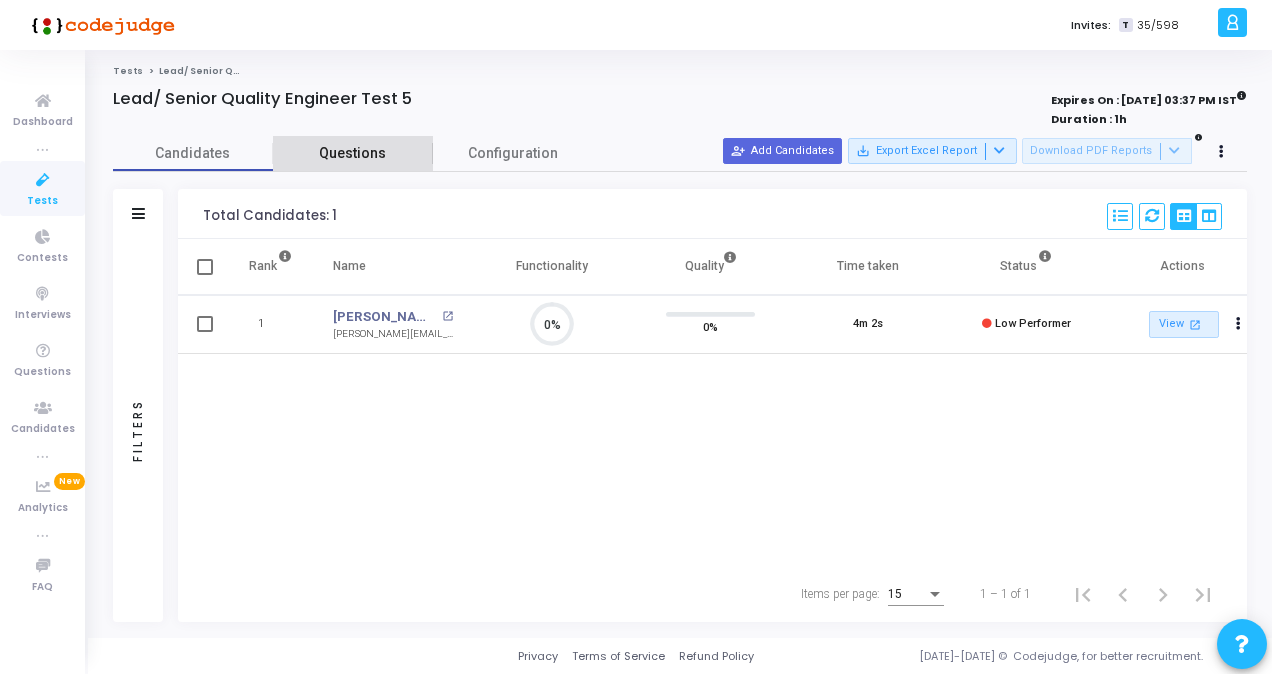 click on "Questions" at bounding box center (353, 153) 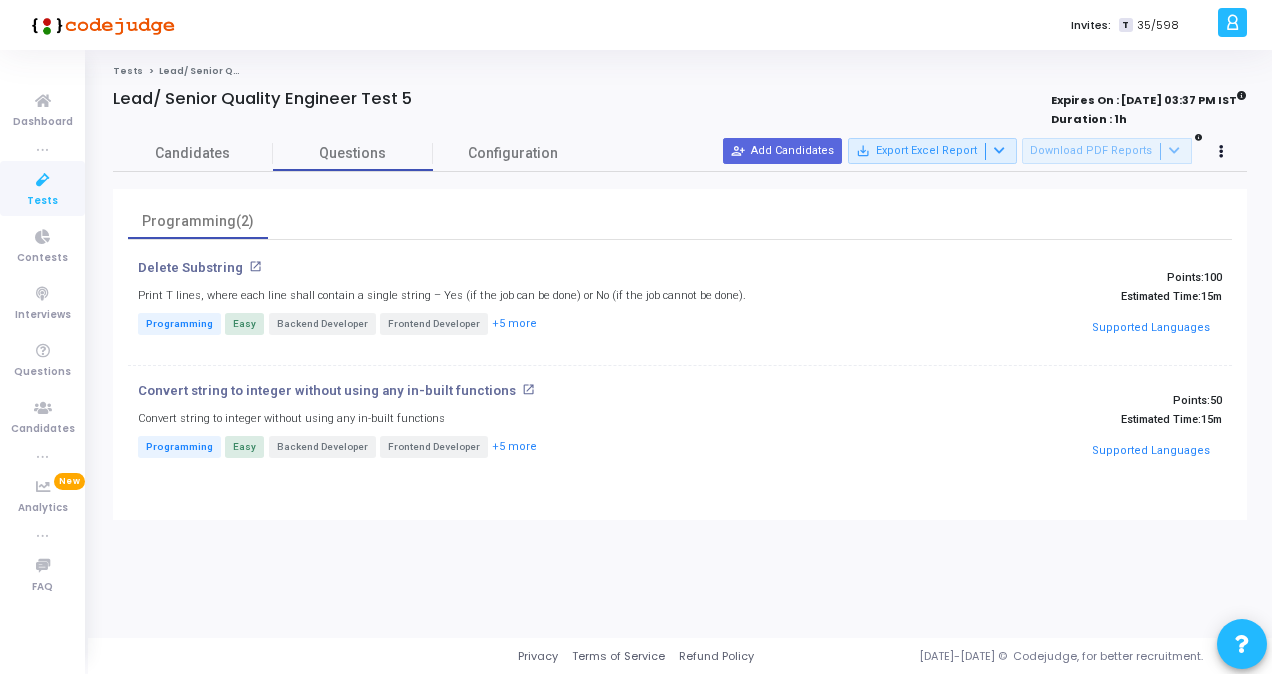click at bounding box center (43, 180) 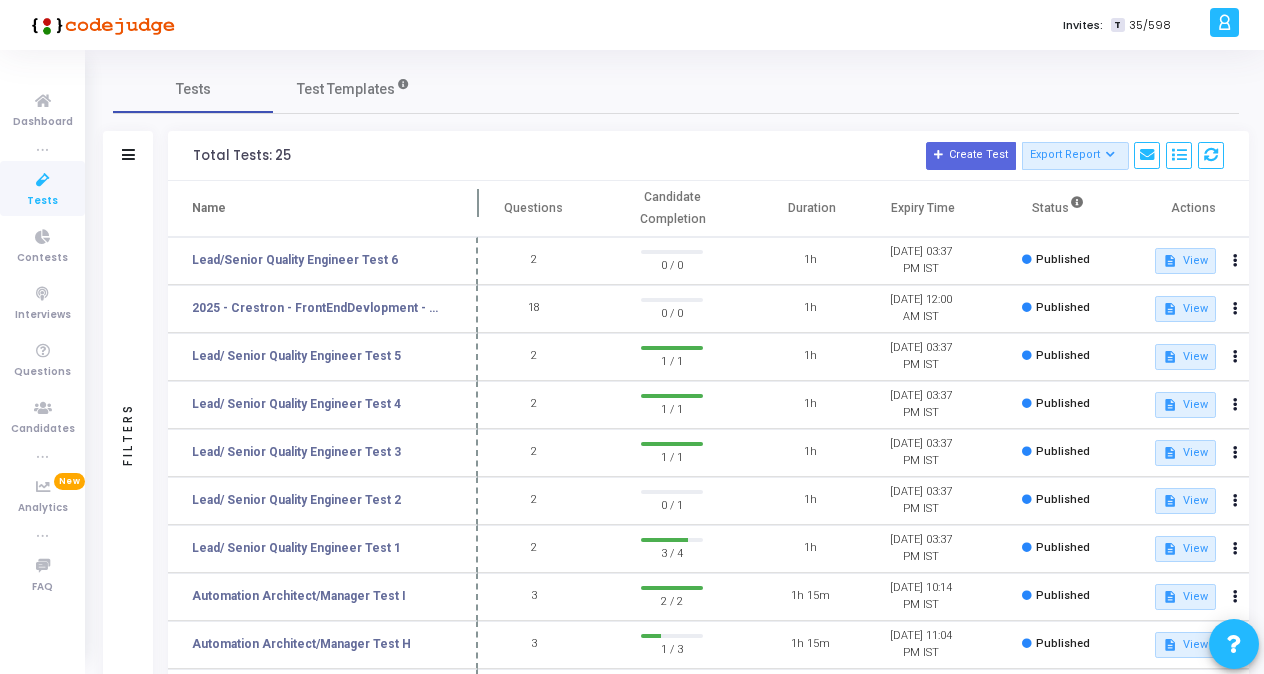 drag, startPoint x: 386, startPoint y: 196, endPoint x: 479, endPoint y: 209, distance: 93.904205 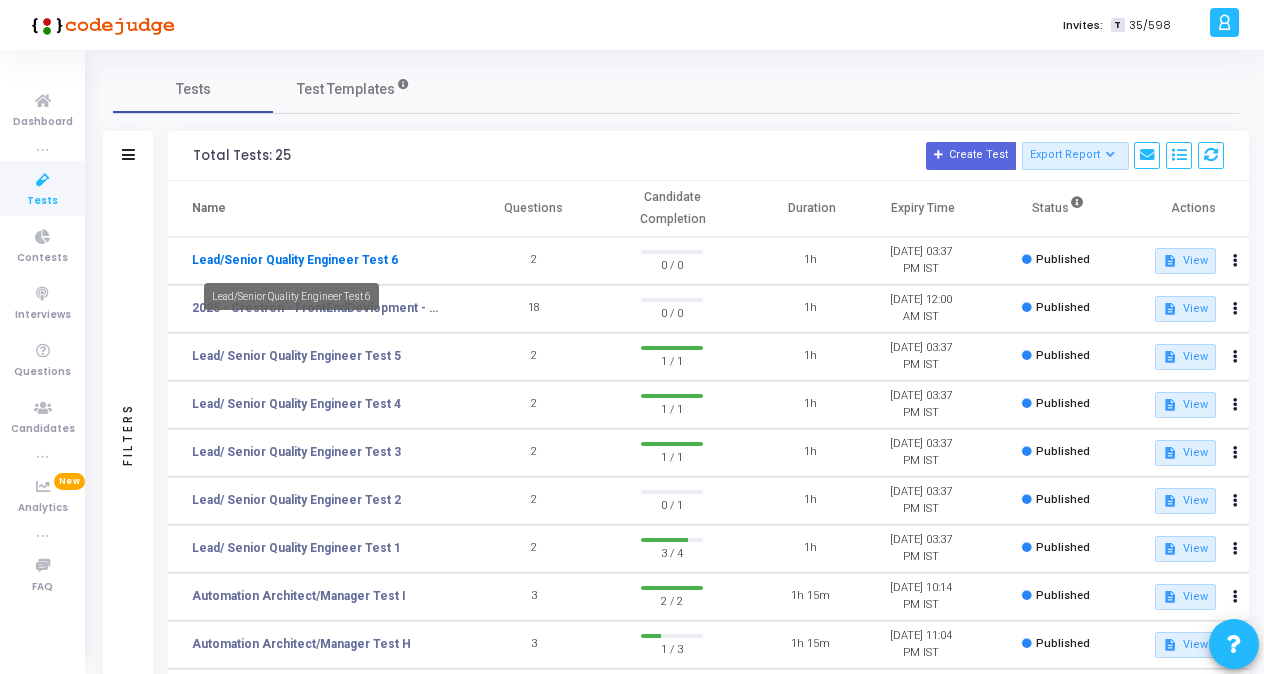 click on "Lead/Senior Quality Engineer Test 6" at bounding box center (295, 260) 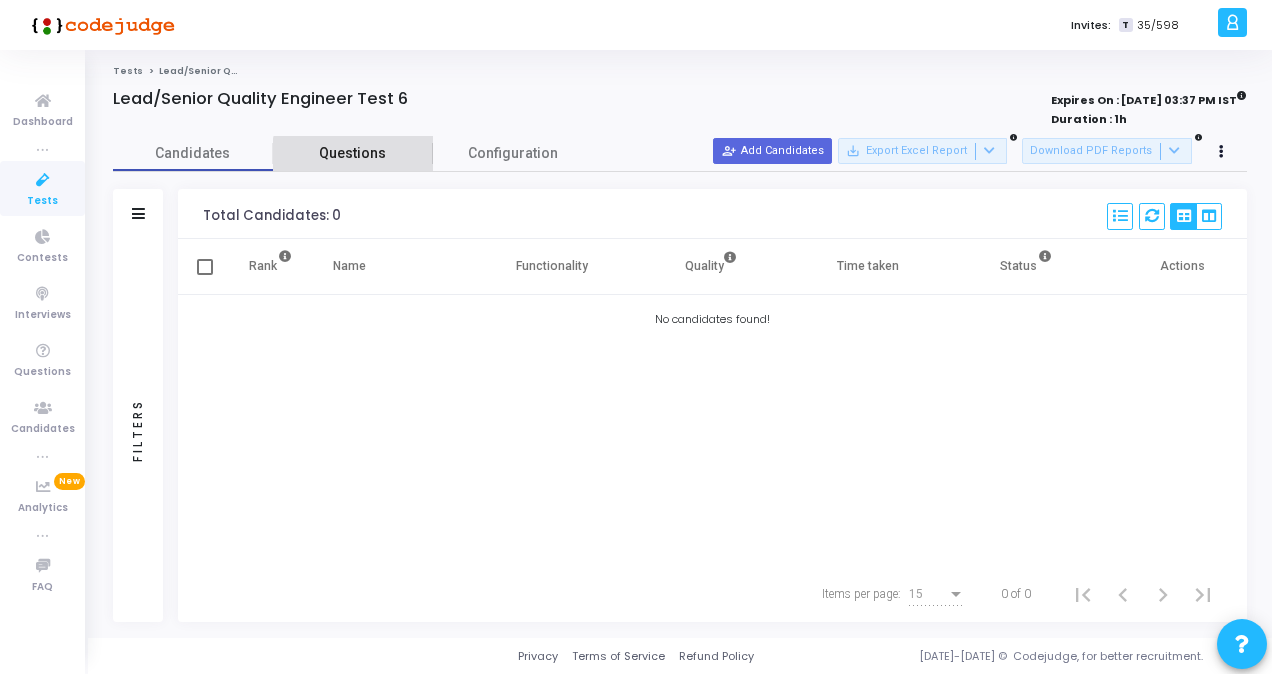 click on "Questions" at bounding box center (353, 153) 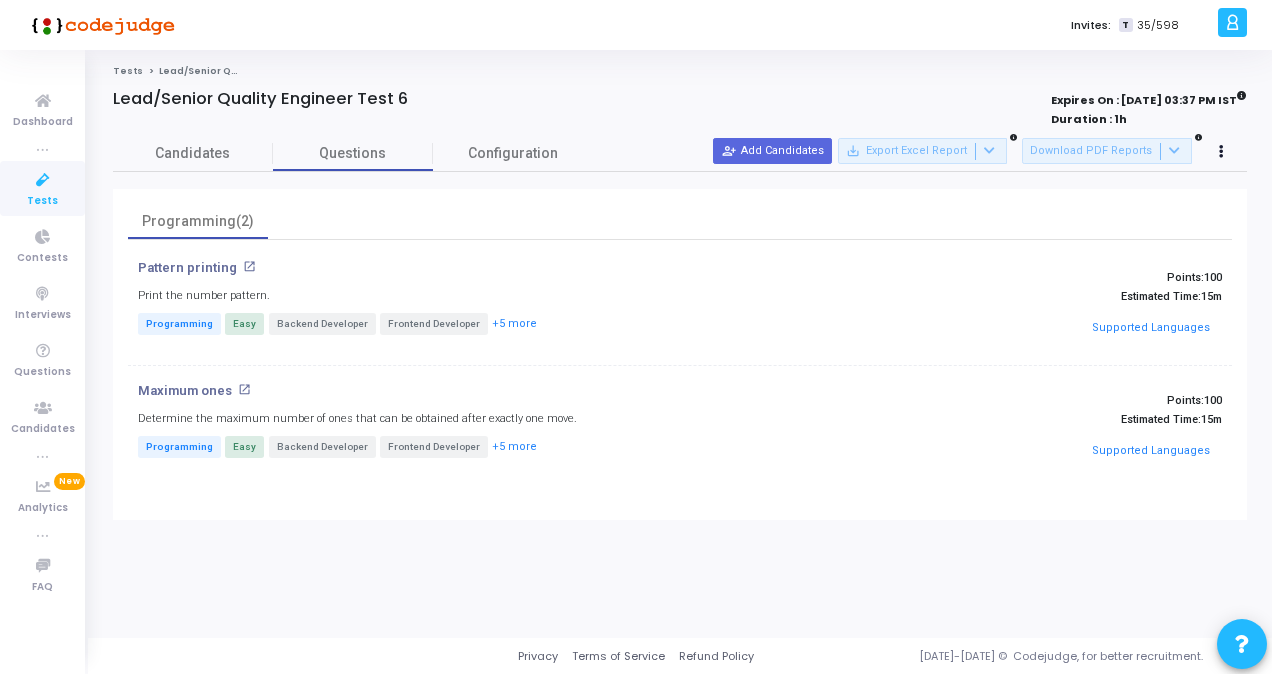 click at bounding box center (43, 180) 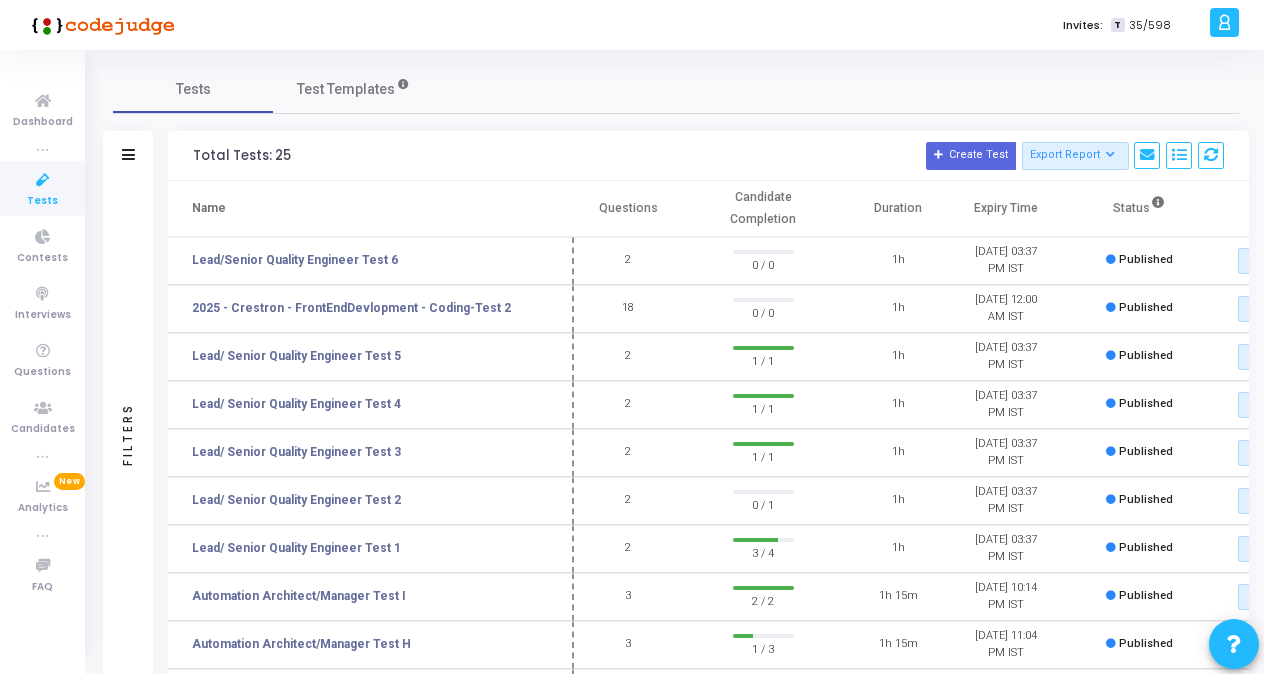 drag, startPoint x: 380, startPoint y: 206, endPoint x: 568, endPoint y: 266, distance: 197.34235 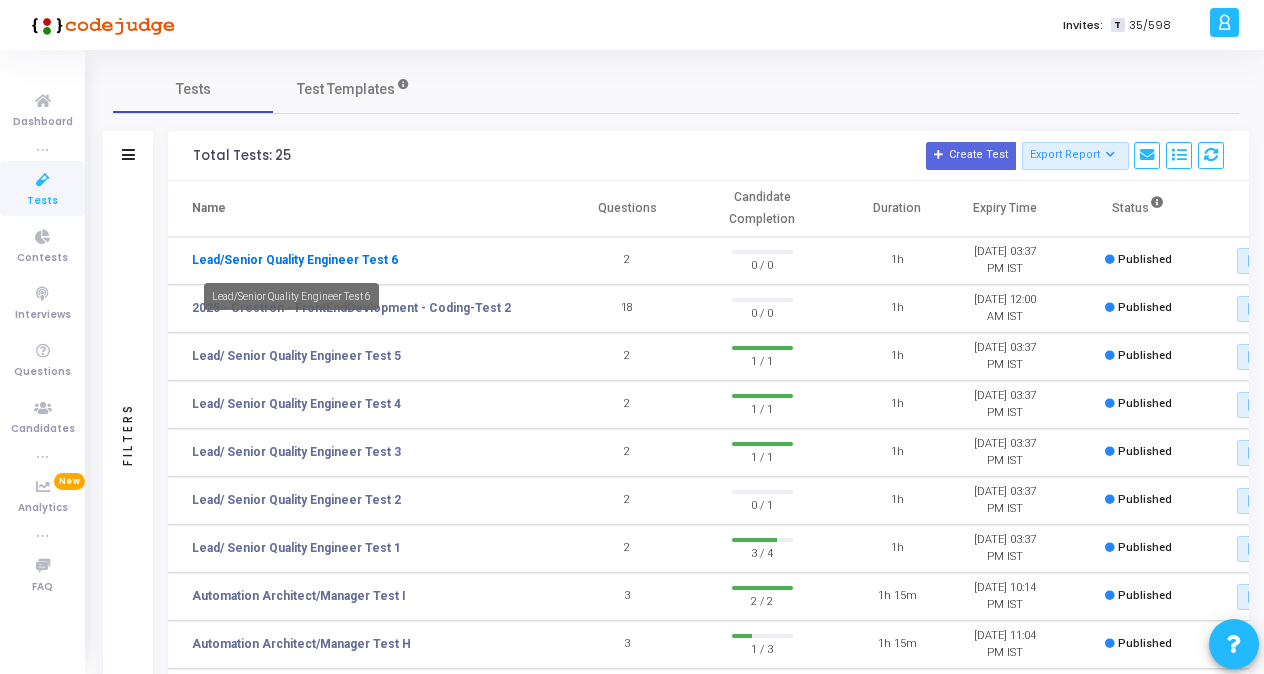 click on "Lead/Senior Quality Engineer Test 6" at bounding box center [295, 260] 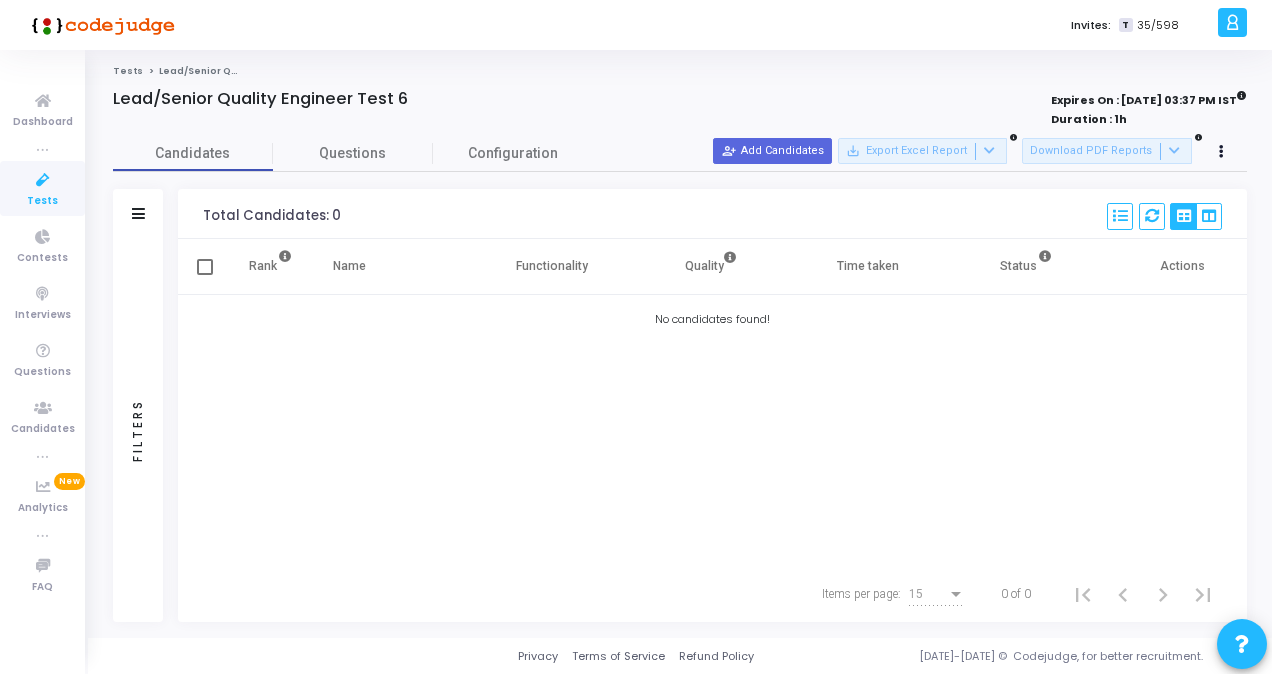 click at bounding box center (1222, 152) 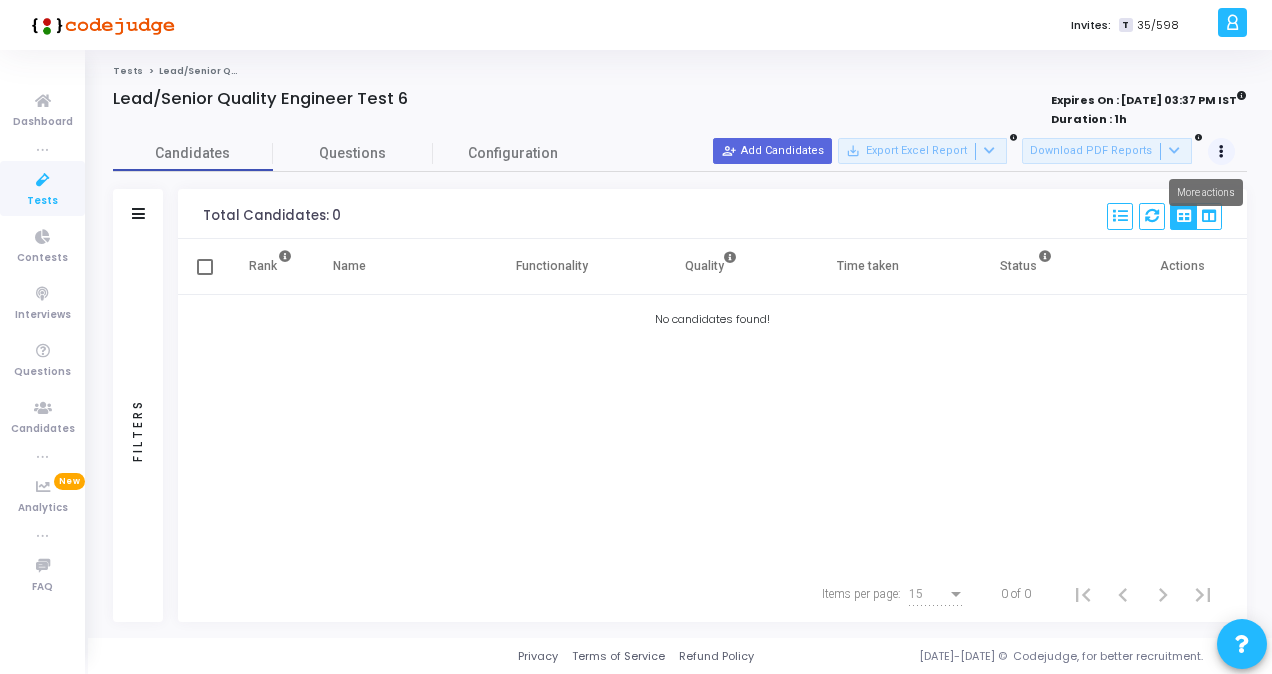 click at bounding box center (1222, 152) 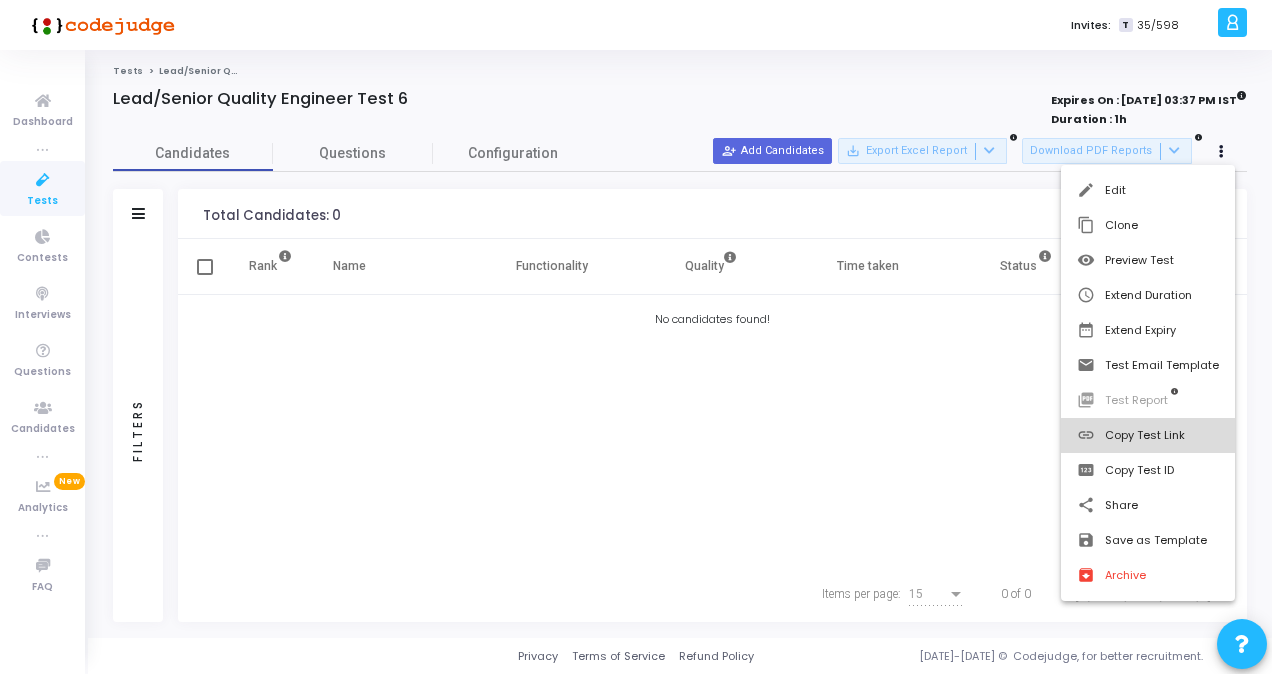 click on "link  Copy Test Link" at bounding box center [1148, 435] 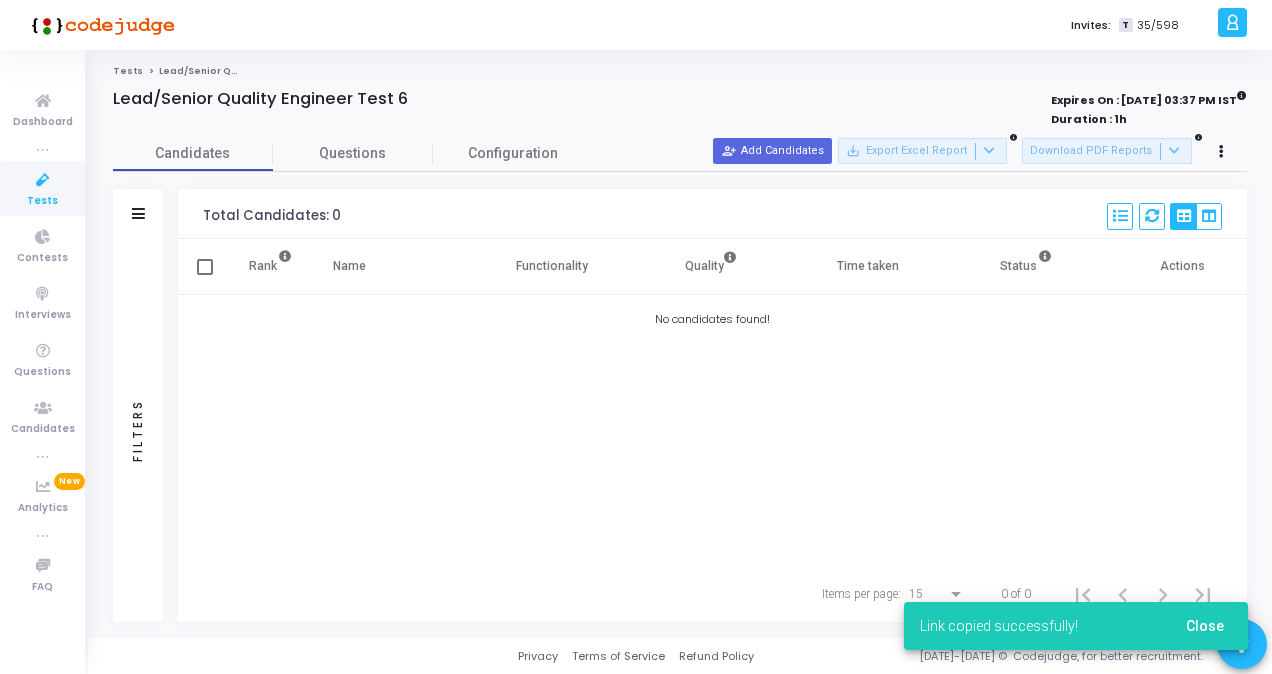 type 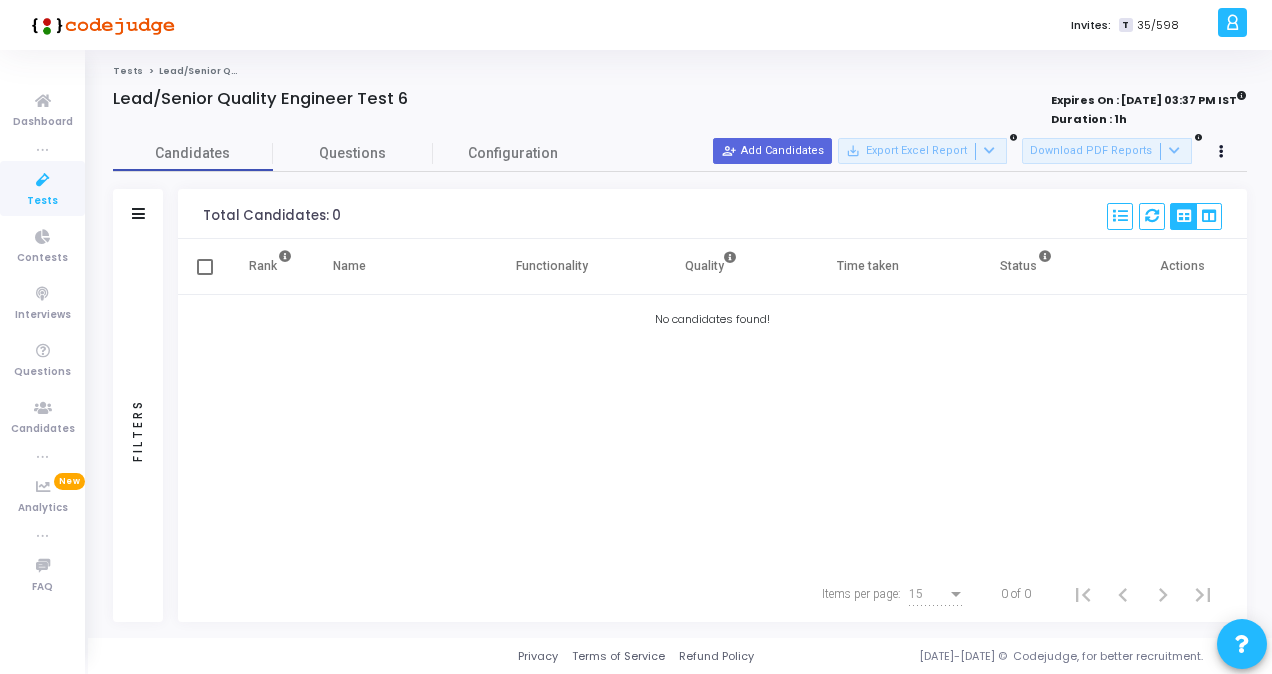 click on "Tests" at bounding box center (42, 201) 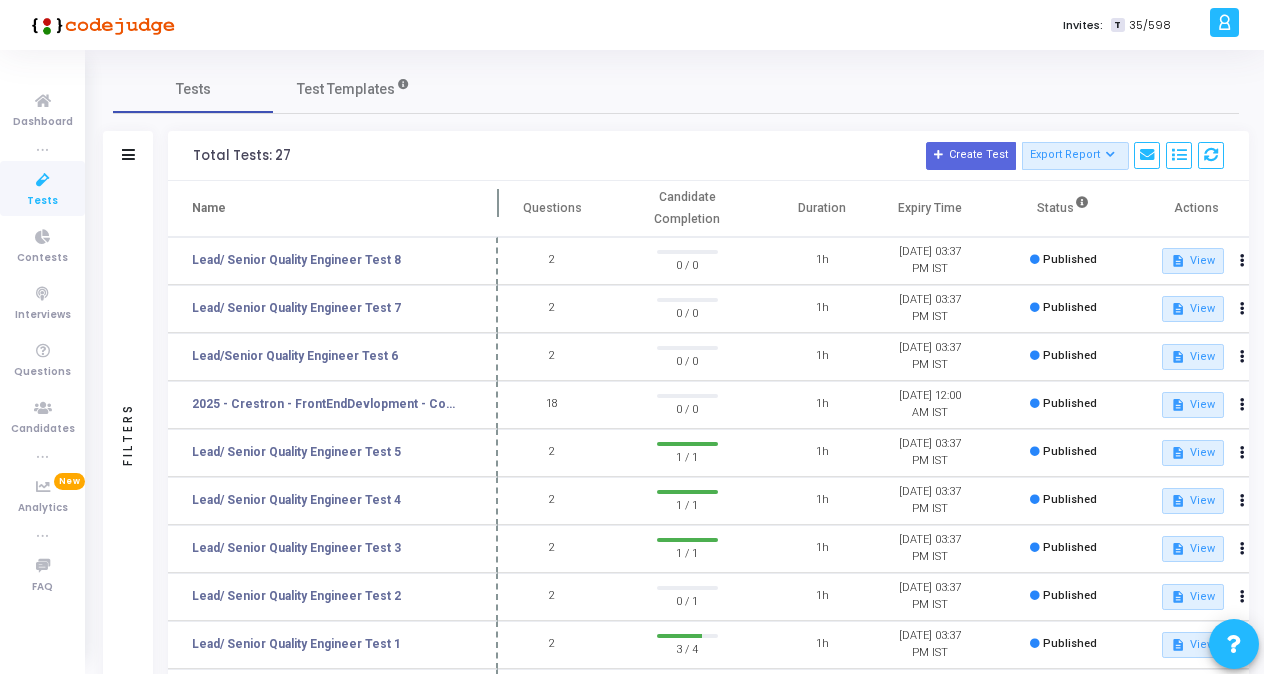 drag, startPoint x: 385, startPoint y: 207, endPoint x: 498, endPoint y: 210, distance: 113.03982 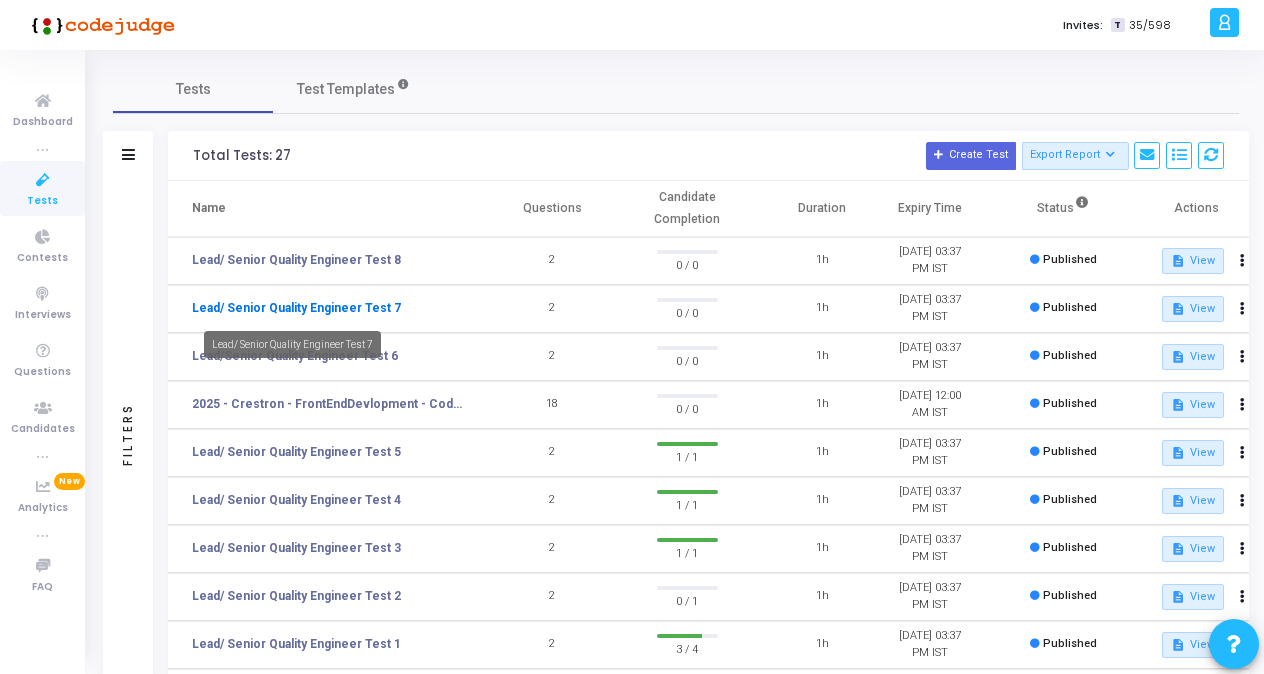 click on "Lead/ Senior Quality Engineer Test 7" 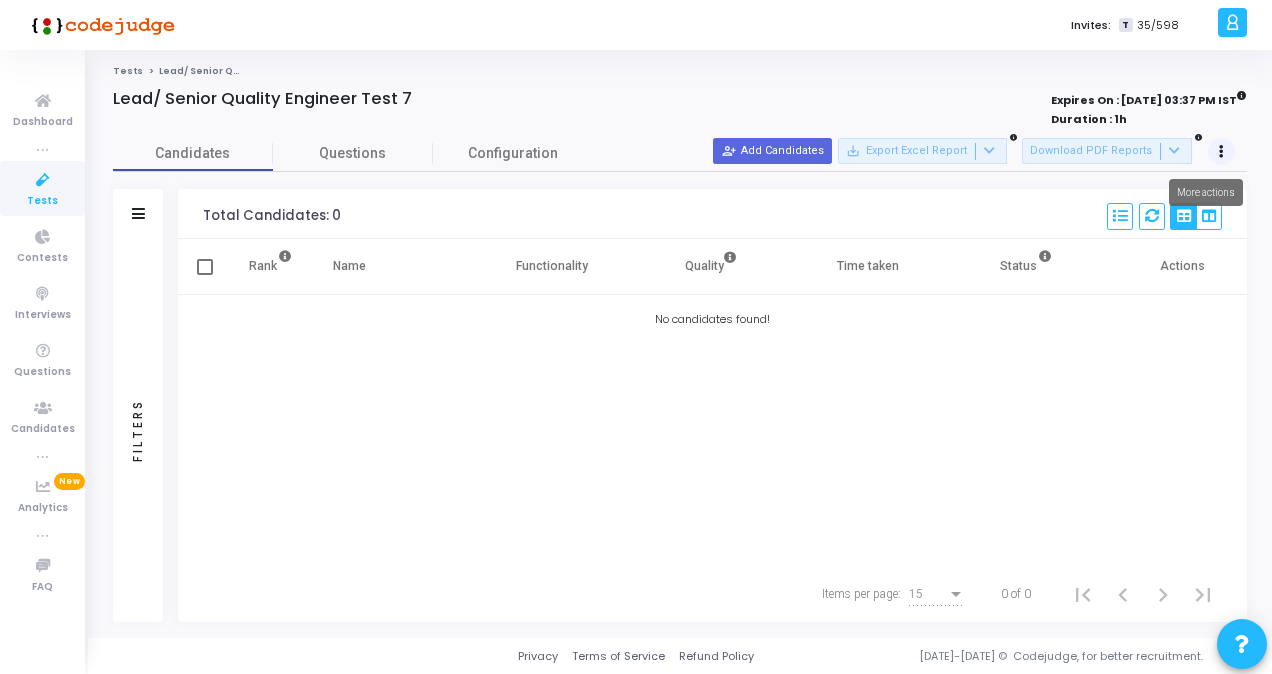 click at bounding box center [1222, 152] 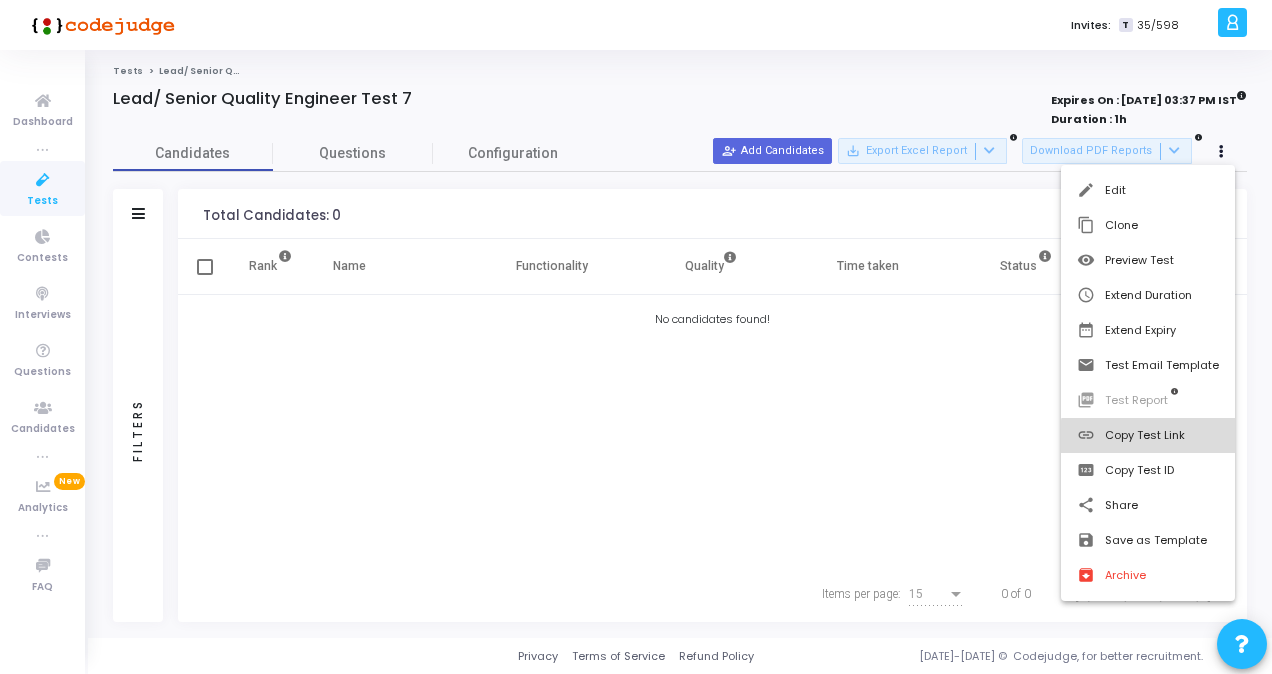 click on "link  Copy Test Link" at bounding box center (1148, 435) 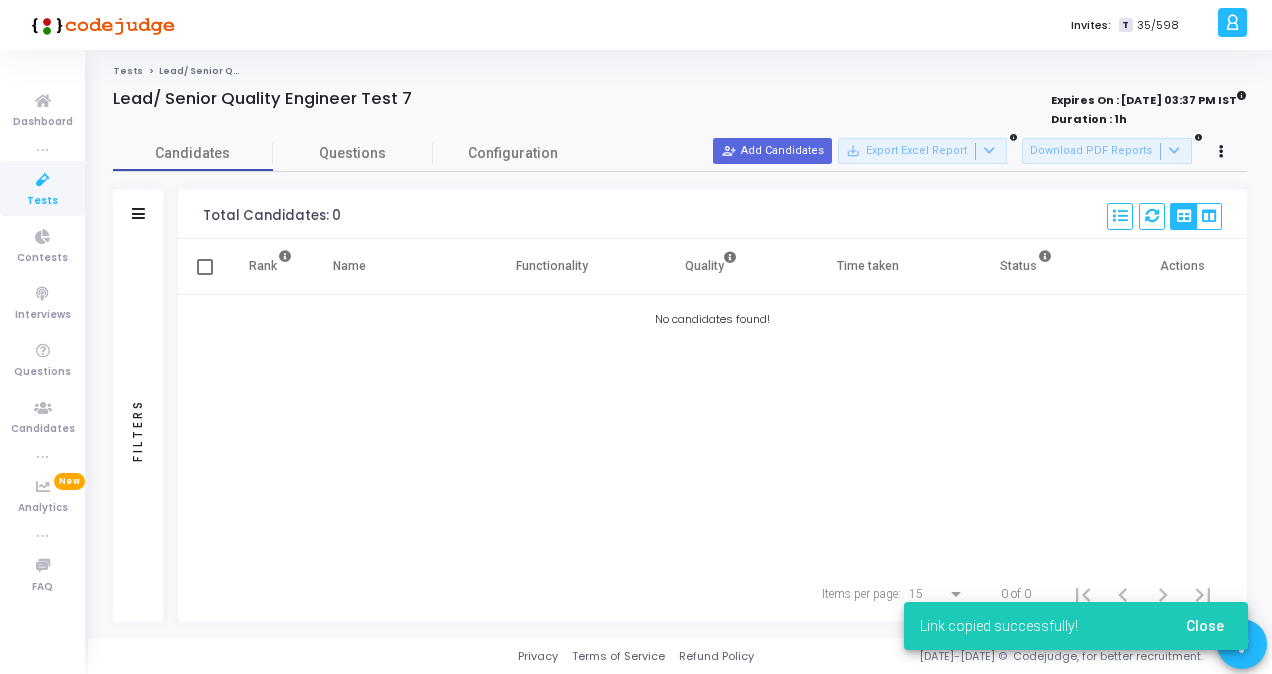 type 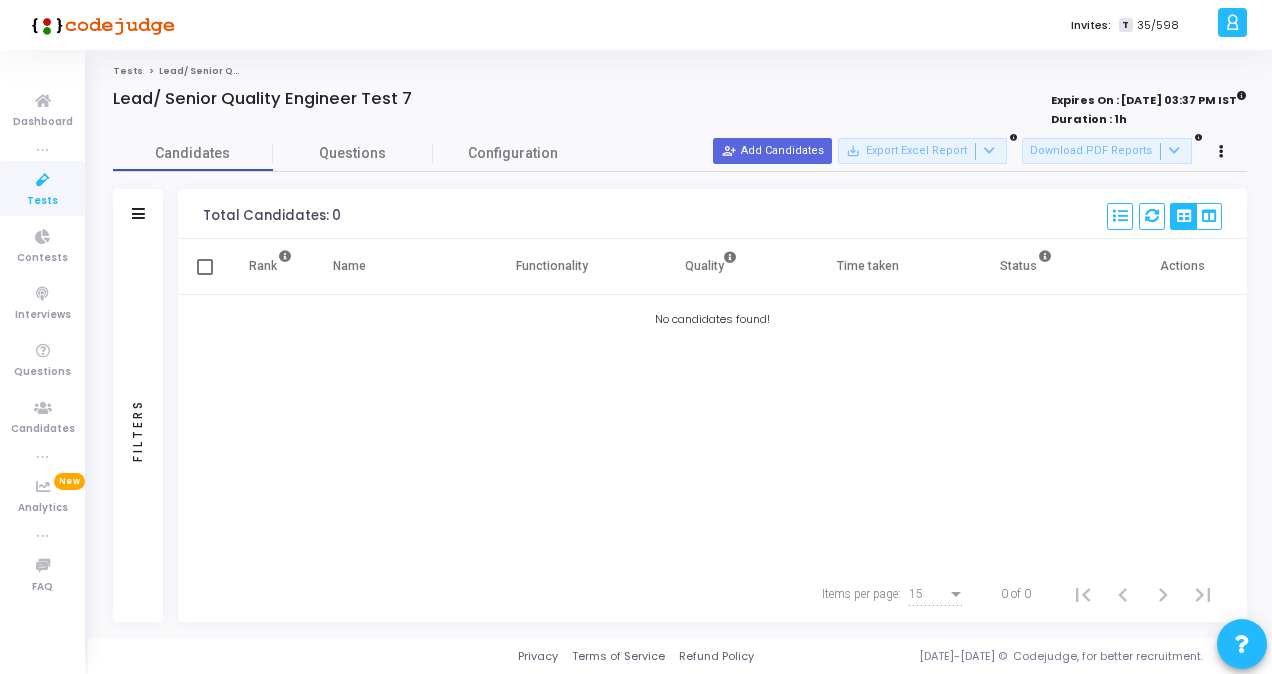 click at bounding box center (43, 180) 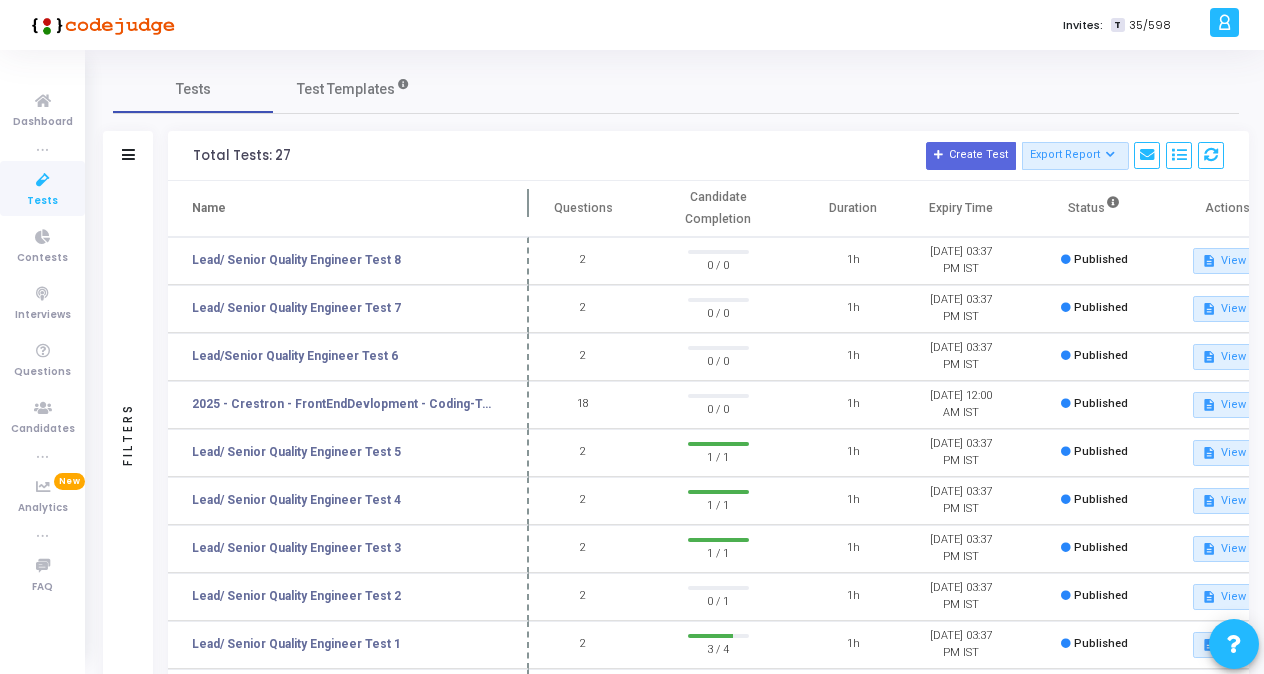 drag, startPoint x: 388, startPoint y: 202, endPoint x: 533, endPoint y: 207, distance: 145.08618 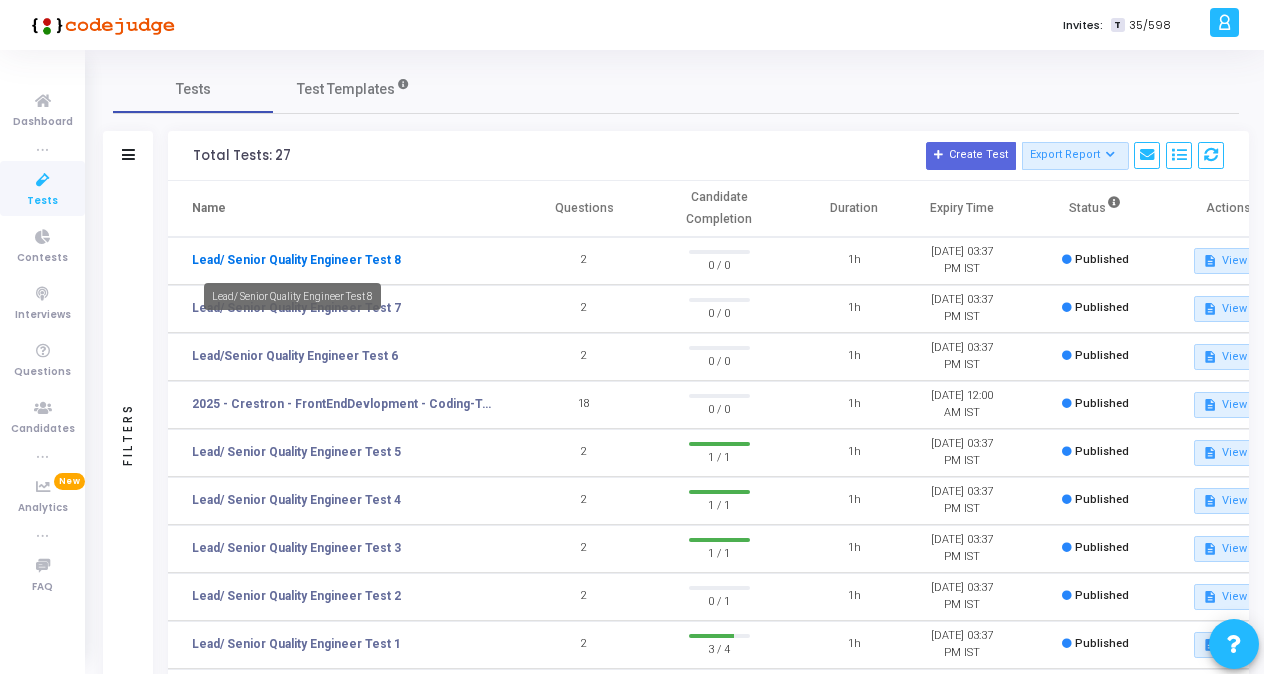 click on "Lead/ Senior Quality Engineer Test 8" at bounding box center [296, 260] 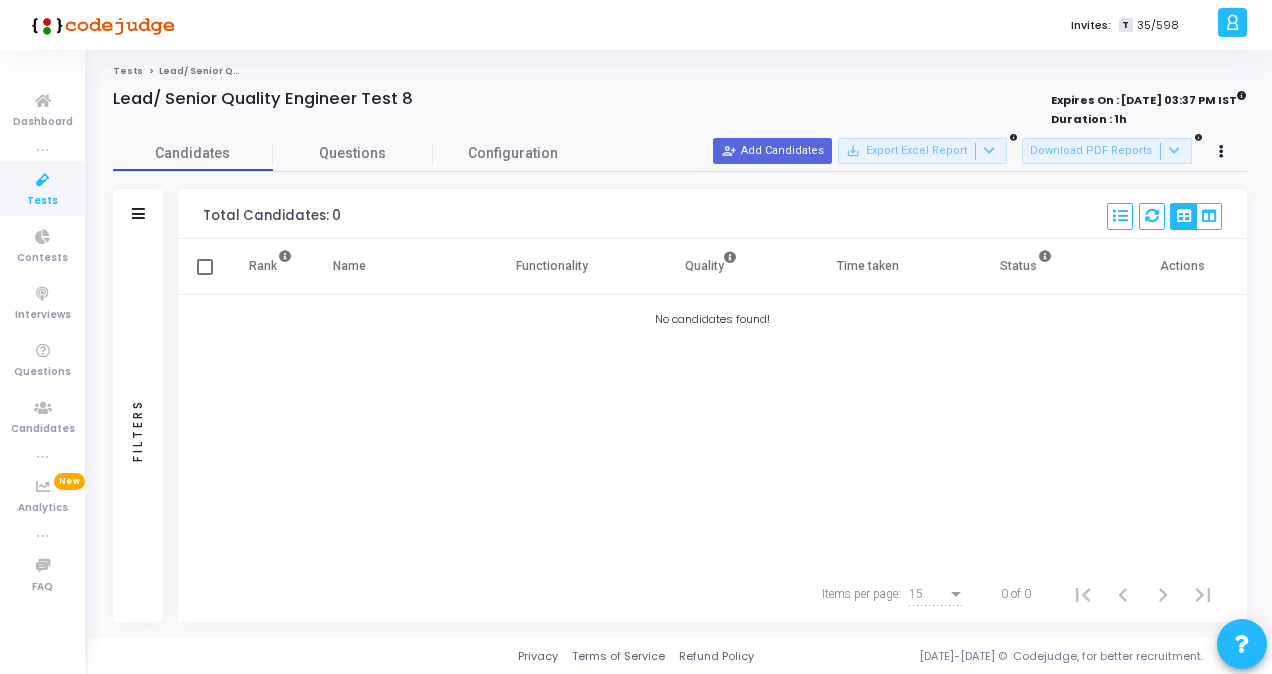 click on "Lead/ Senior Quality Engineer Test 8 Expires On : 30 Aug, 2025 03:37 PM IST   Duration : 1h Candidates Questions Configuration  Filters   Filters   Candidate Name/Email  search  Candidate Status     Invite Sent     Read Instructions     Currently Active     Project Submitted     Evaluation Pending   View more   Candidate Selection Status   Functionality(in %)   Select Time Range   Left full-screen mode   Switched tab or window   IP address change   Proctoring stopped   Multiple Monitor Detection   Plagiarism Percentage   Total Candidates: 0   Select   S No   Name   Questions   Functionality   Quality   Time Taken   Created At   Shared At   Started At   Completed At   Selection   Webcam Sharing   Screen Sharing   Plagiarized   Left full-screen mode   Switched tab or window   IP Address Violations   Feedback   Code Changes   Status   Actions     Rank   Name   Functionality   Quality   Time taken   Status   Actions   No candidates found!   Items per page:  15  0 of 0  person_add_alt  Add Candidates" 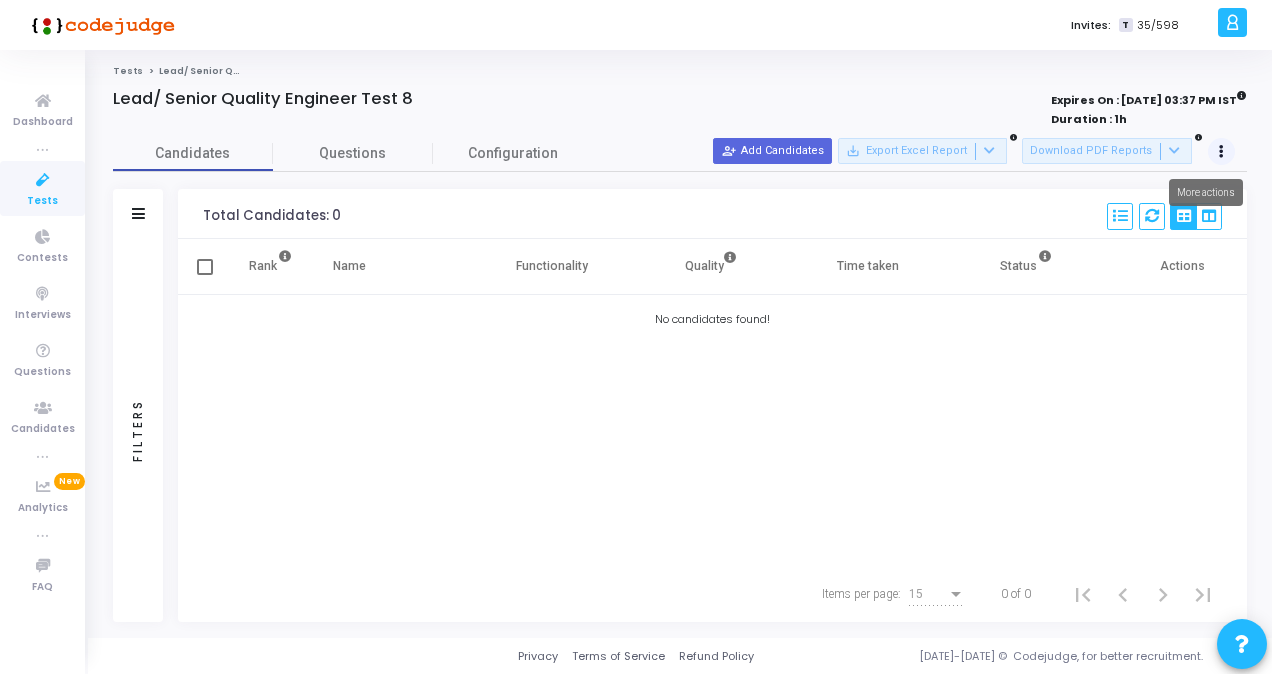 click at bounding box center (1221, 152) 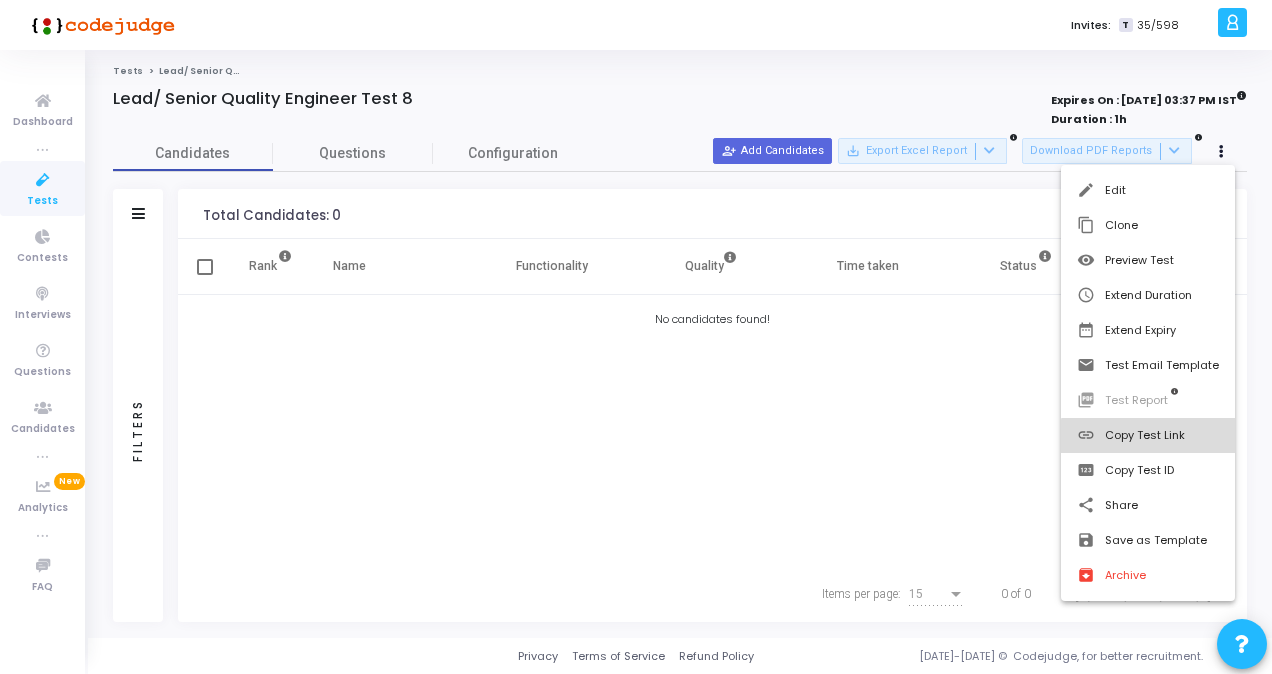 click on "link  Copy Test Link" at bounding box center (1148, 435) 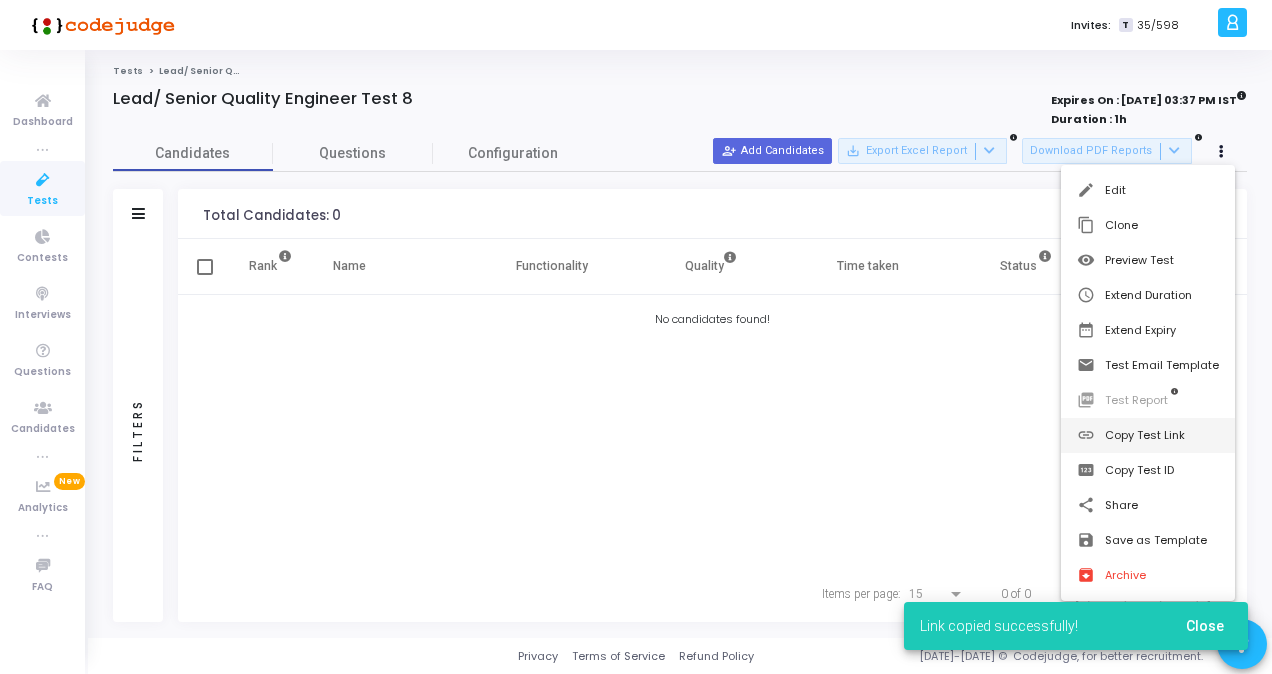 type 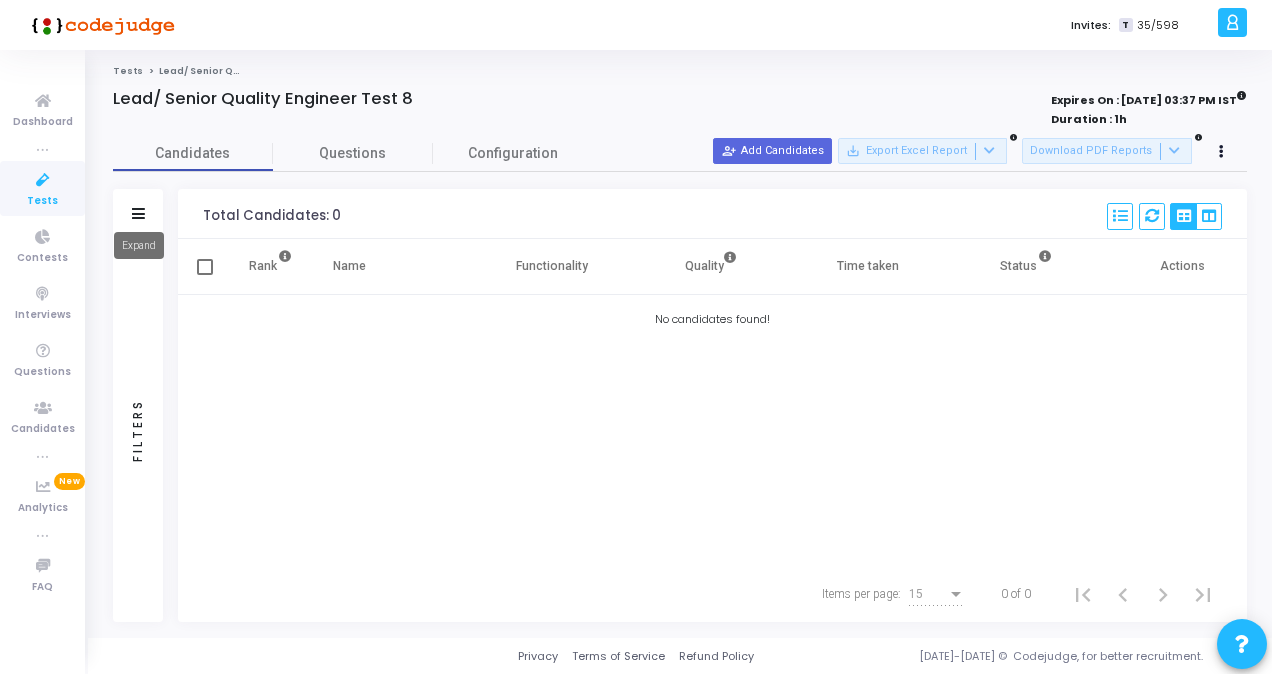 click at bounding box center [138, 213] 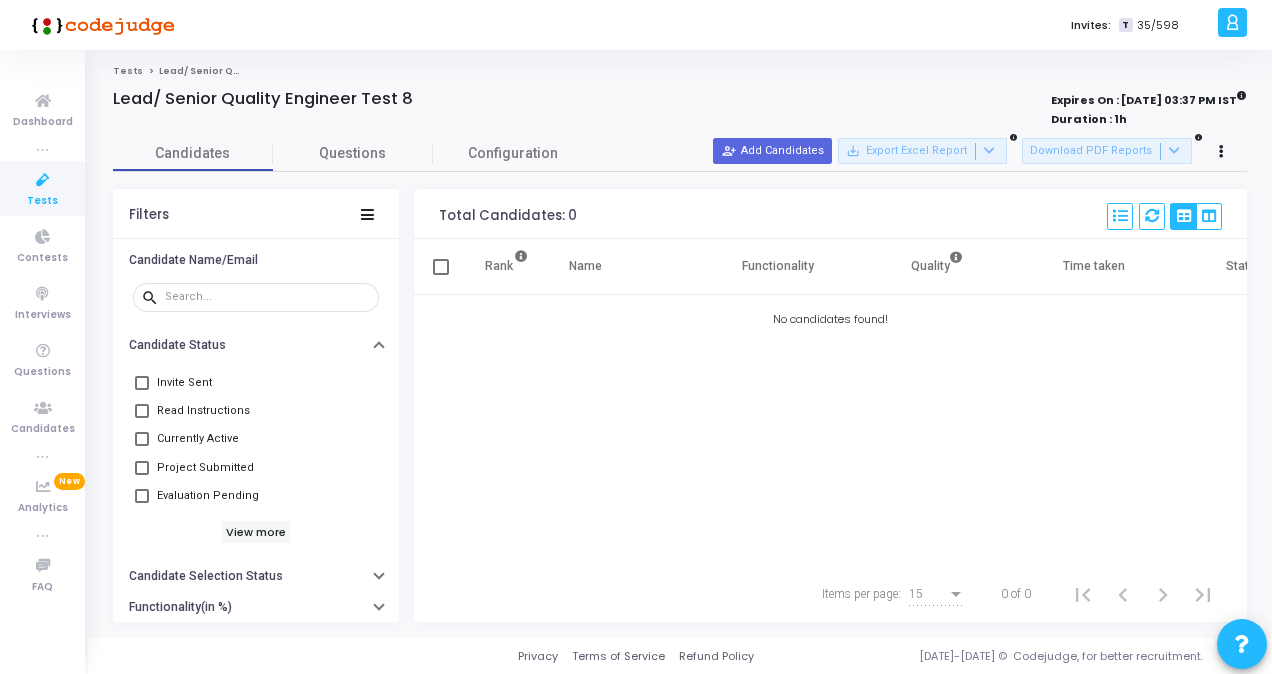 click at bounding box center (43, 180) 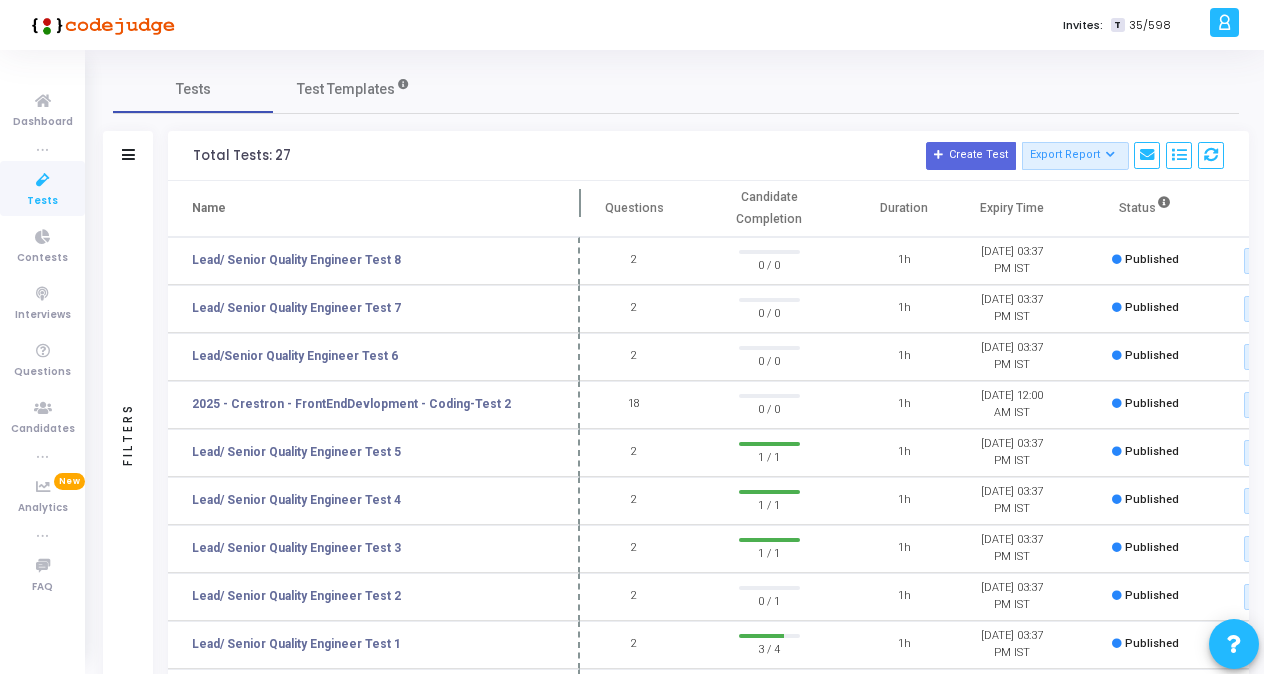 drag, startPoint x: 388, startPoint y: 203, endPoint x: 582, endPoint y: 227, distance: 195.4789 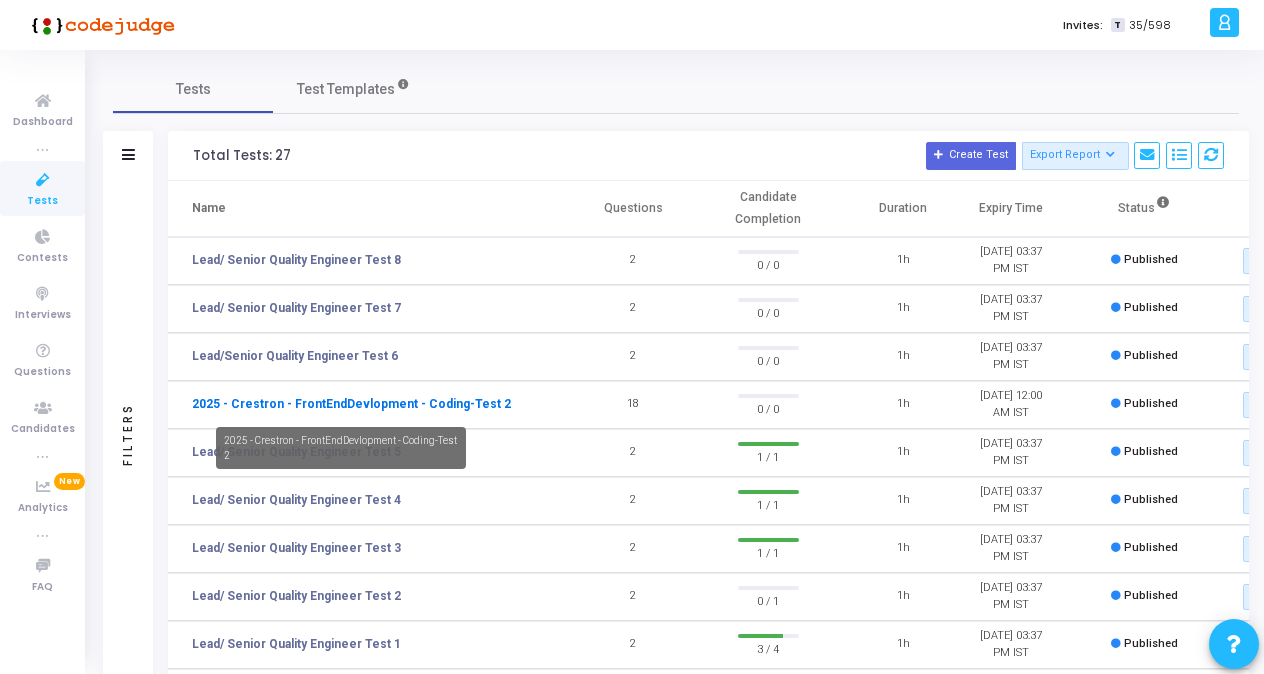 click on "2025 - Crestron - FrontEndDevlopment - Coding-Test 2" 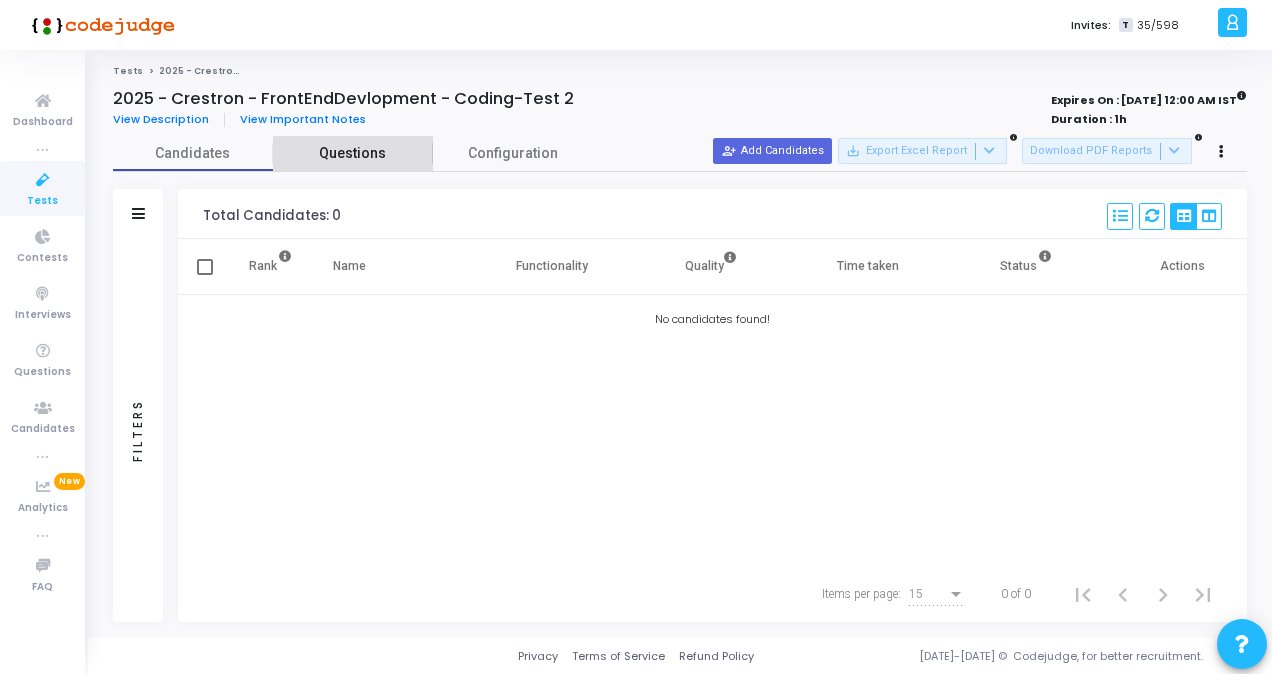 click on "Questions" at bounding box center [353, 153] 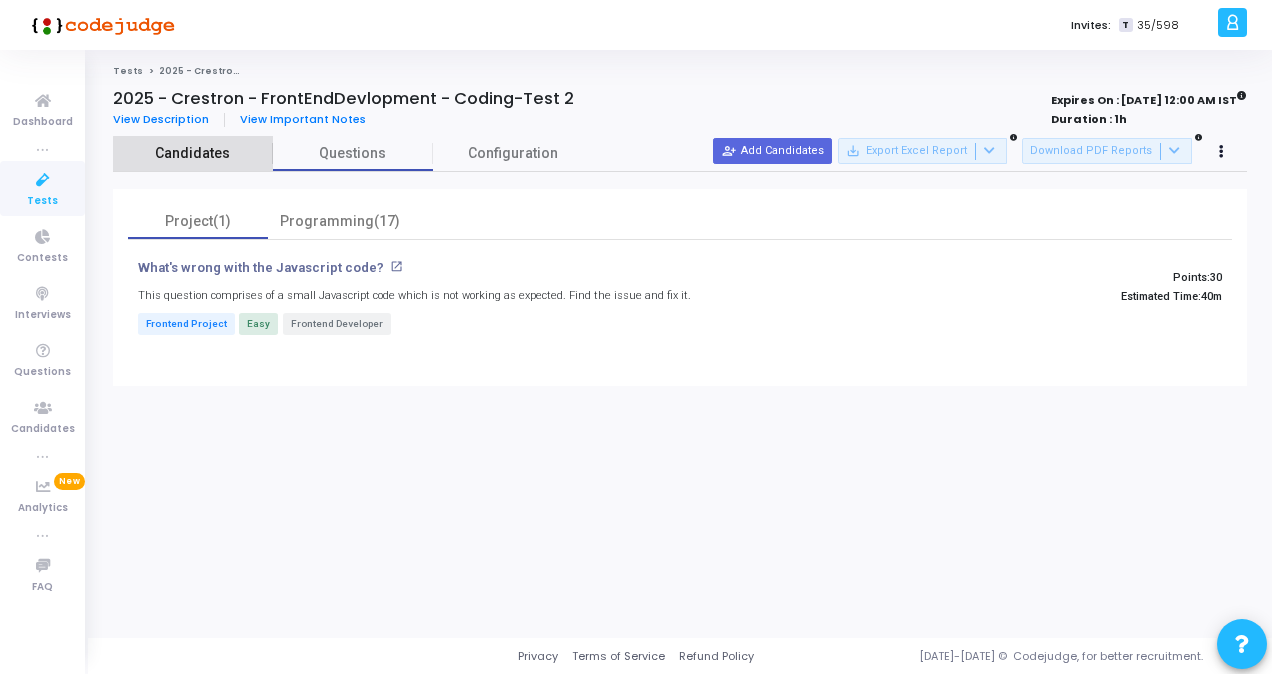 click on "Candidates" at bounding box center (193, 153) 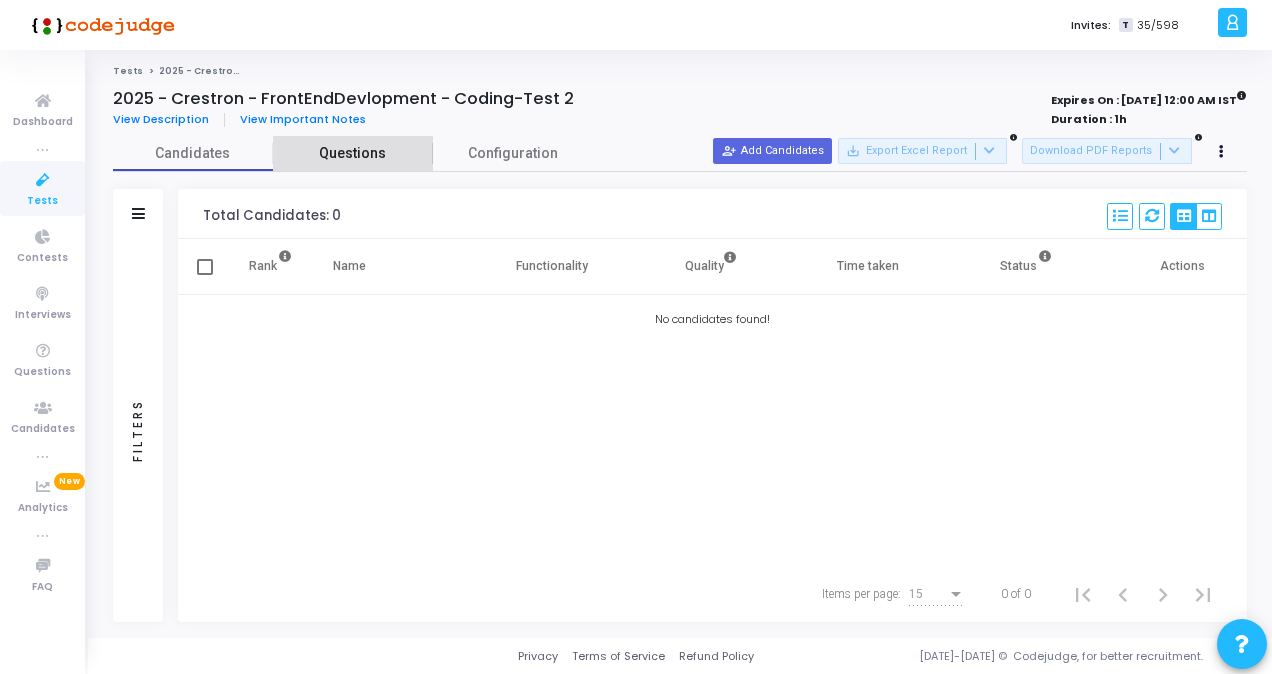 click on "Questions" at bounding box center [353, 153] 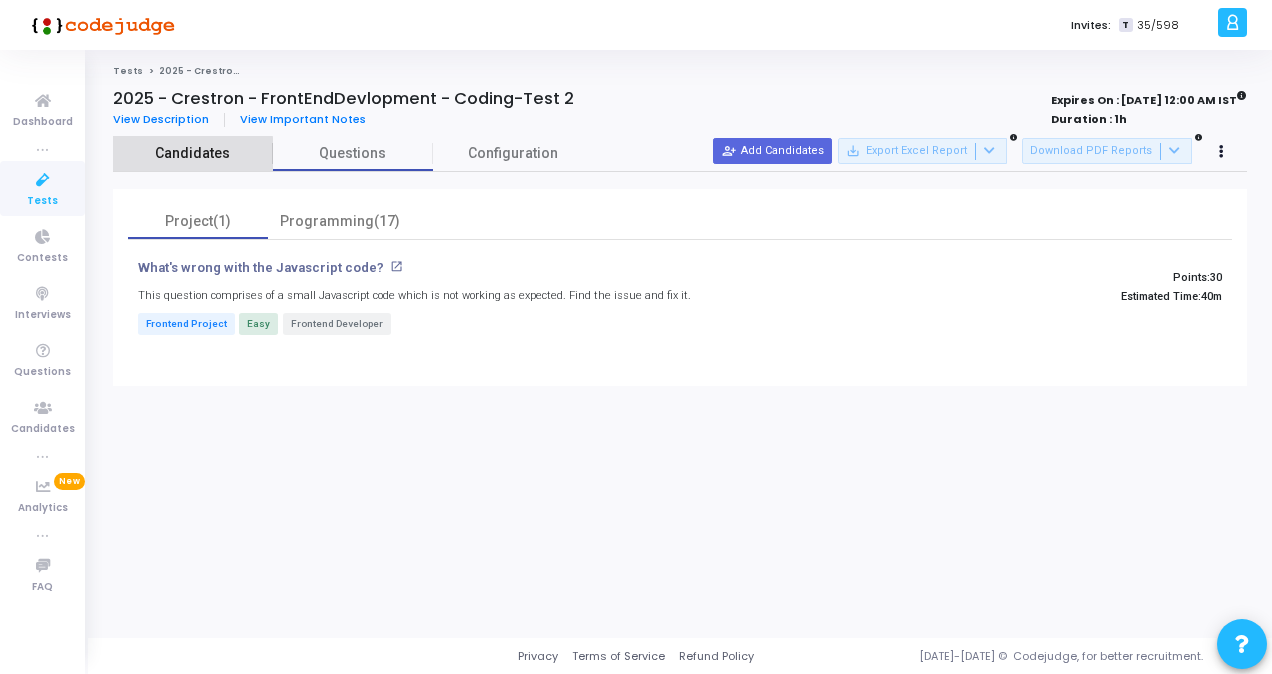 click on "Candidates" at bounding box center [193, 153] 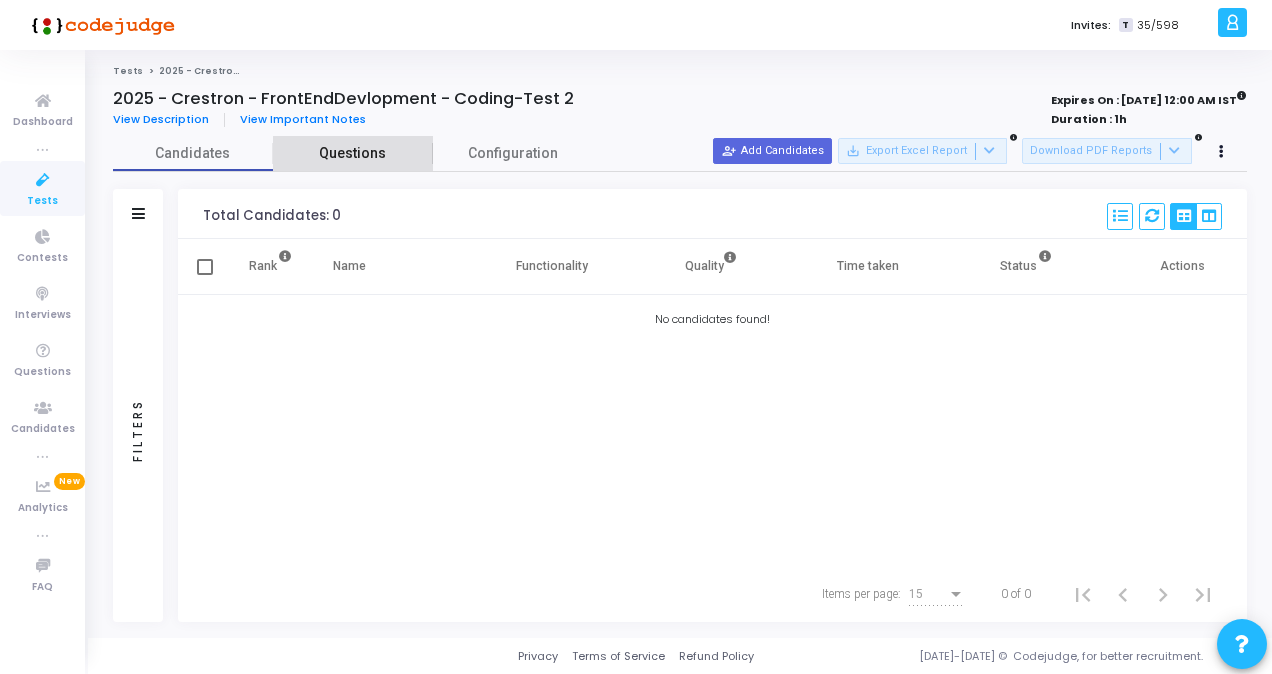 click on "Questions" at bounding box center [353, 153] 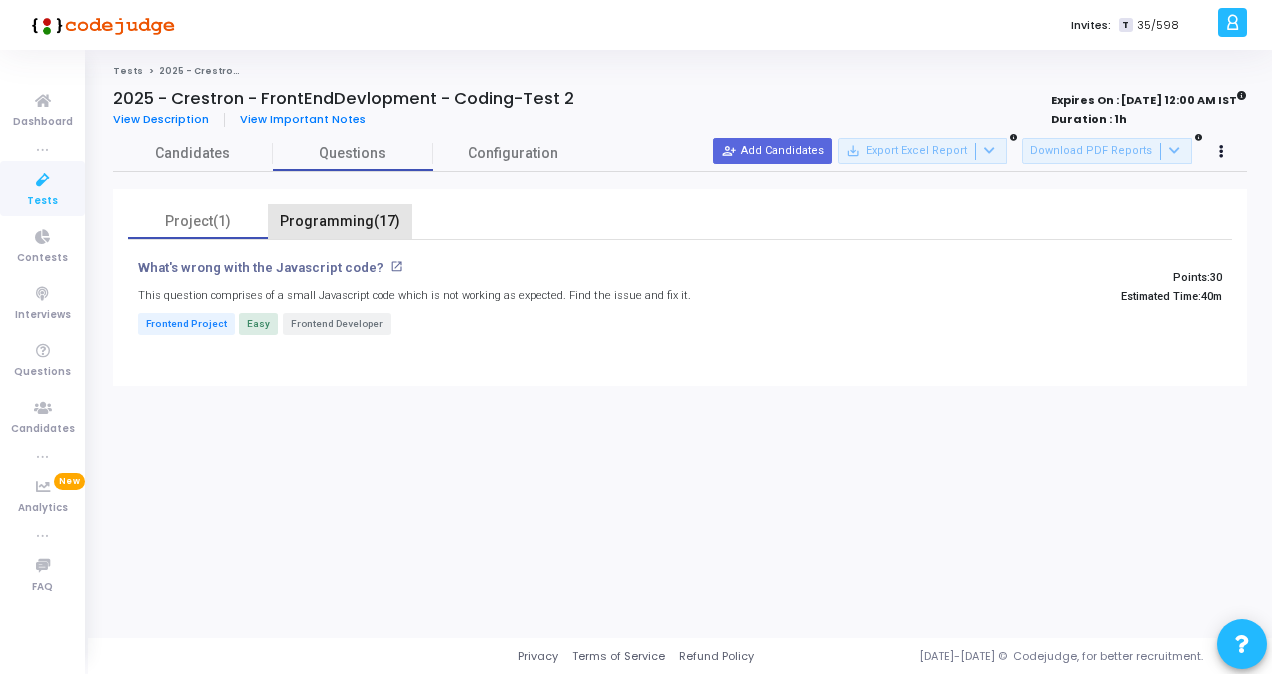 click on "Programming(17)" at bounding box center [340, 221] 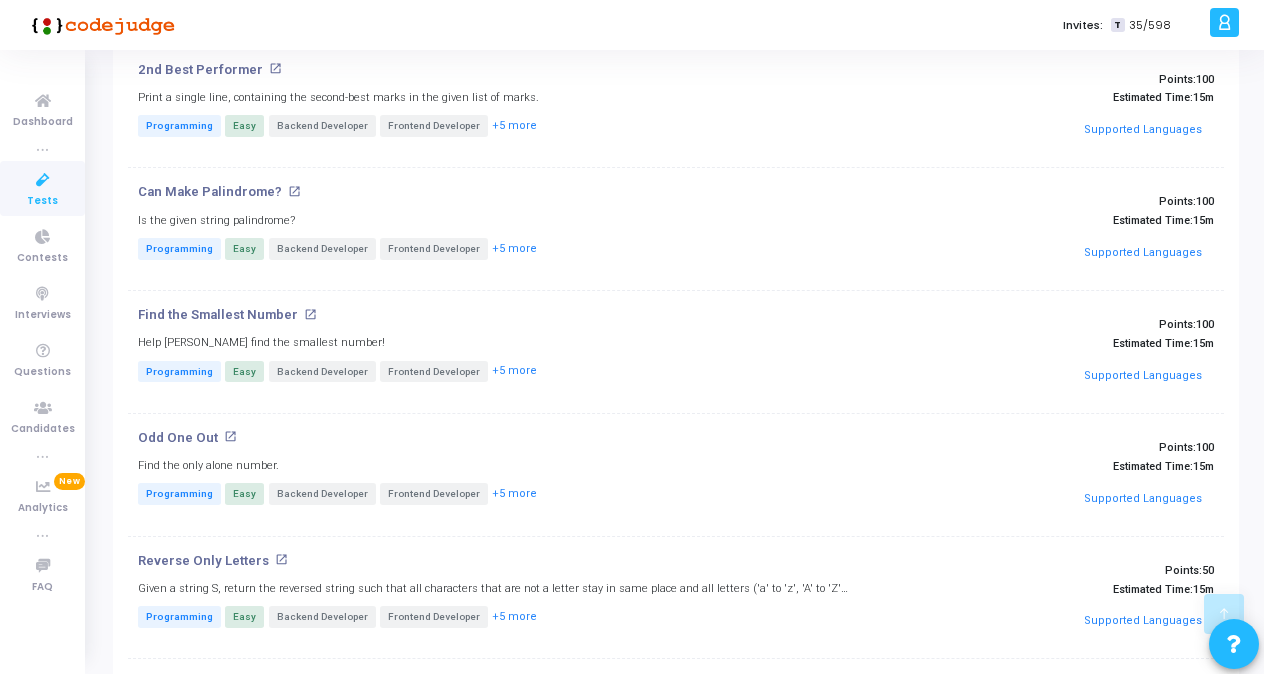 scroll, scrollTop: 1558, scrollLeft: 0, axis: vertical 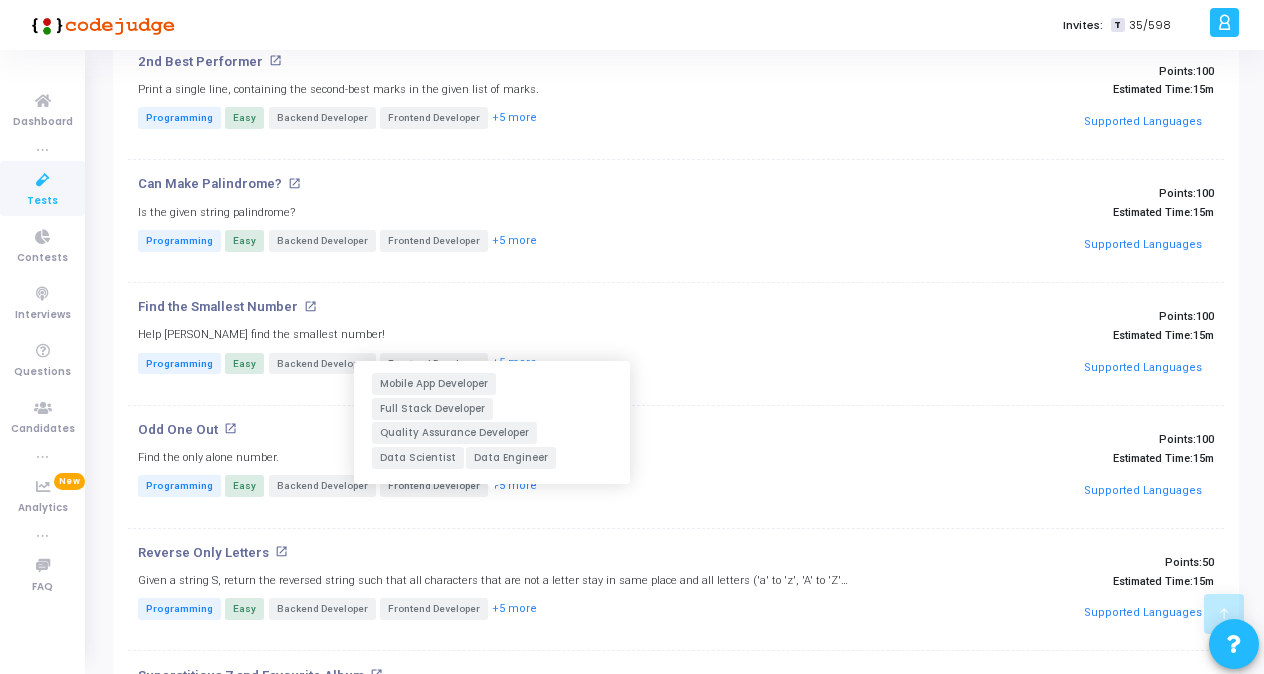 click on "+5 more" at bounding box center (514, 486) 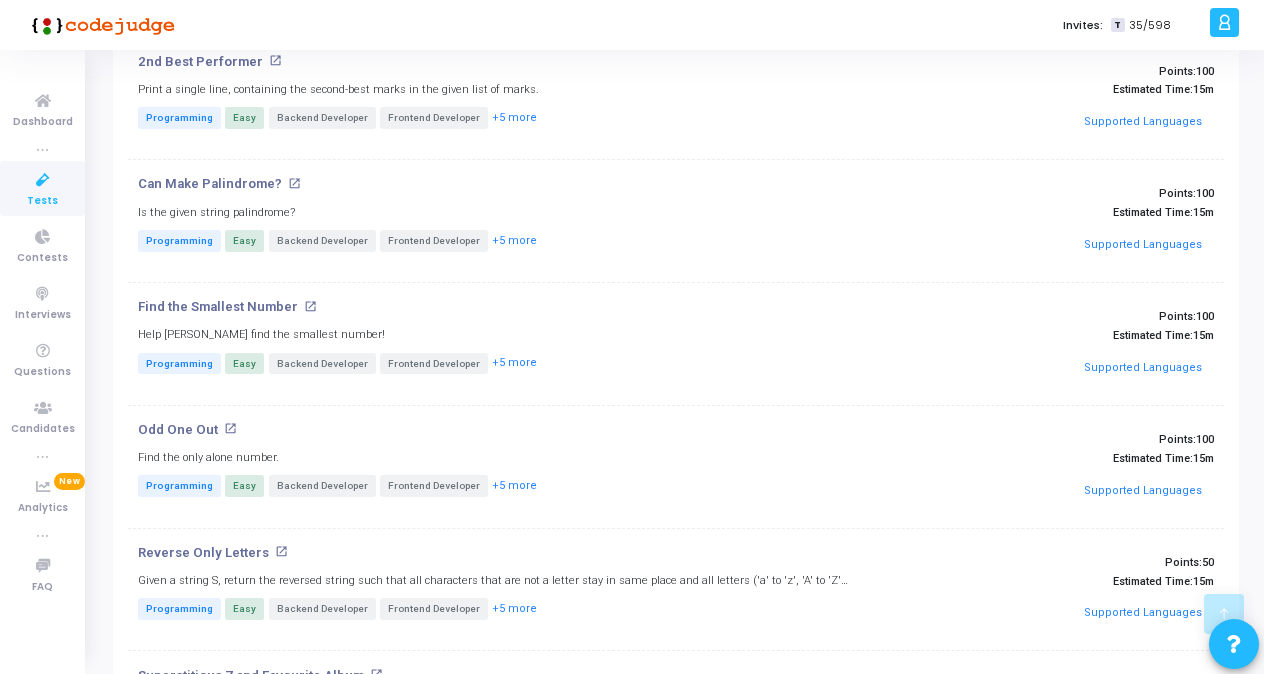 click on "+5 more" at bounding box center [514, 486] 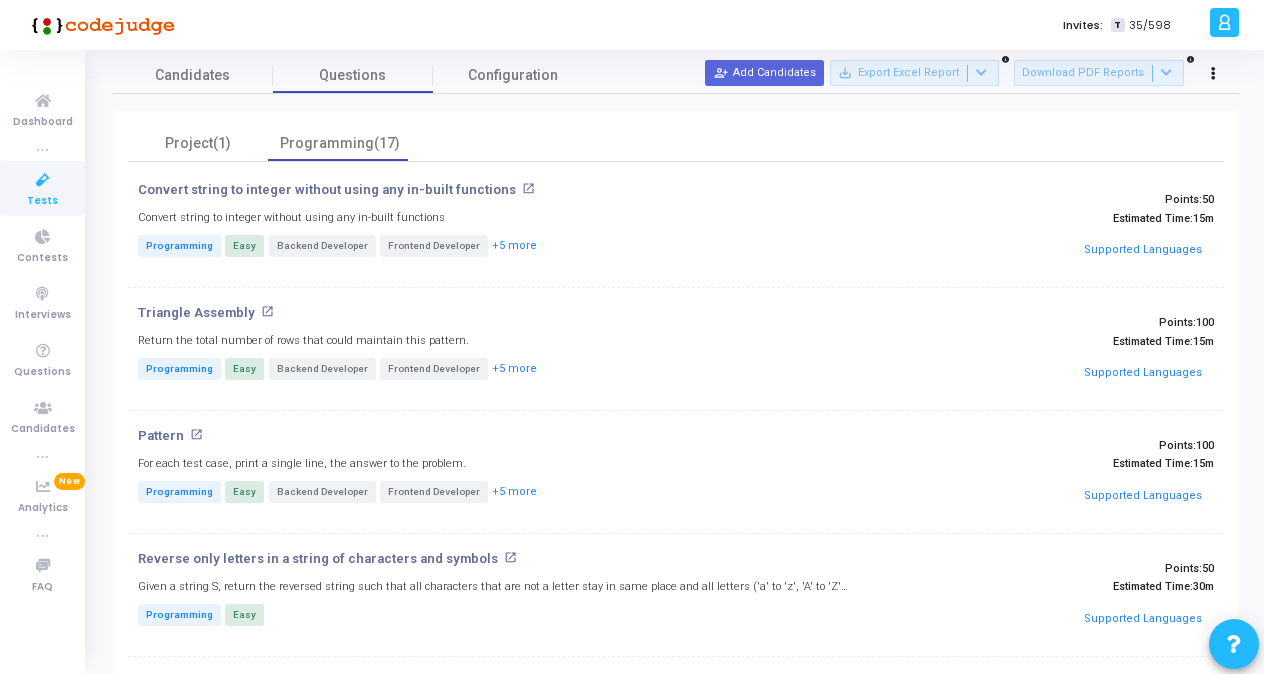 scroll, scrollTop: 0, scrollLeft: 0, axis: both 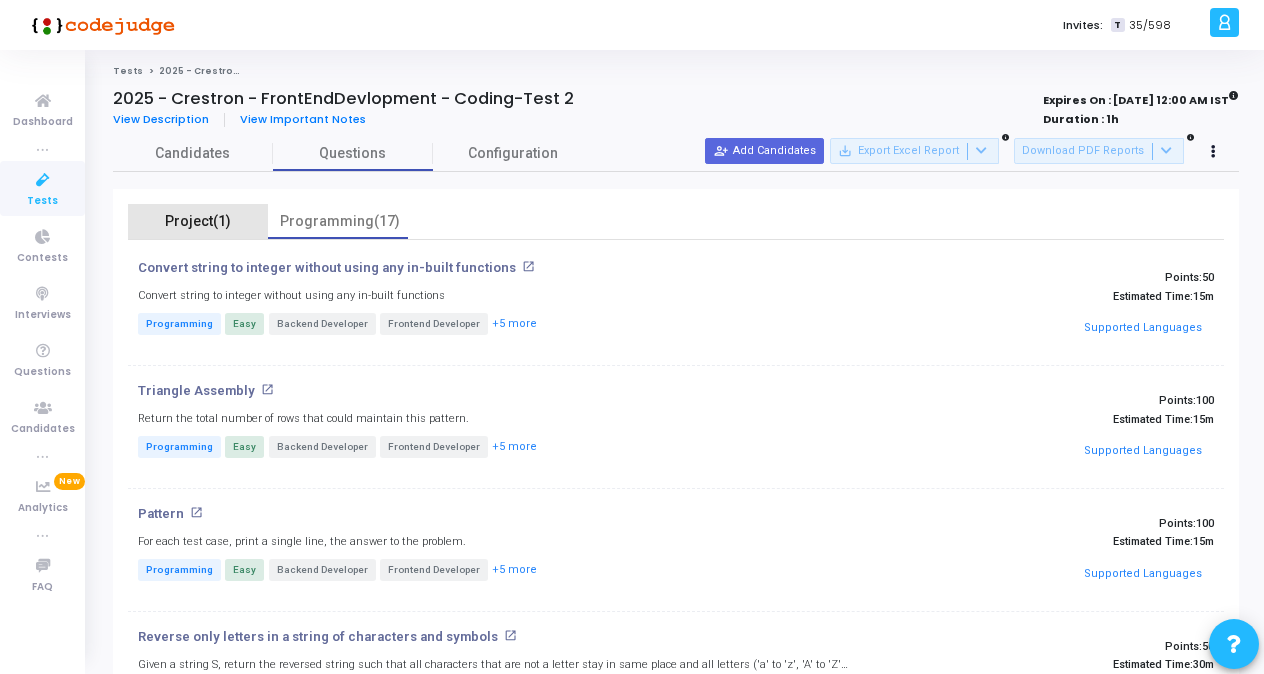 click on "Project(1)" at bounding box center (198, 221) 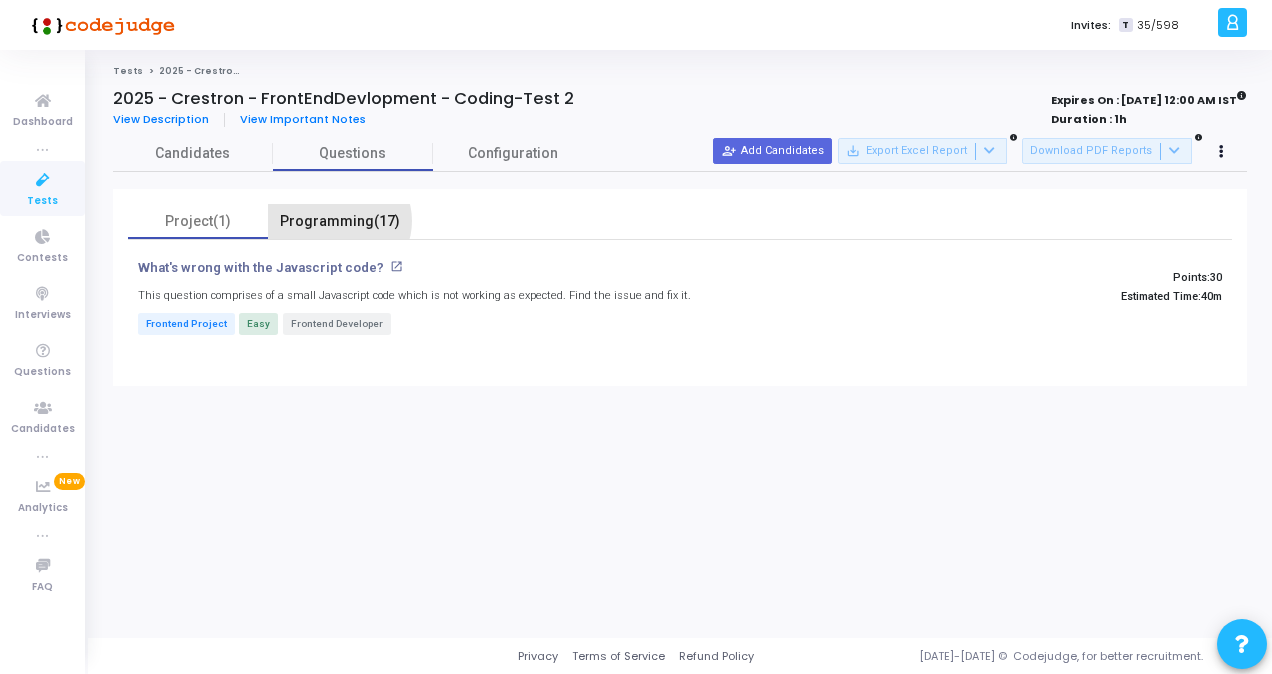 click on "Programming(17)" at bounding box center (340, 221) 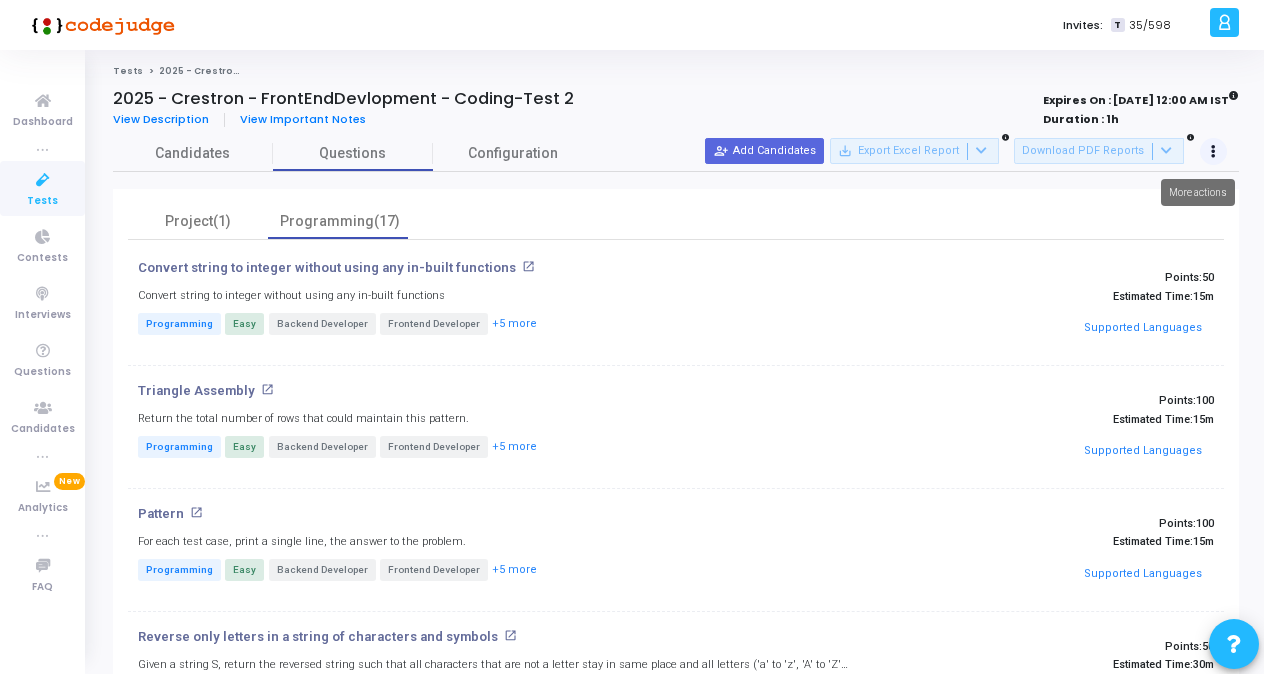 click at bounding box center (1214, 152) 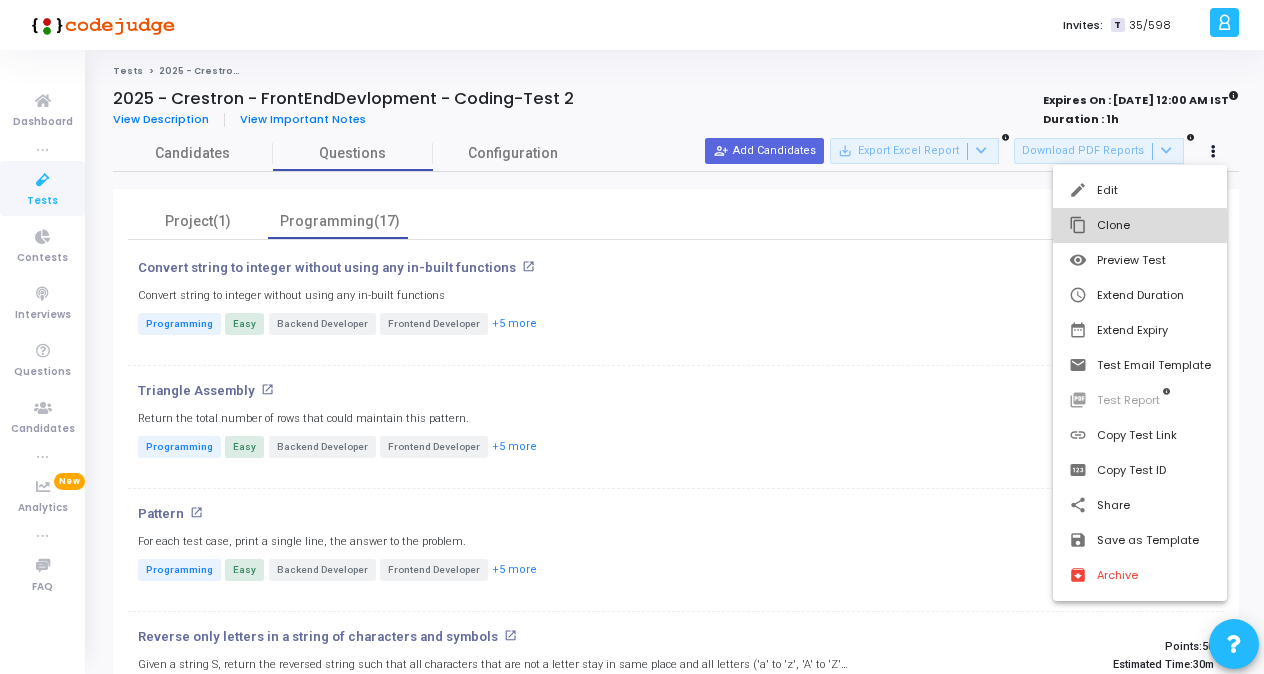 click on "content_copy  Clone" at bounding box center [1140, 225] 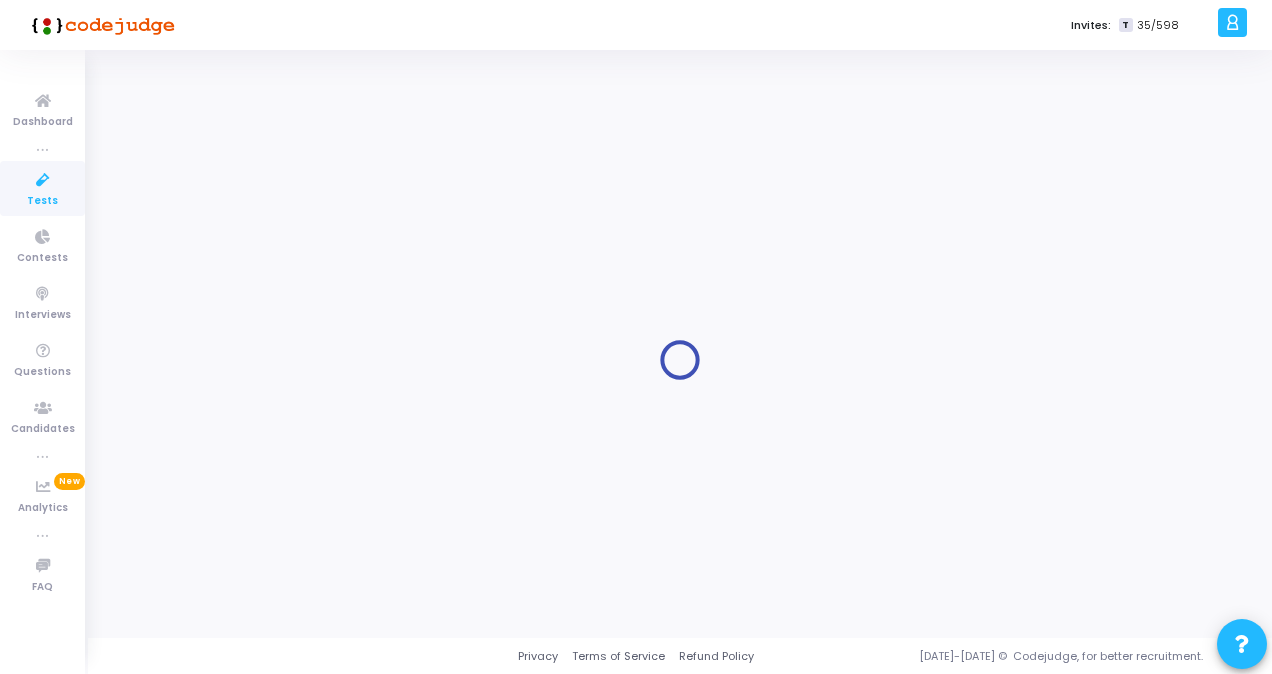 type on "2025 - Crestron - FrontEndDevlopment - Coding-Test 2" 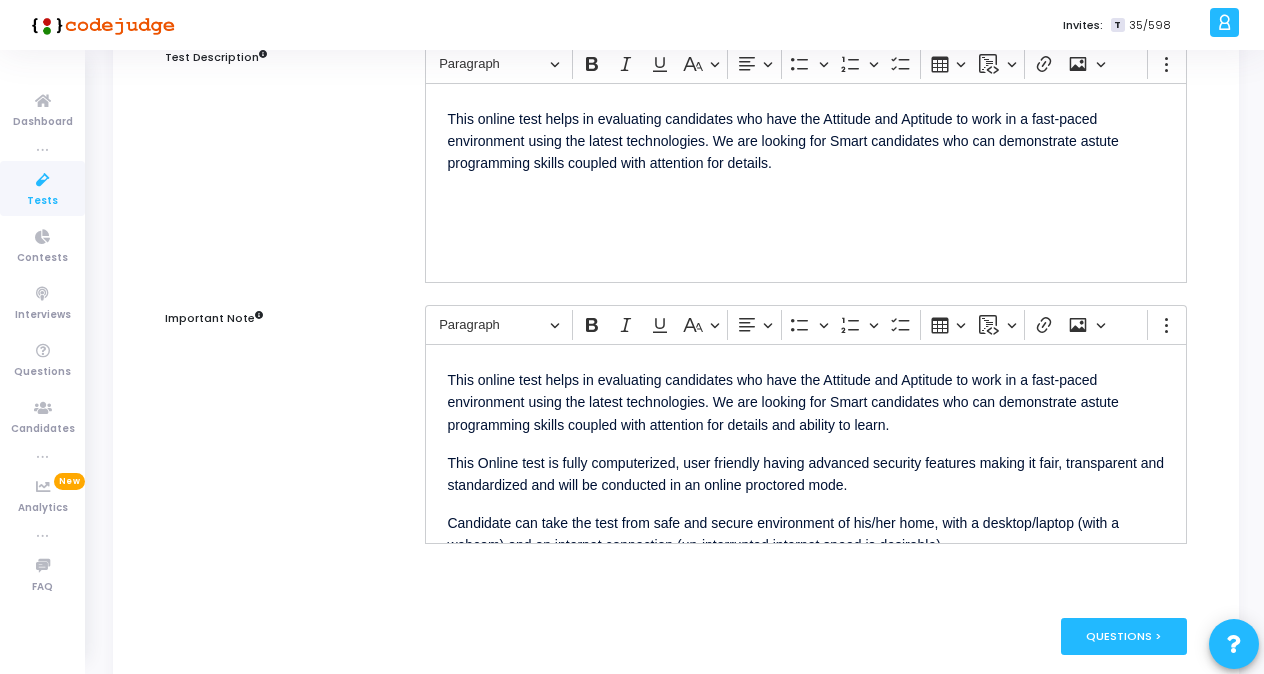 scroll, scrollTop: 254, scrollLeft: 0, axis: vertical 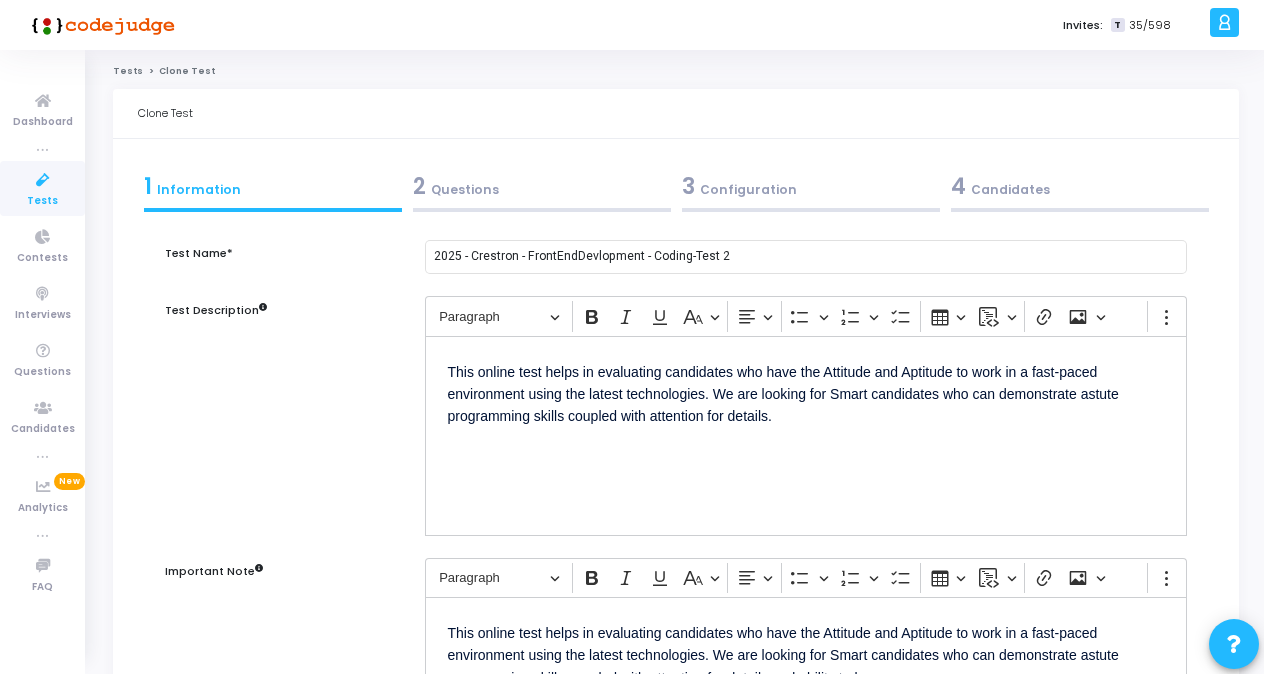 click on "2  Questions" at bounding box center (542, 186) 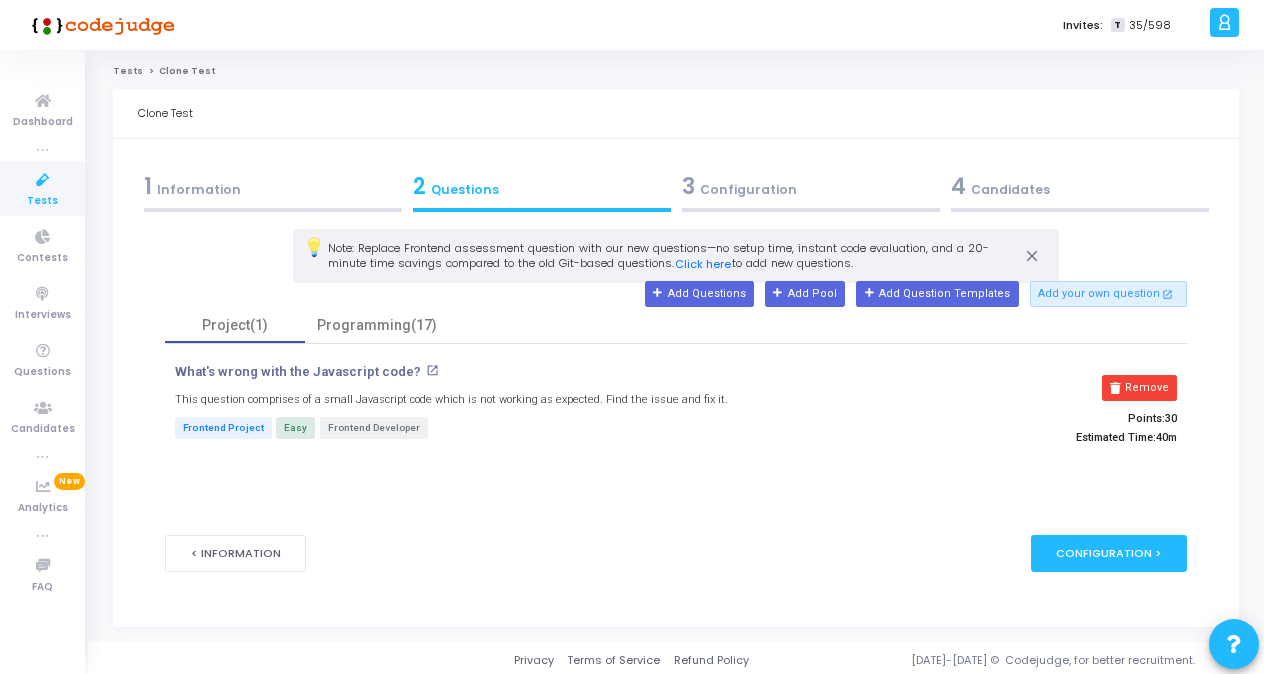 click on "1  Information" at bounding box center (273, 186) 